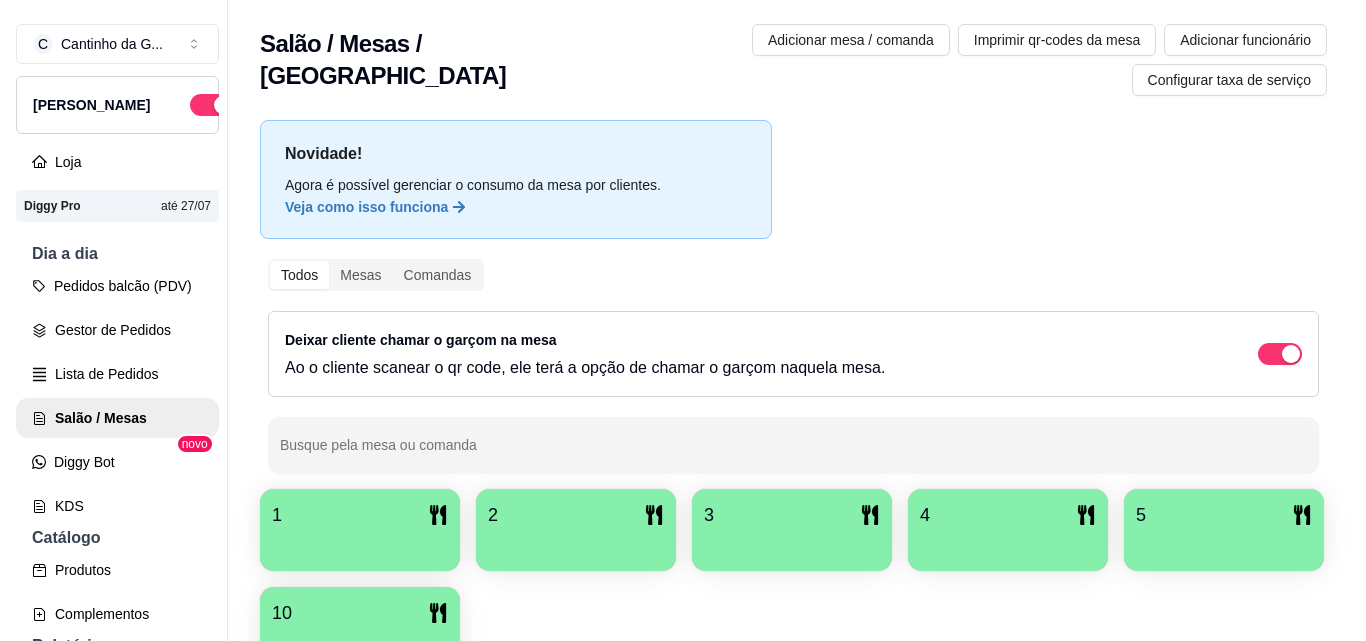 scroll, scrollTop: 0, scrollLeft: 0, axis: both 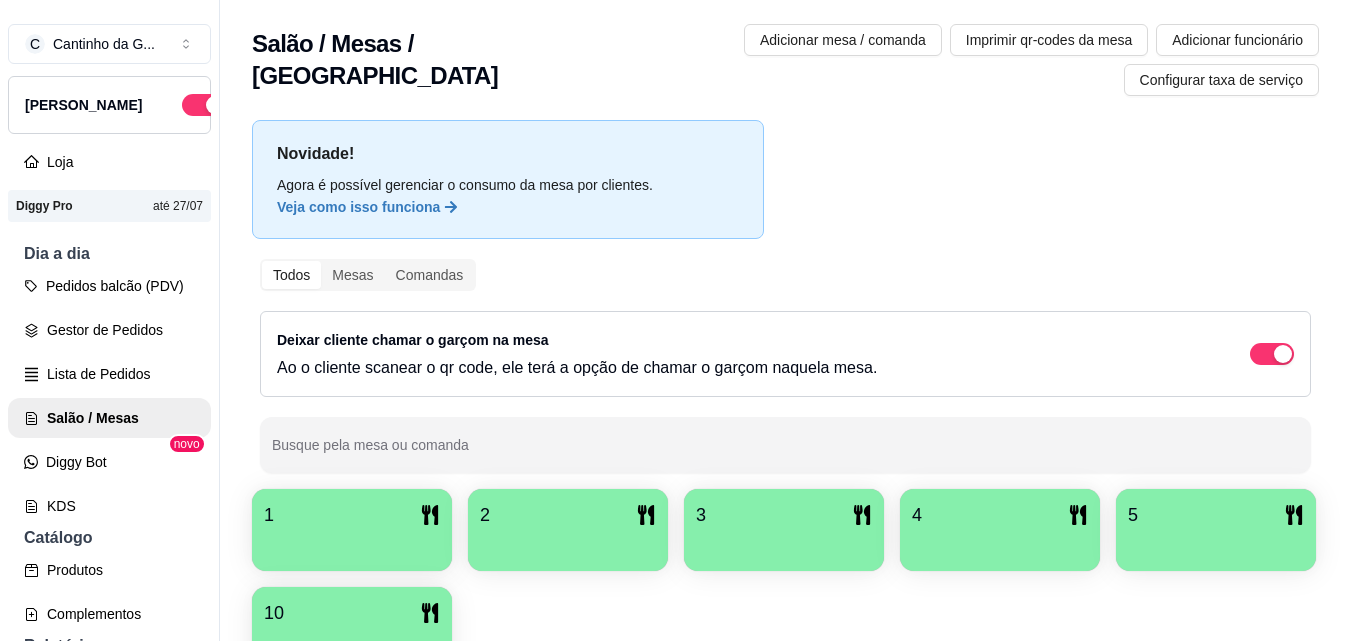 click at bounding box center [352, 544] 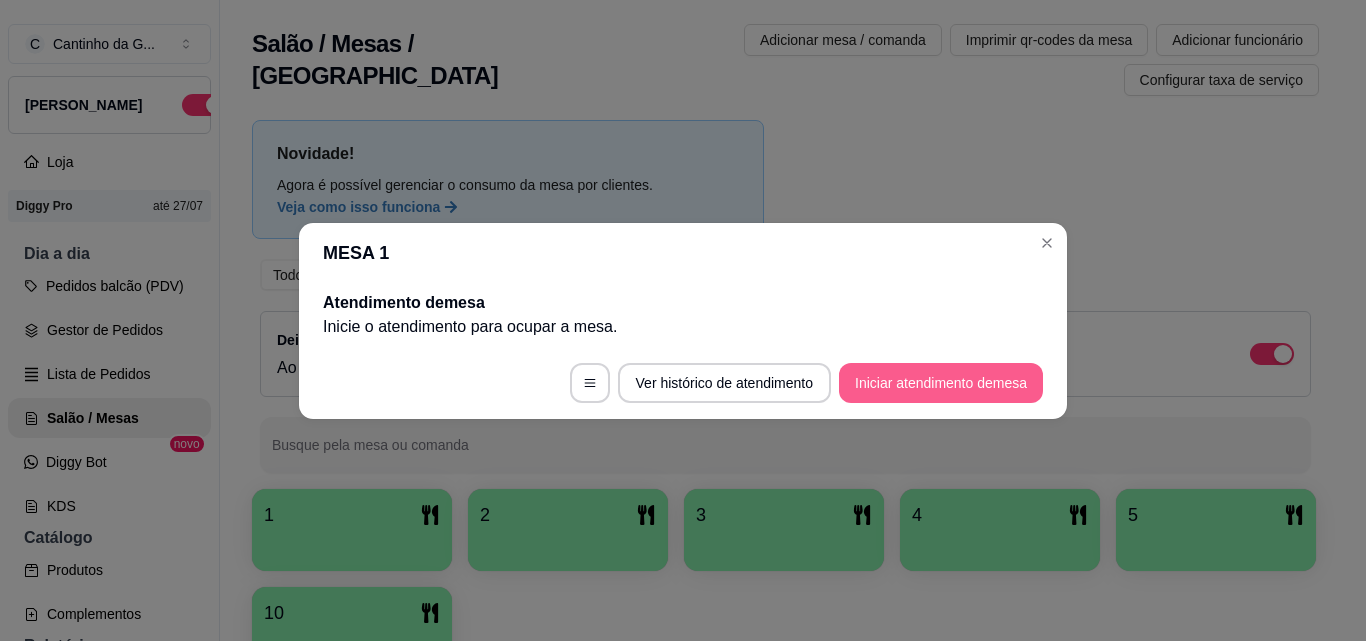 click on "Iniciar atendimento de  mesa" at bounding box center [941, 383] 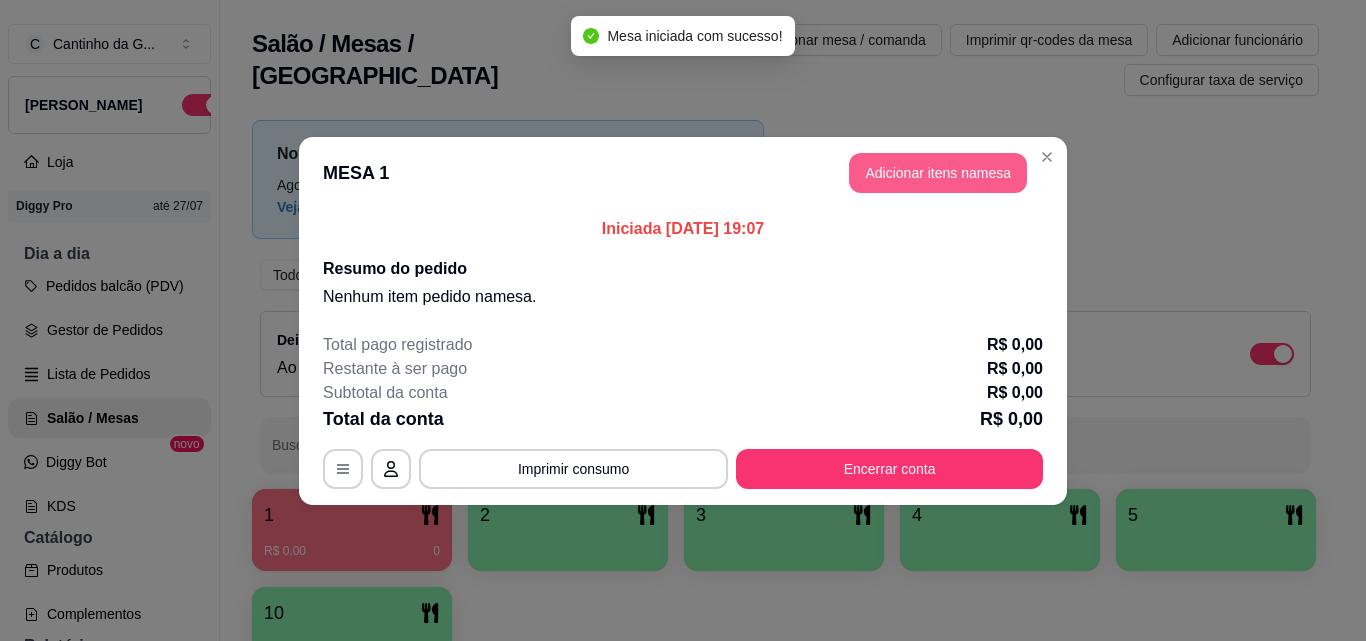 click on "Adicionar itens na  mesa" at bounding box center (938, 173) 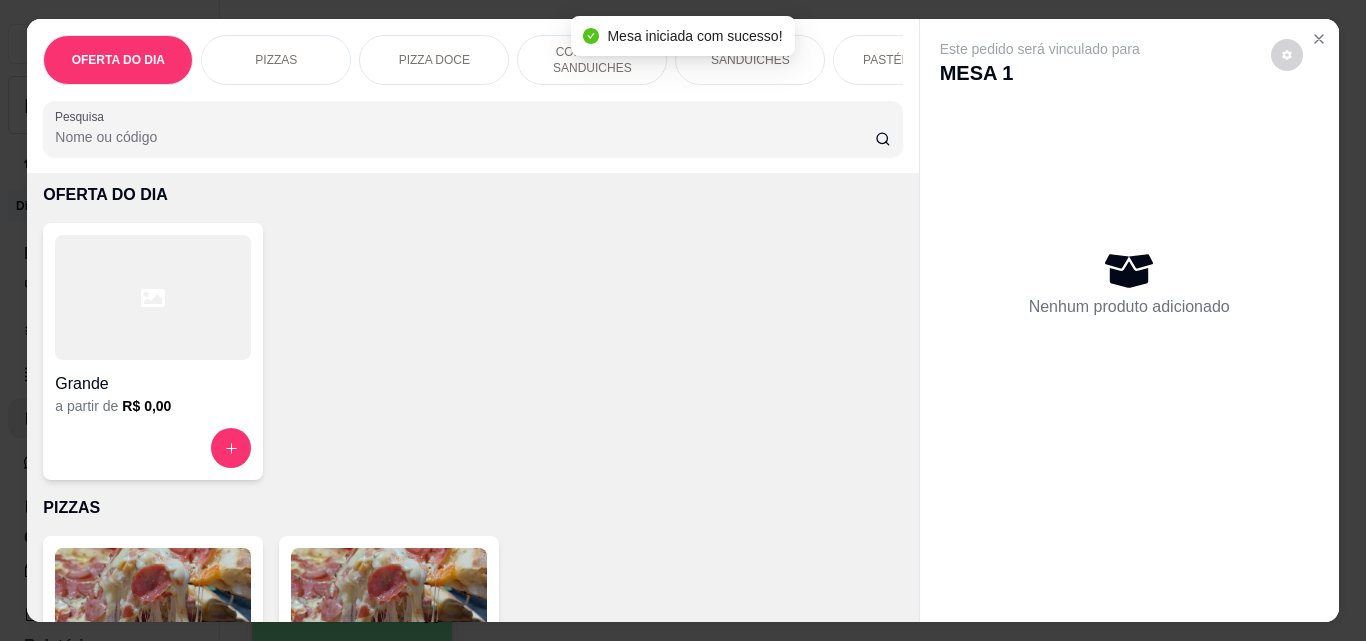 scroll, scrollTop: 300, scrollLeft: 0, axis: vertical 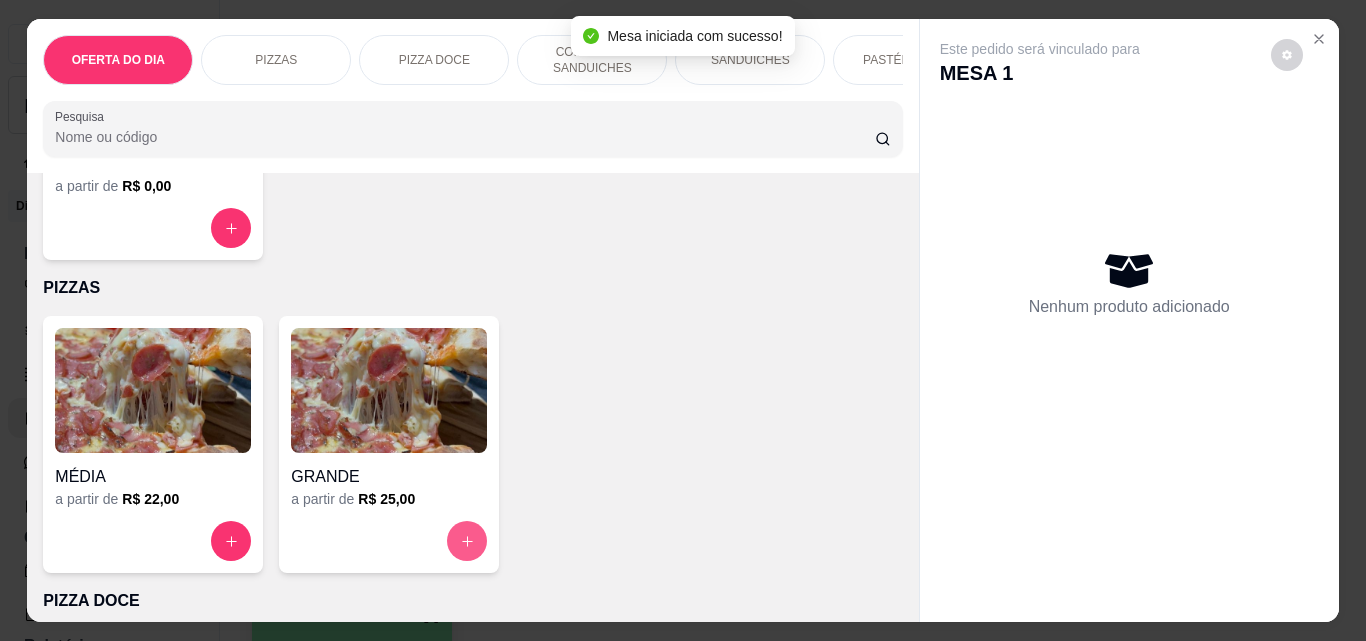 click 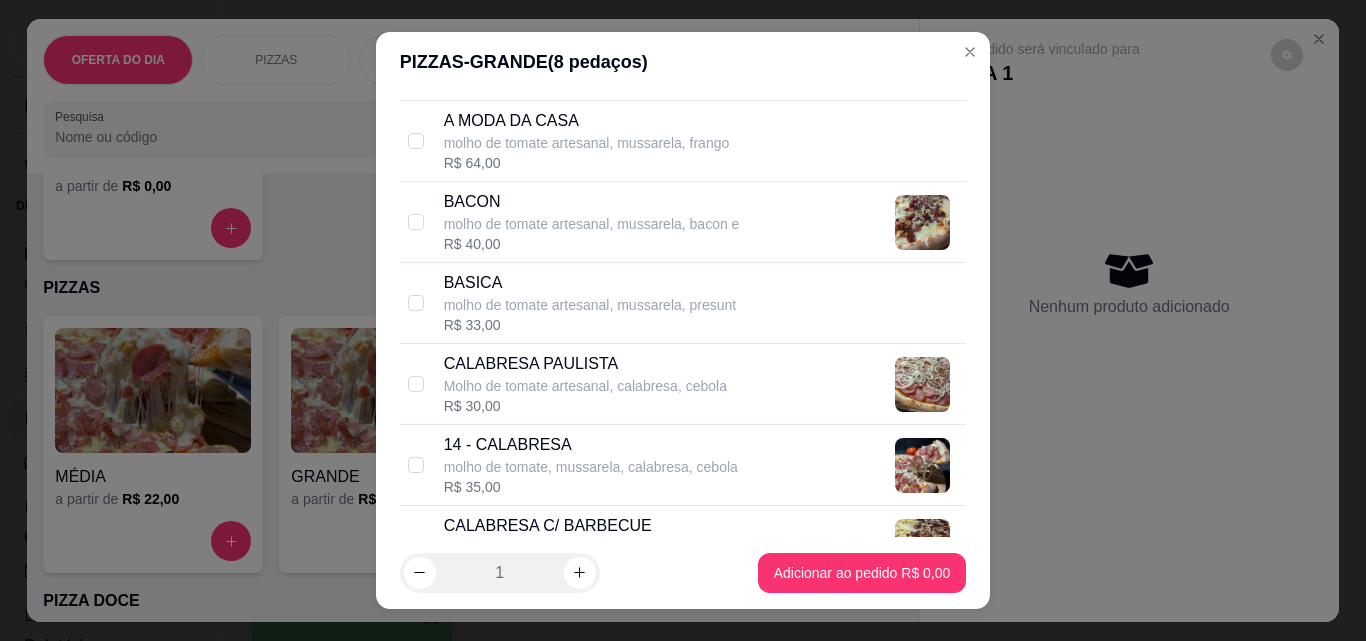 scroll, scrollTop: 600, scrollLeft: 0, axis: vertical 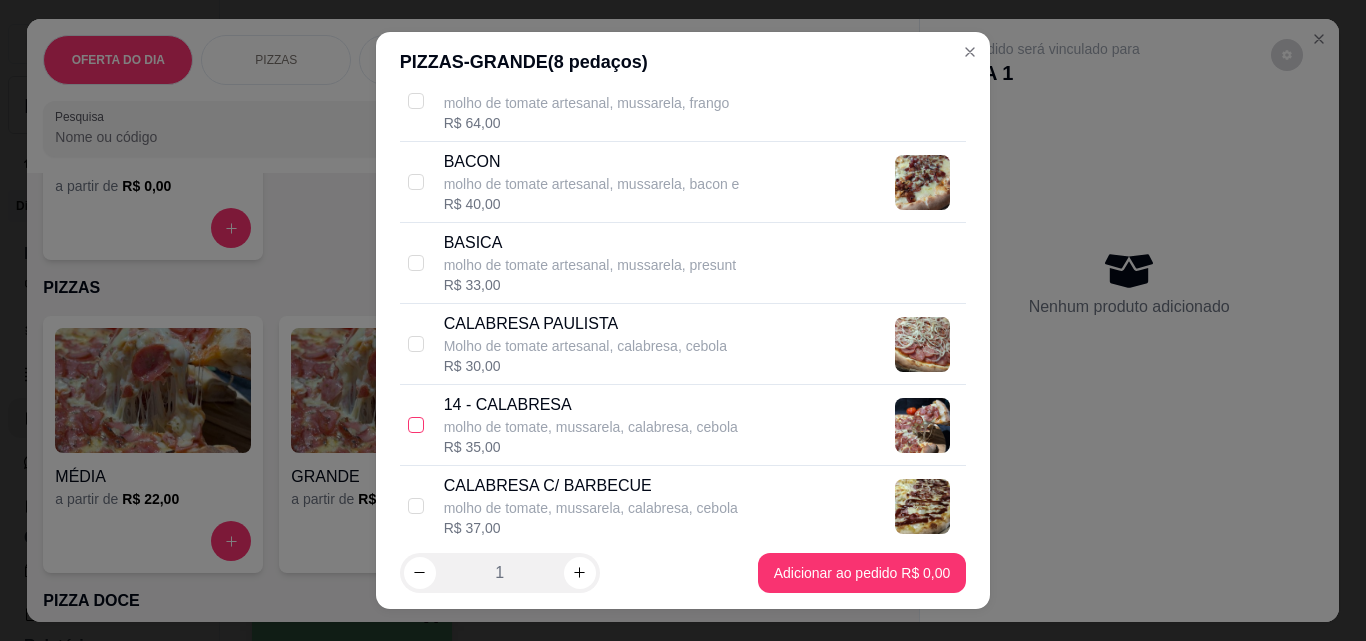 click at bounding box center [416, 425] 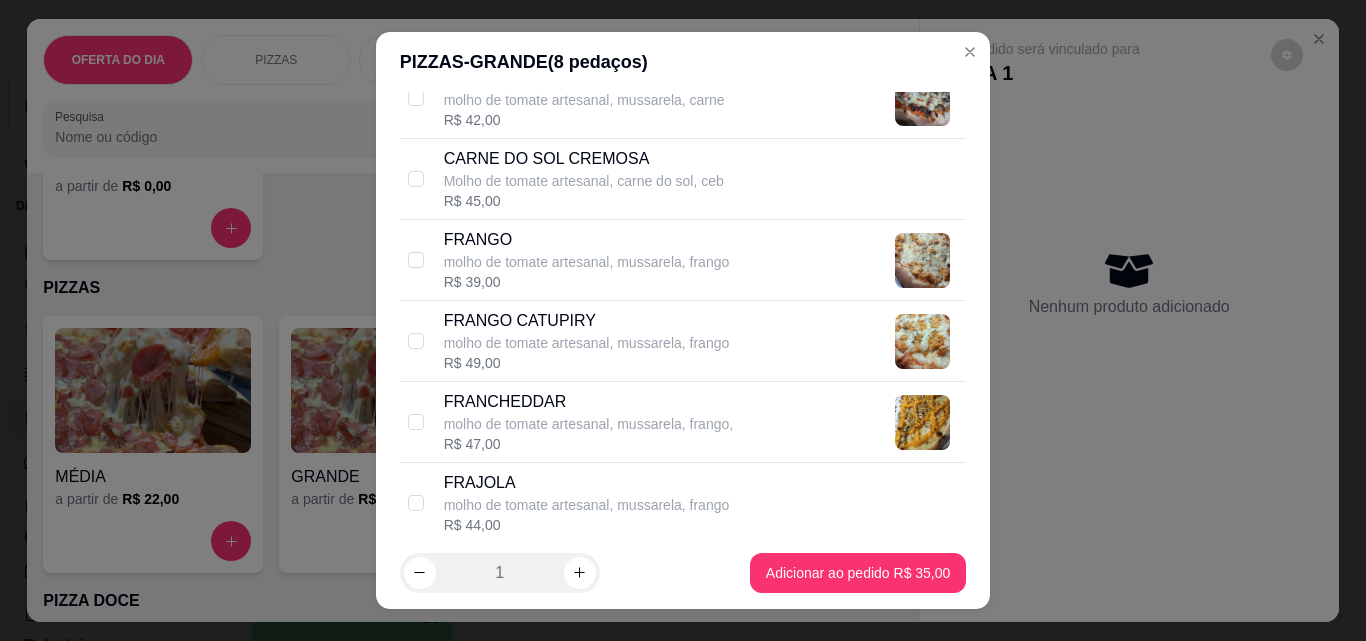 scroll, scrollTop: 1300, scrollLeft: 0, axis: vertical 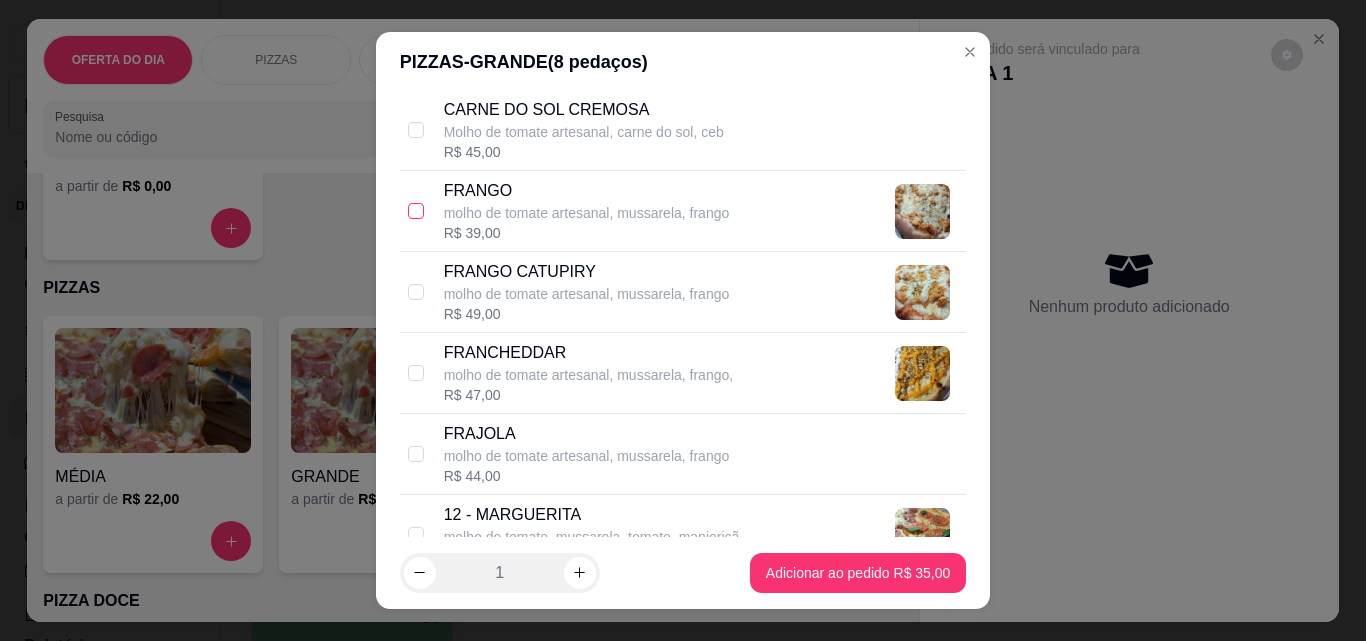 click at bounding box center (416, 211) 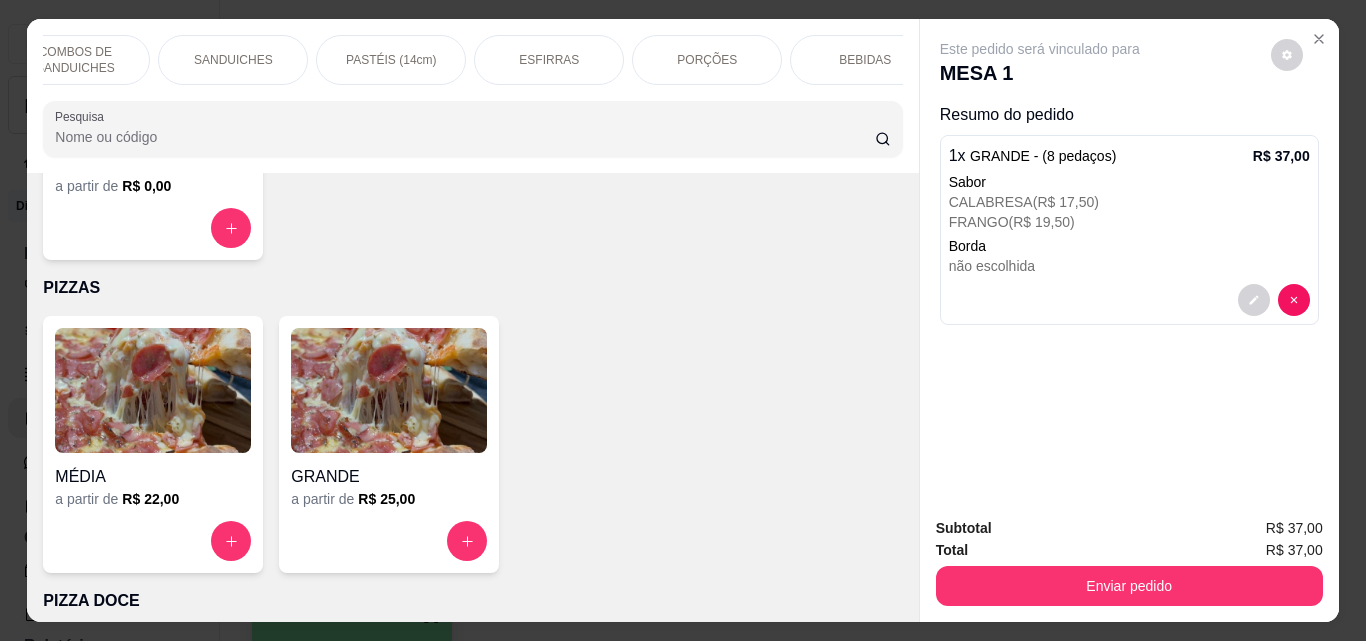 scroll, scrollTop: 0, scrollLeft: 642, axis: horizontal 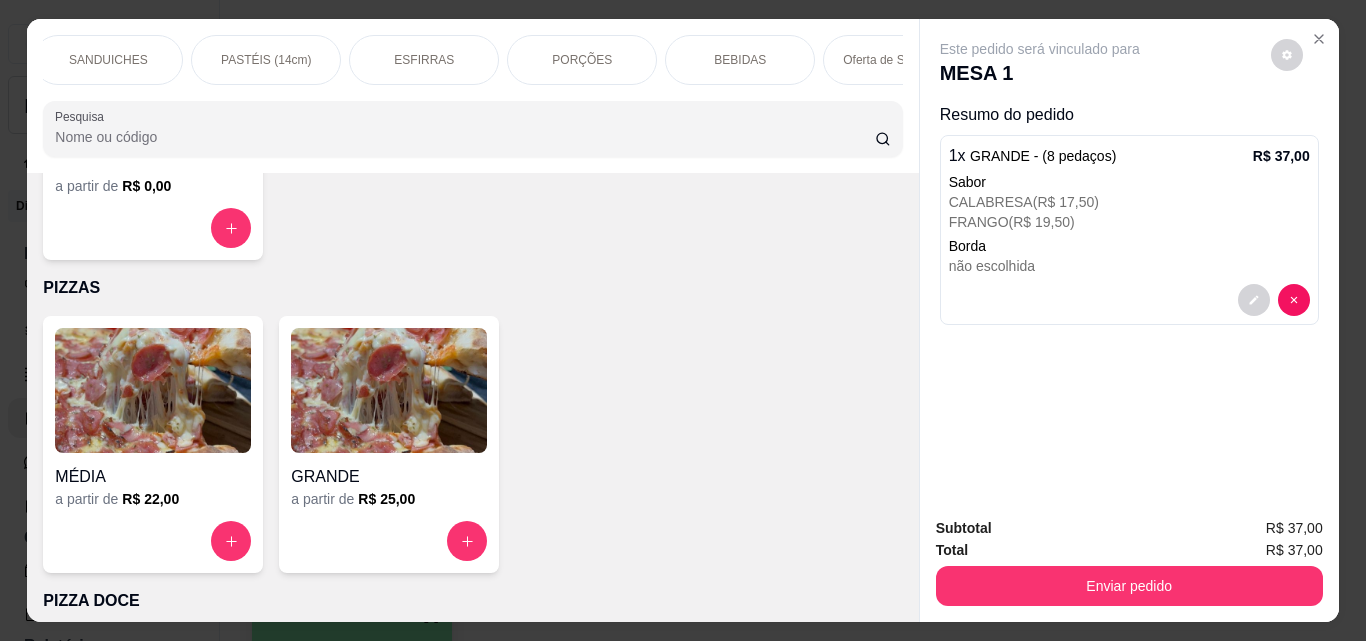 click on "BEBIDAS" at bounding box center [740, 60] 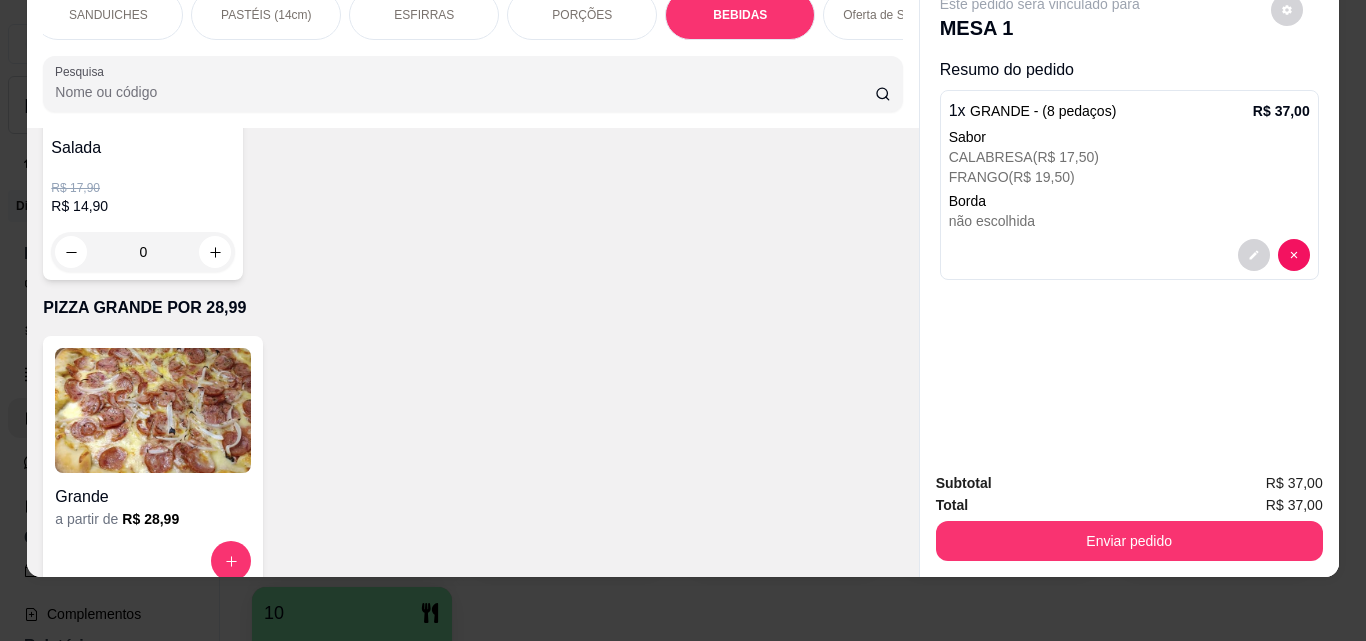 click 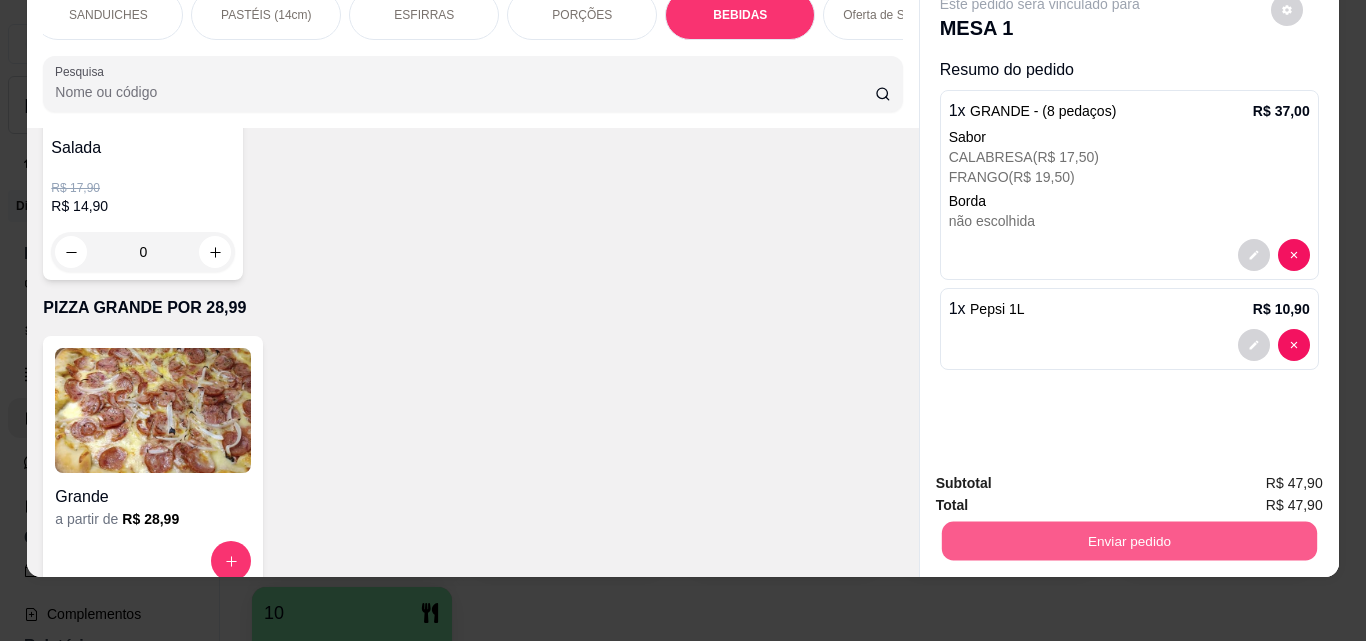 click on "Enviar pedido" at bounding box center [1128, 540] 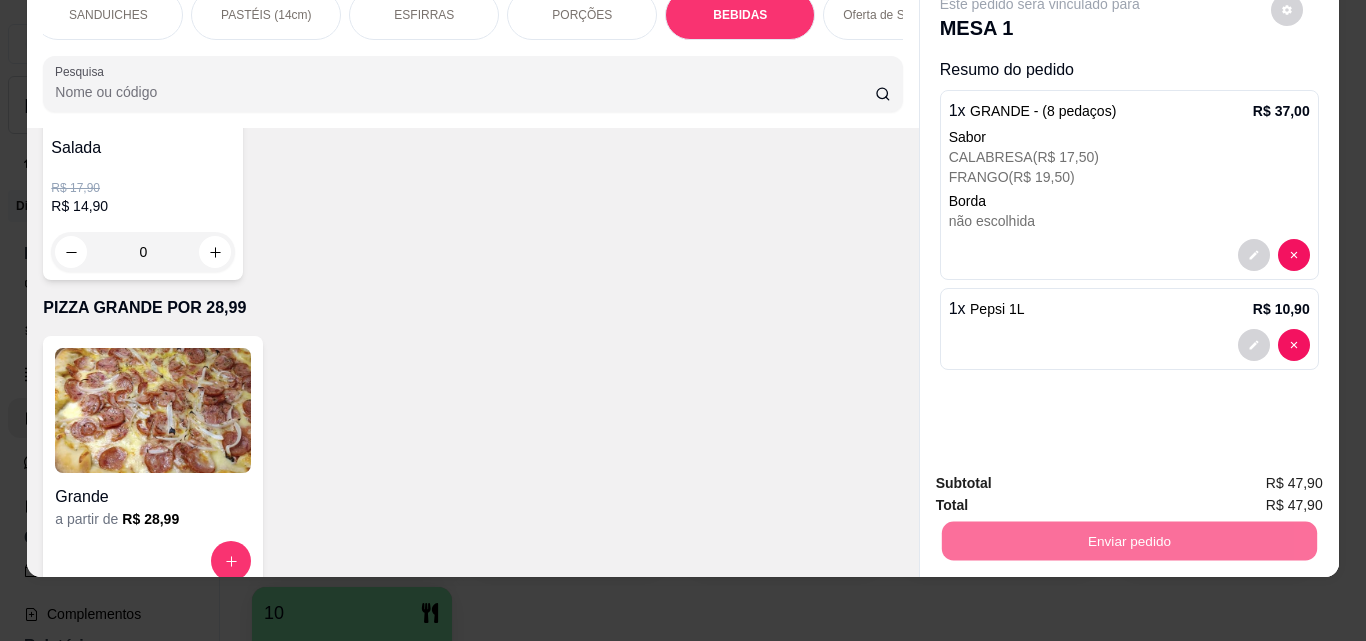 click on "Não registrar e enviar pedido" at bounding box center (1063, 477) 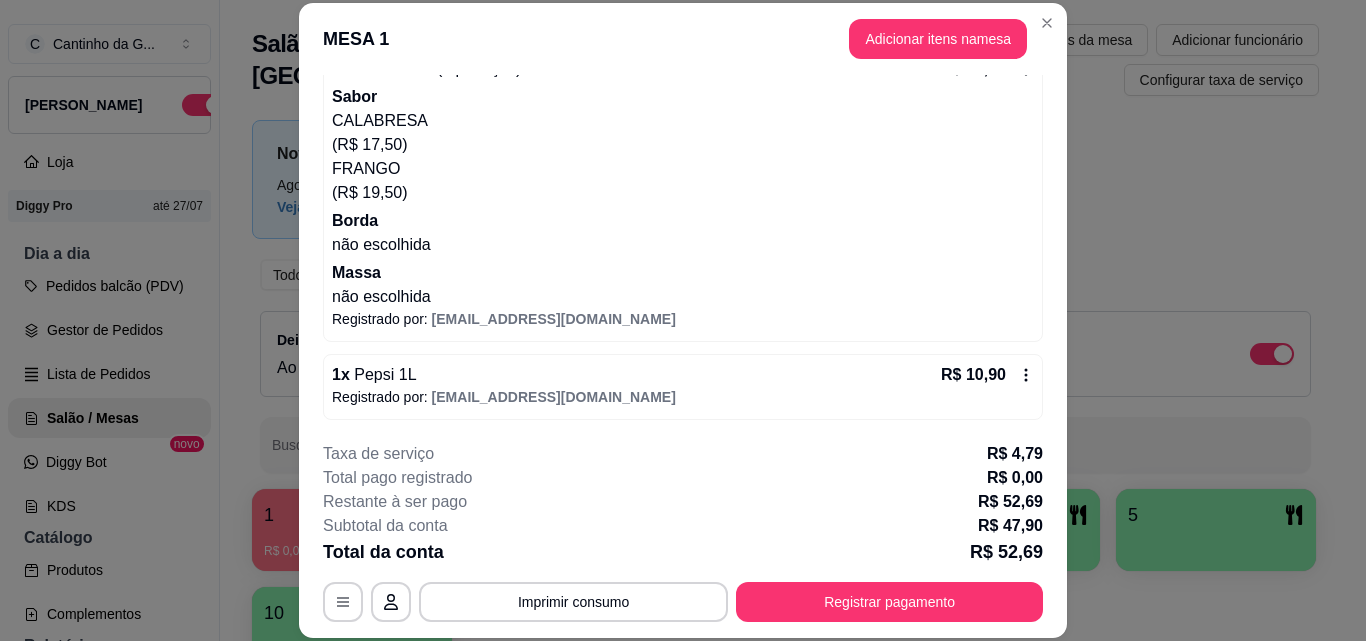 scroll, scrollTop: 218, scrollLeft: 0, axis: vertical 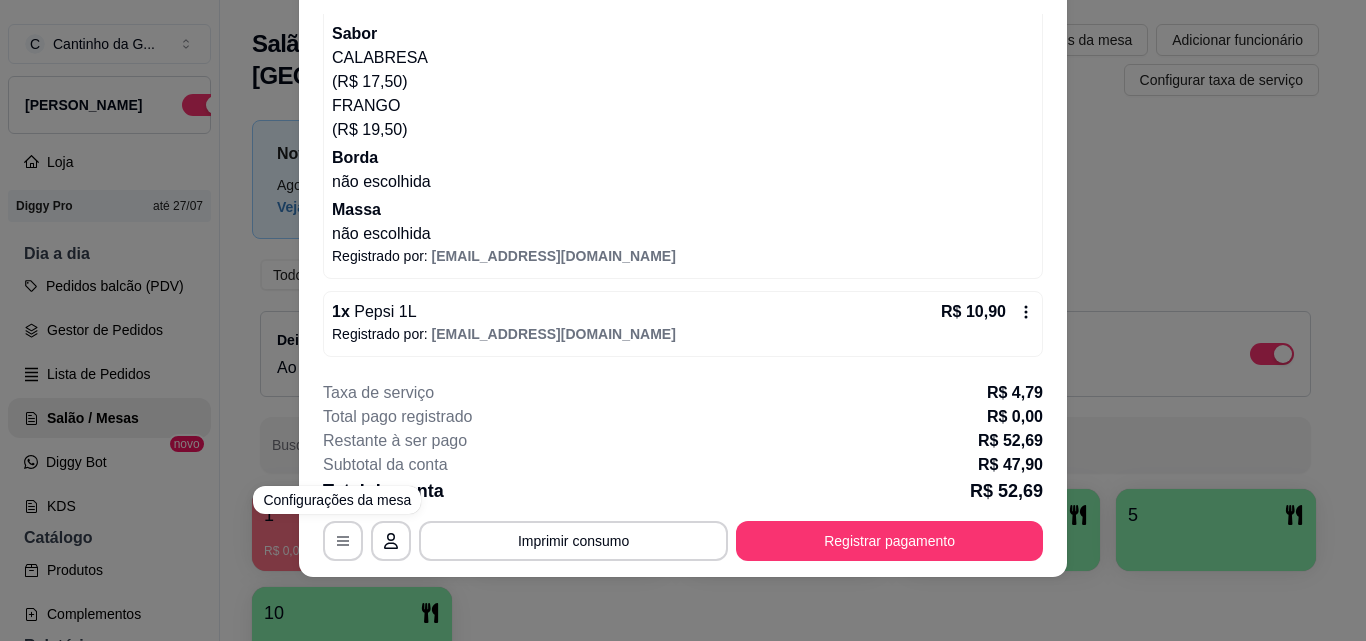 click on "**********" at bounding box center (683, 471) 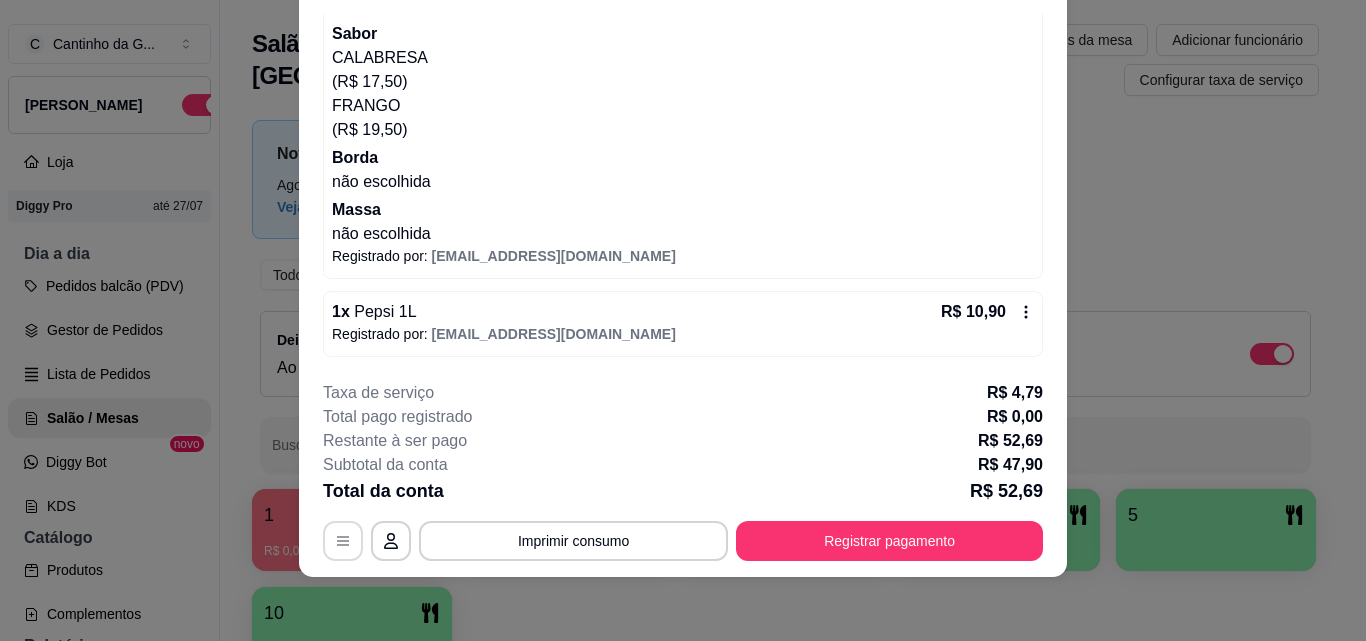 click at bounding box center (343, 541) 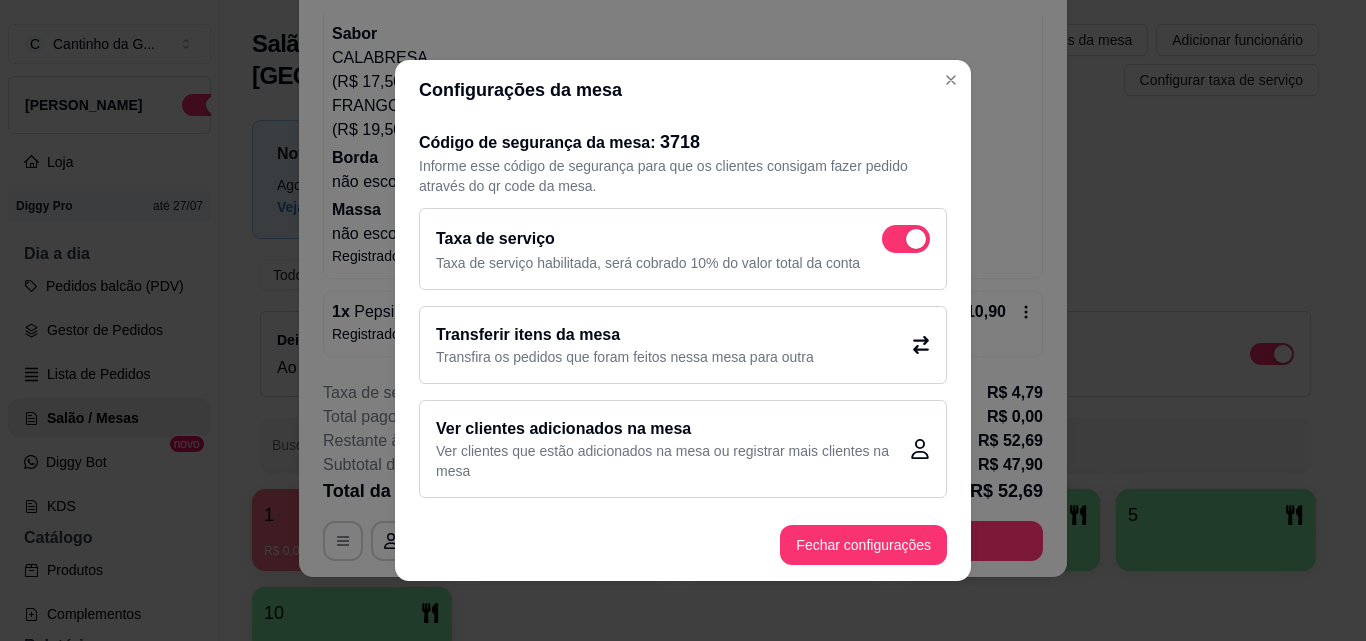 click at bounding box center [906, 239] 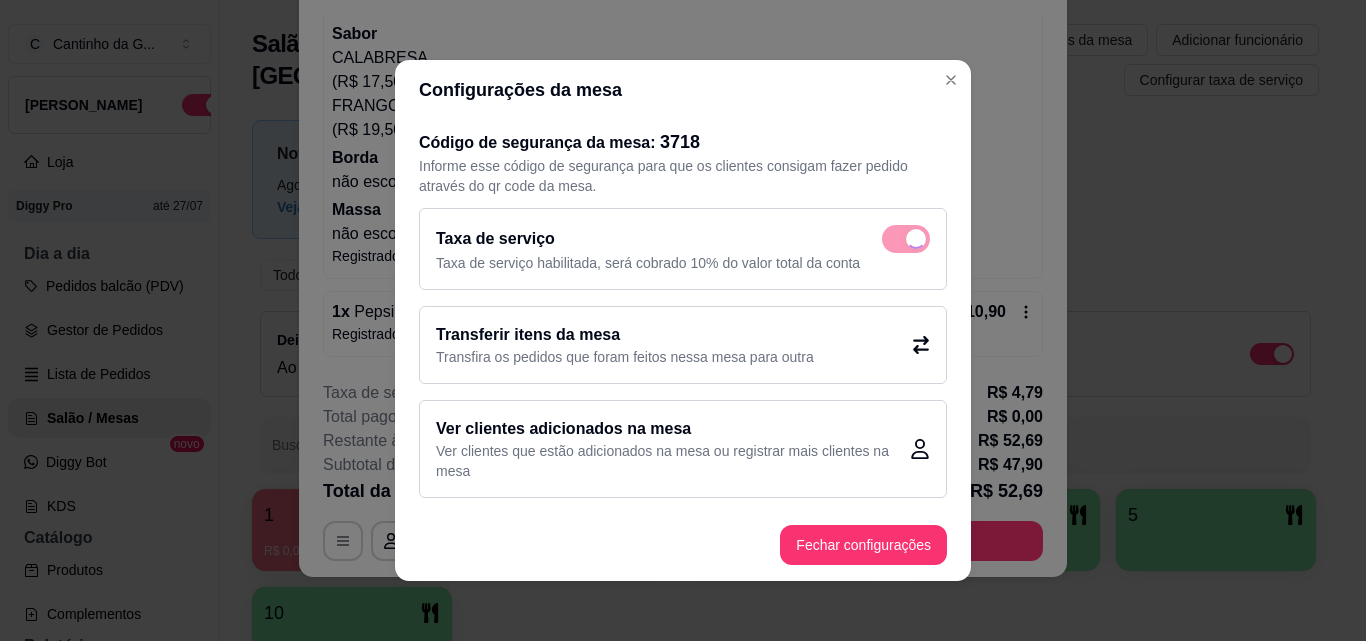 checkbox on "false" 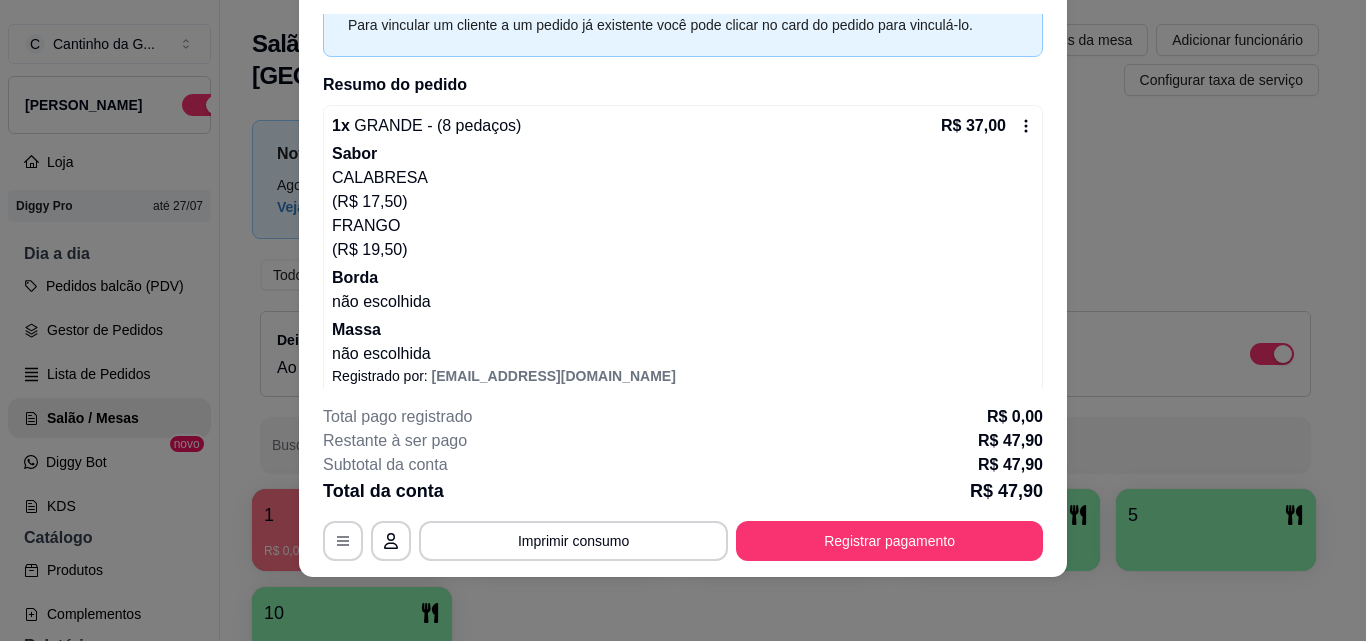 scroll, scrollTop: 0, scrollLeft: 0, axis: both 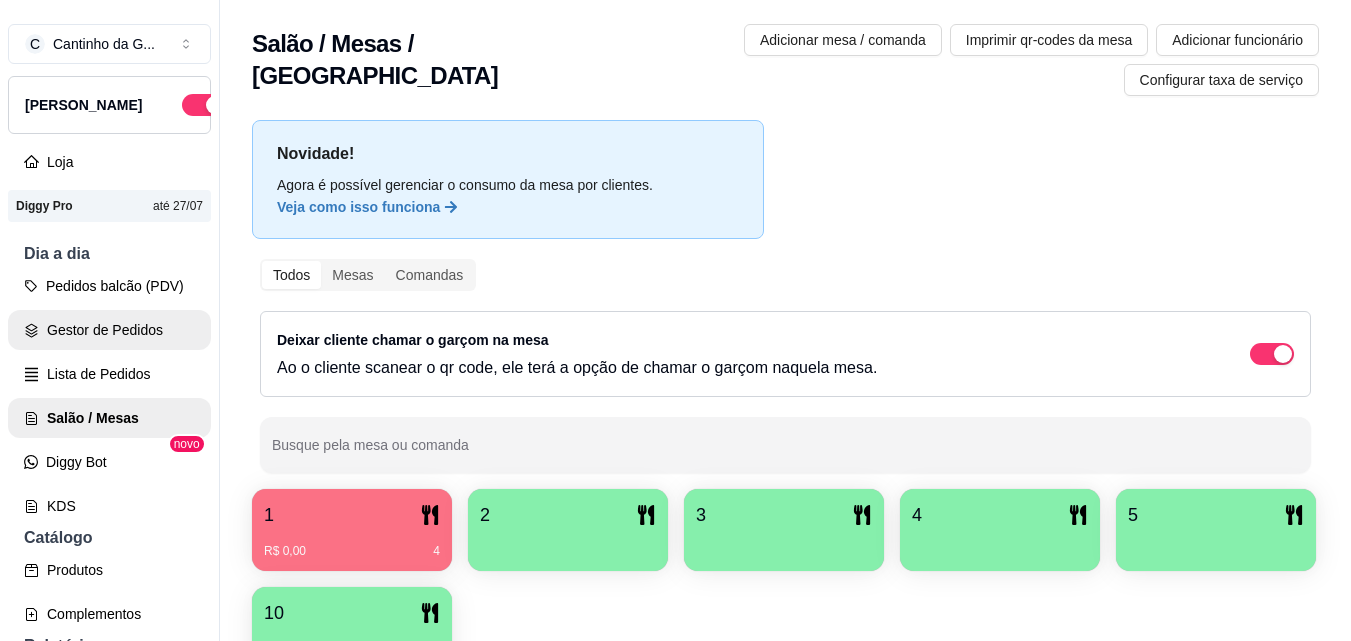 click on "Gestor de Pedidos" at bounding box center [109, 330] 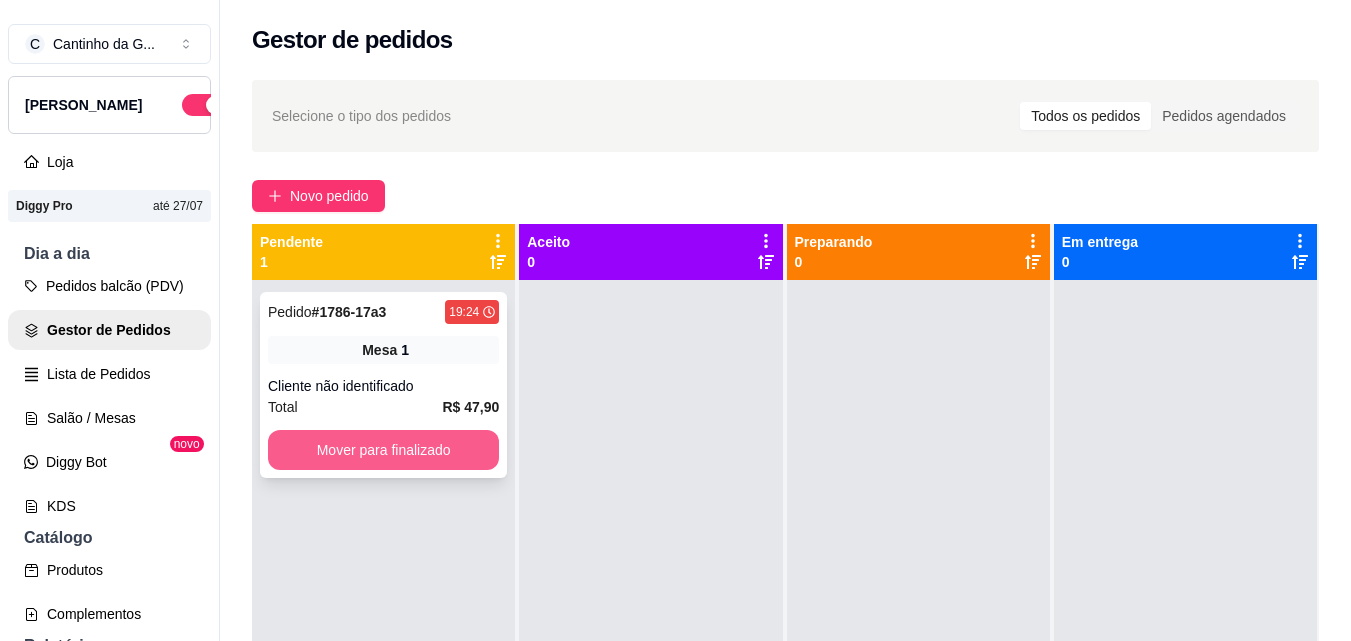 click on "Mover para finalizado" at bounding box center (383, 450) 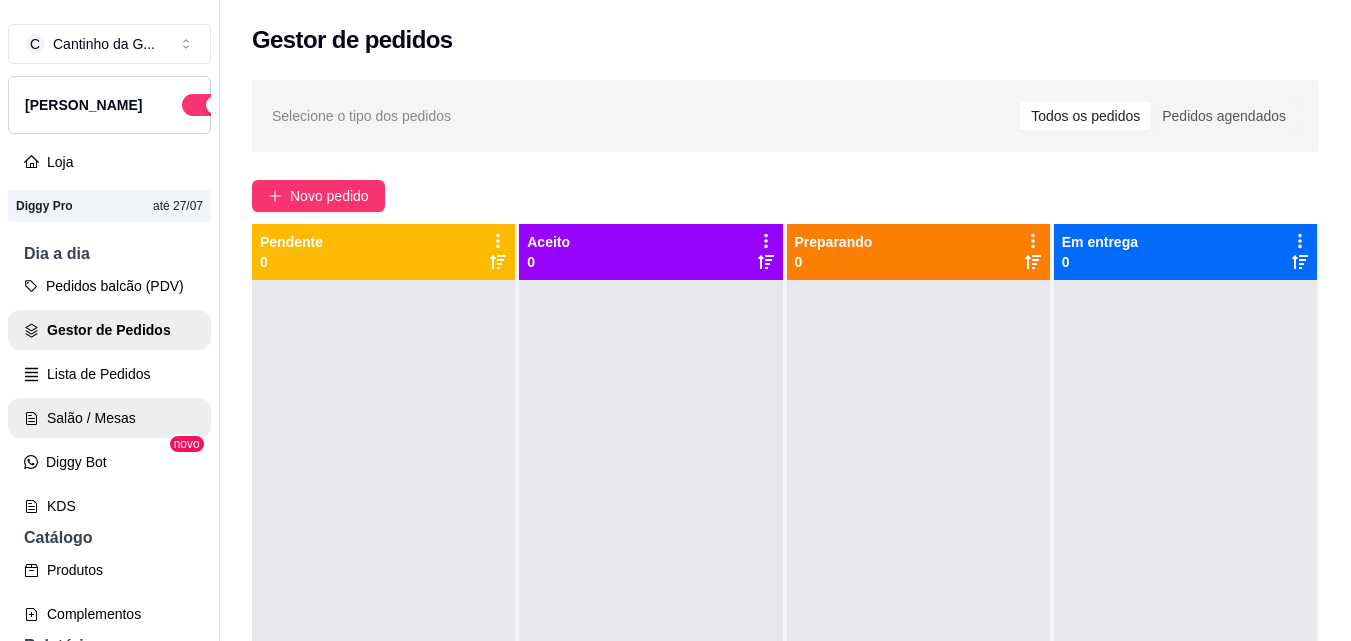 click on "Salão / Mesas" at bounding box center [109, 418] 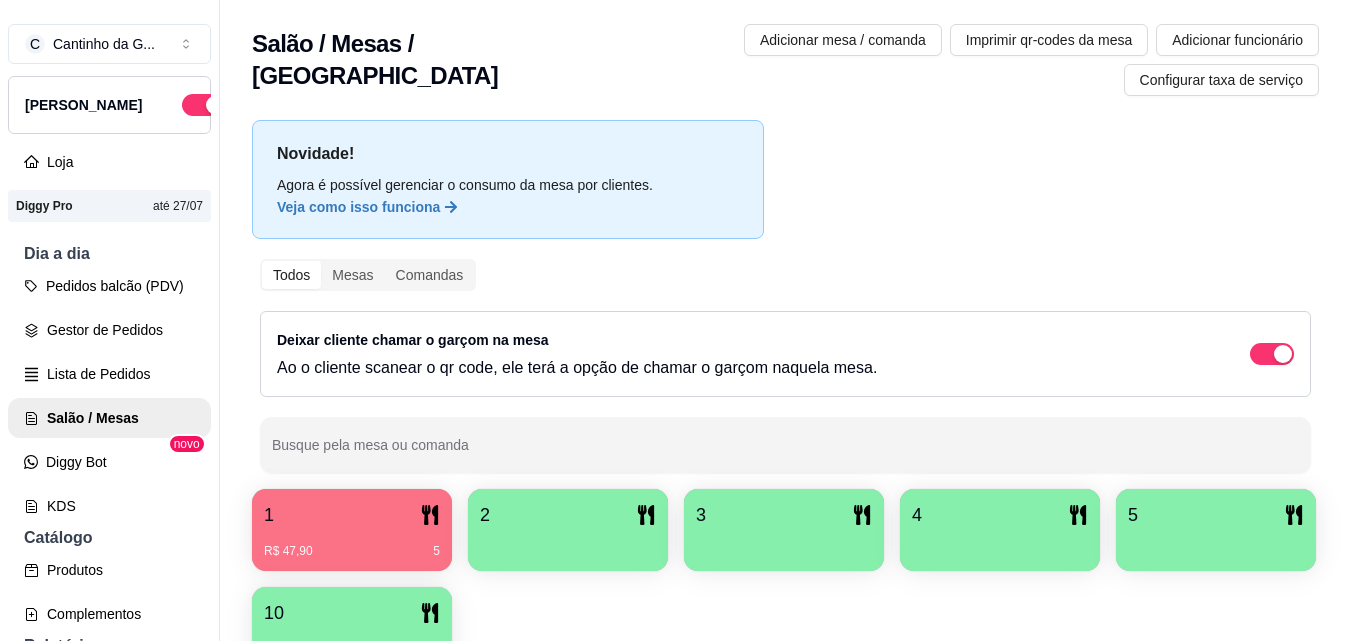 click on "2" at bounding box center (568, 515) 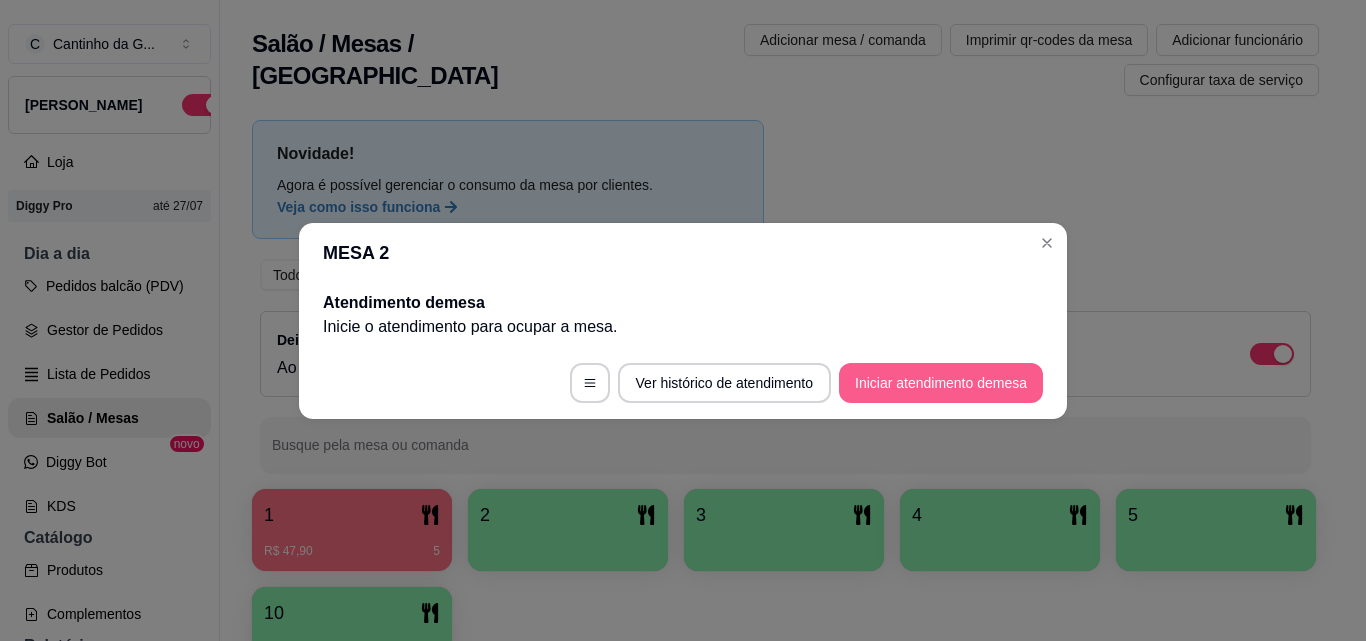 click on "Iniciar atendimento de  mesa" at bounding box center (941, 383) 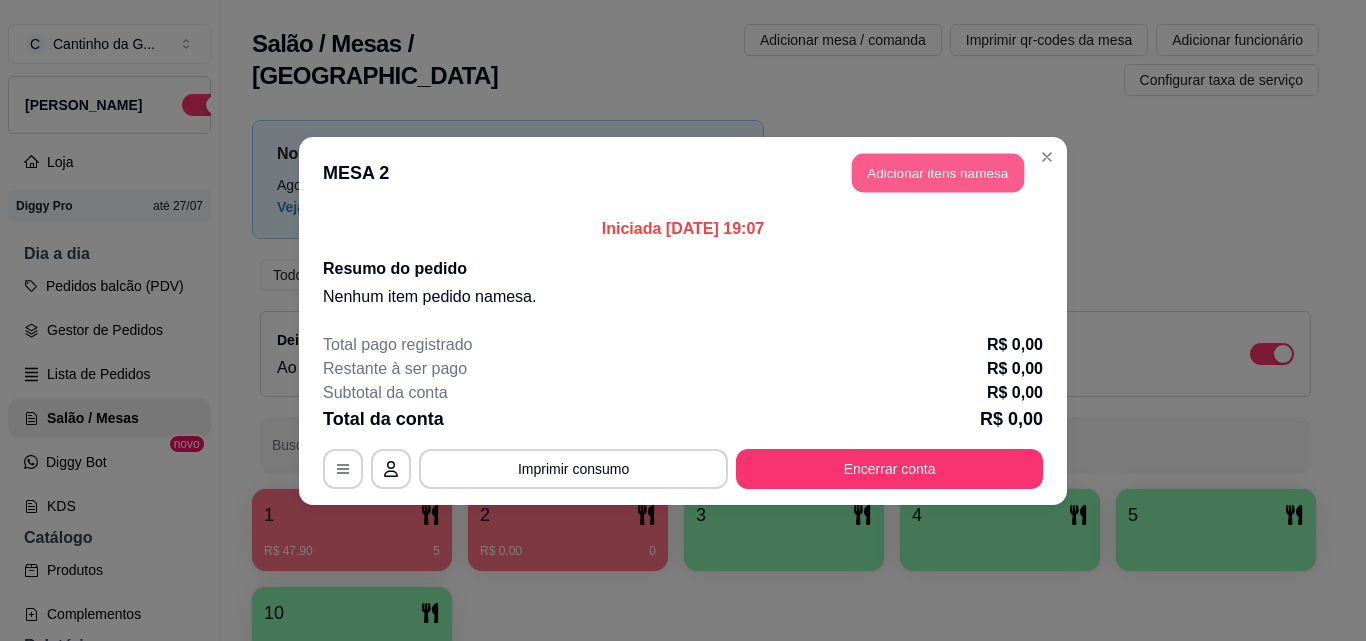 click on "Adicionar itens na  mesa" at bounding box center [938, 172] 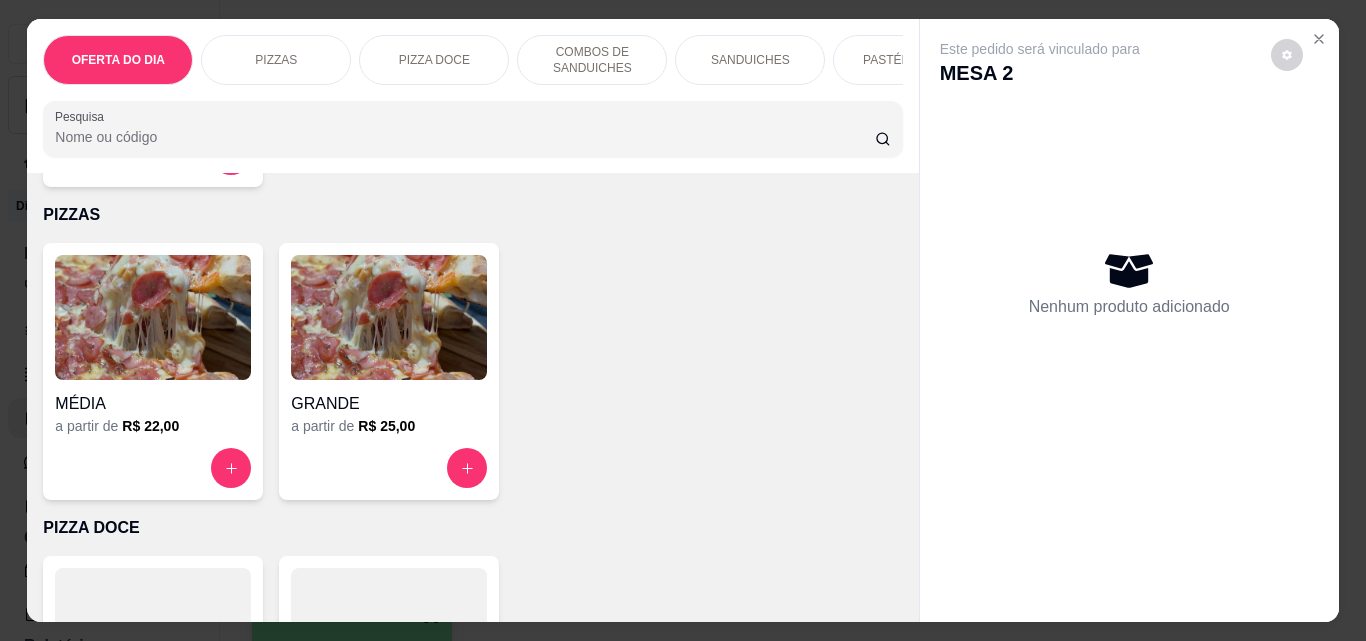scroll, scrollTop: 400, scrollLeft: 0, axis: vertical 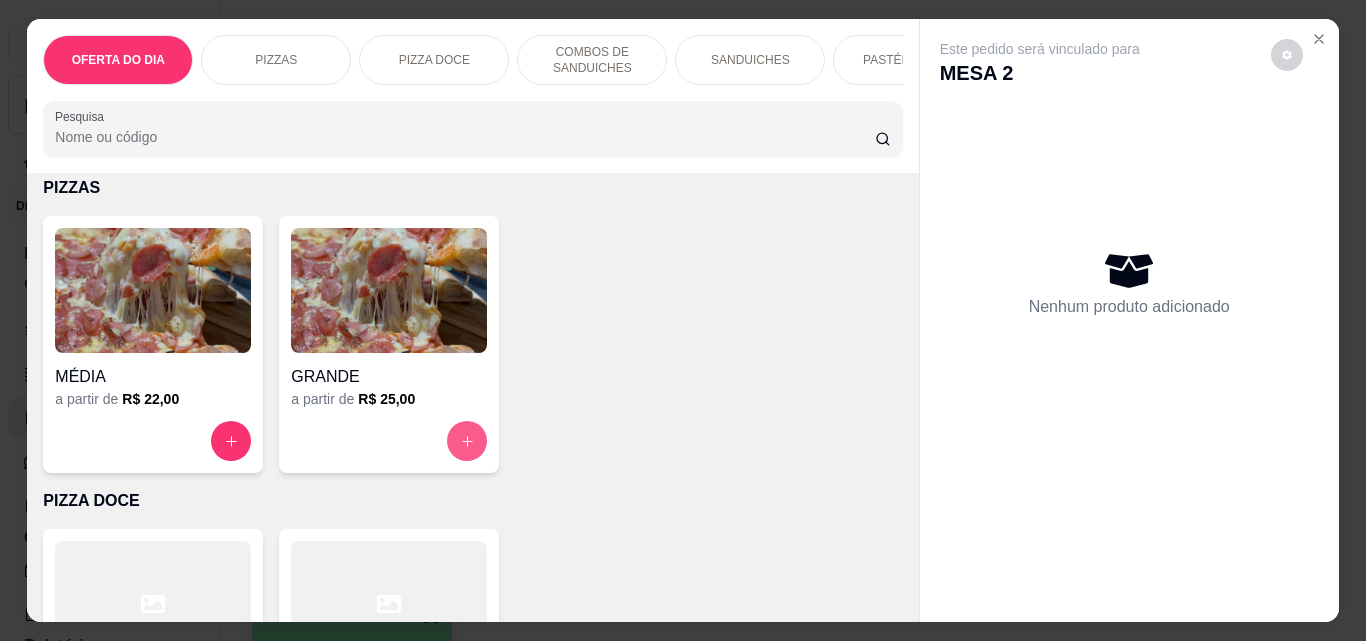 click 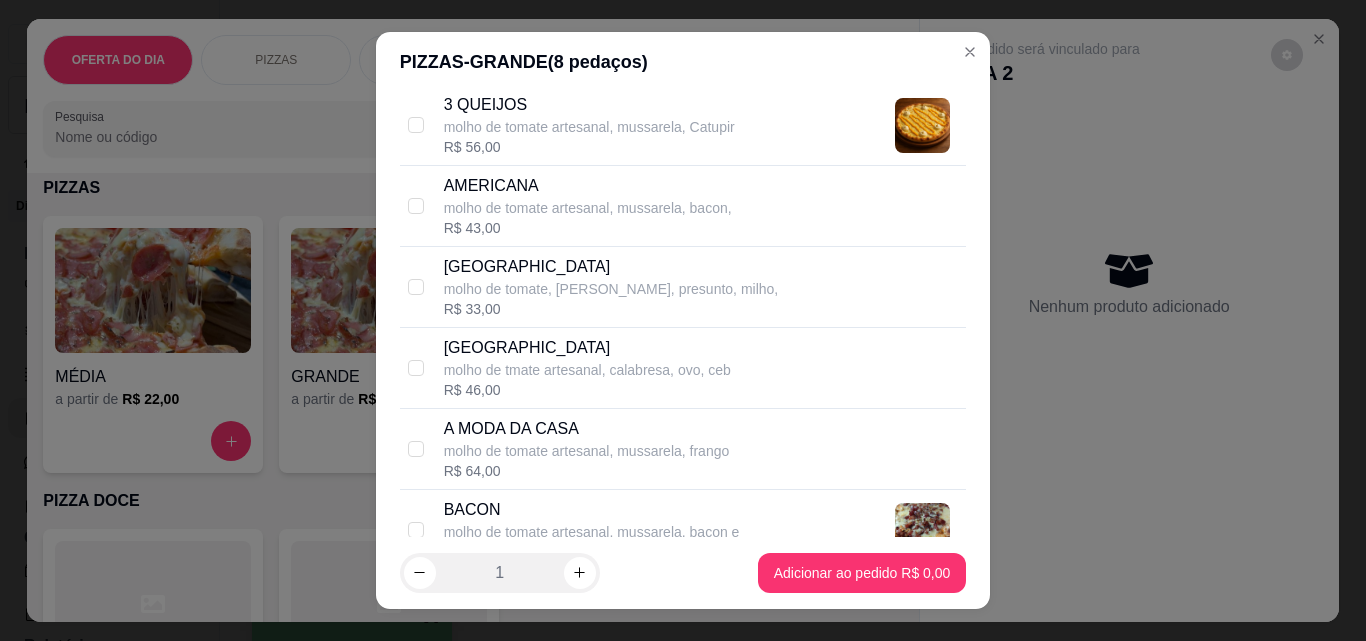 scroll, scrollTop: 300, scrollLeft: 0, axis: vertical 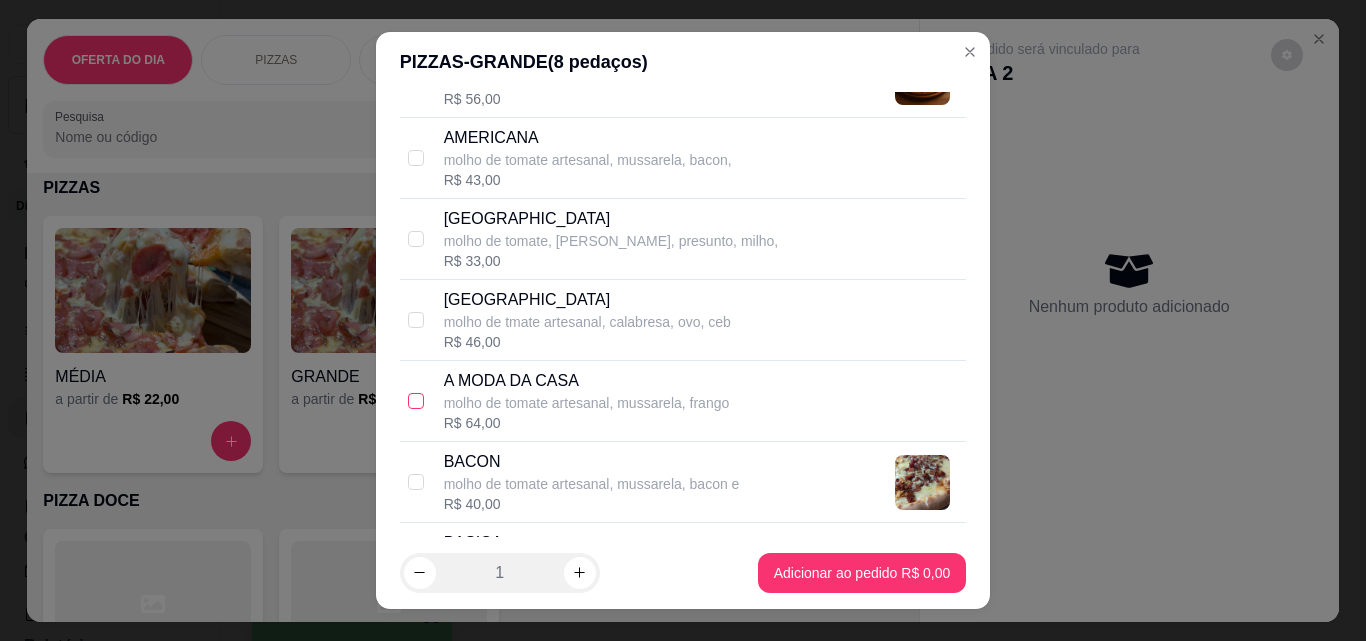 click at bounding box center [416, 401] 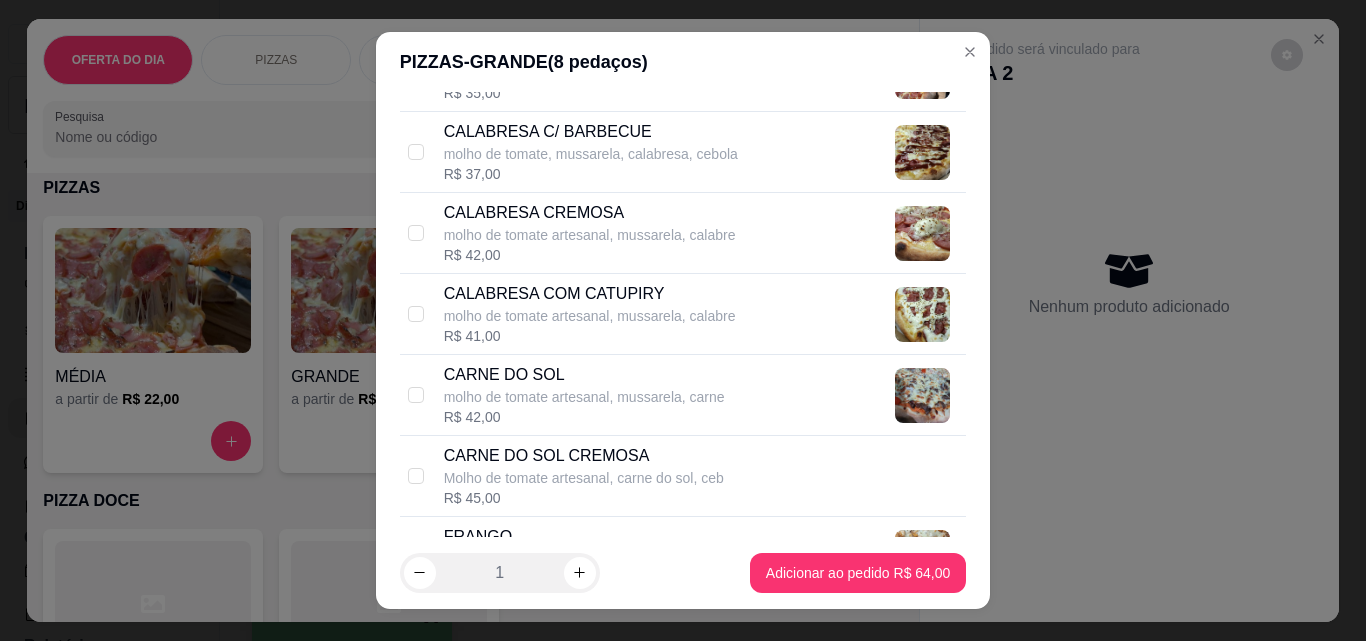 scroll, scrollTop: 1000, scrollLeft: 0, axis: vertical 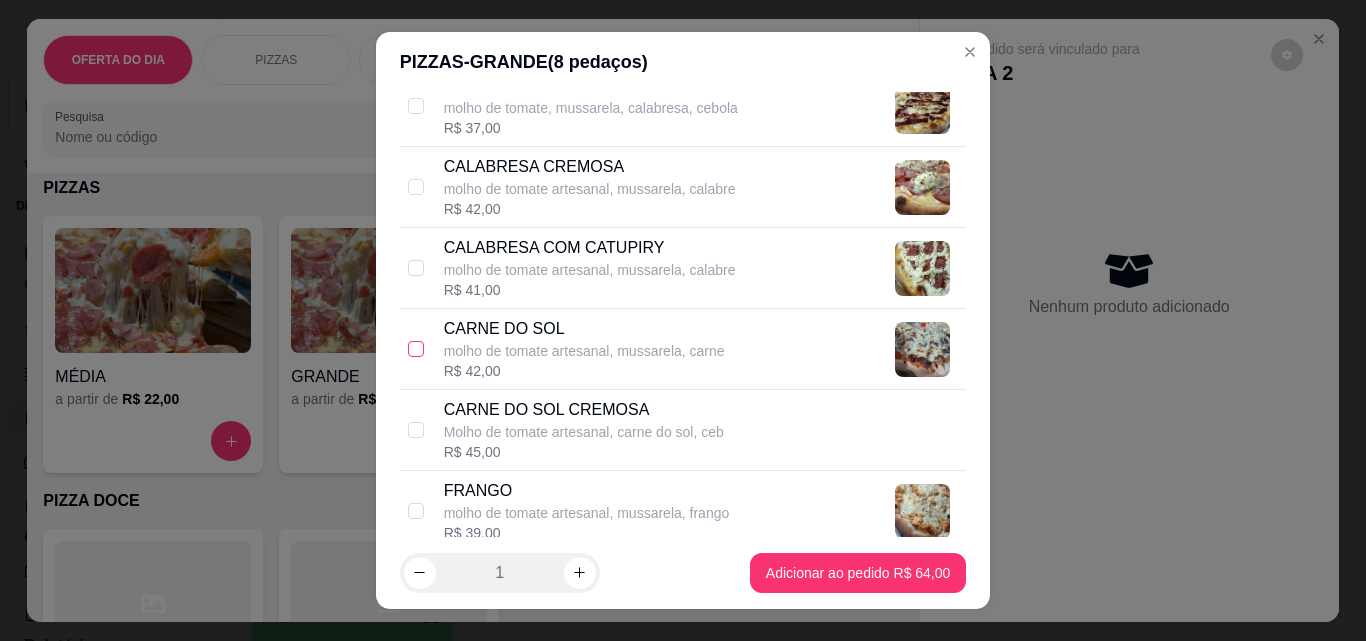 click at bounding box center [416, 349] 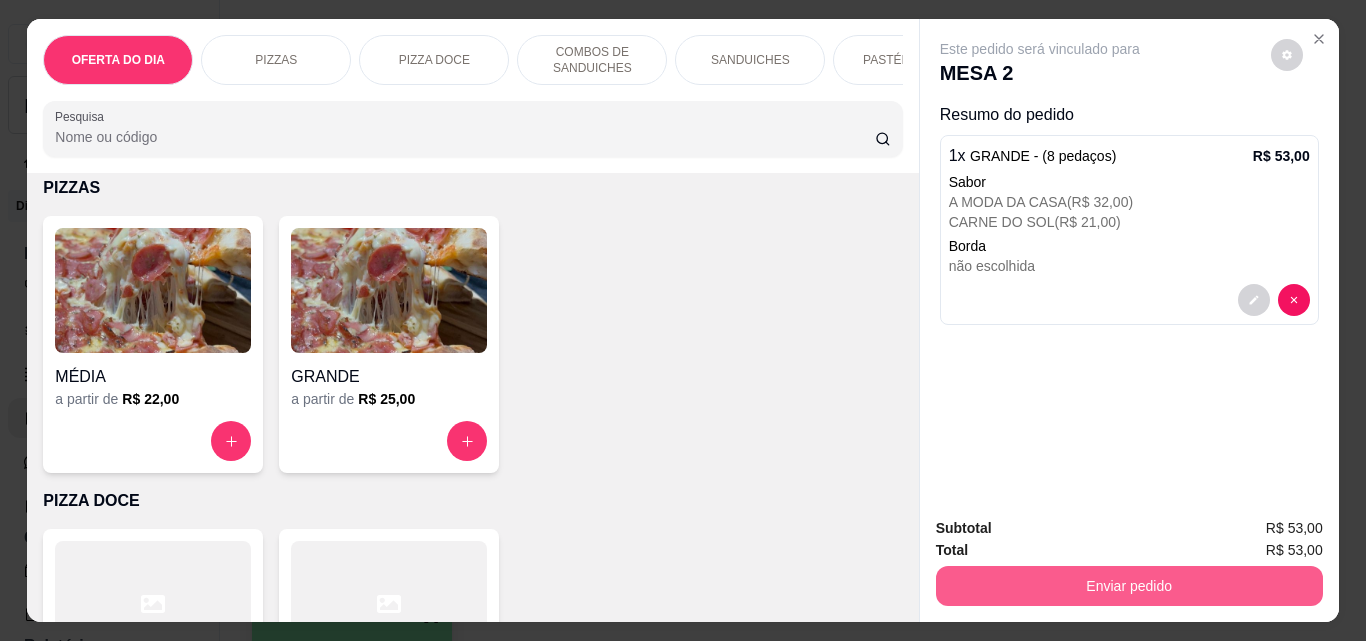 click on "Enviar pedido" at bounding box center [1129, 586] 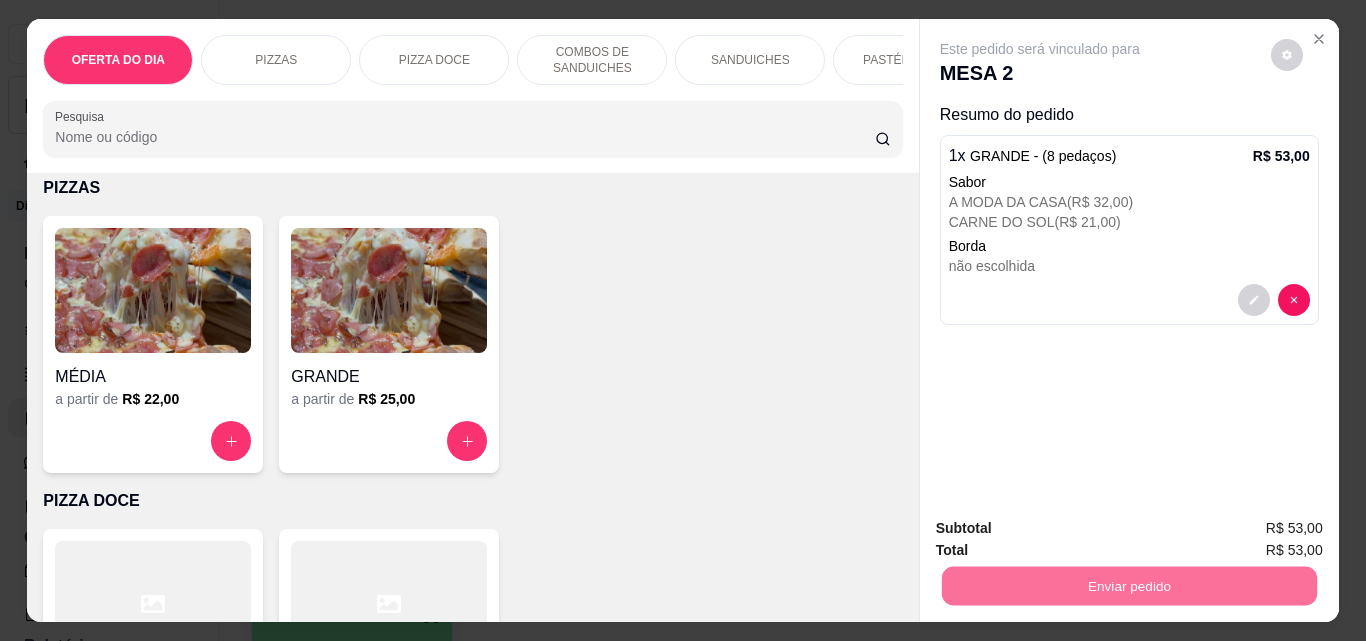 click on "Não registrar e enviar pedido" at bounding box center [1063, 529] 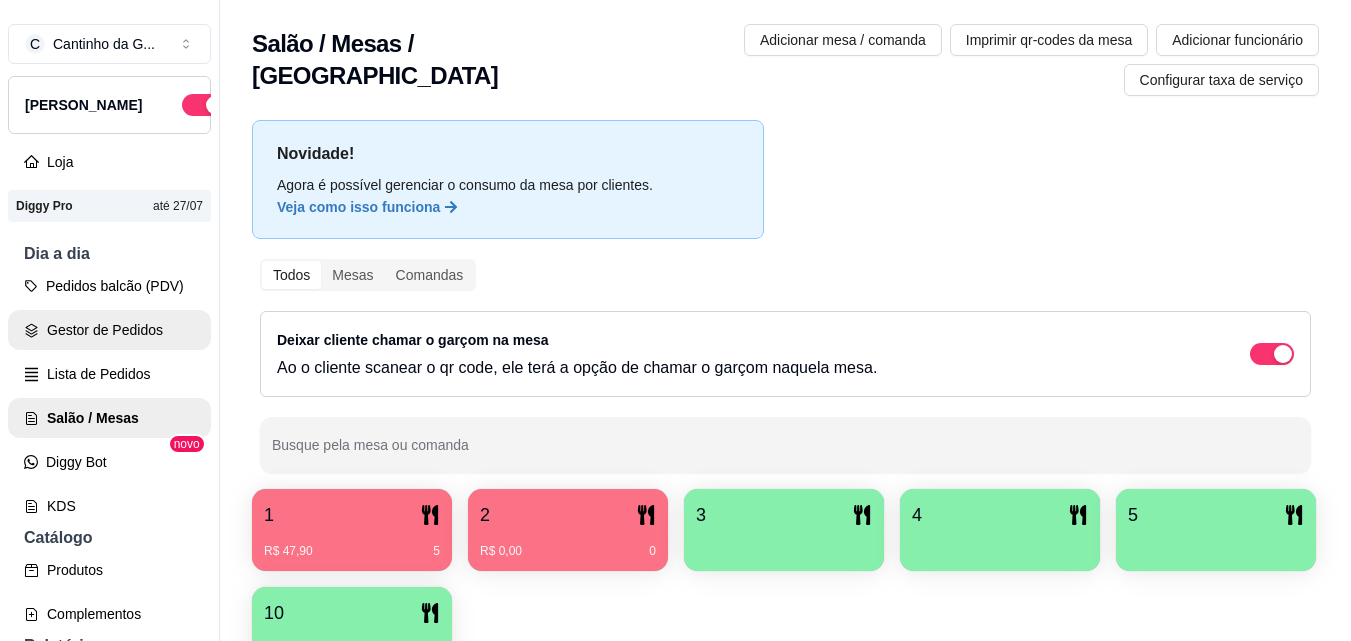 click on "Gestor de Pedidos" at bounding box center (109, 330) 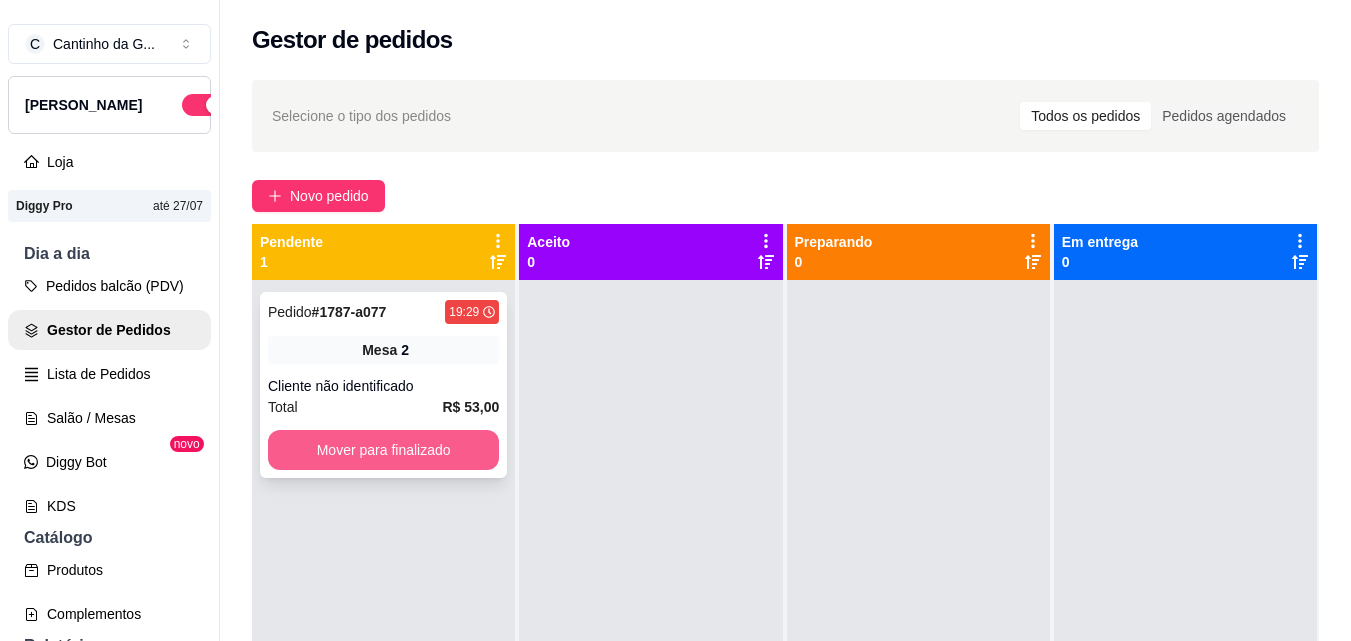 click on "Mover para finalizado" at bounding box center [383, 450] 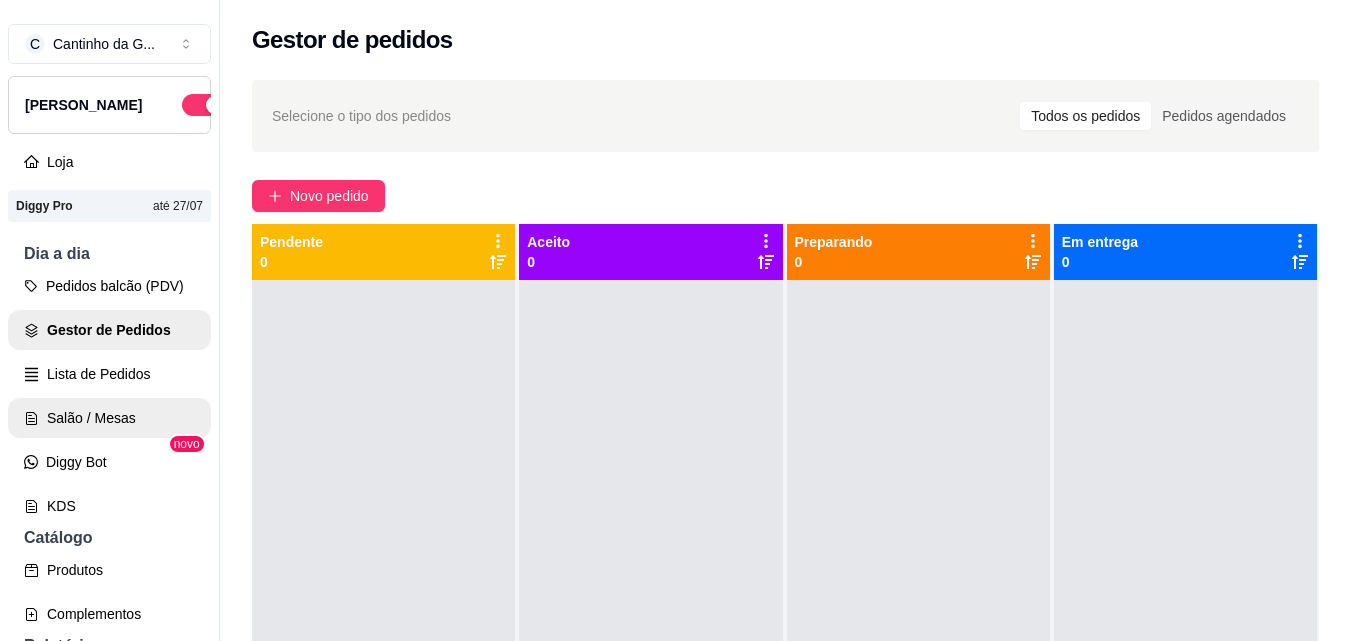 click on "Salão / Mesas" at bounding box center [109, 418] 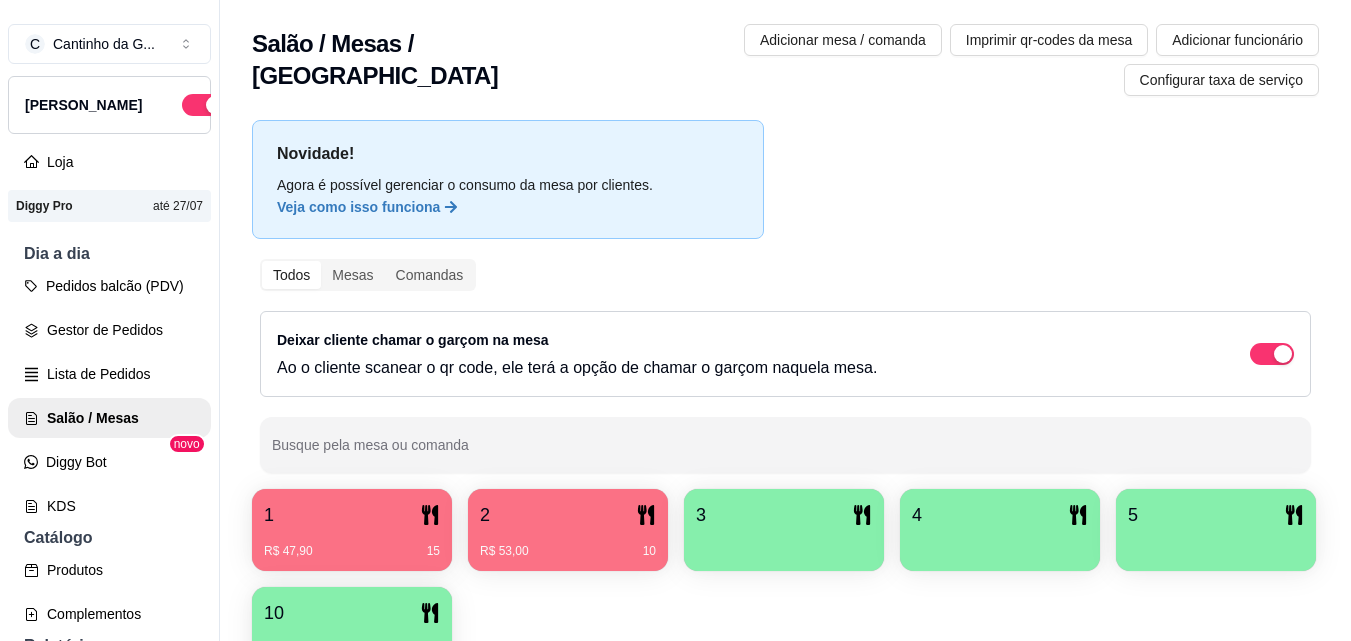 click on "3" at bounding box center [784, 515] 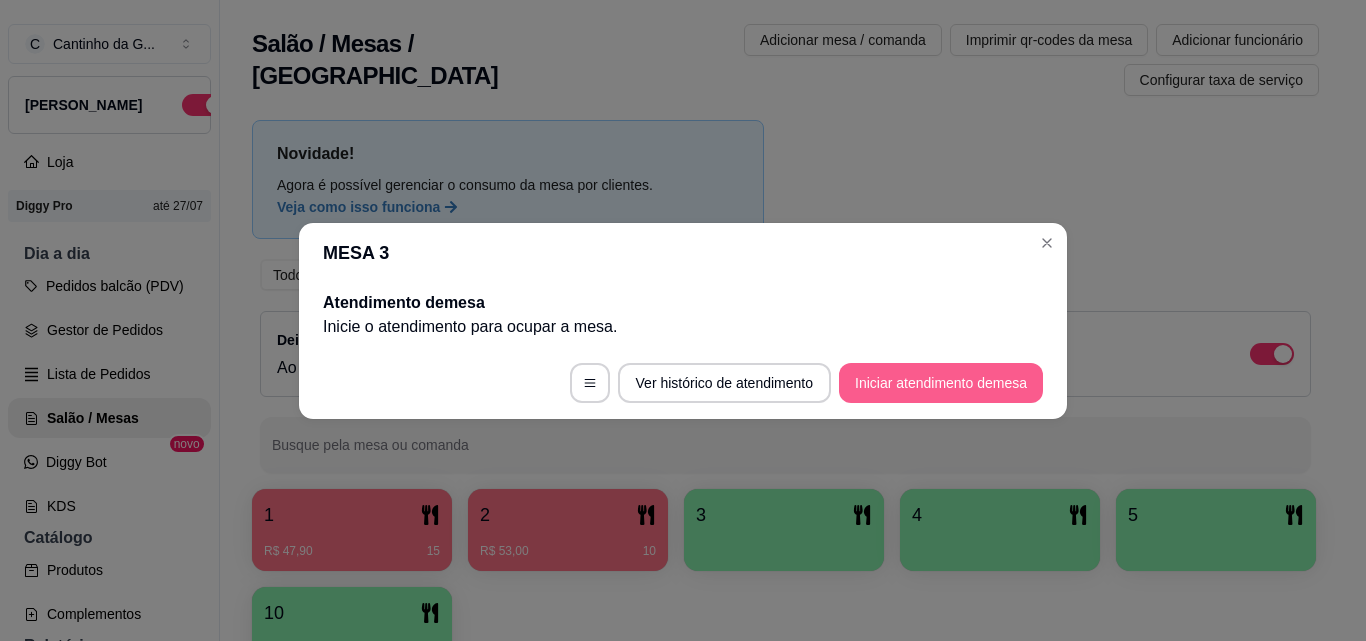 click on "Iniciar atendimento de  mesa" at bounding box center [941, 383] 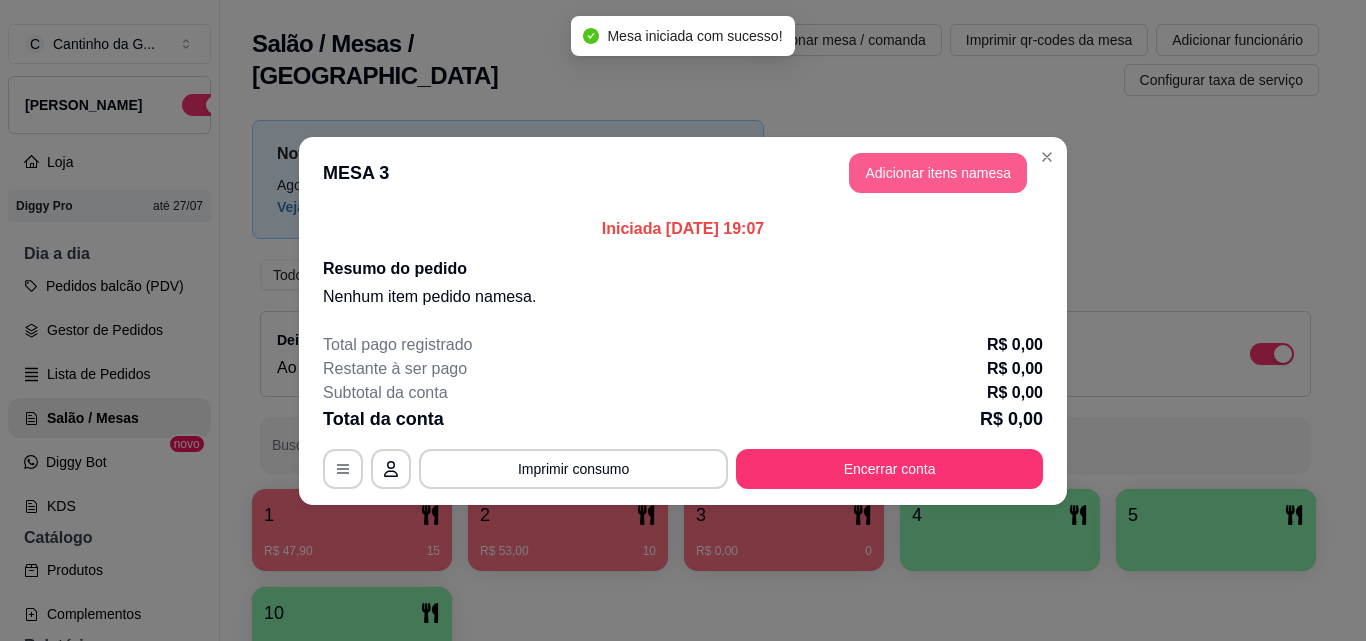 click on "Adicionar itens na  mesa" at bounding box center (938, 173) 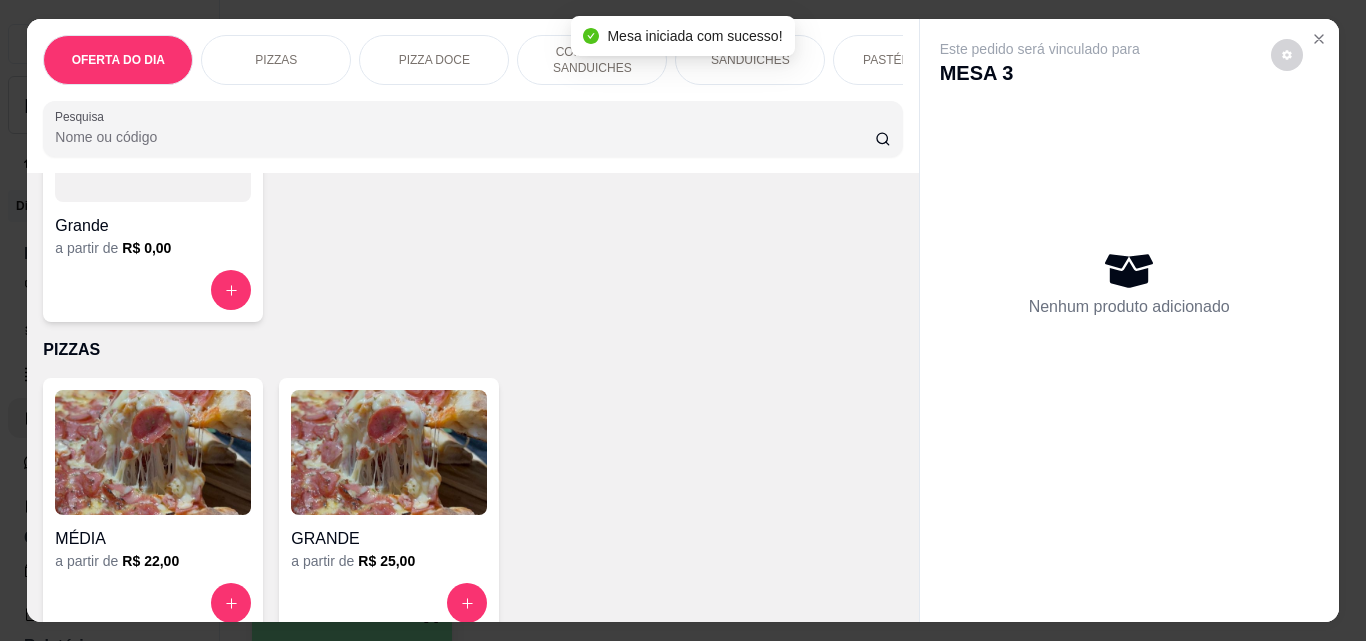 scroll, scrollTop: 300, scrollLeft: 0, axis: vertical 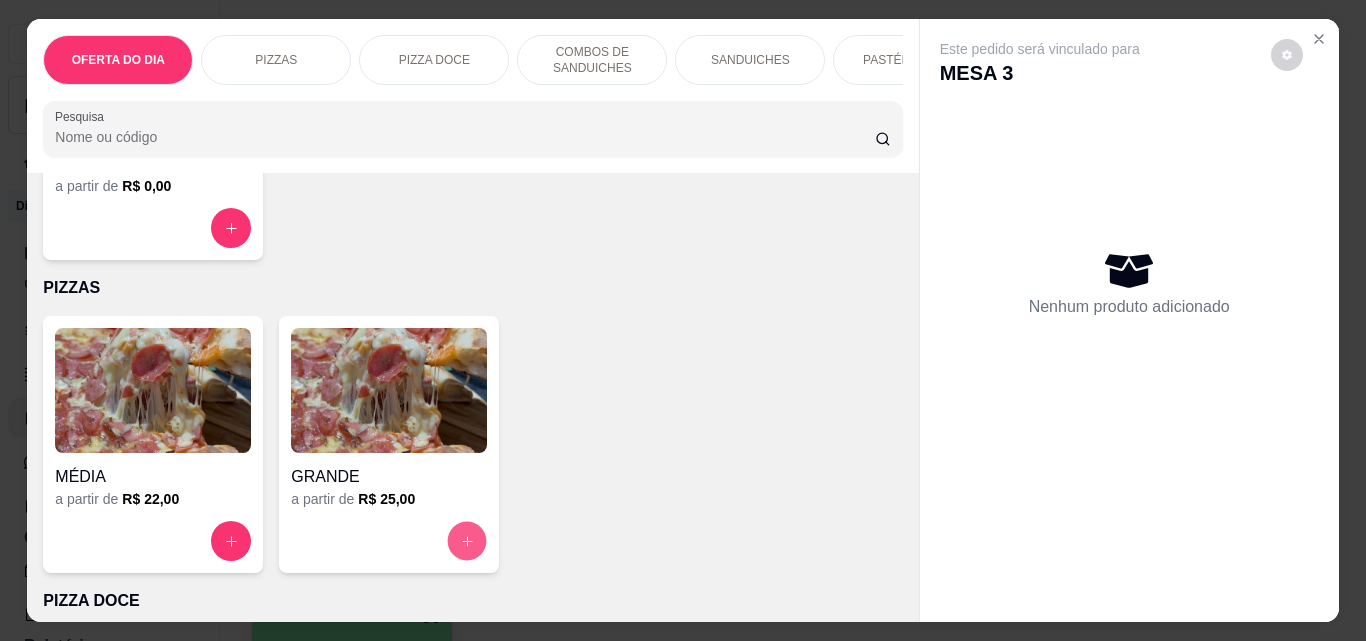 click 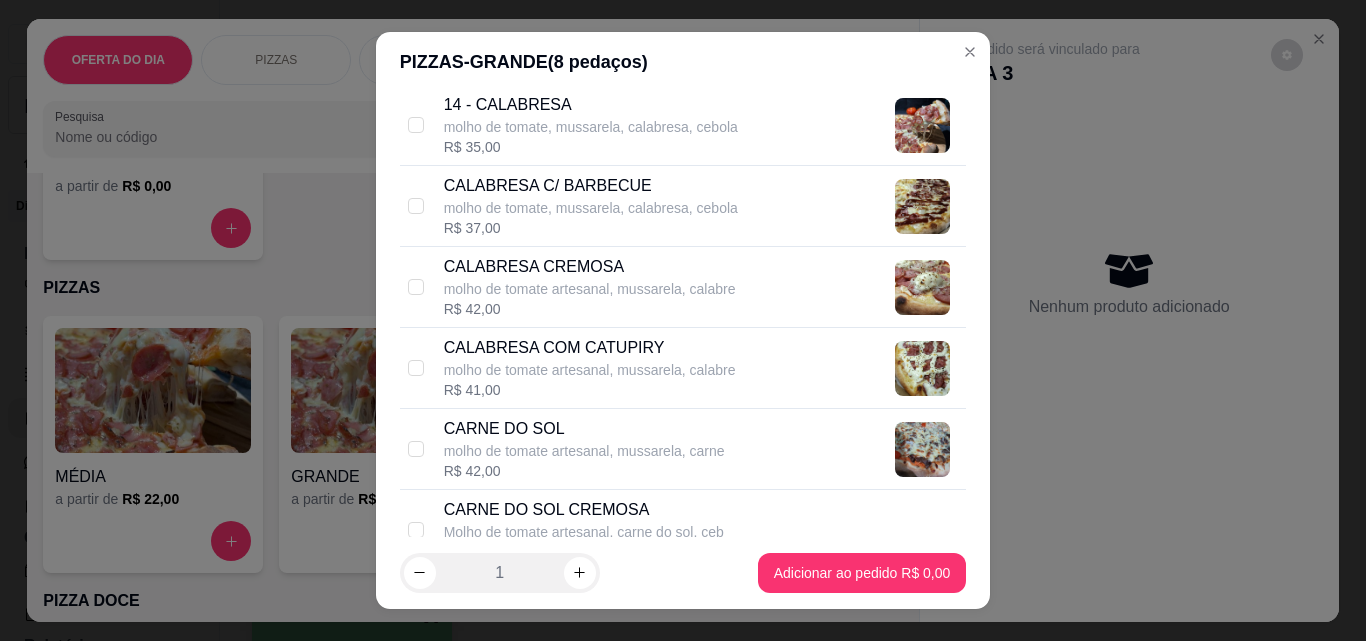scroll, scrollTop: 1000, scrollLeft: 0, axis: vertical 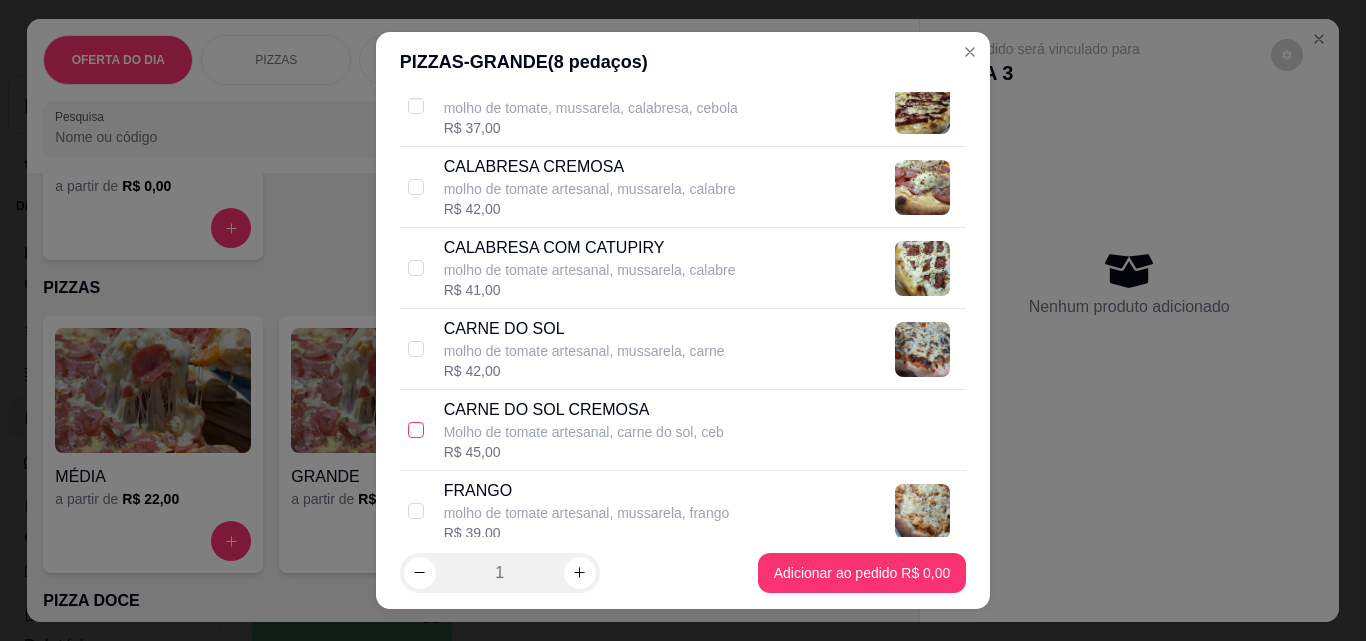 click at bounding box center (416, 430) 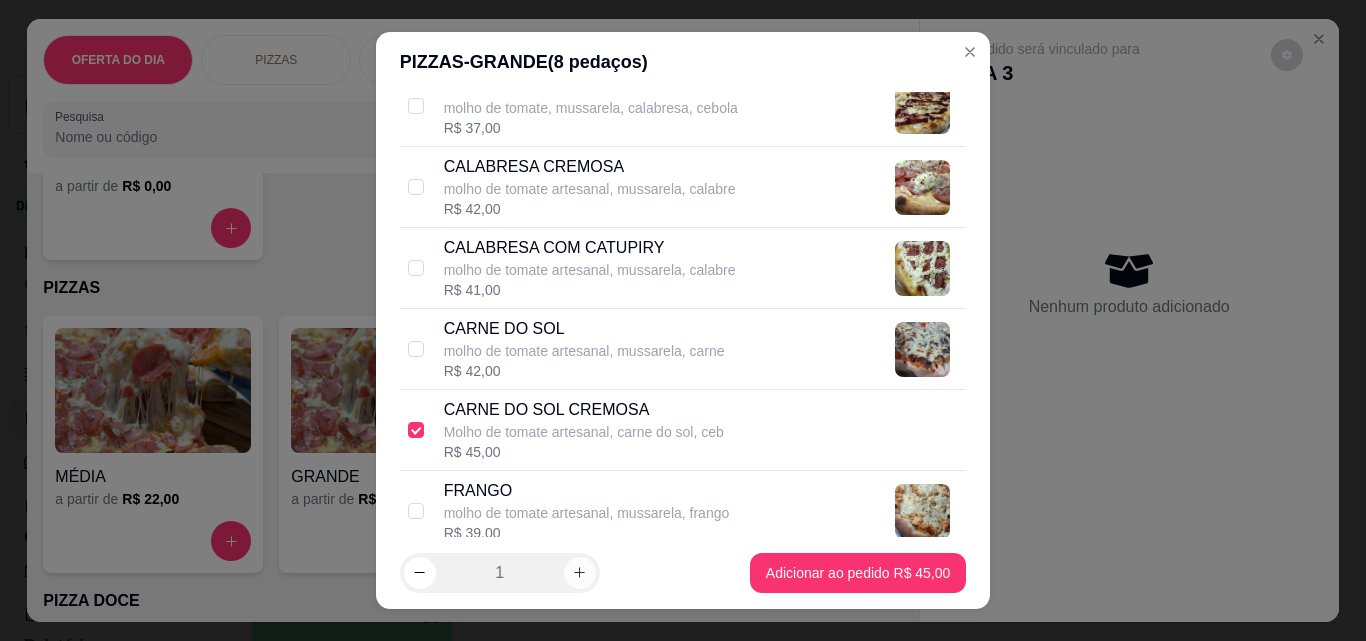 click at bounding box center (580, 573) 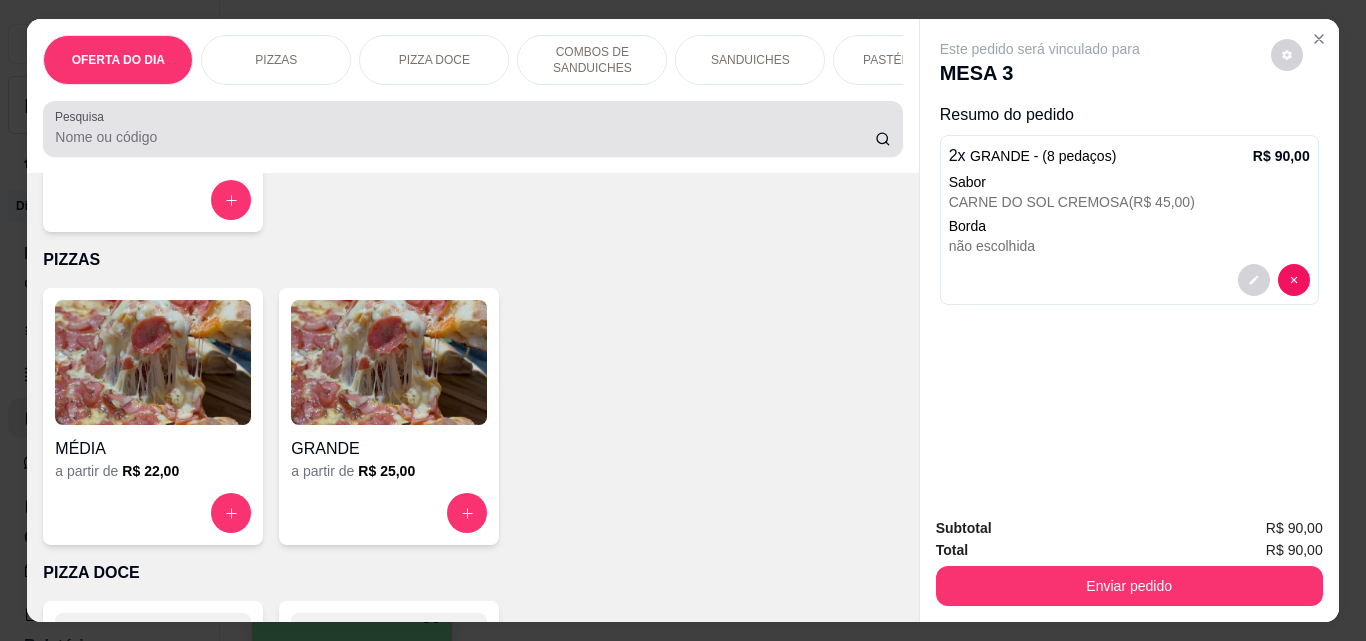 scroll, scrollTop: 300, scrollLeft: 0, axis: vertical 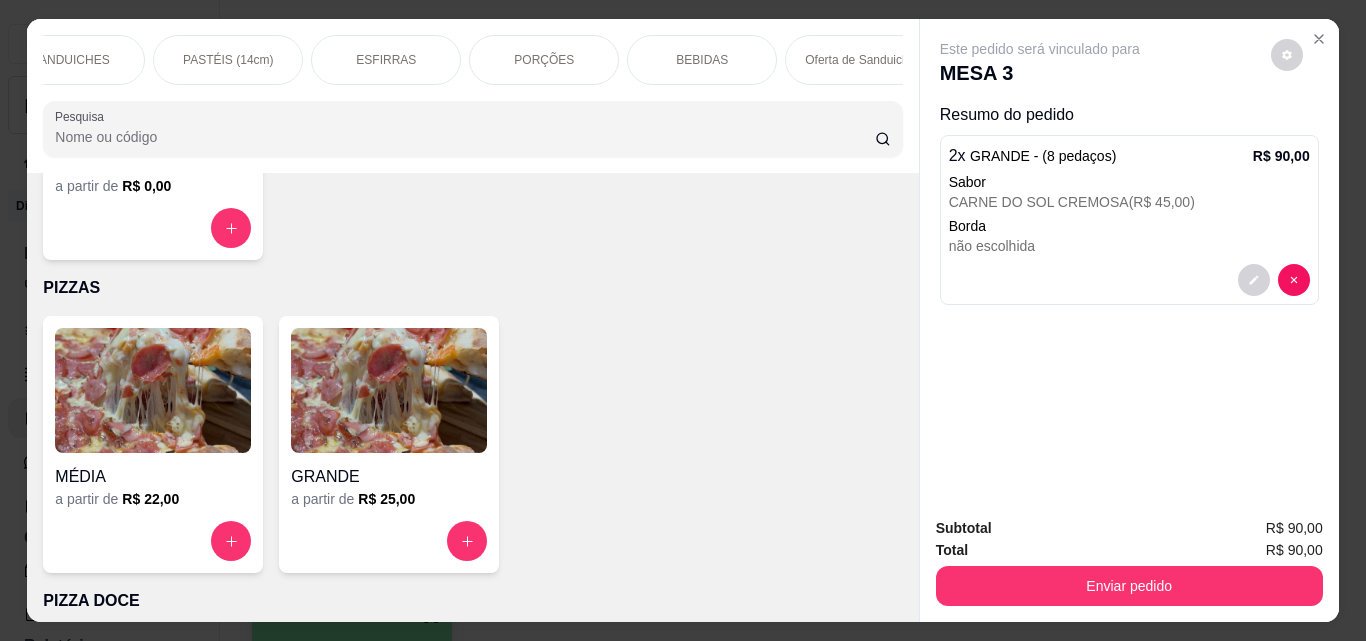 click on "BEBIDAS" at bounding box center (702, 60) 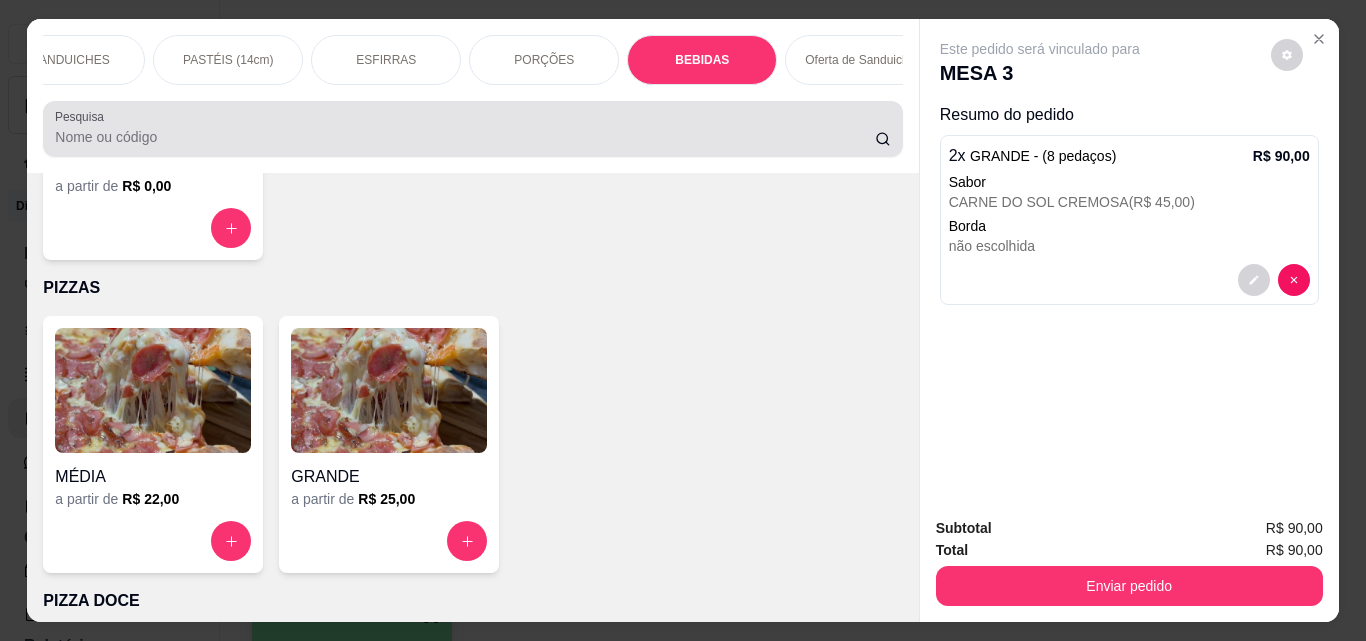 scroll, scrollTop: 5030, scrollLeft: 0, axis: vertical 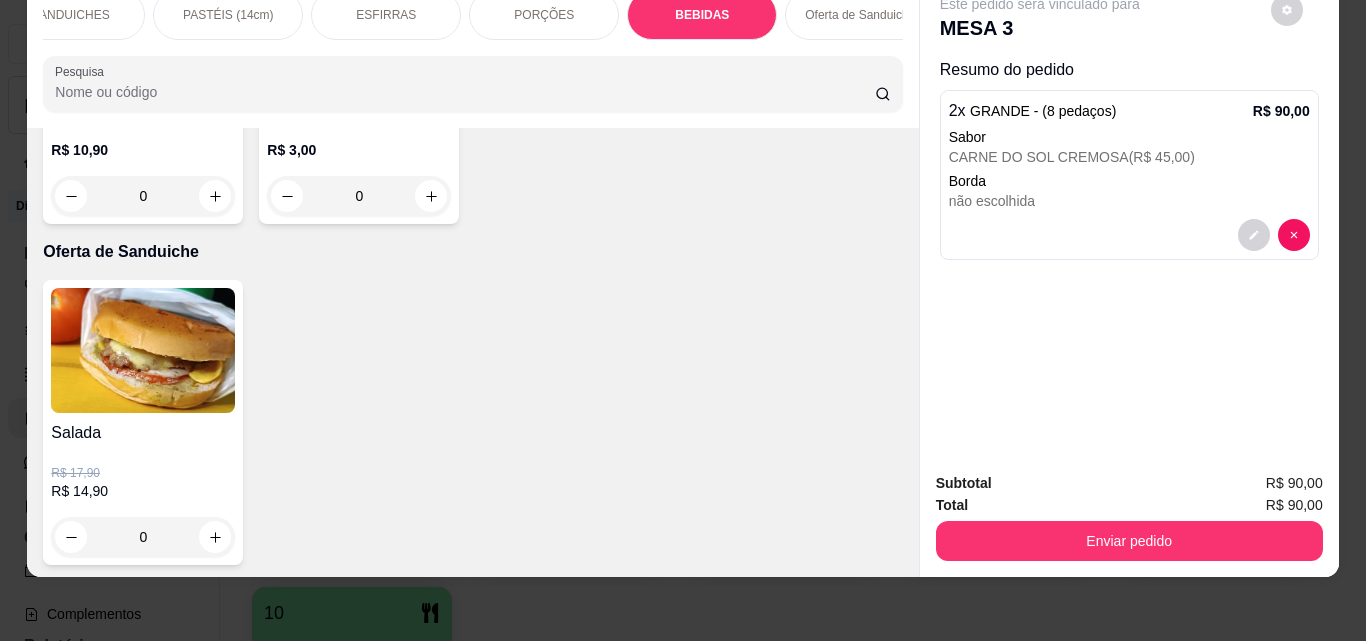 click at bounding box center [431, -89] 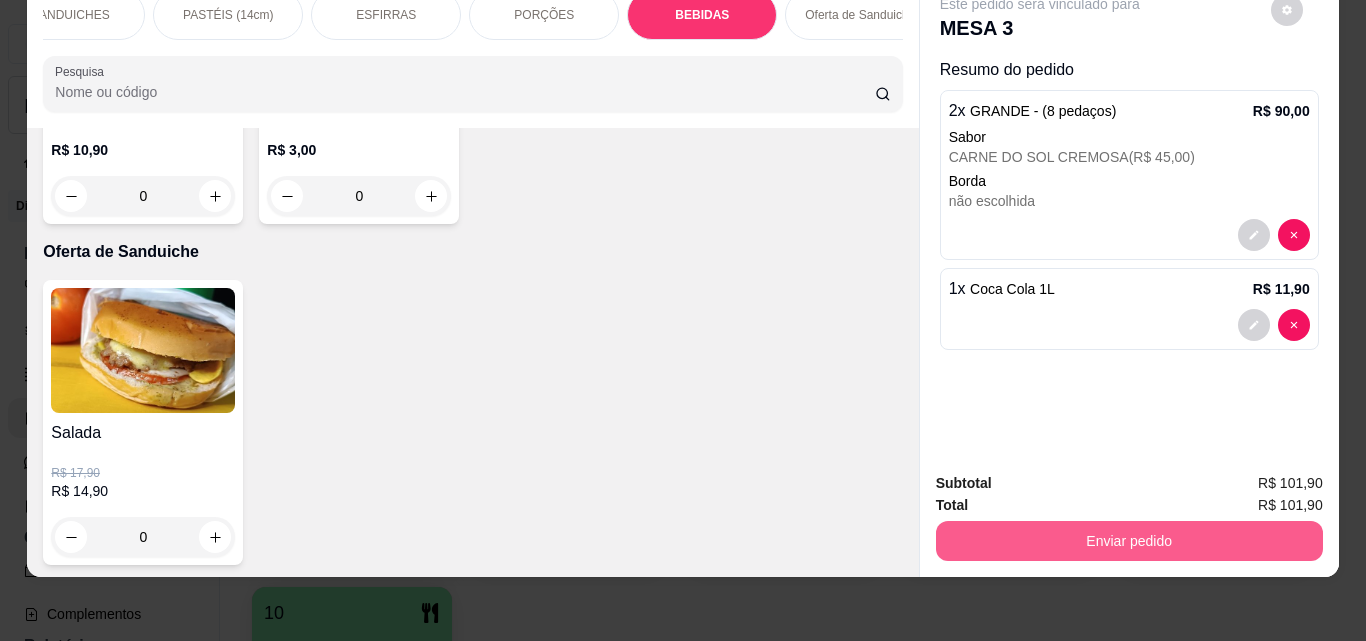 click on "Enviar pedido" at bounding box center (1129, 541) 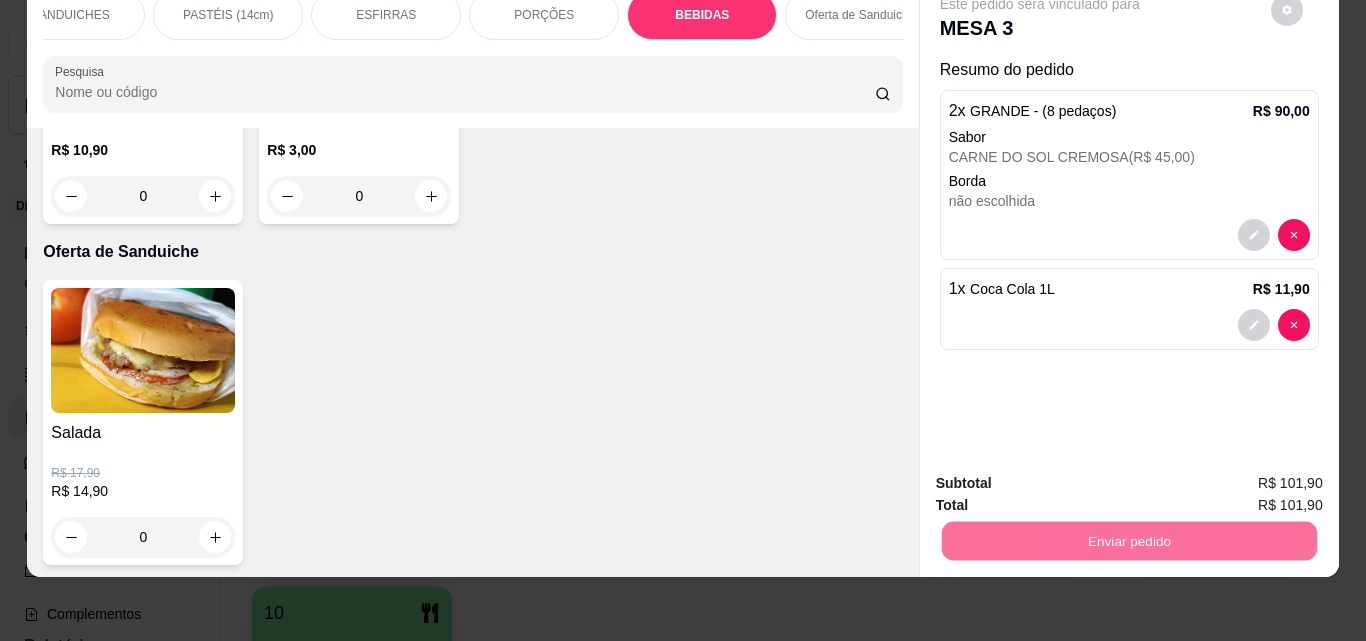 click on "Não registrar e enviar pedido" at bounding box center (1063, 477) 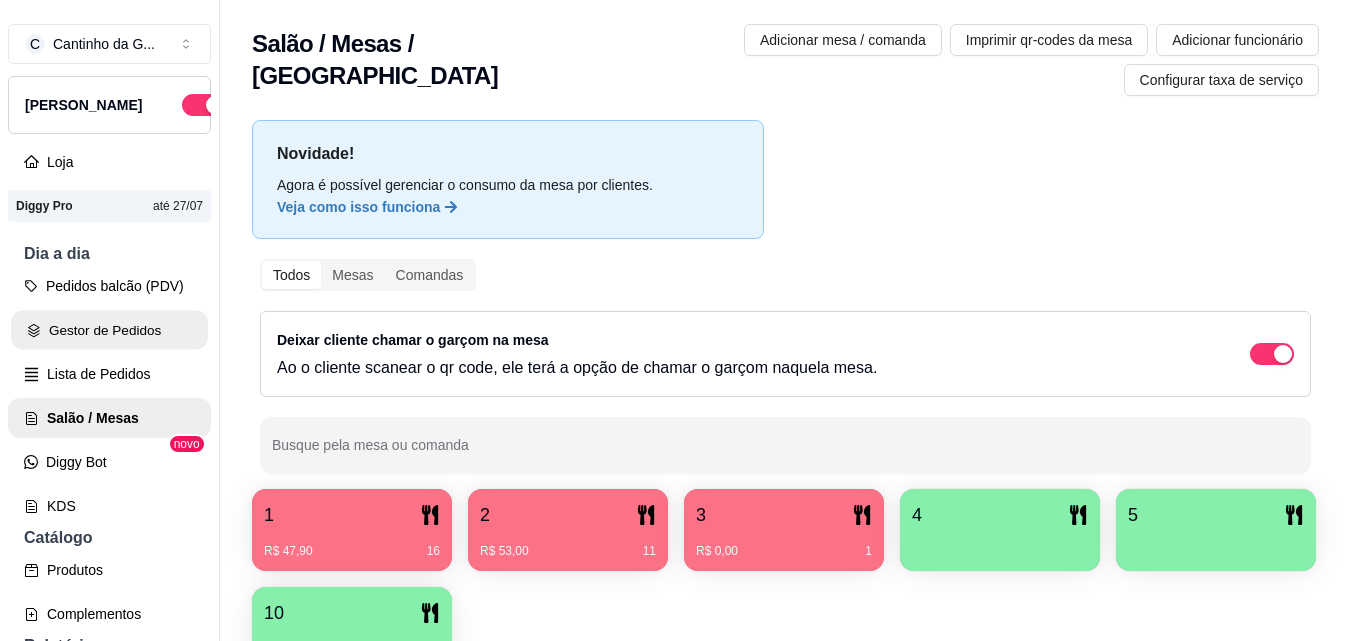 click on "Gestor de Pedidos" at bounding box center (109, 330) 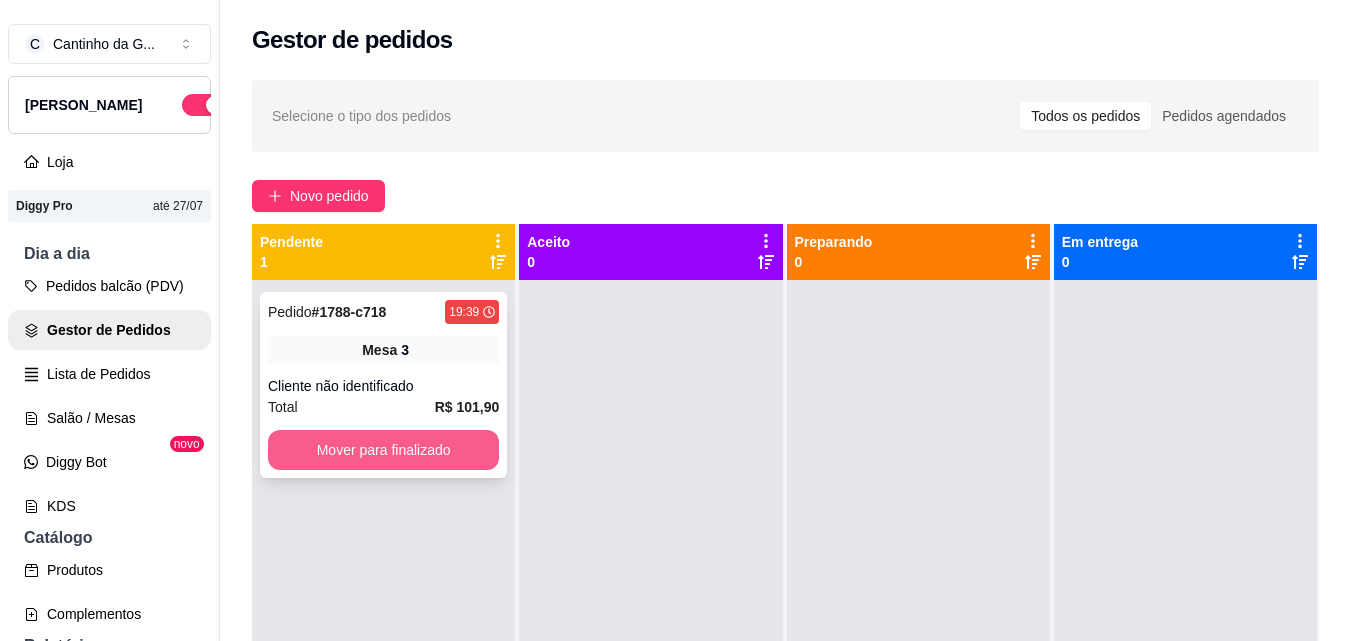 click on "Mover para finalizado" at bounding box center (383, 450) 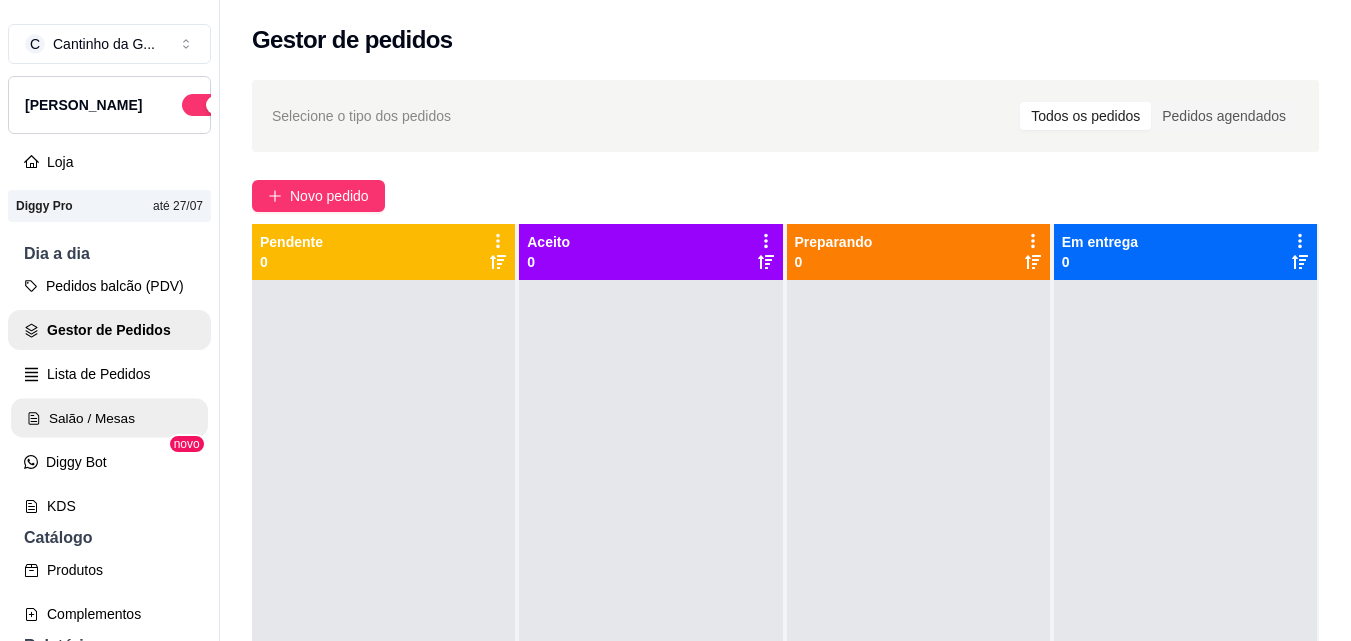 click on "Salão / Mesas" at bounding box center (109, 418) 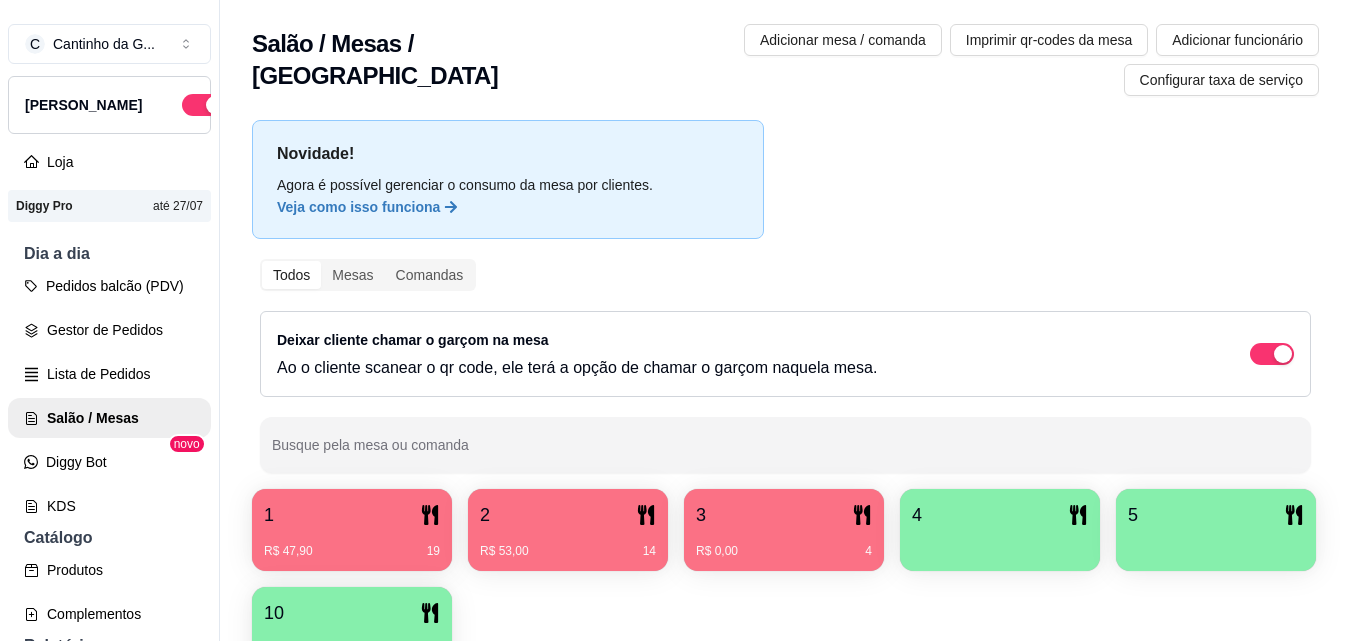 click on "1" at bounding box center (352, 515) 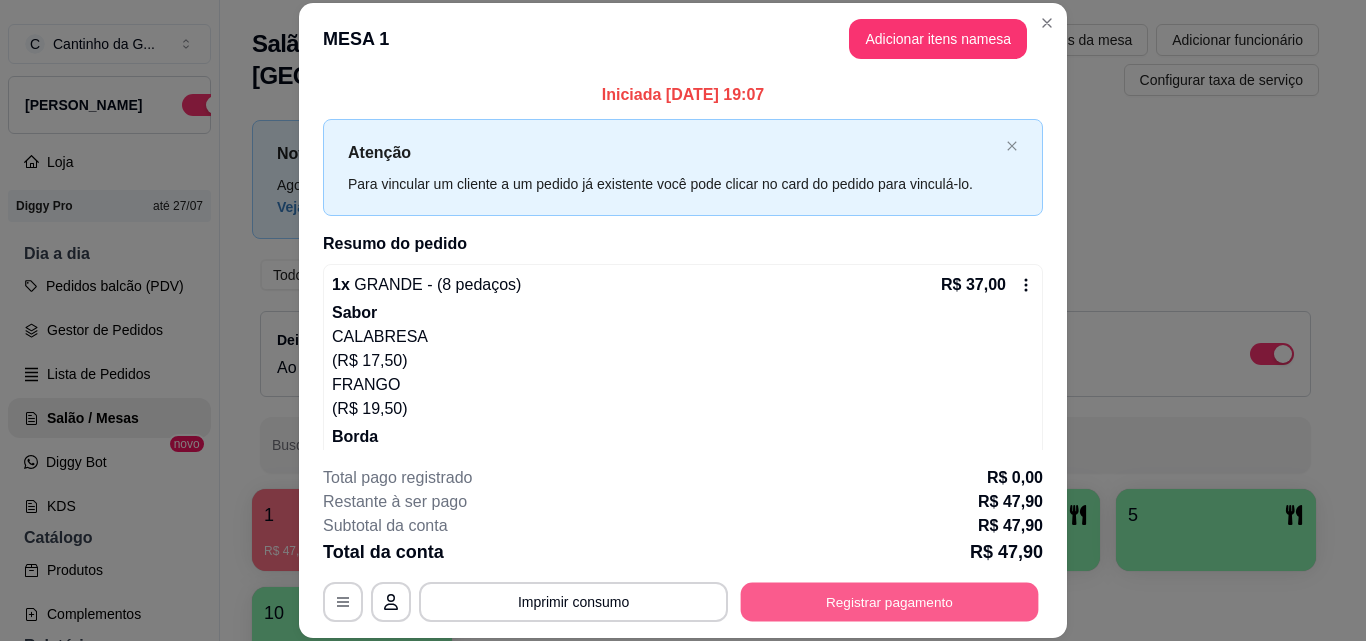 click on "Registrar pagamento" at bounding box center [890, 601] 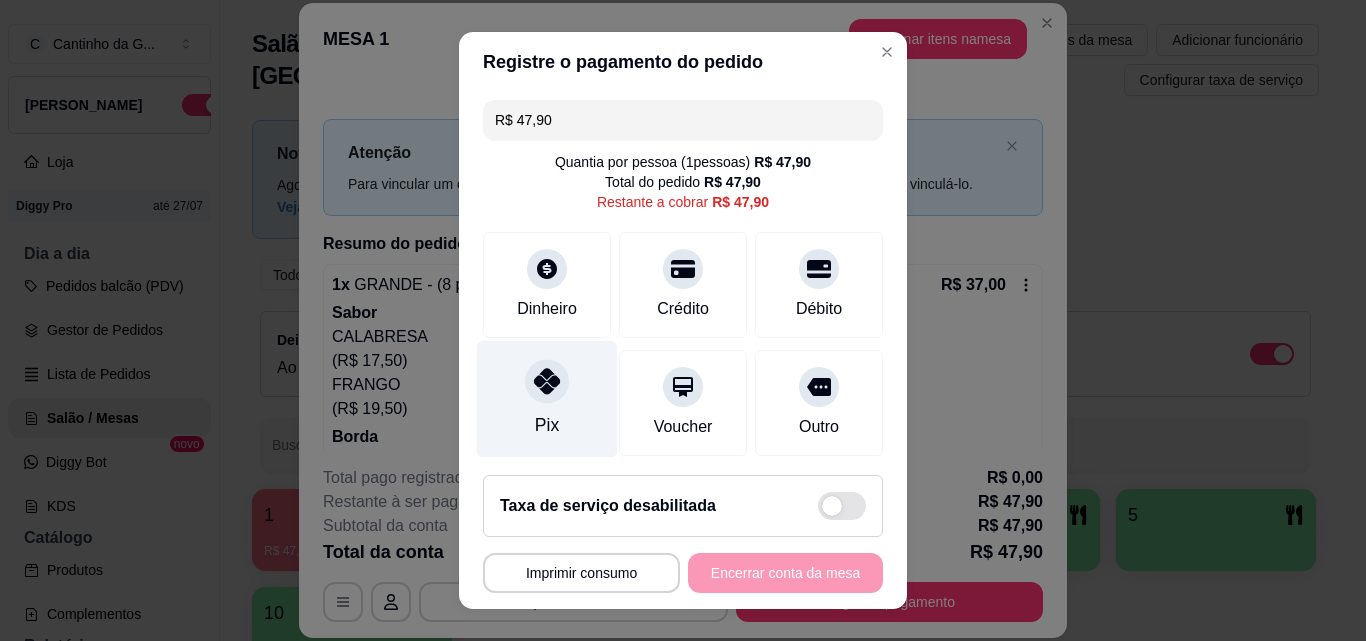 click at bounding box center [547, 381] 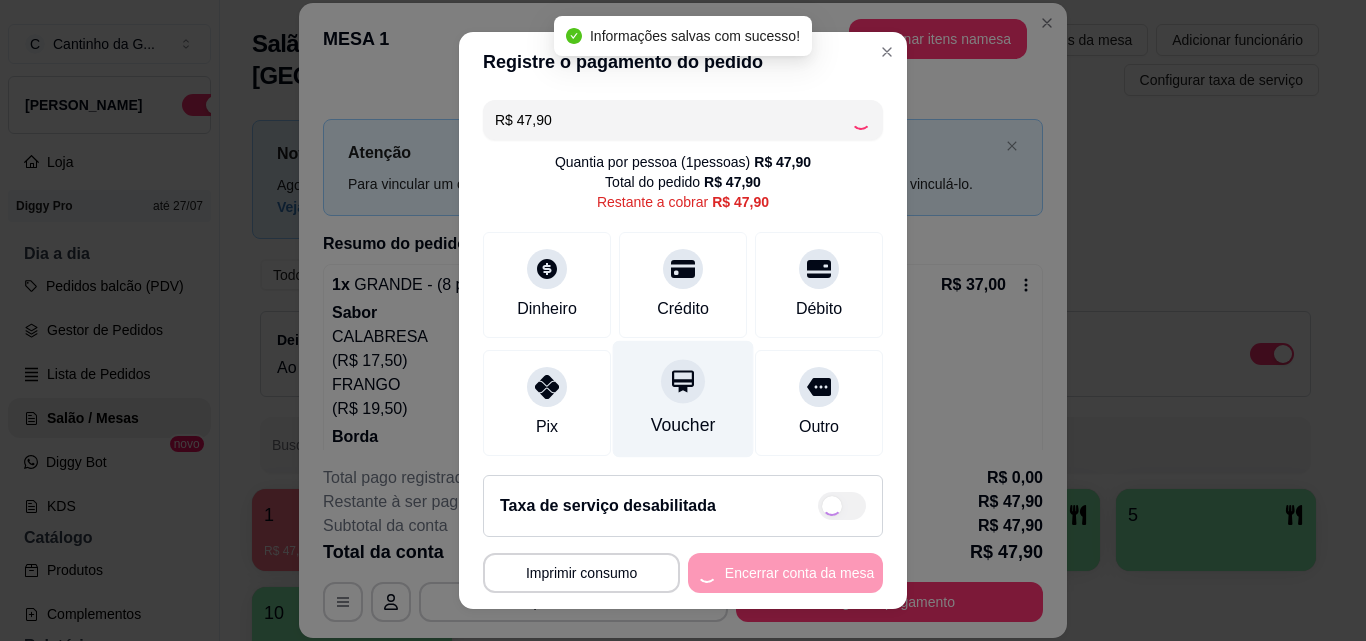 type on "R$ 0,00" 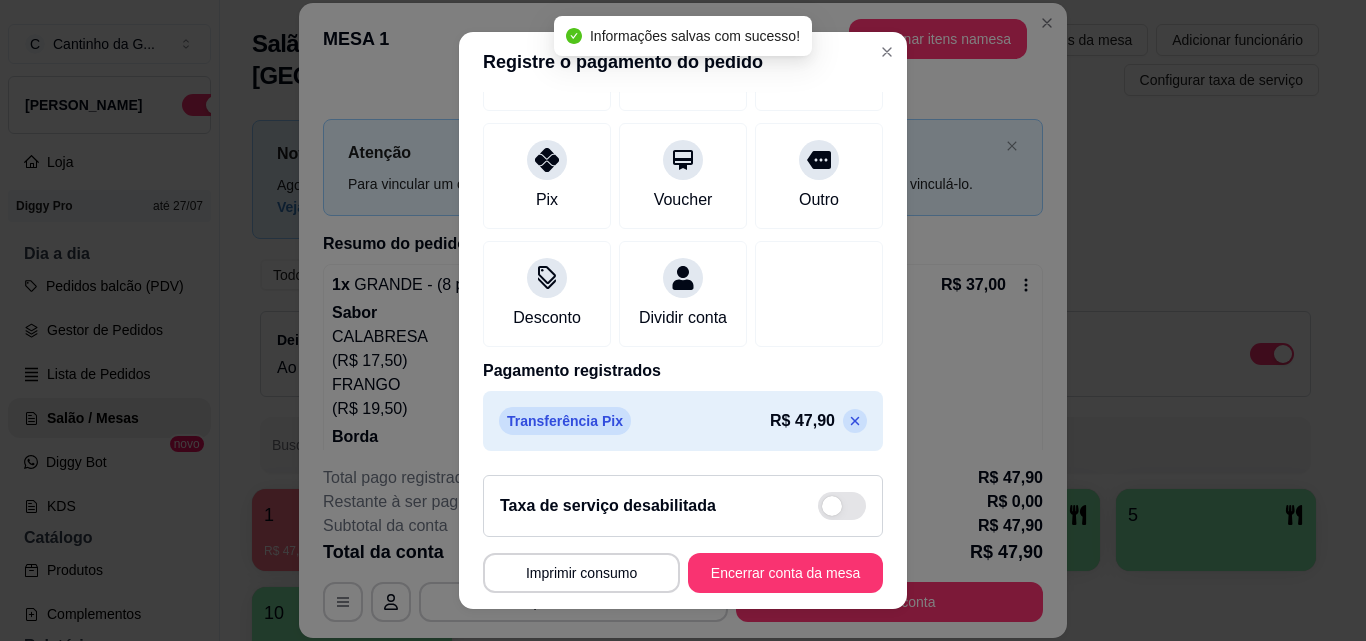 scroll, scrollTop: 231, scrollLeft: 0, axis: vertical 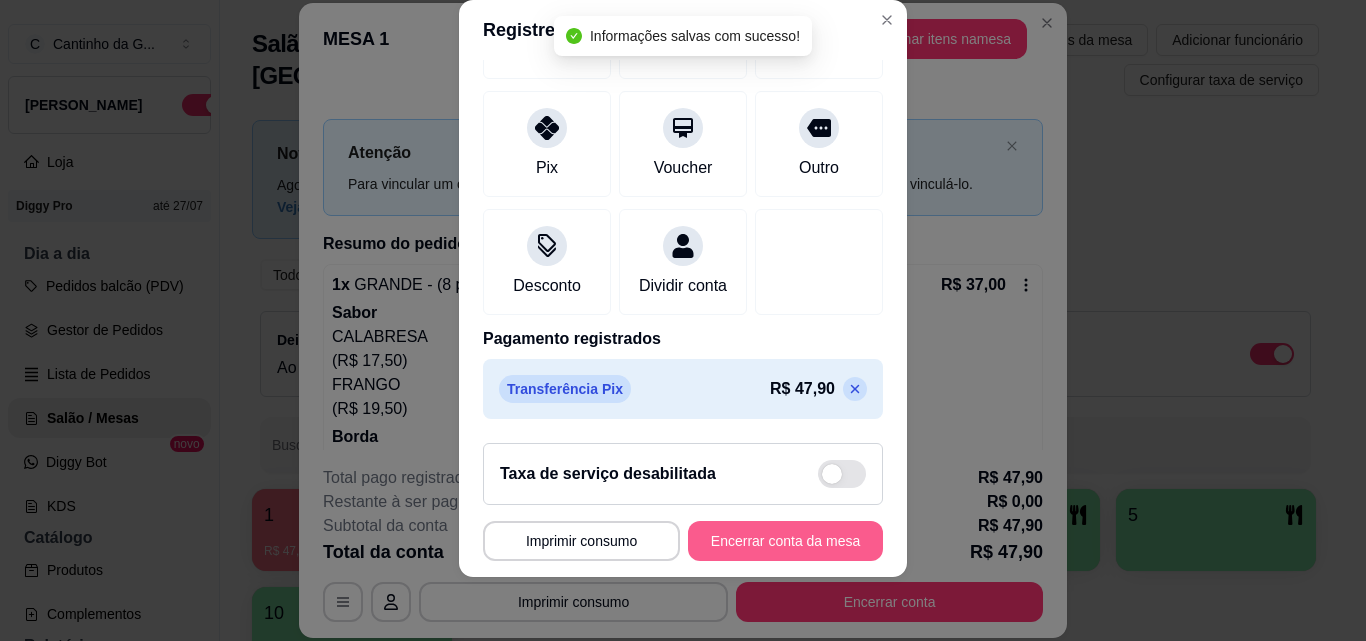 click on "Encerrar conta da mesa" at bounding box center [785, 541] 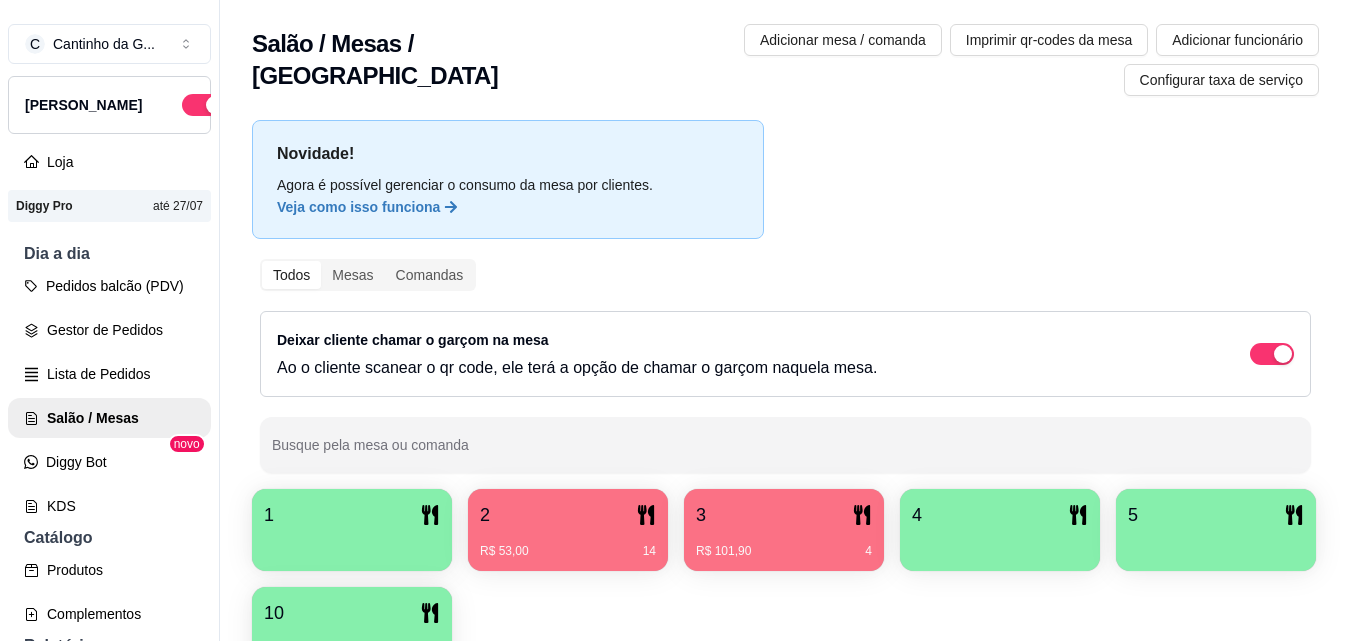 click on "2" at bounding box center [568, 515] 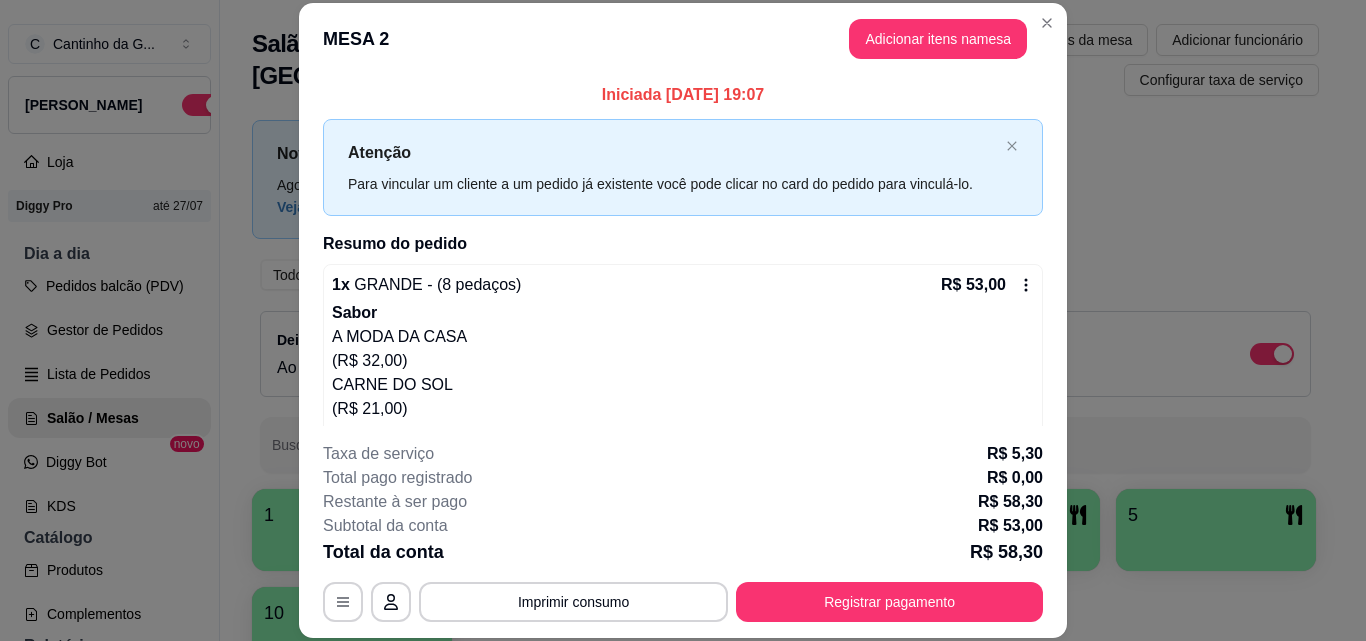 click on "MESA 2 Adicionar itens na  mesa" at bounding box center (683, 39) 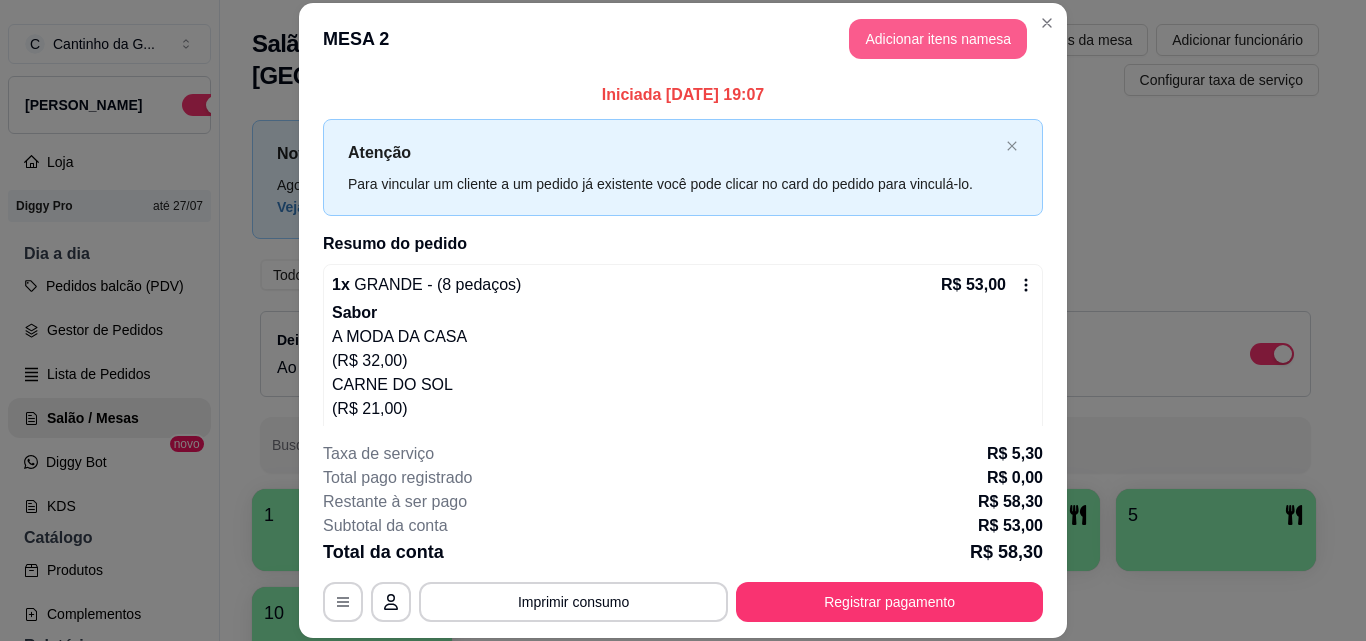 click on "Adicionar itens na  mesa" at bounding box center (938, 39) 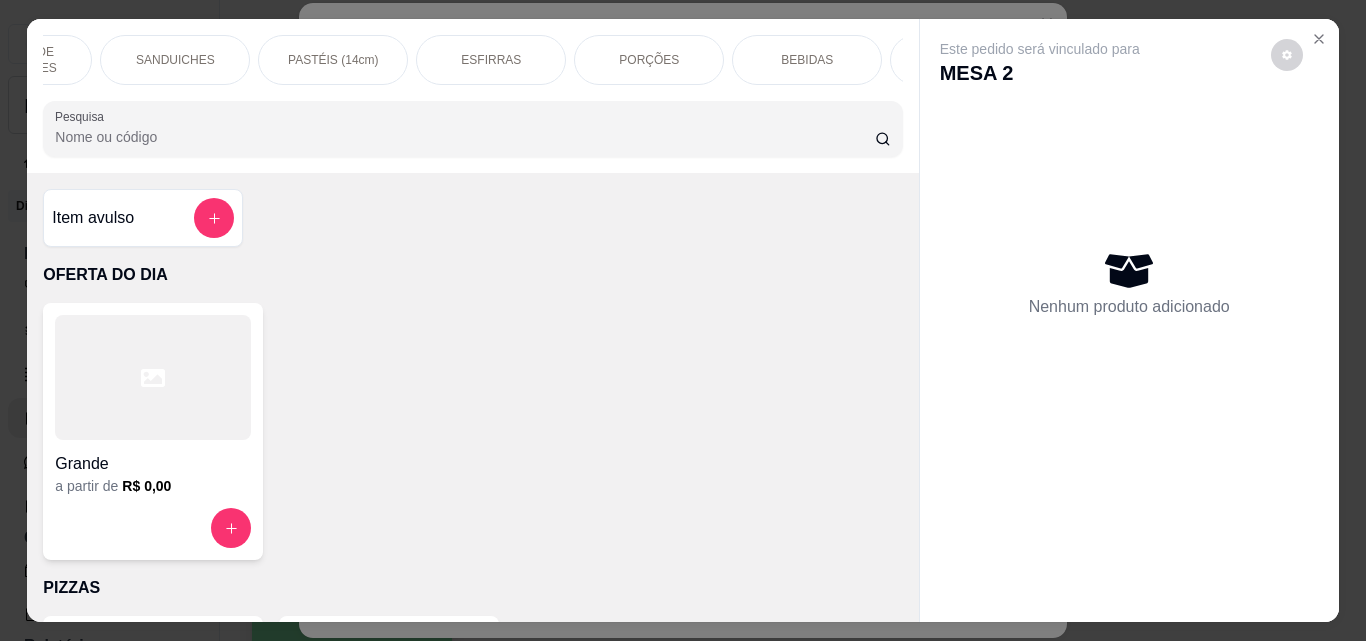 scroll, scrollTop: 0, scrollLeft: 576, axis: horizontal 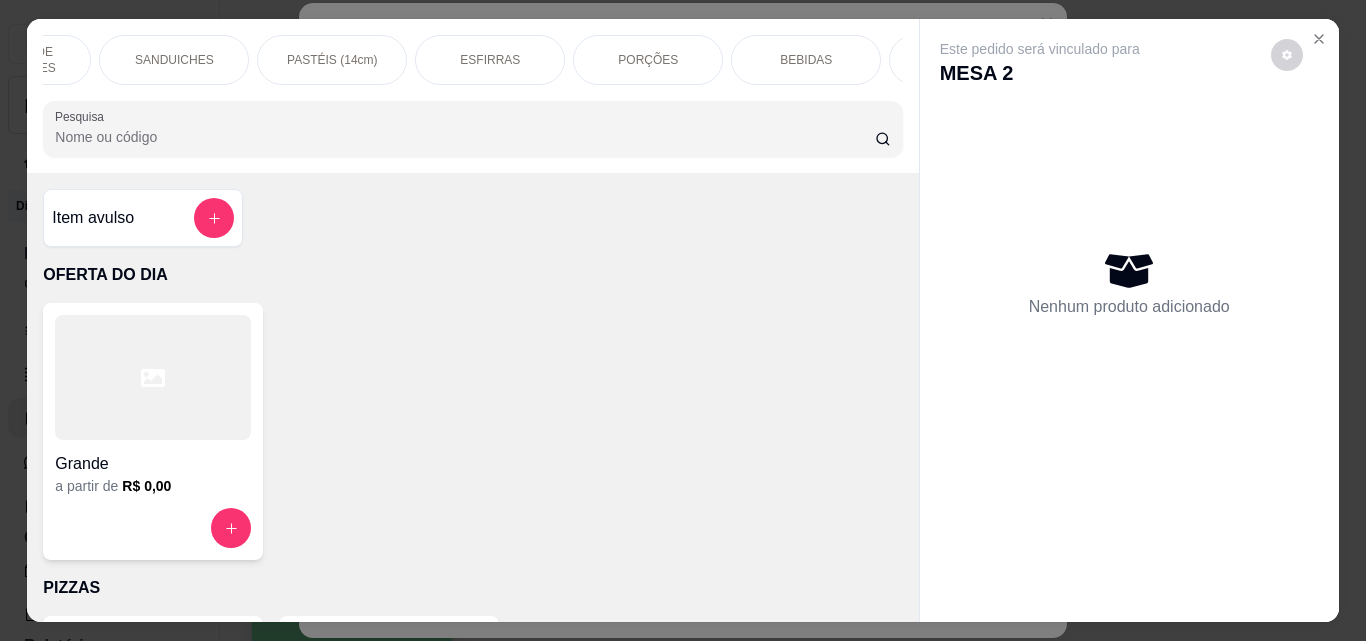 click on "BEBIDAS" at bounding box center (806, 60) 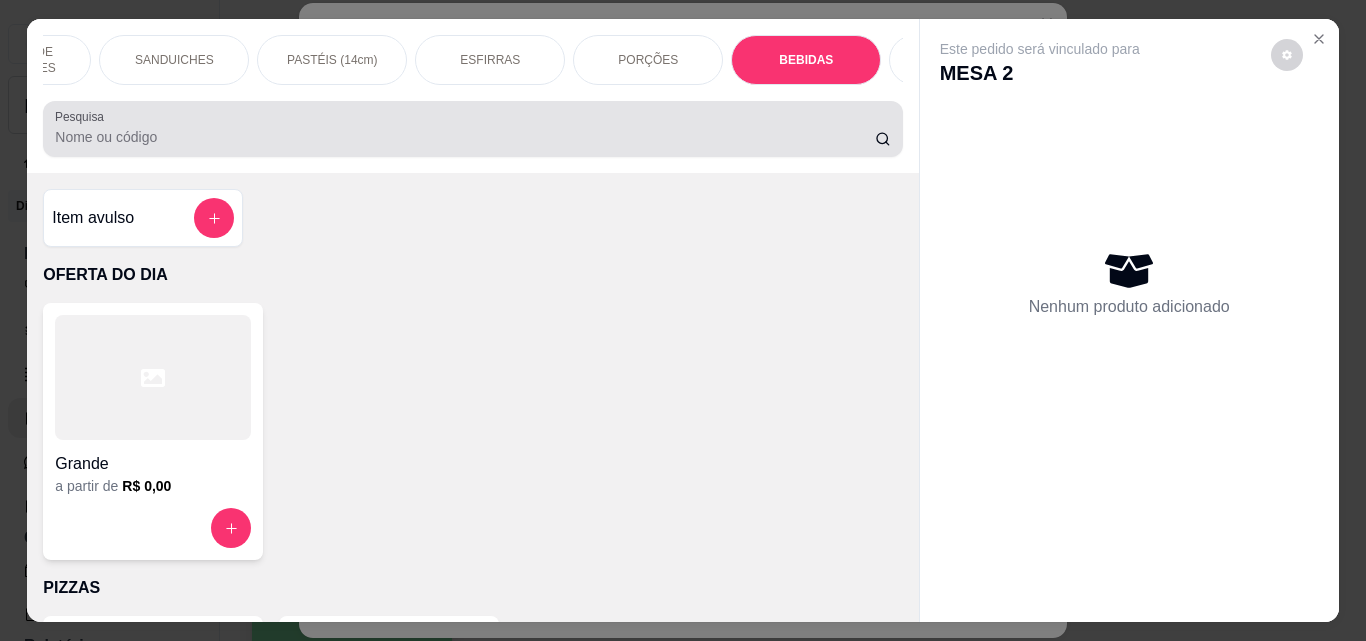 scroll, scrollTop: 5030, scrollLeft: 0, axis: vertical 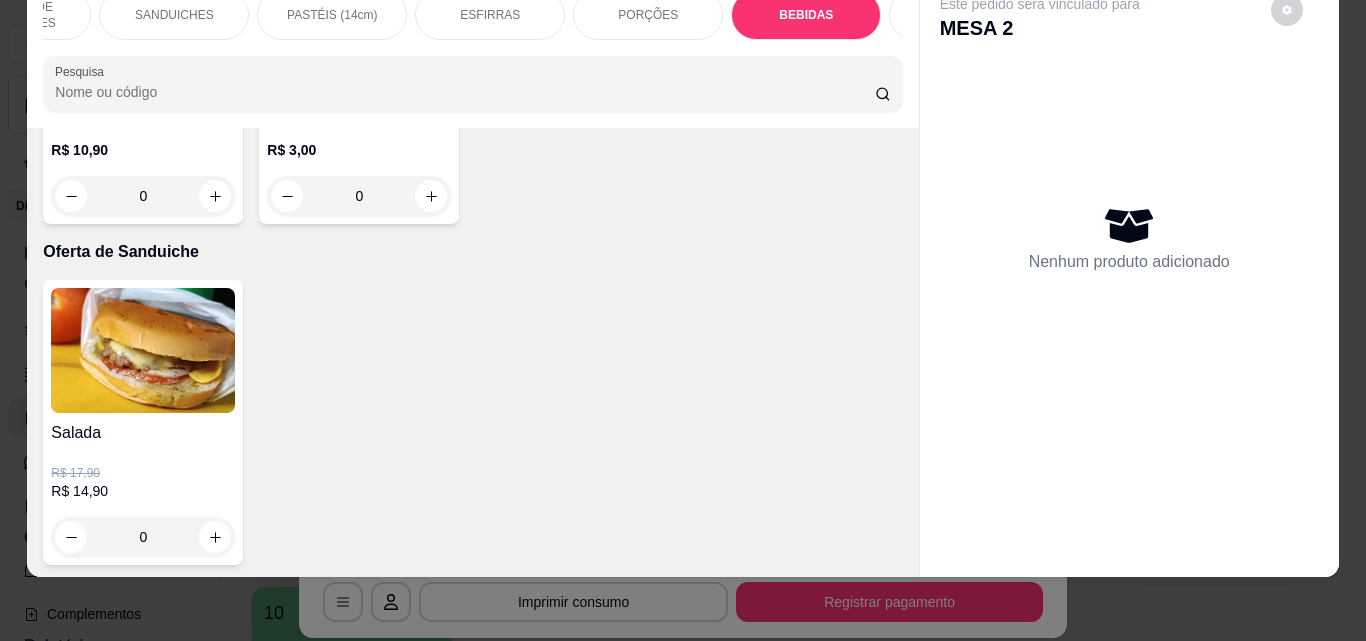 click 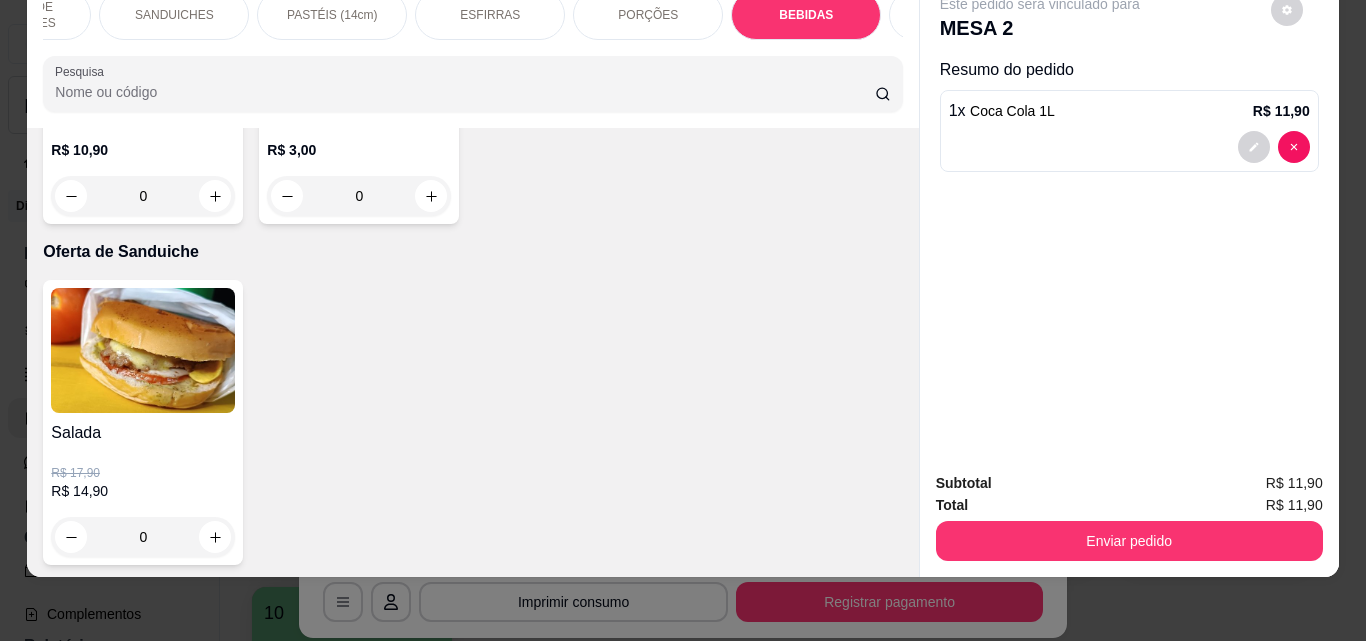 click on "Subtotal R$ 11,90 Total R$ 11,90 Enviar pedido" at bounding box center (1129, 516) 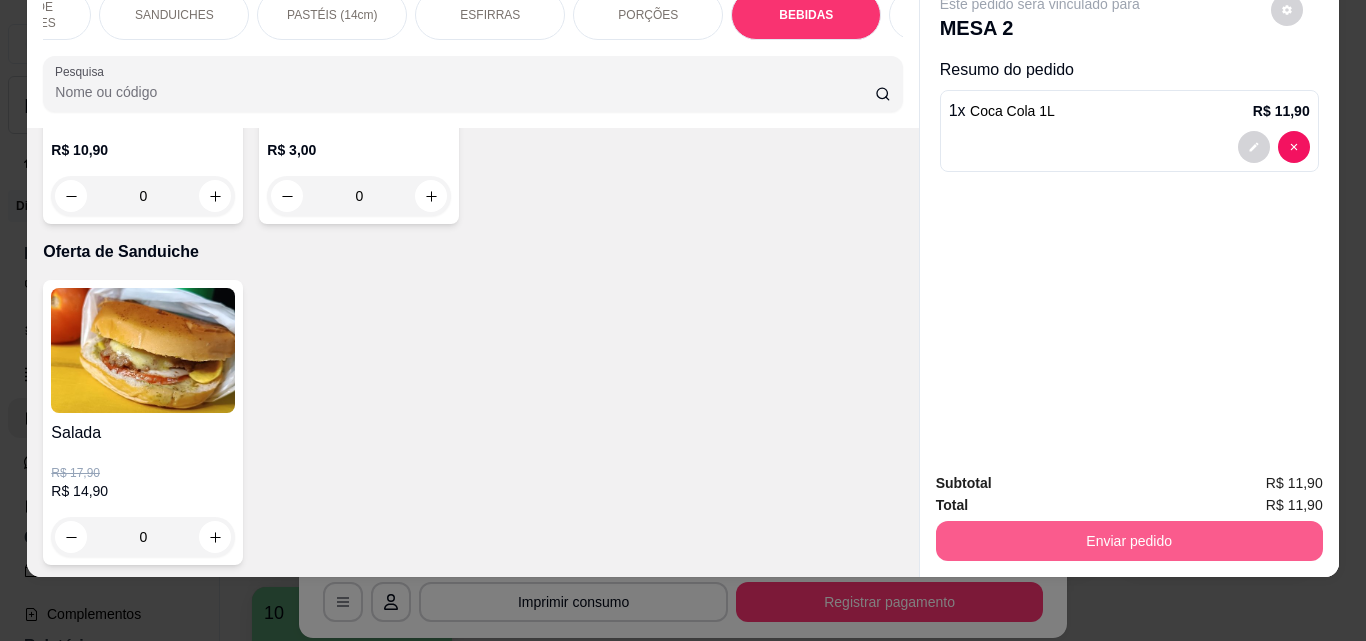 click on "Enviar pedido" at bounding box center [1129, 541] 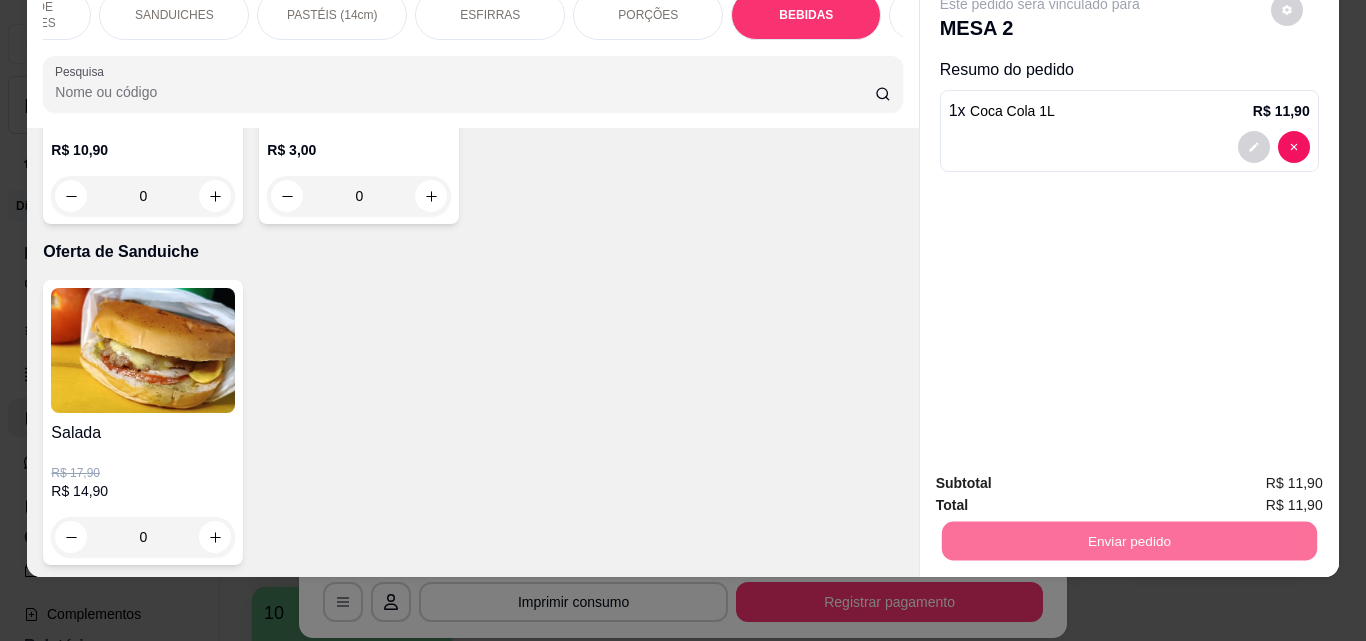 click on "Não registrar e enviar pedido" at bounding box center (1063, 477) 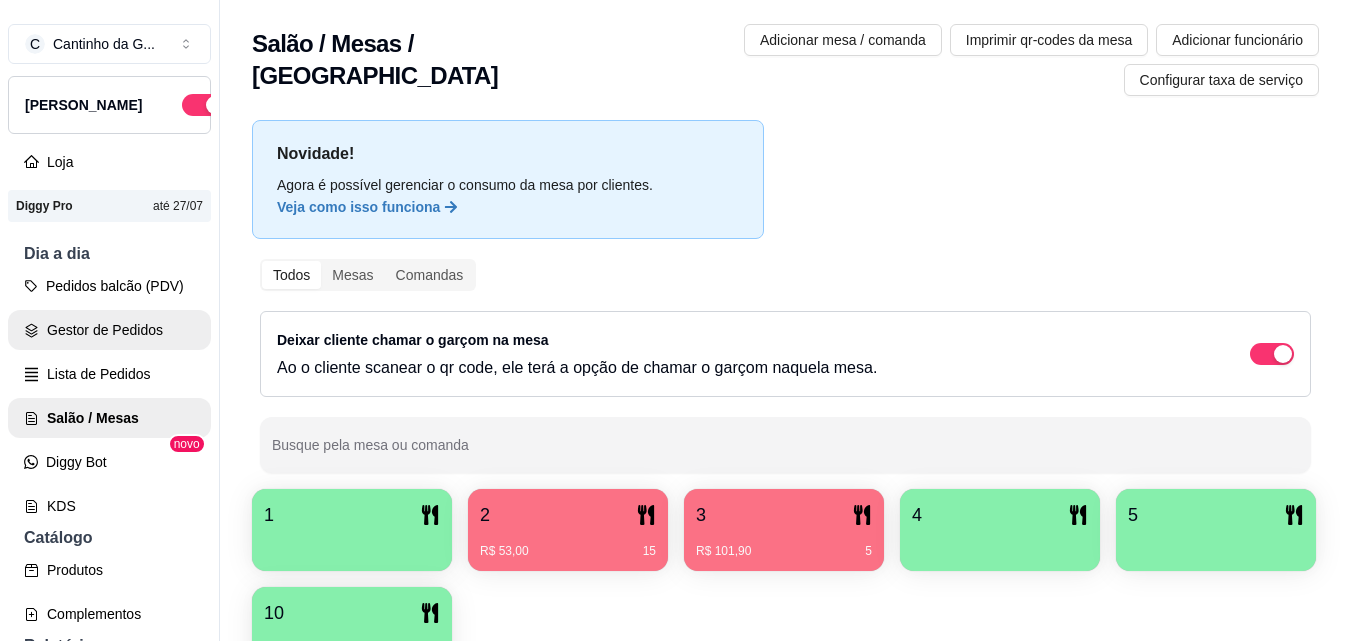 click on "Gestor de Pedidos" at bounding box center (109, 330) 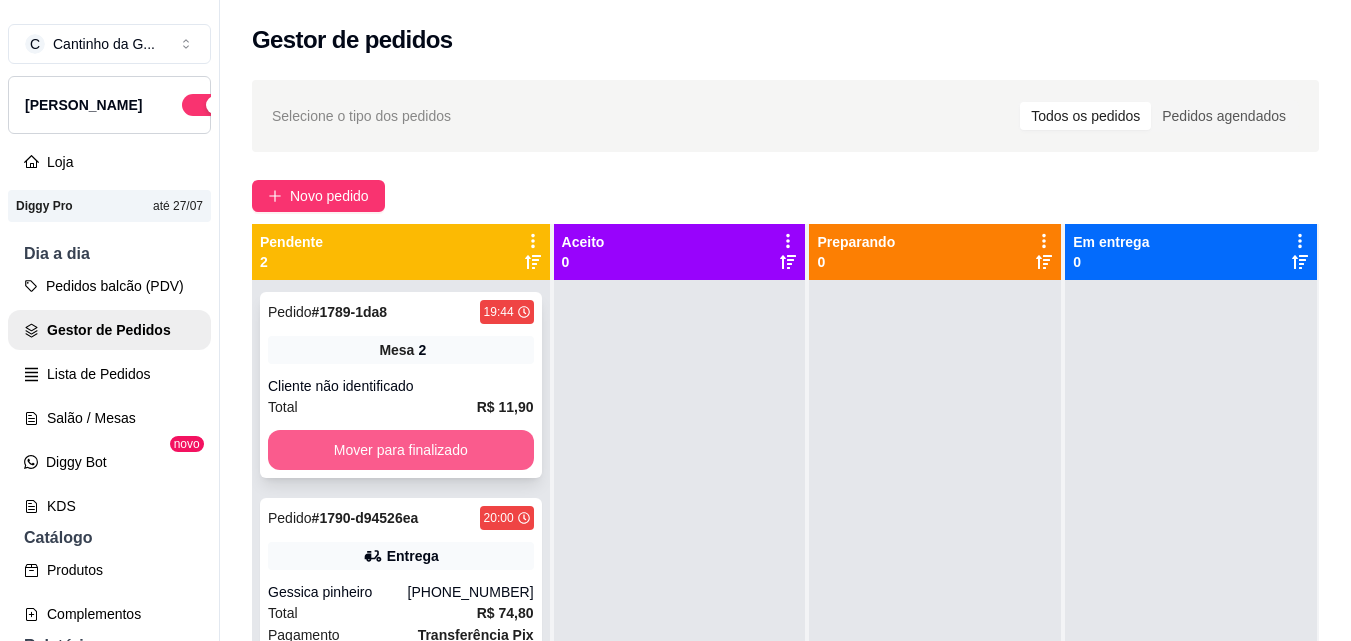 click on "Mover para finalizado" at bounding box center (401, 450) 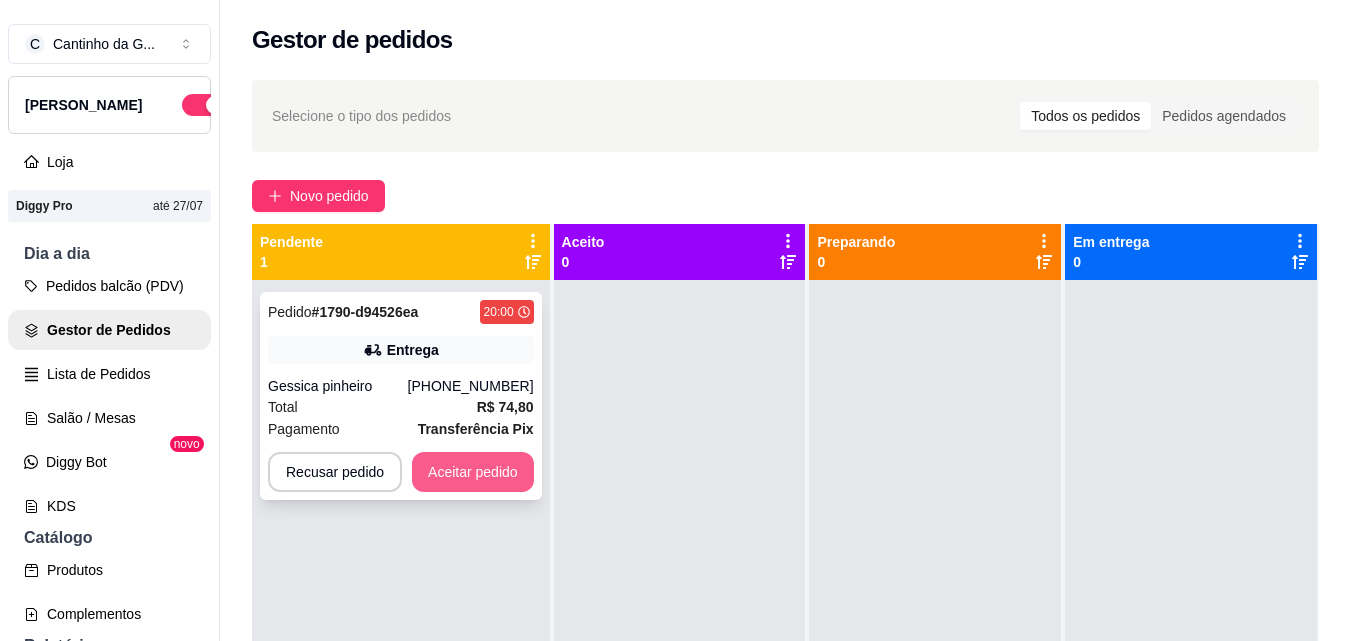 click on "Aceitar pedido" at bounding box center [473, 472] 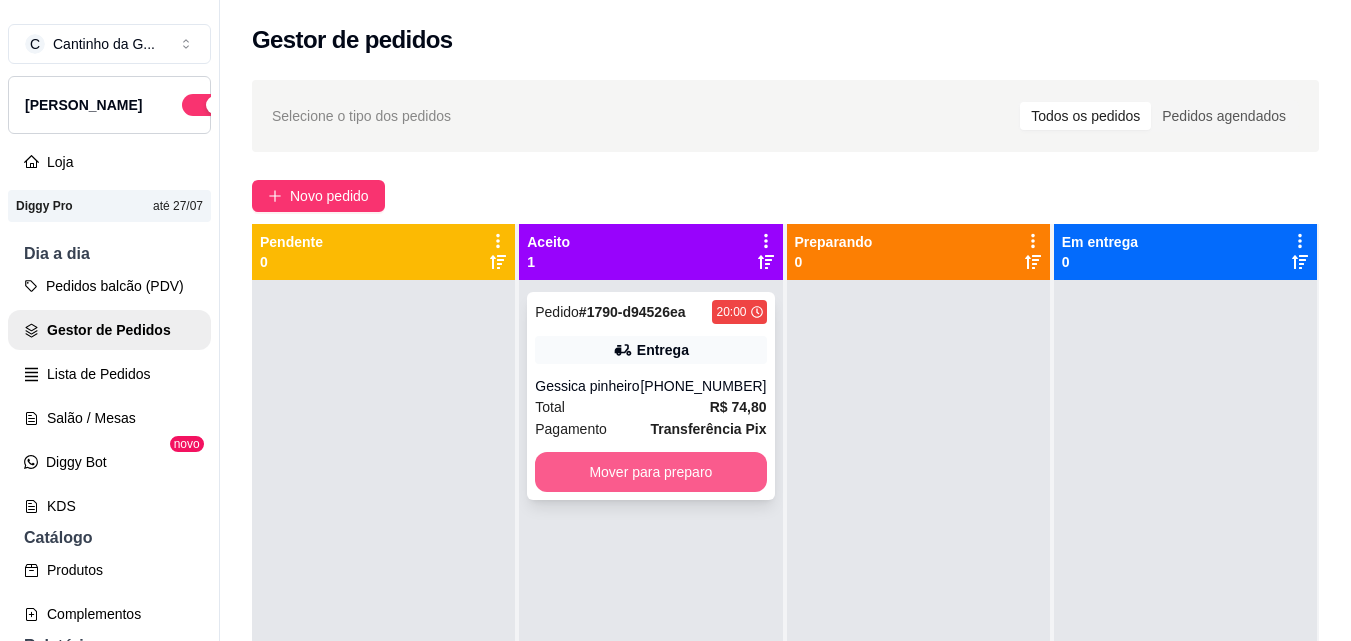 click on "Mover para preparo" at bounding box center (650, 472) 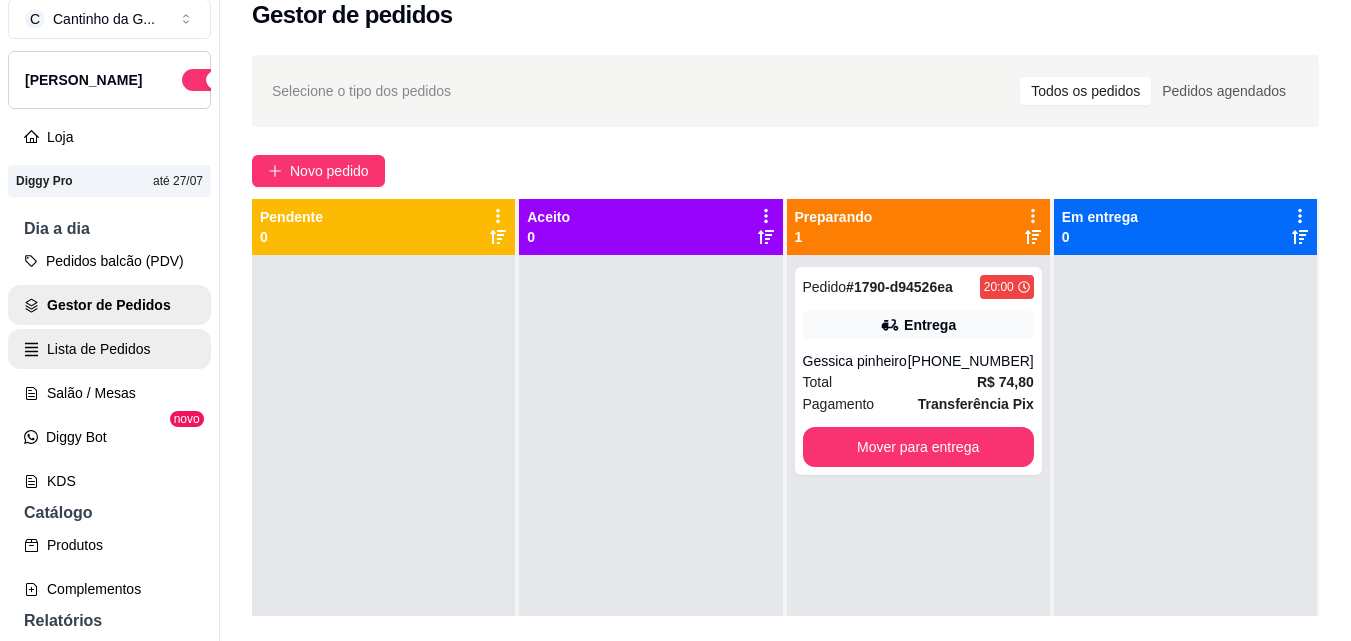 scroll, scrollTop: 32, scrollLeft: 0, axis: vertical 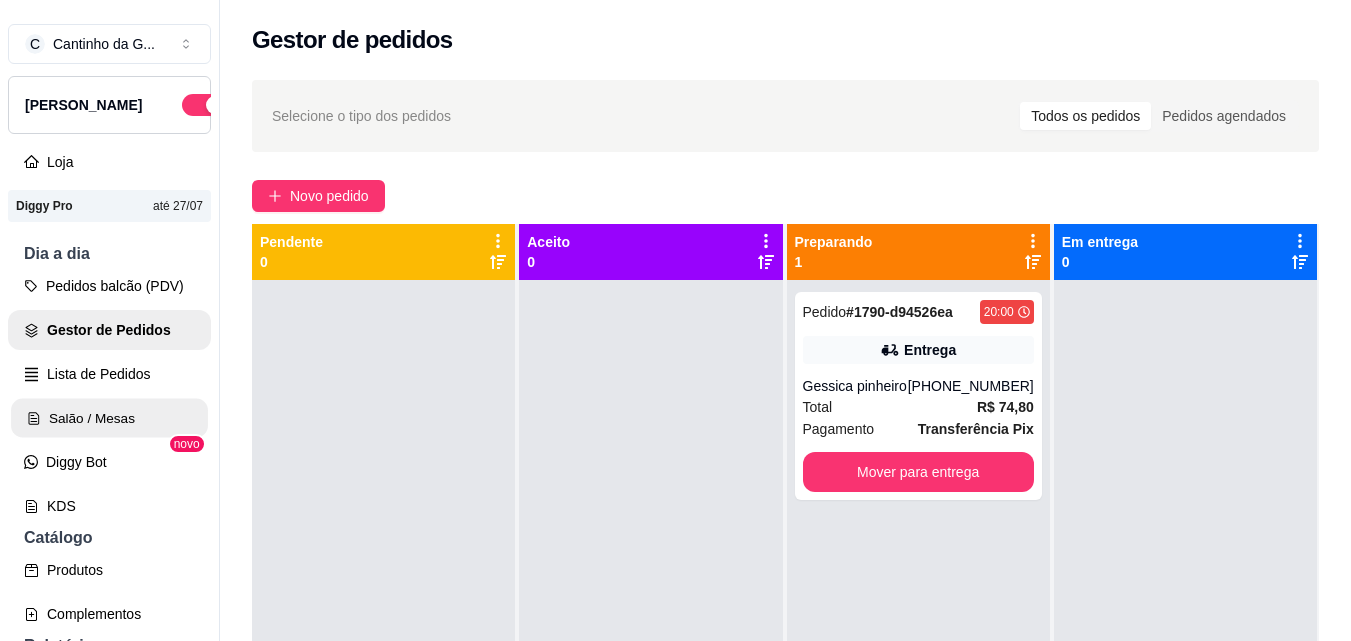 click on "Salão / Mesas" at bounding box center [109, 418] 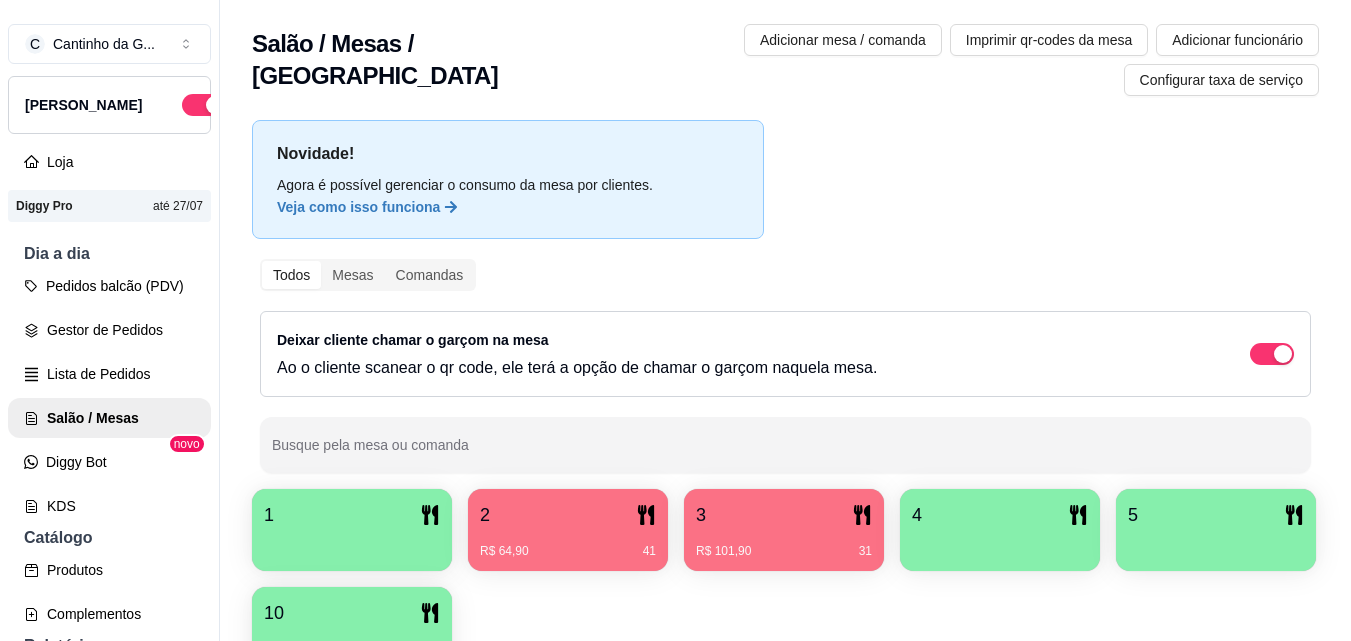 click on "3" at bounding box center (784, 515) 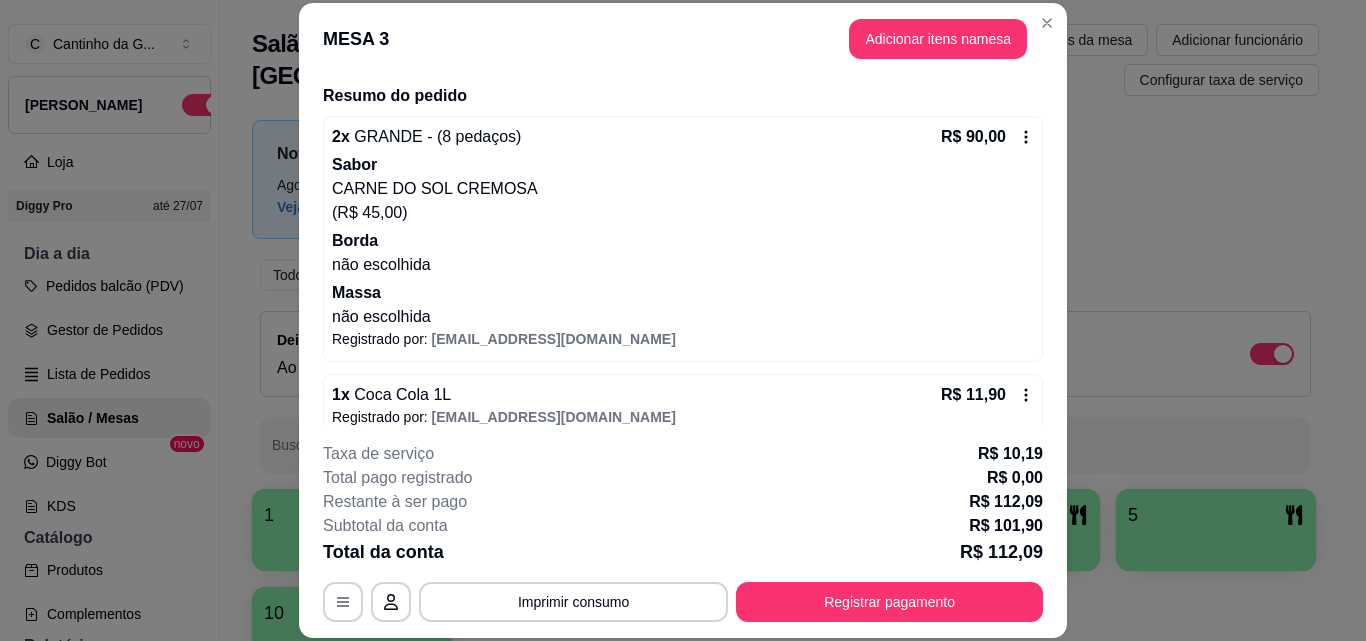 scroll, scrollTop: 170, scrollLeft: 0, axis: vertical 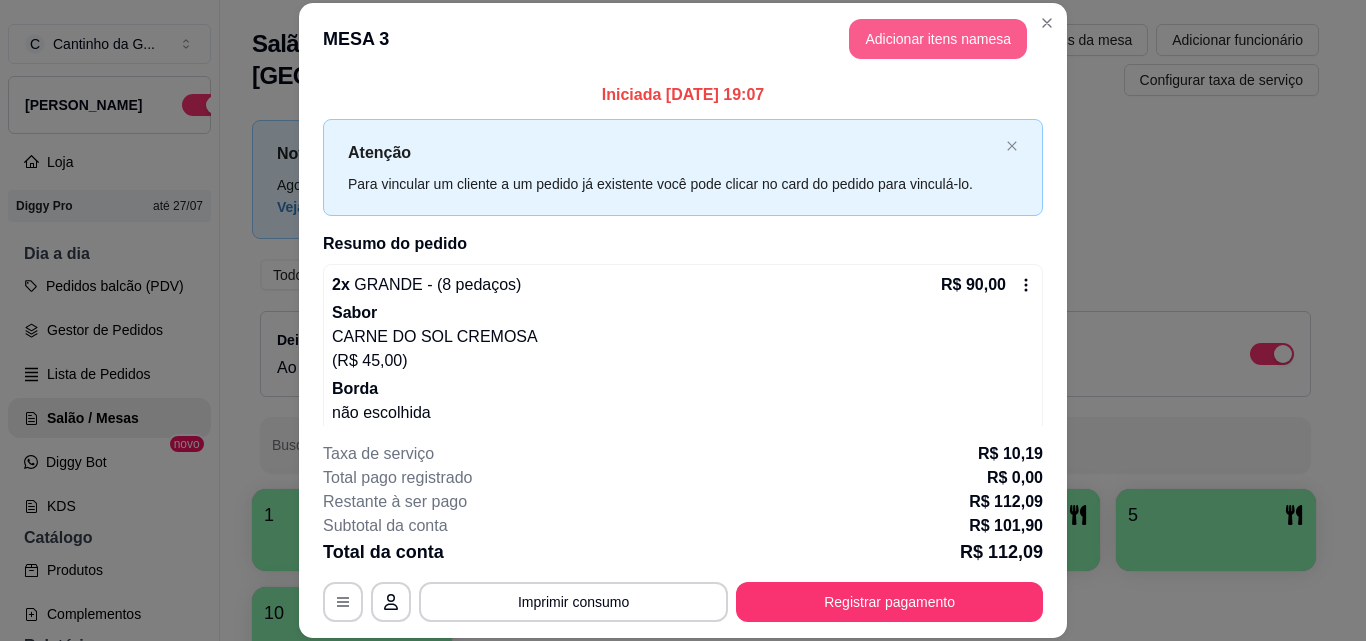 click on "Adicionar itens na  mesa" at bounding box center (938, 39) 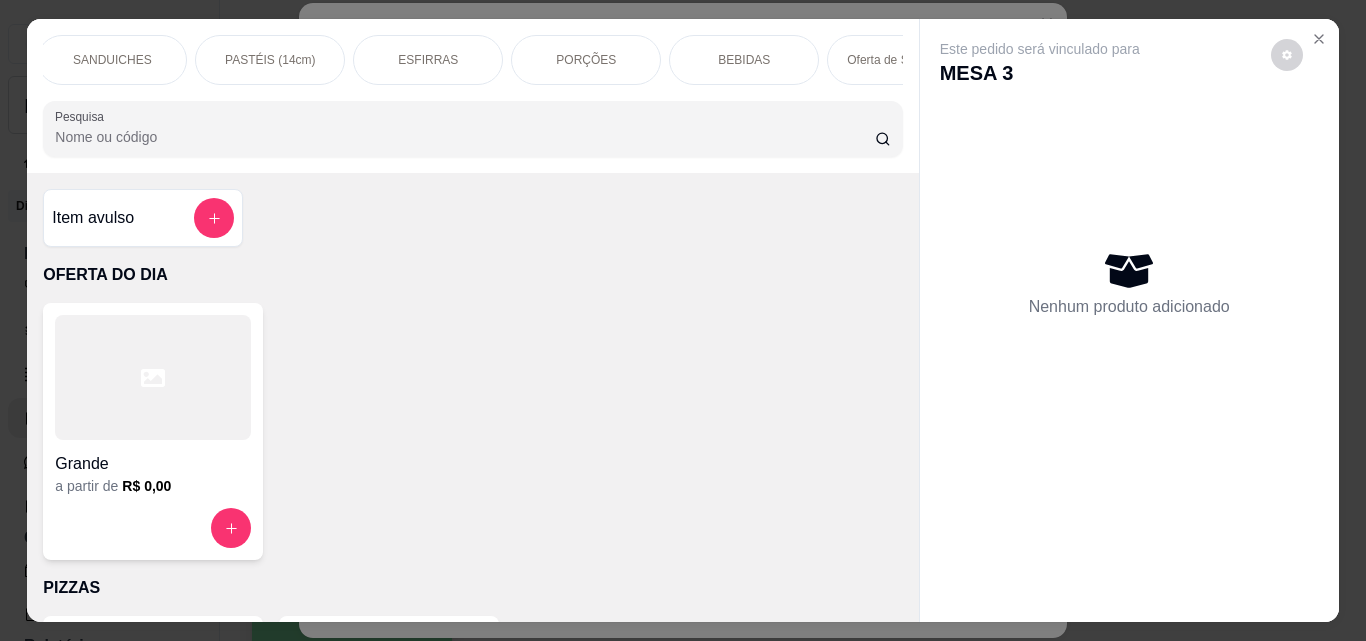 scroll, scrollTop: 0, scrollLeft: 650, axis: horizontal 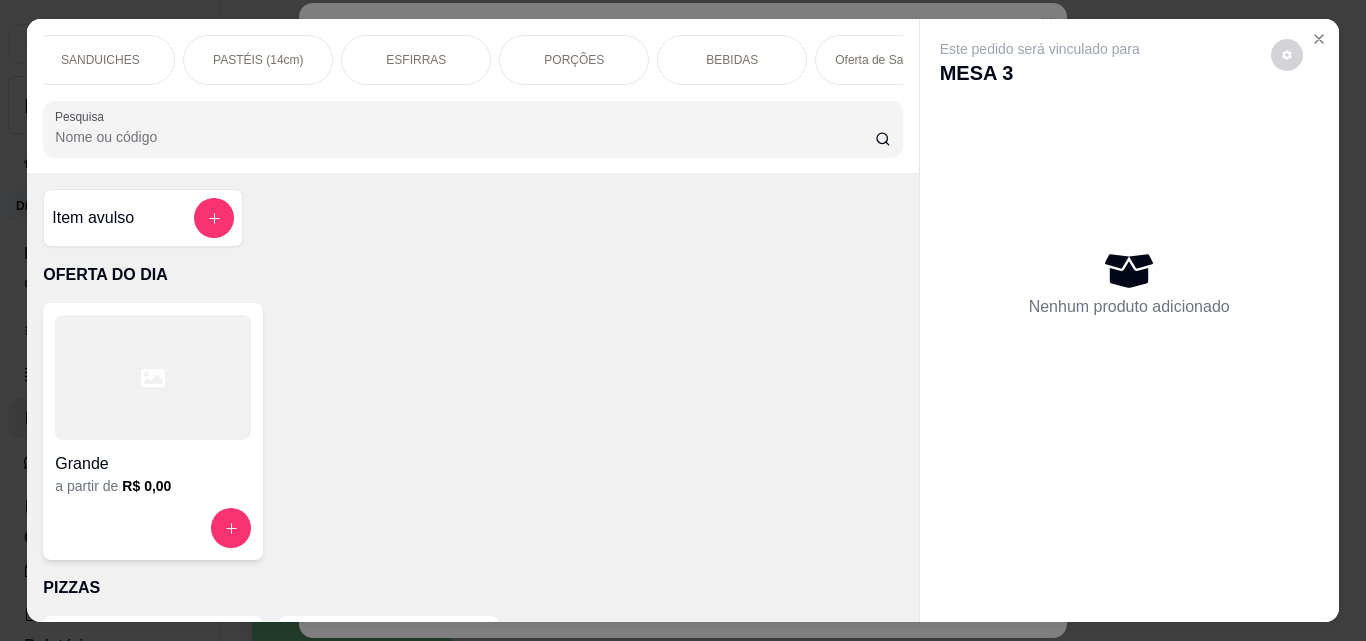 click on "BEBIDAS" at bounding box center (732, 60) 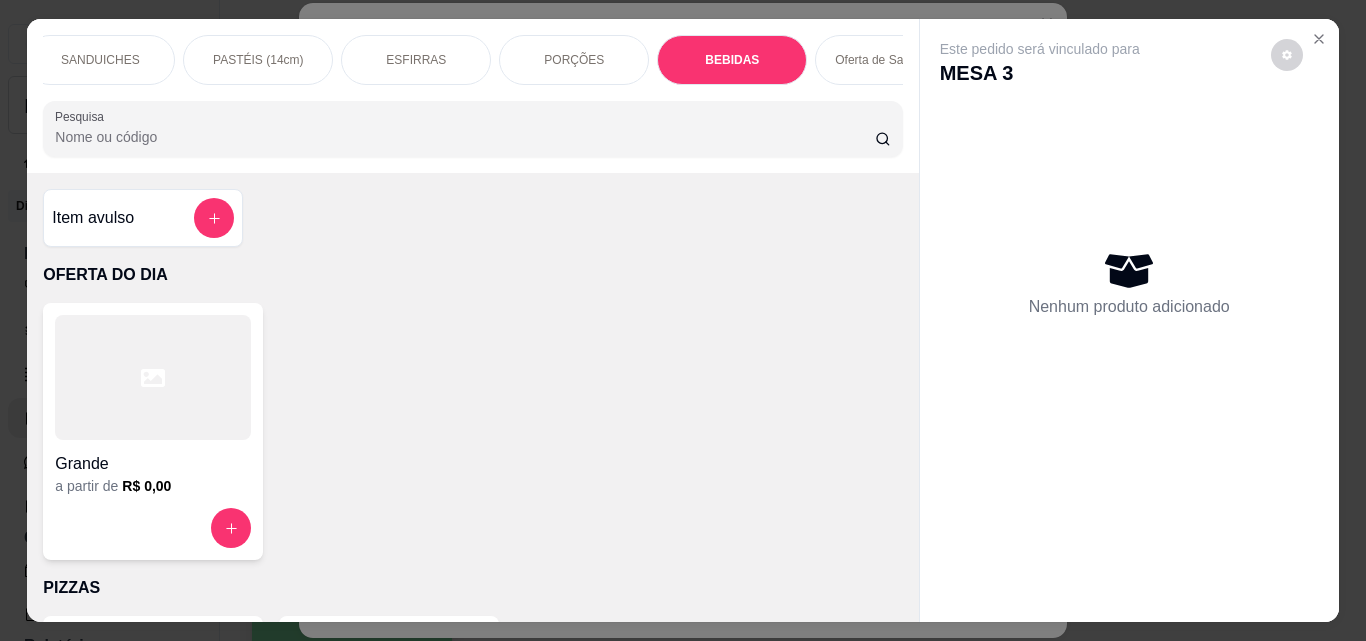scroll, scrollTop: 5030, scrollLeft: 0, axis: vertical 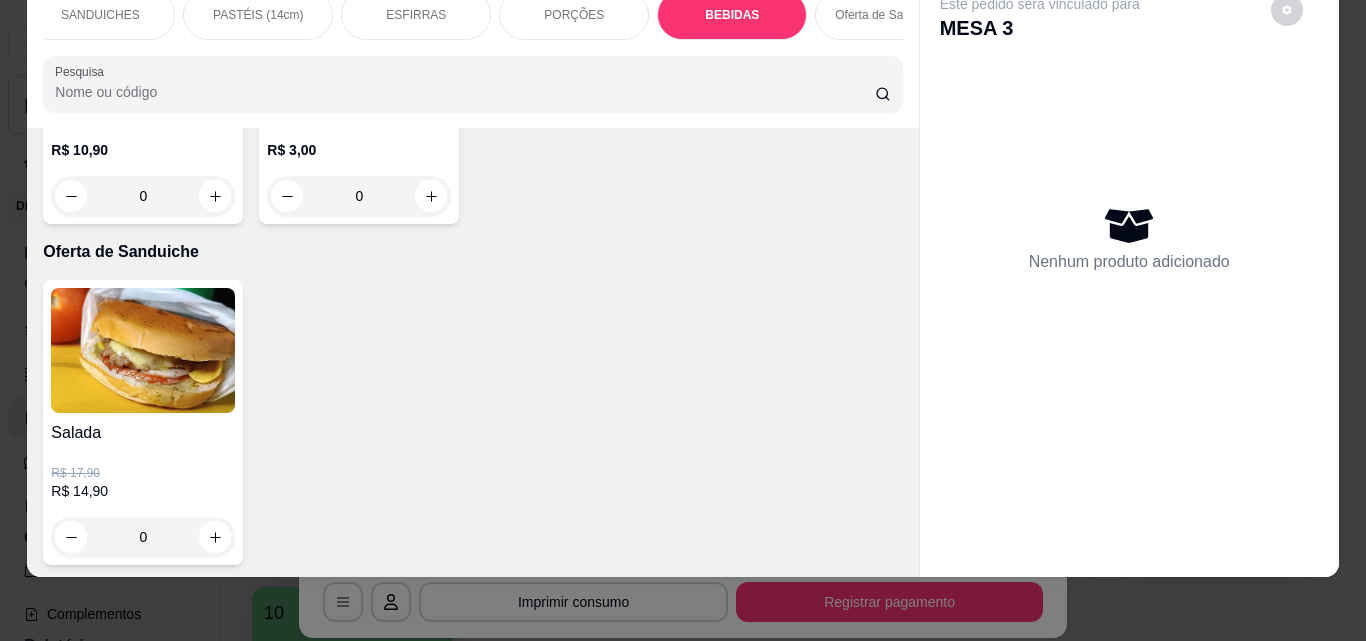 click 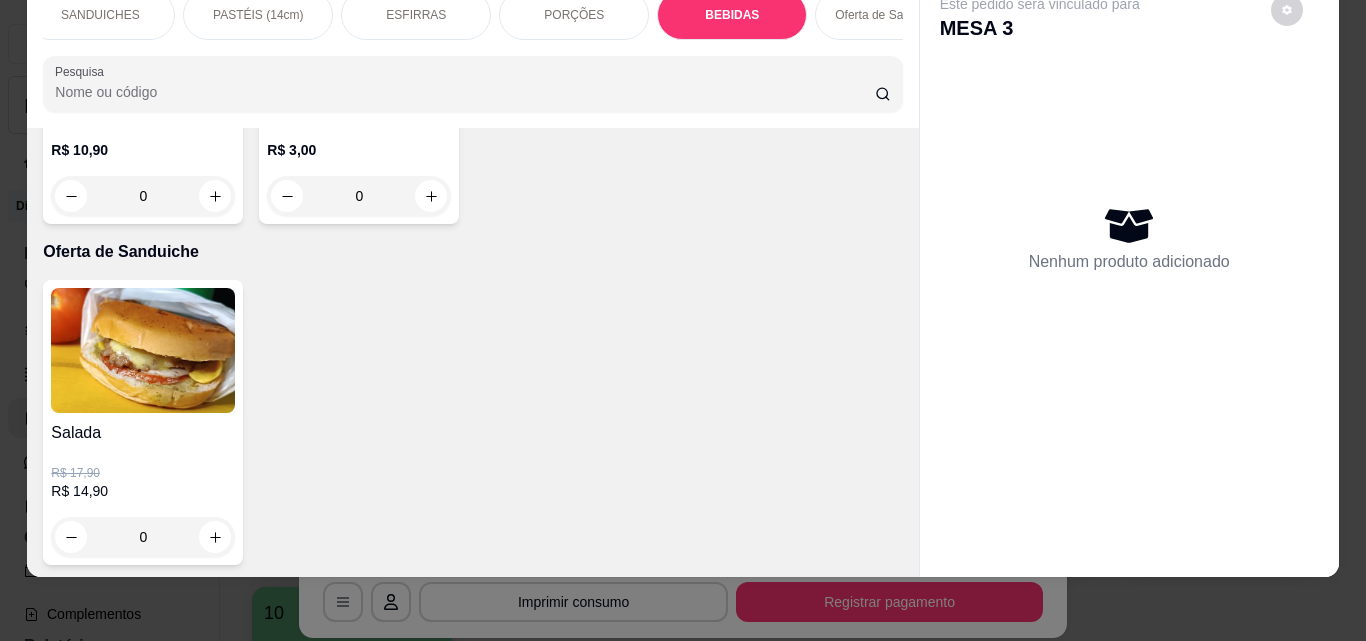 type on "1" 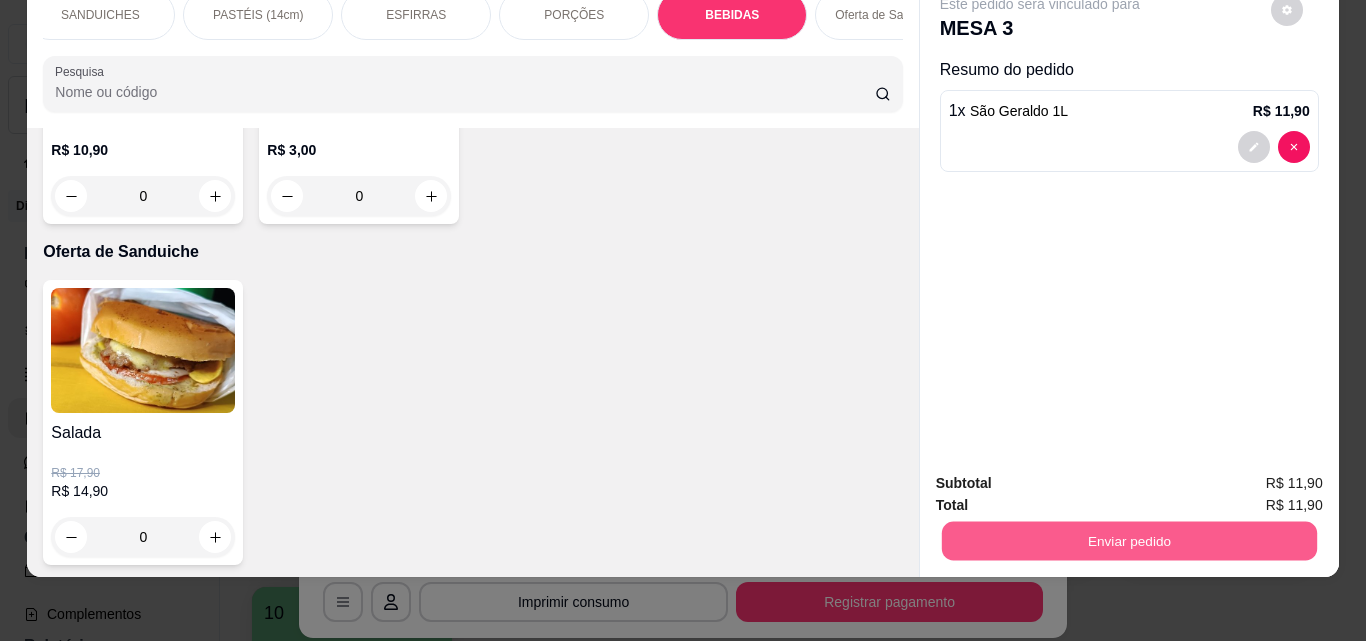 click on "Enviar pedido" at bounding box center (1128, 540) 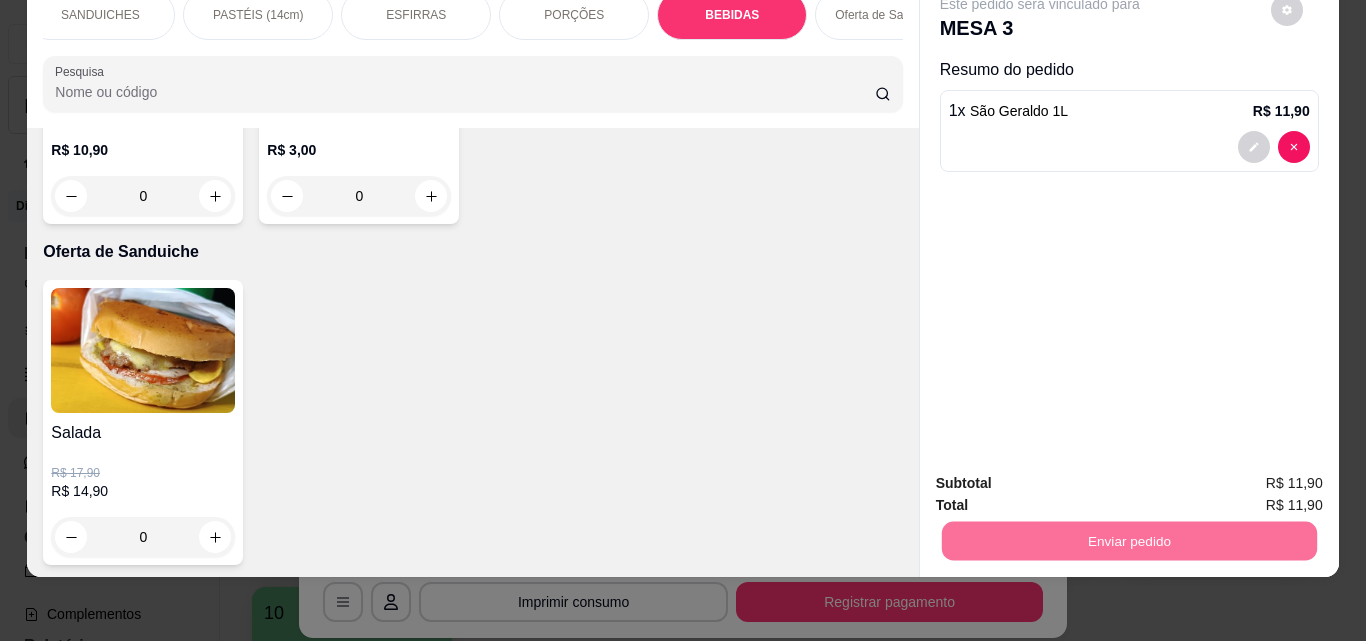 click on "Não registrar e enviar pedido" at bounding box center [1063, 476] 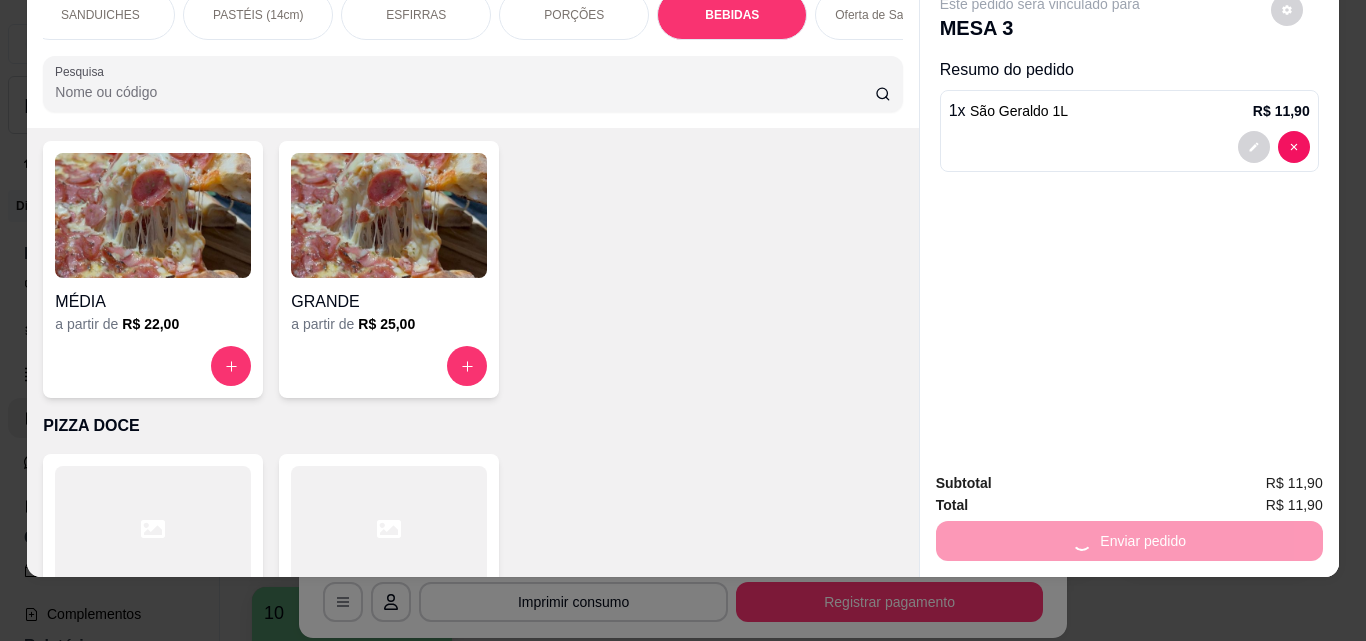 scroll, scrollTop: 0, scrollLeft: 0, axis: both 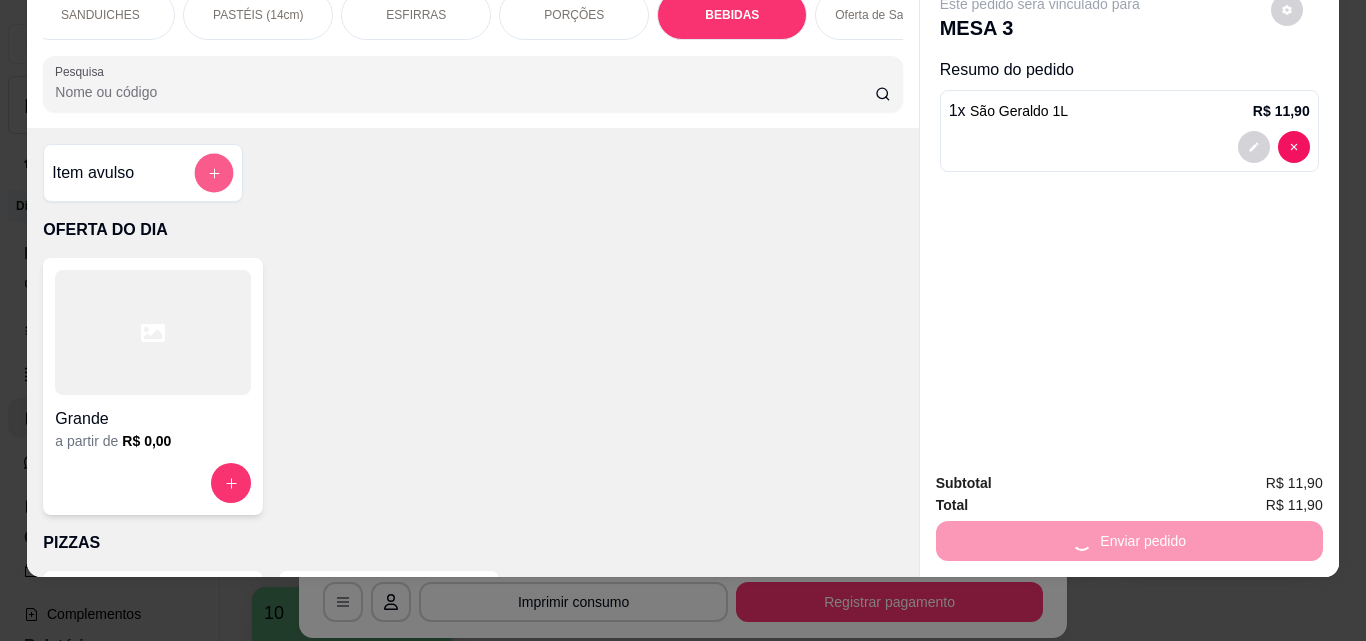 click 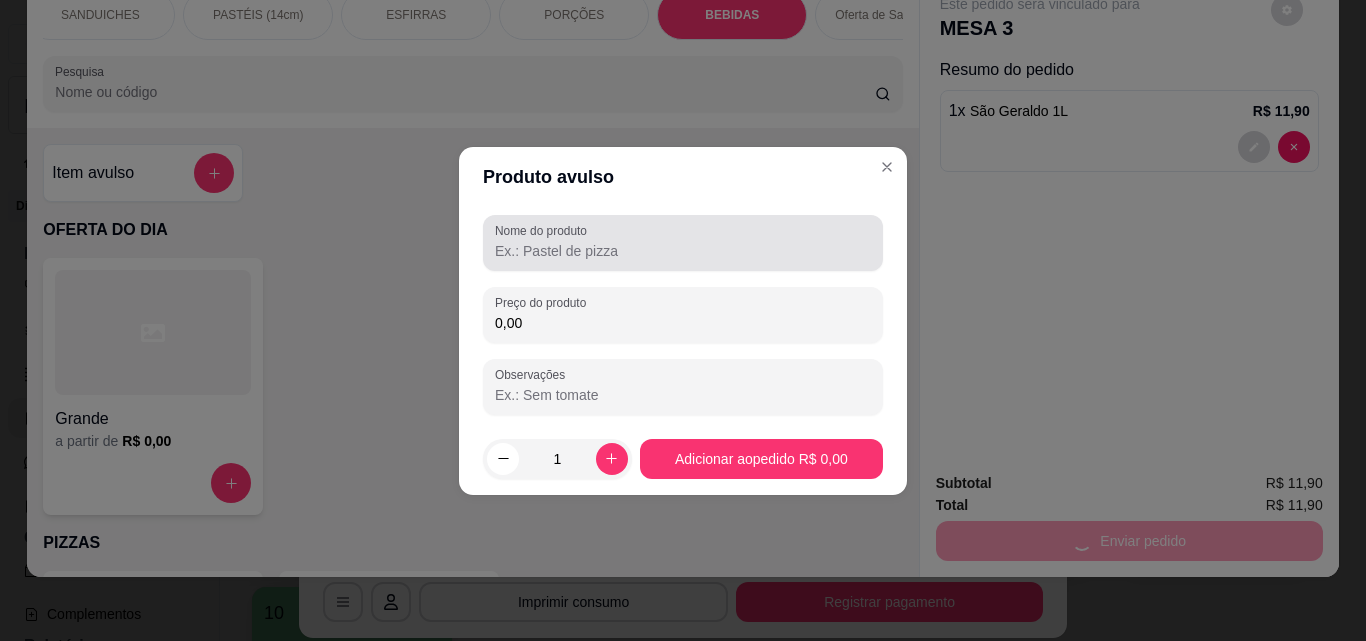 click on "Nome do produto" at bounding box center (683, 243) 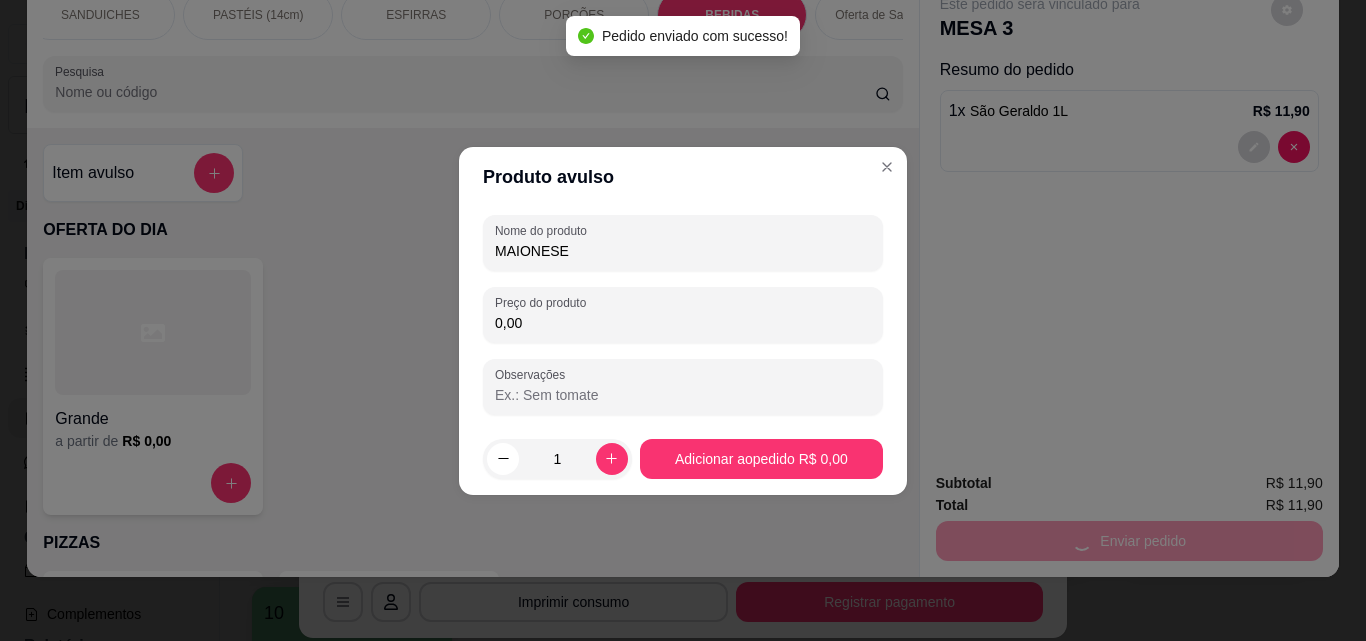 type on "MAIONESE E" 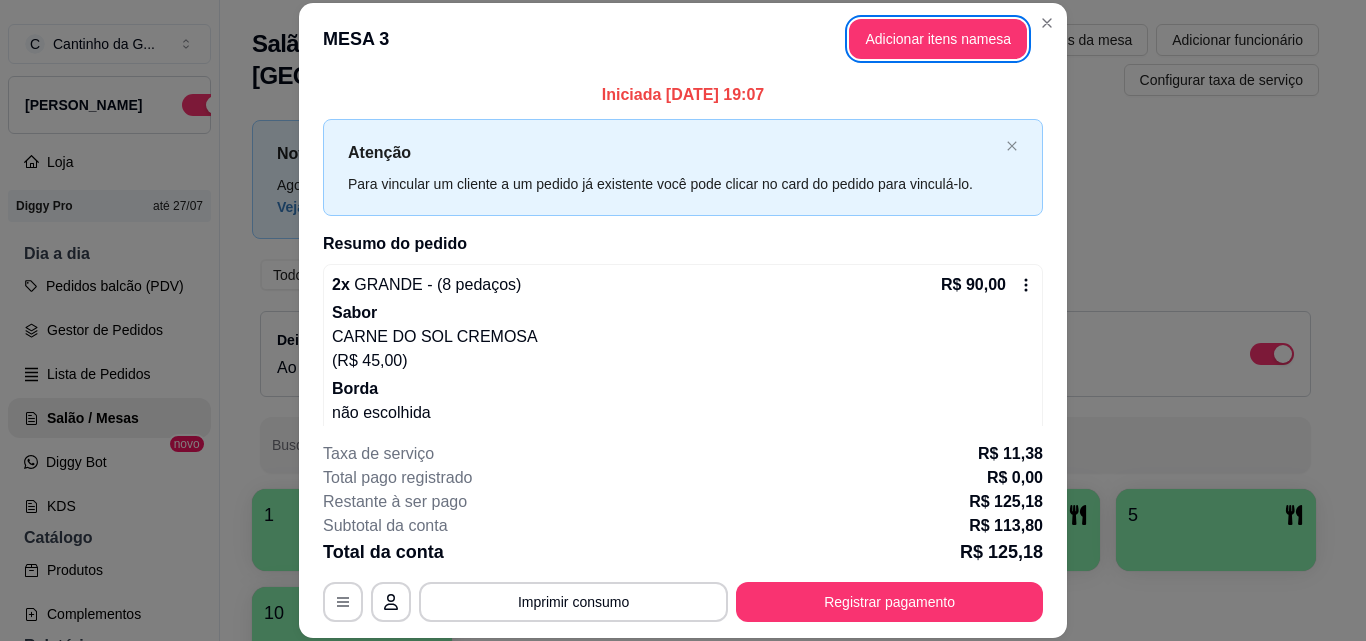 type 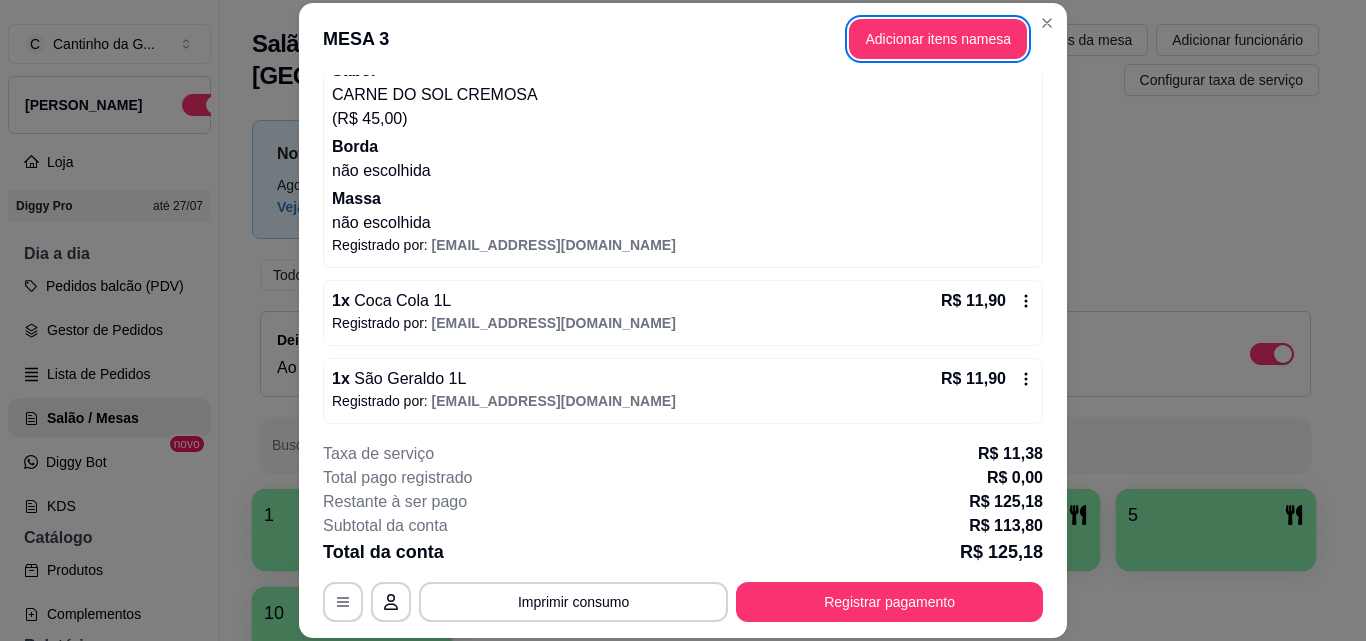 scroll, scrollTop: 248, scrollLeft: 0, axis: vertical 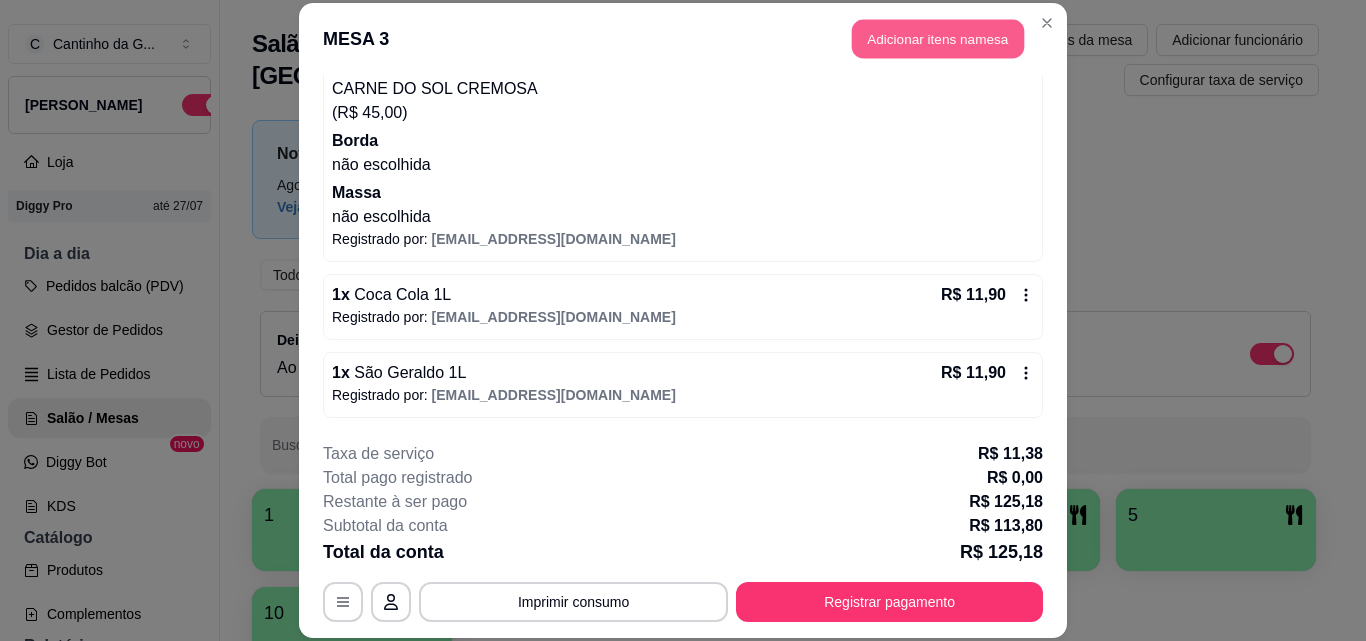 click on "Adicionar itens na  mesa" at bounding box center (938, 39) 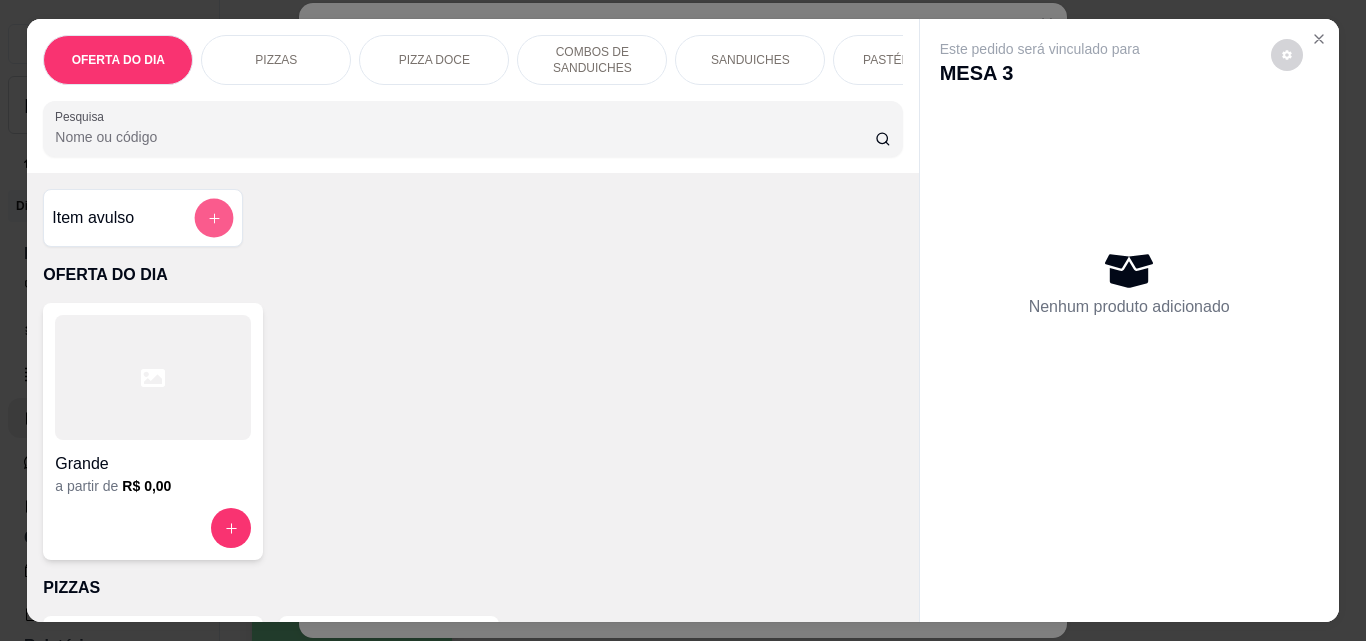 click 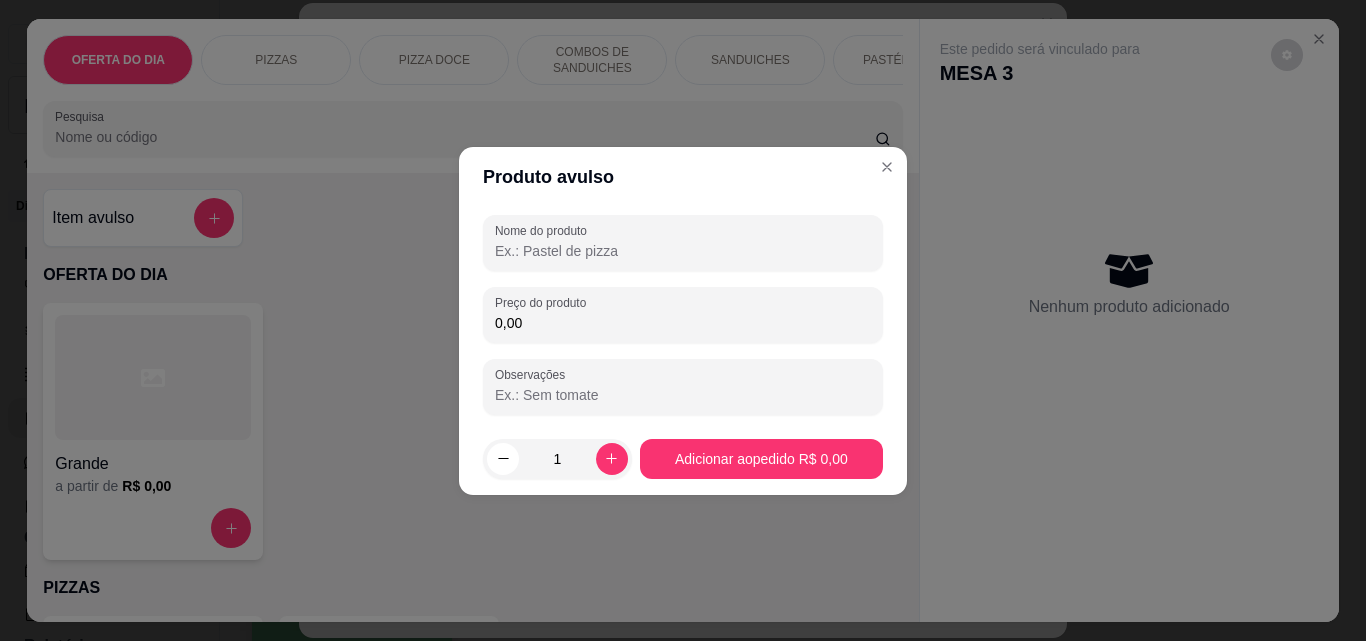 click on "Nome do produto" at bounding box center (683, 251) 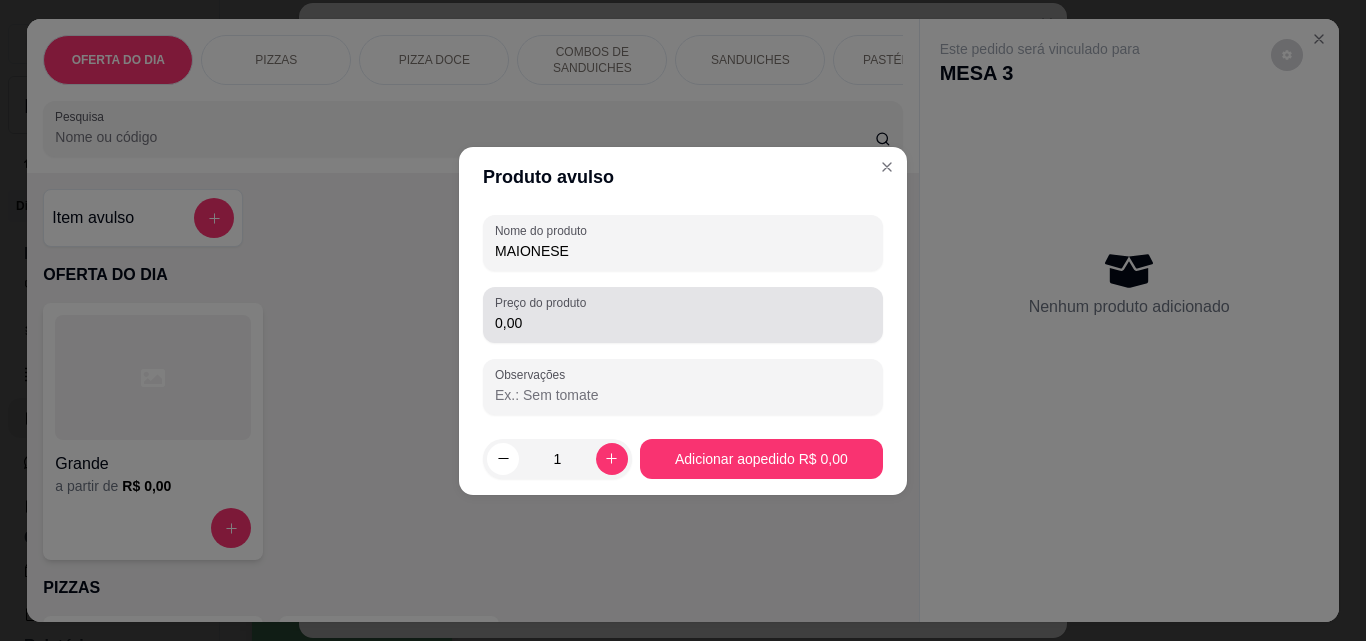 type on "MAIONESE" 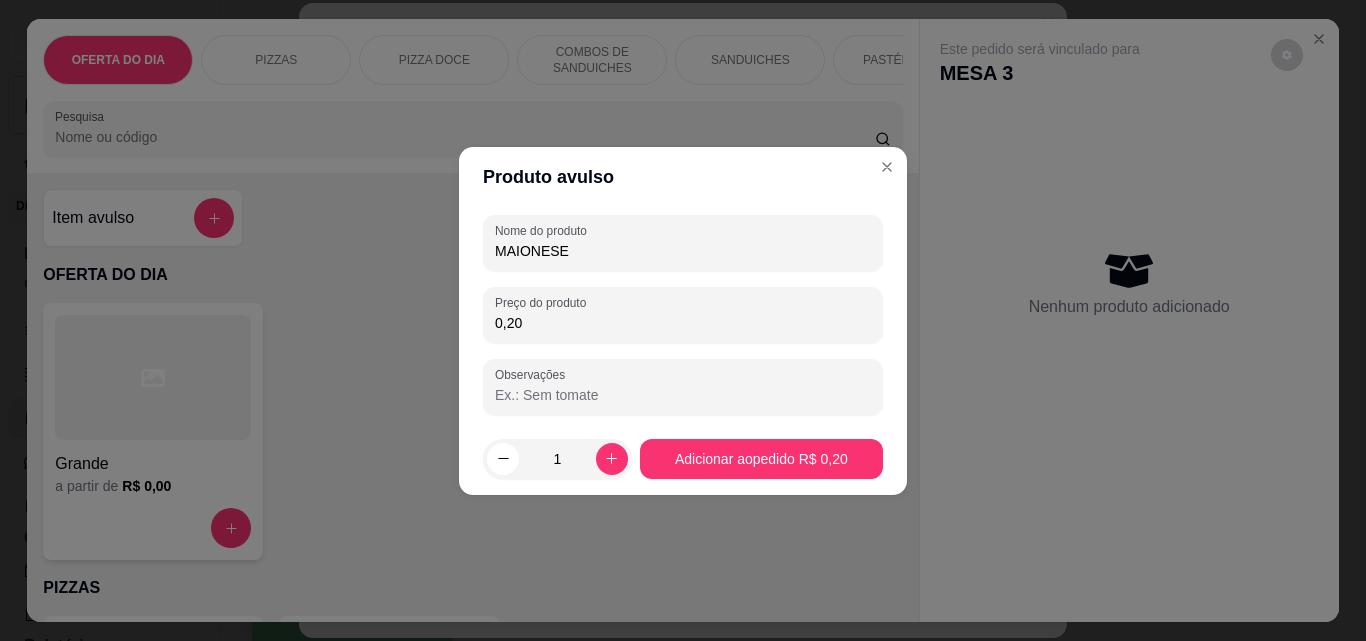 type on "2,00" 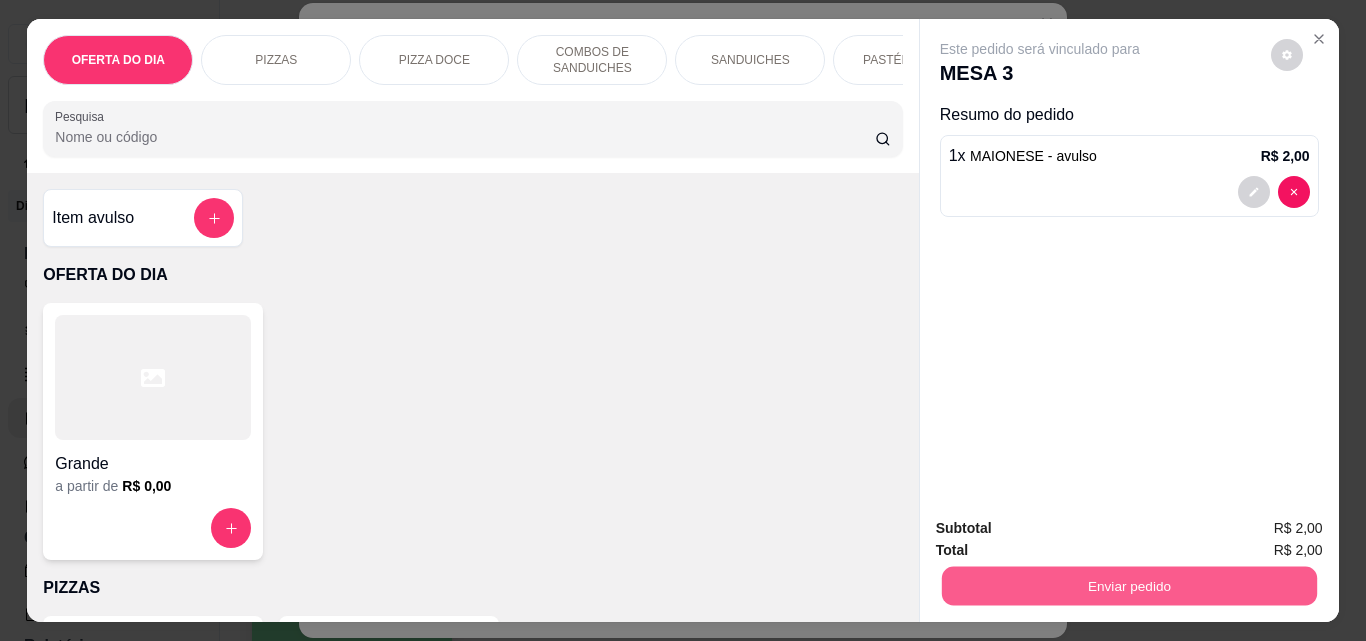 click on "Enviar pedido" at bounding box center [1128, 585] 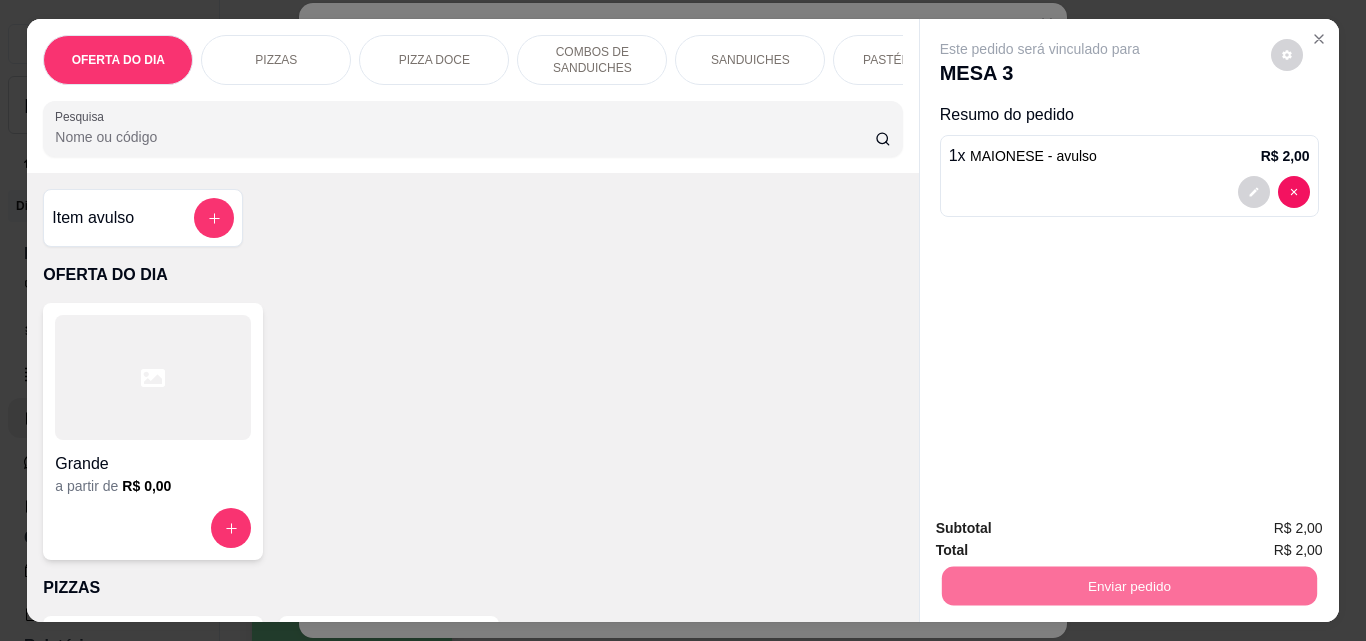 click on "Não registrar e enviar pedido" at bounding box center [1063, 529] 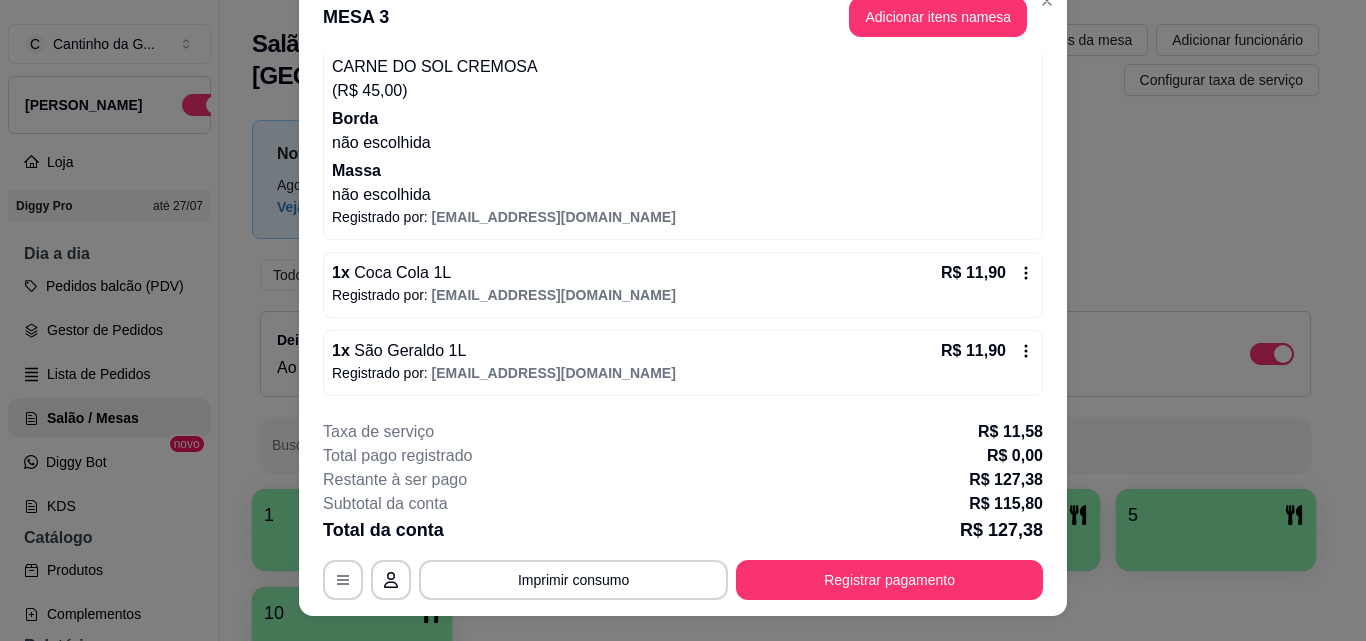 scroll, scrollTop: 61, scrollLeft: 0, axis: vertical 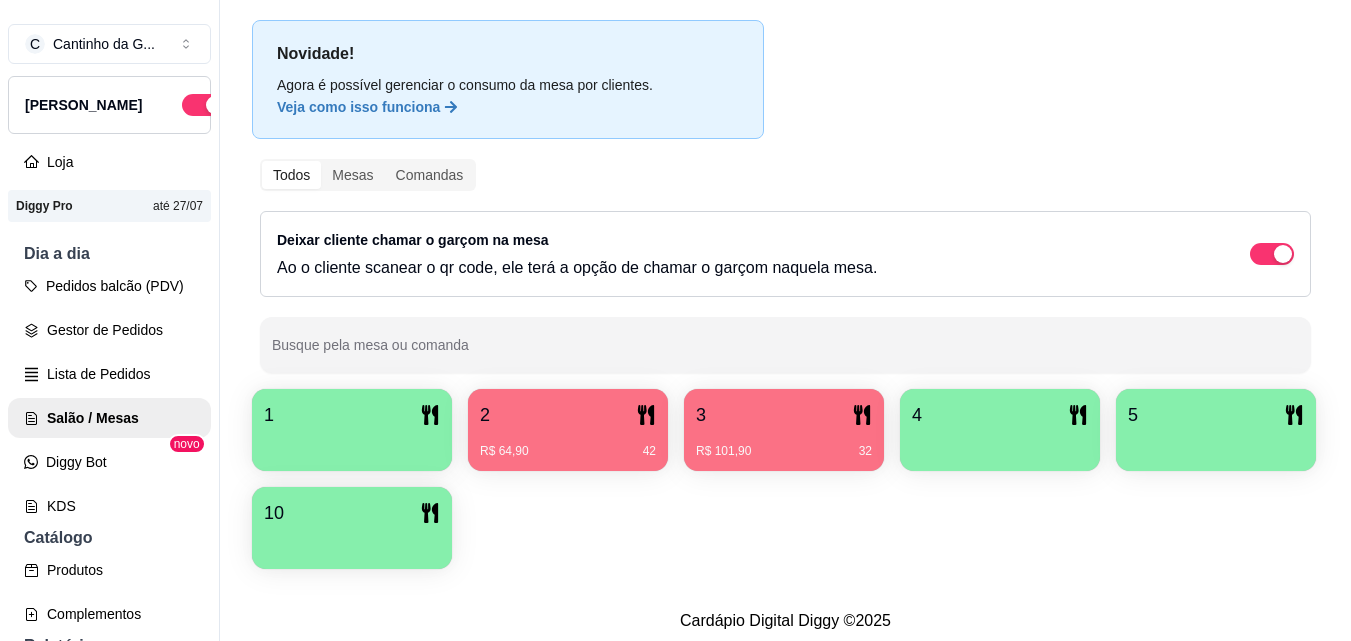 click on "1" at bounding box center (352, 415) 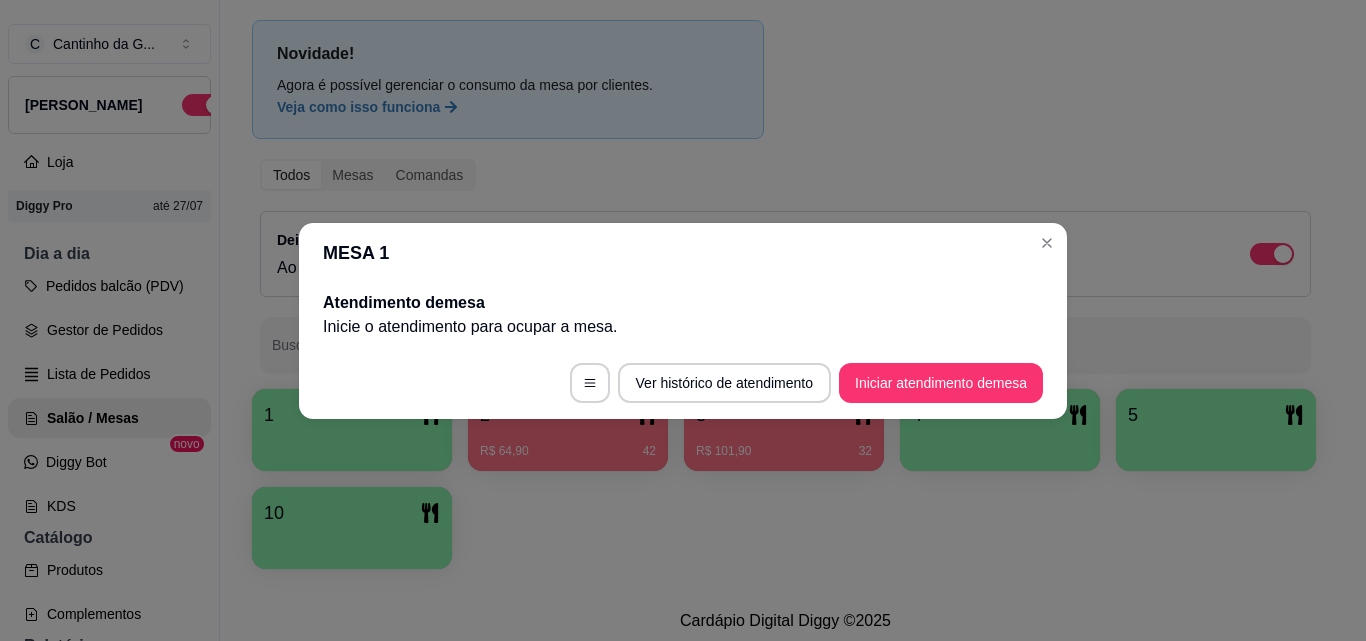 click on "Ver histórico de atendimento Iniciar atendimento de  mesa" at bounding box center [683, 383] 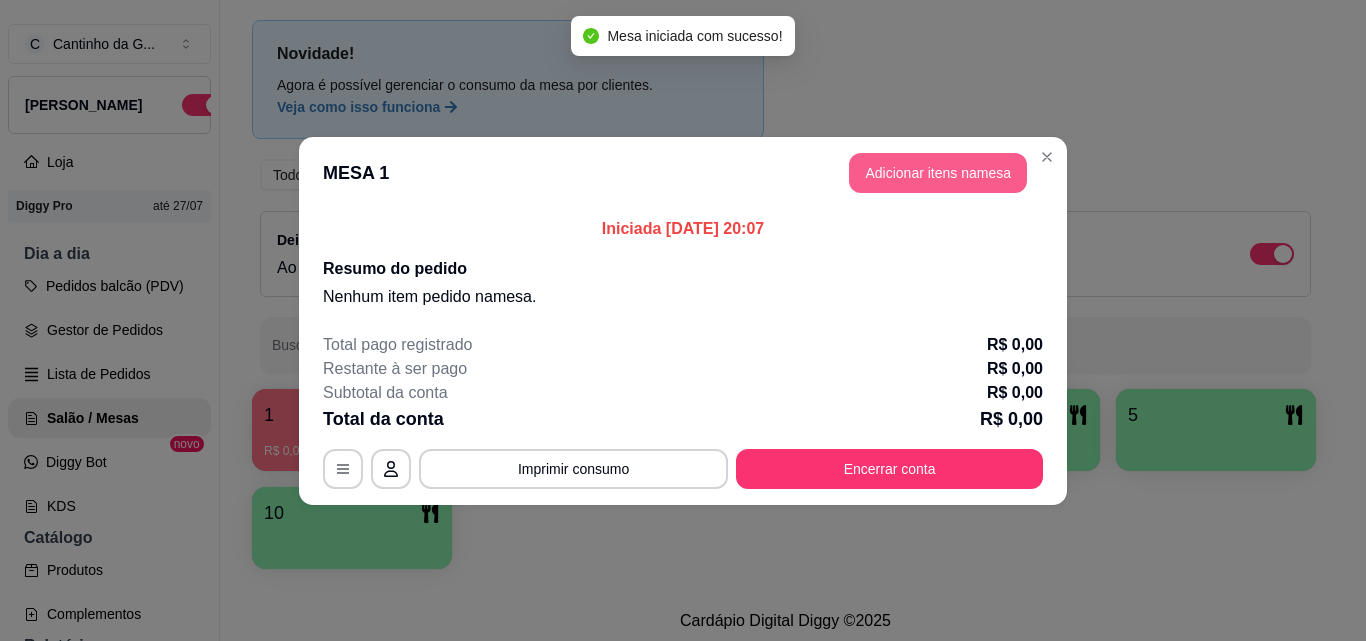 click on "Adicionar itens na  mesa" at bounding box center [938, 173] 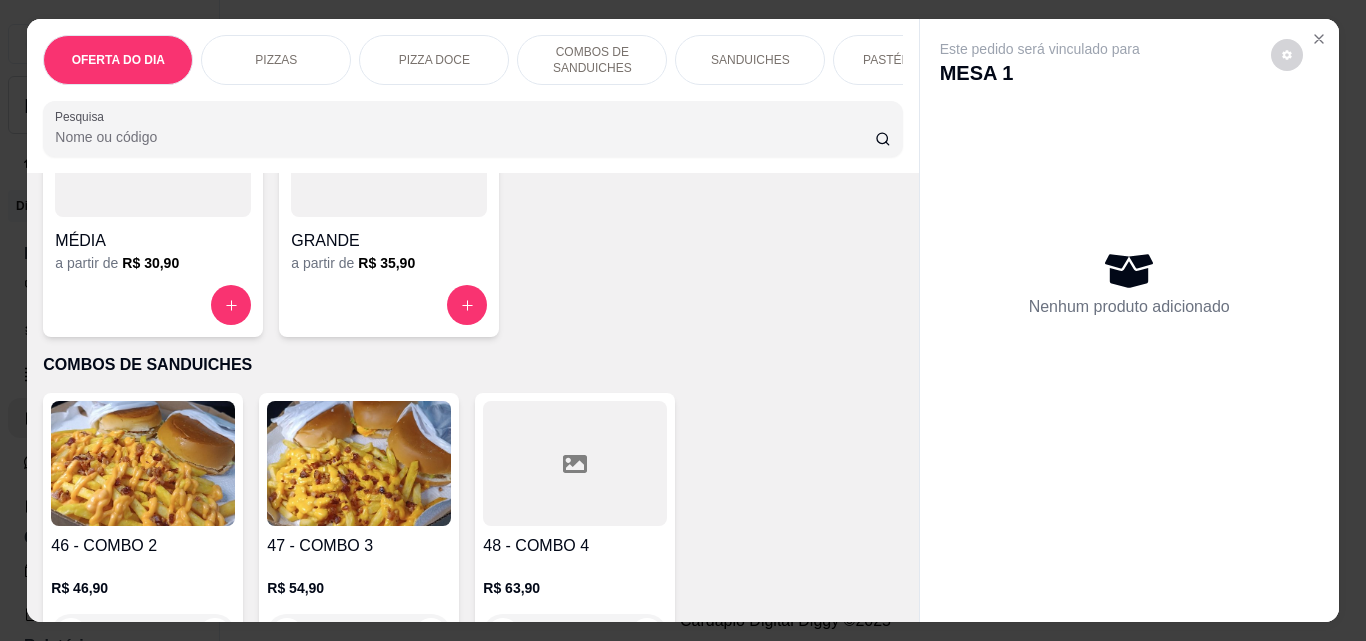 scroll, scrollTop: 1000, scrollLeft: 0, axis: vertical 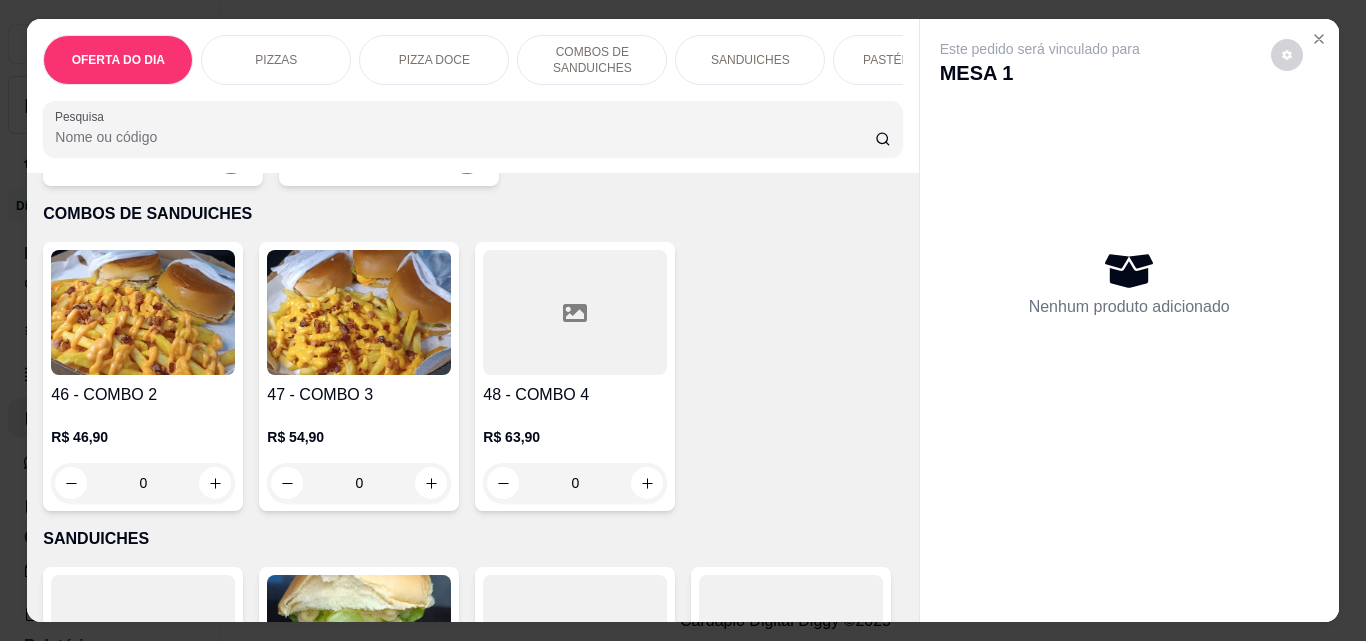 click on "0" at bounding box center (575, 483) 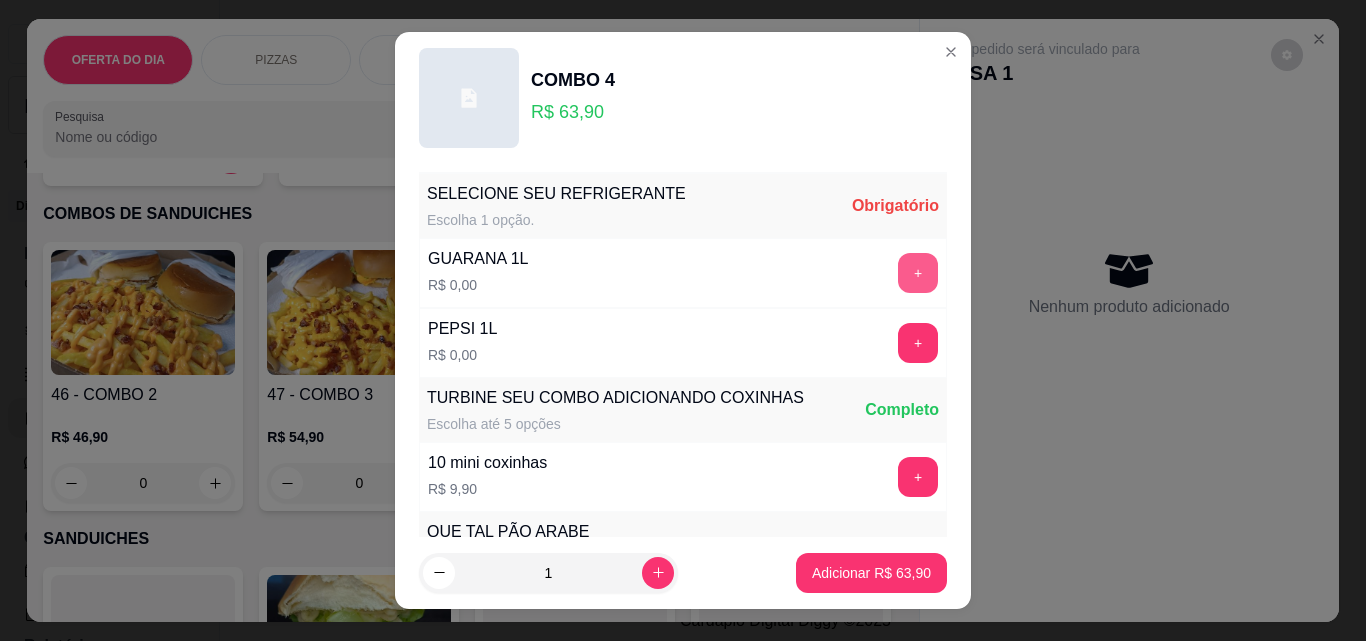 click on "+" at bounding box center [918, 273] 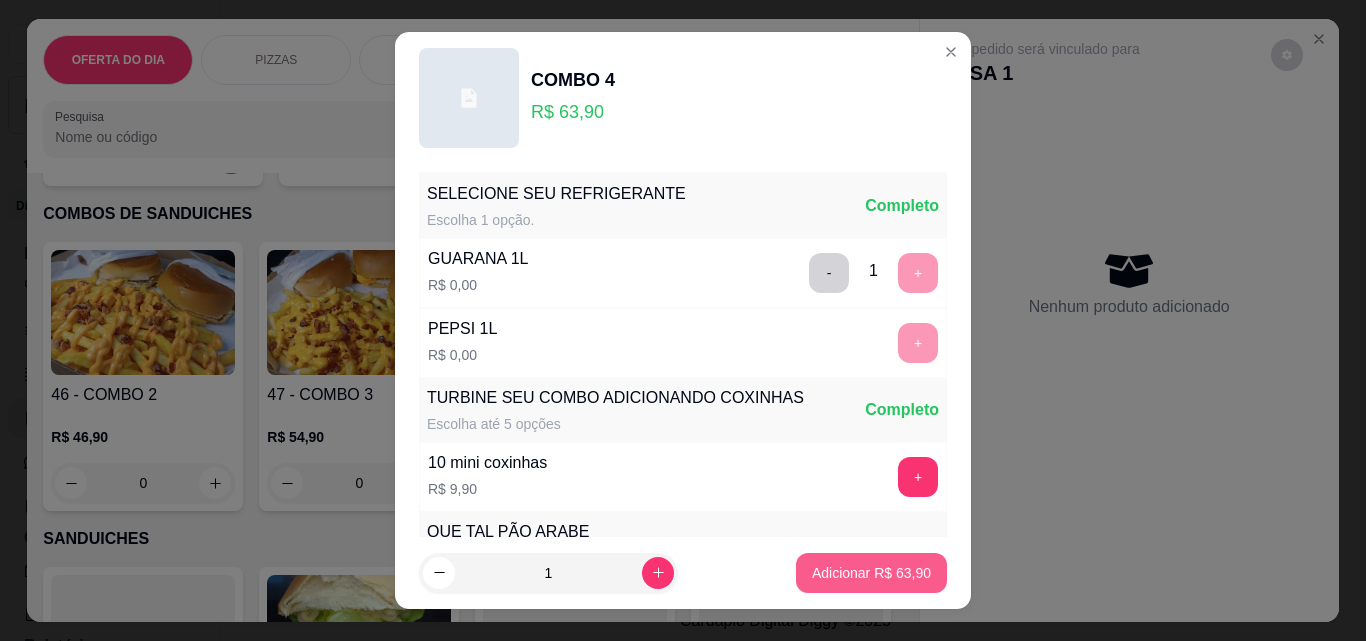 click on "Adicionar   R$ 63,90" at bounding box center (871, 573) 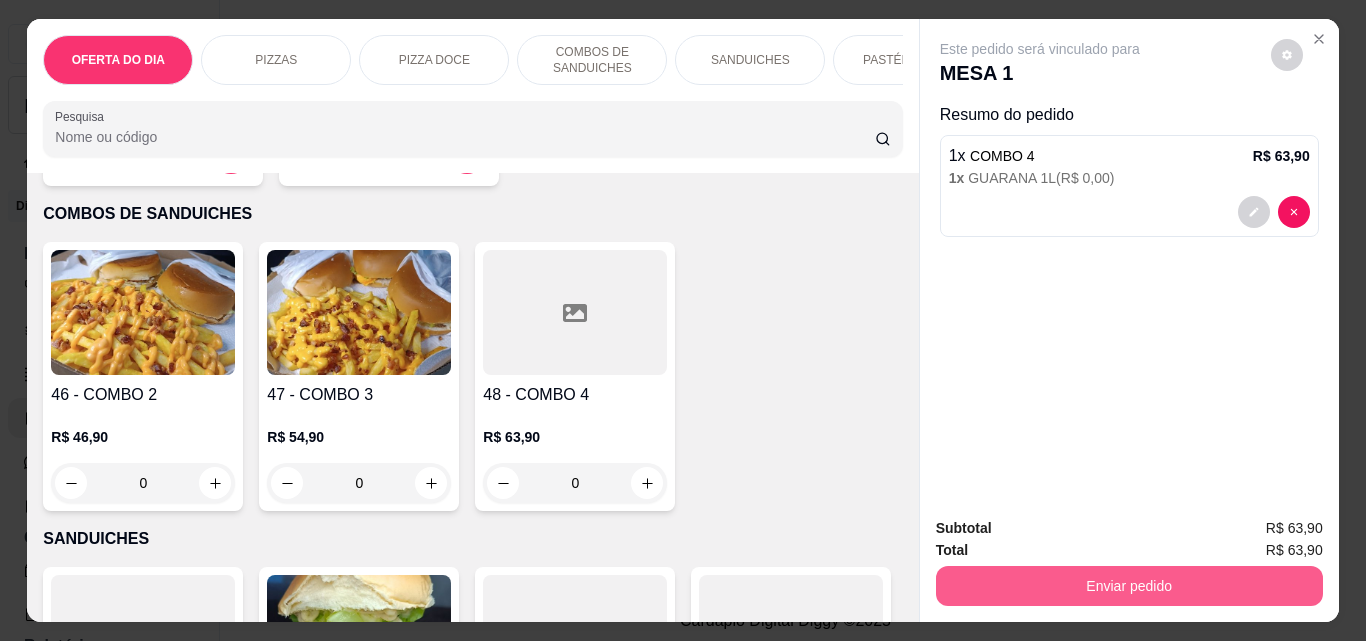 click on "Enviar pedido" at bounding box center (1129, 586) 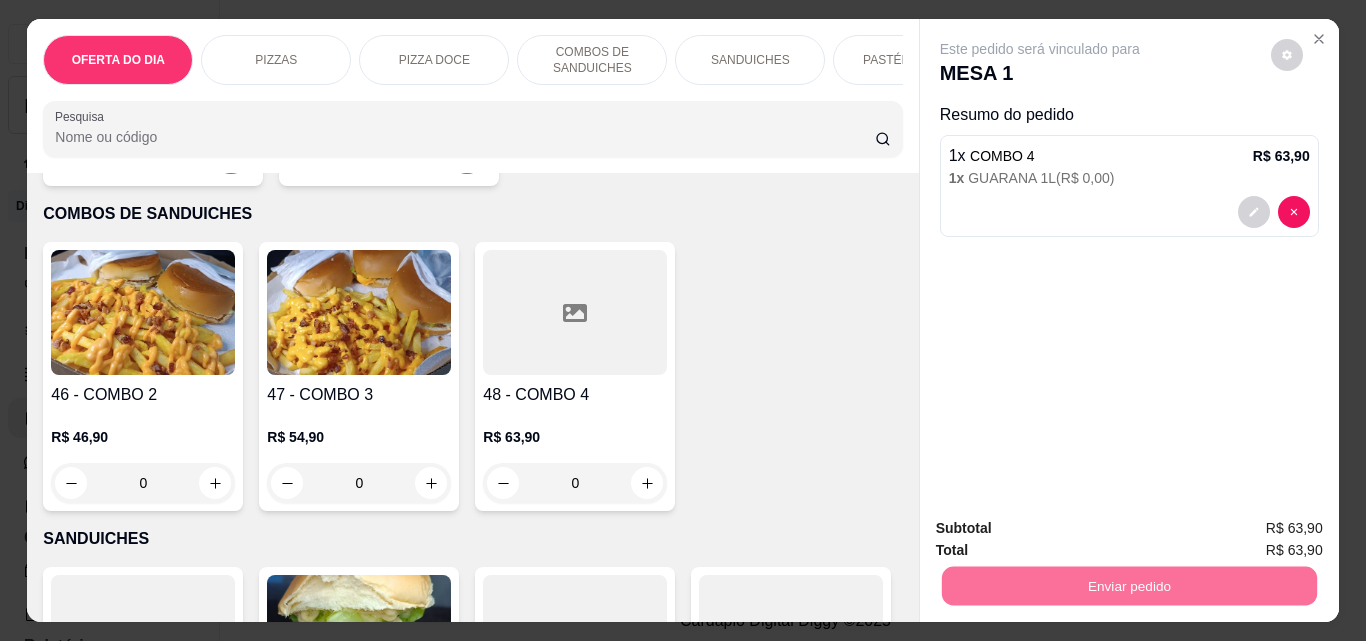 click on "Não registrar e enviar pedido" at bounding box center [1063, 529] 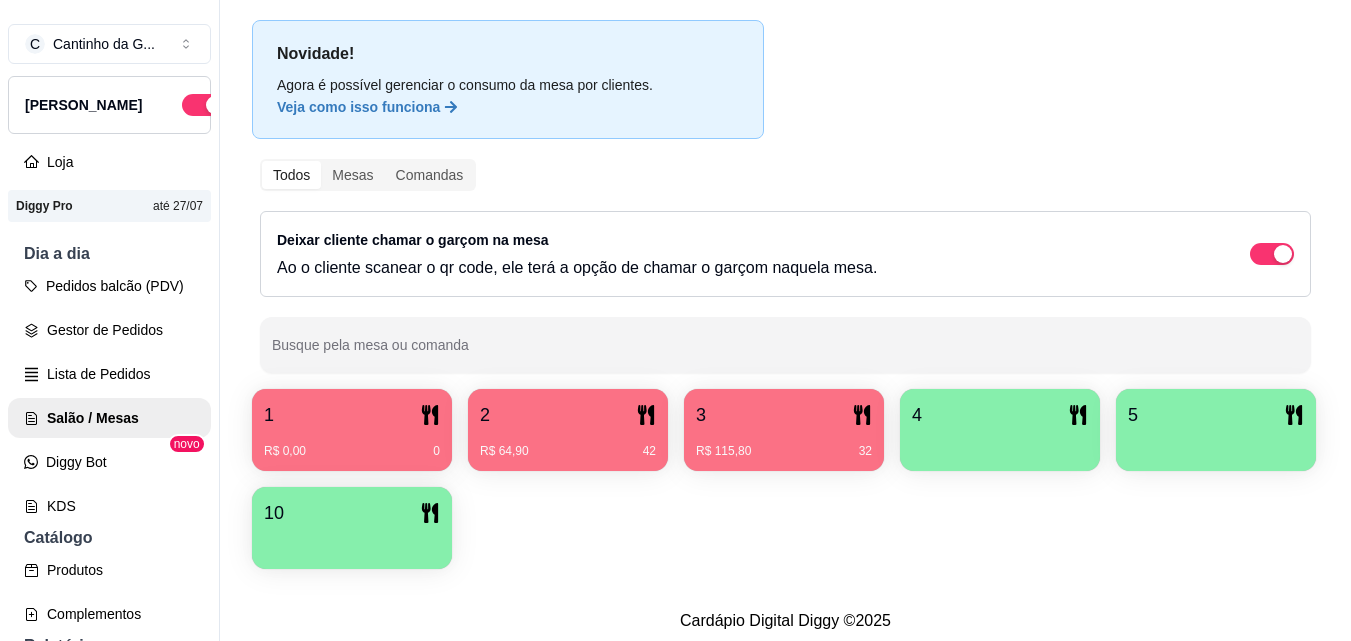 click on "R$ 64,90 42" at bounding box center [568, 444] 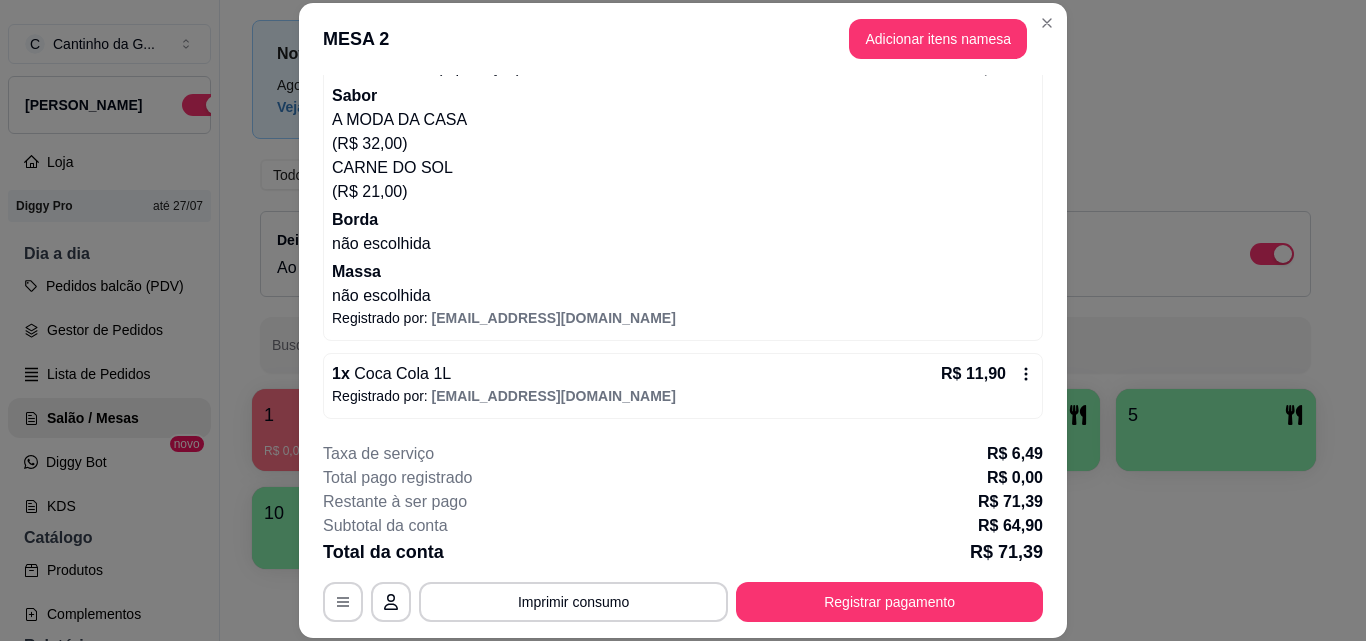 scroll, scrollTop: 218, scrollLeft: 0, axis: vertical 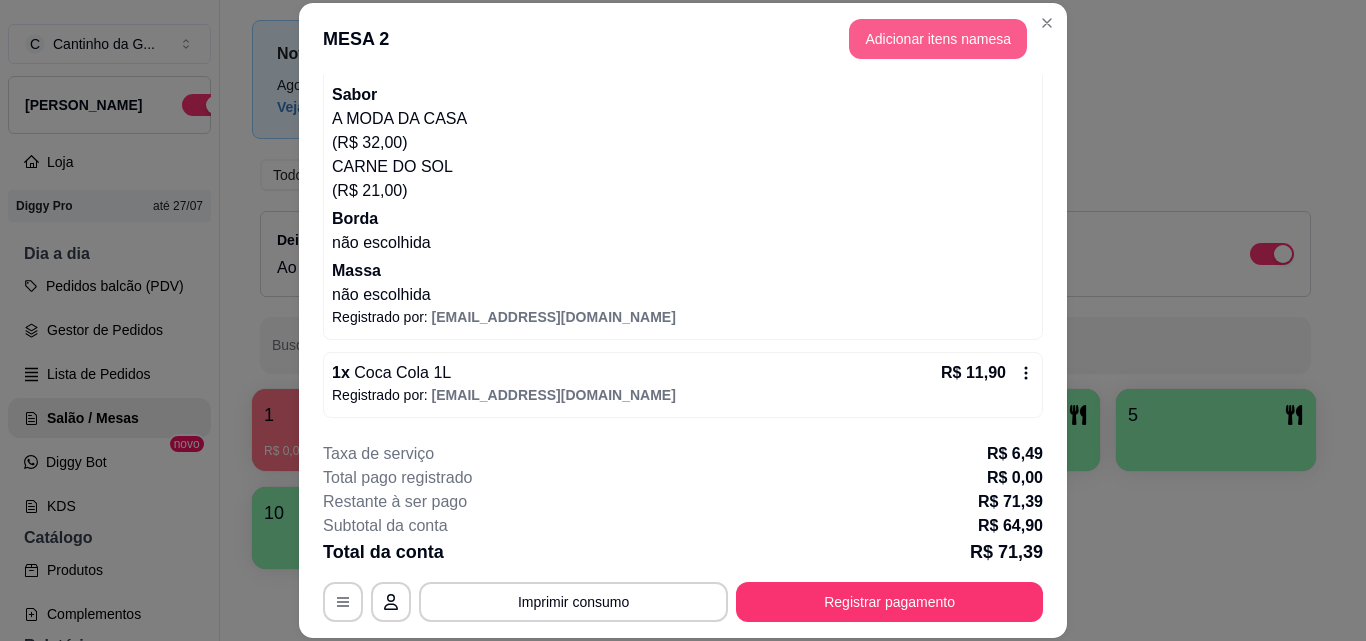 click on "Adicionar itens na  mesa" at bounding box center [938, 39] 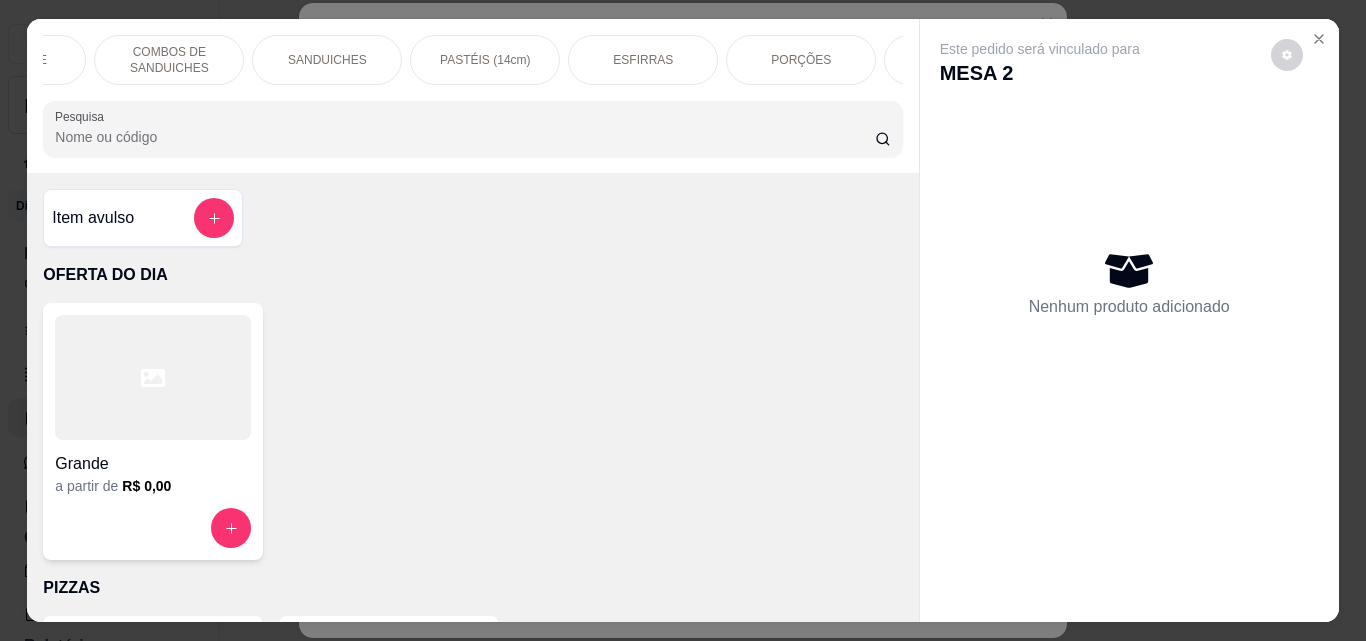 scroll, scrollTop: 0, scrollLeft: 425, axis: horizontal 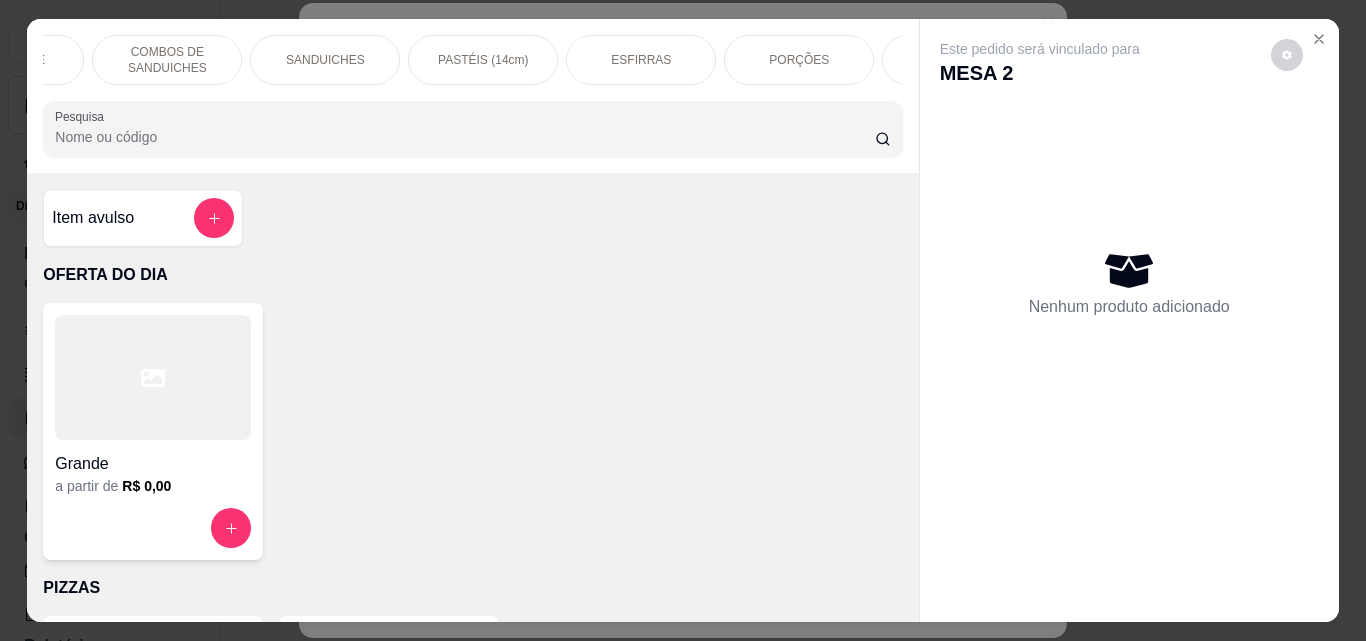 click on "BEBIDAS" at bounding box center [957, 60] 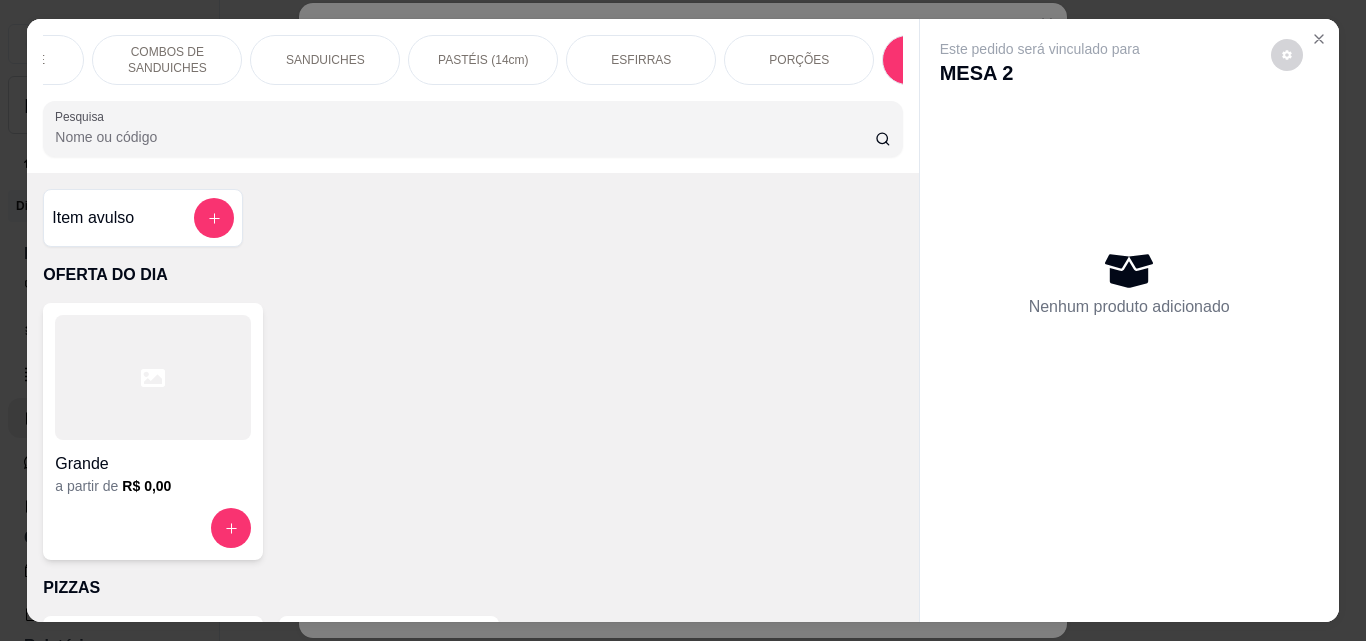 scroll, scrollTop: 5030, scrollLeft: 0, axis: vertical 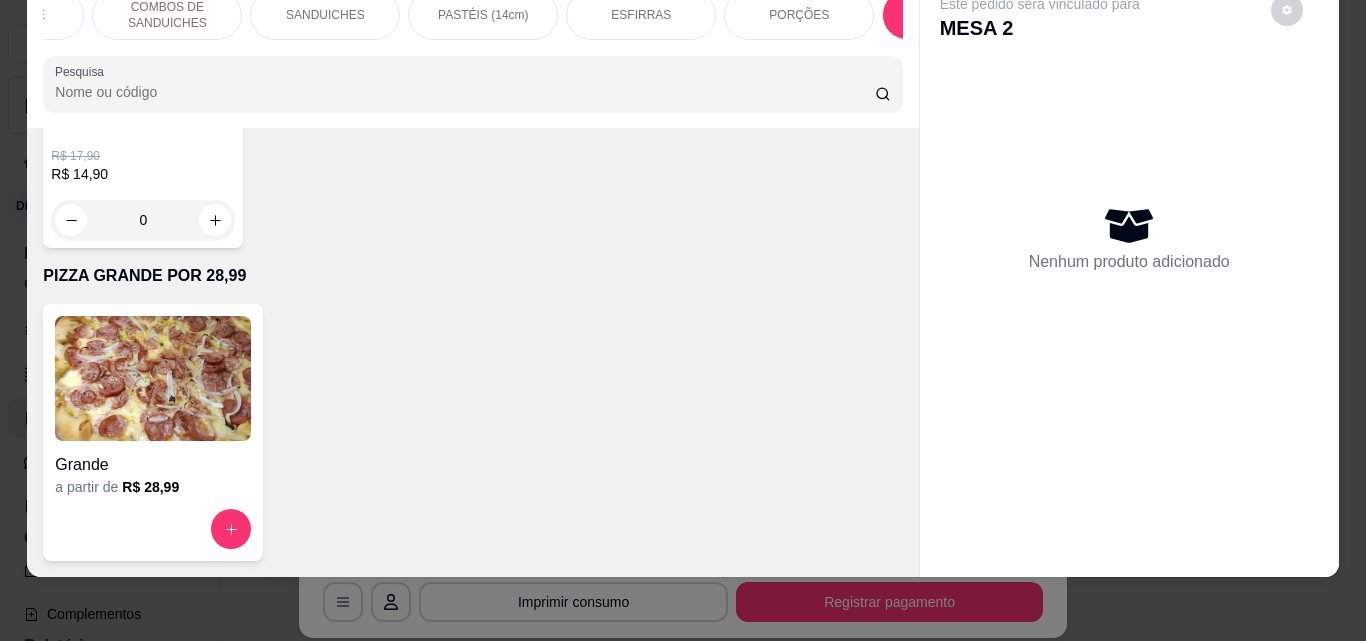 click 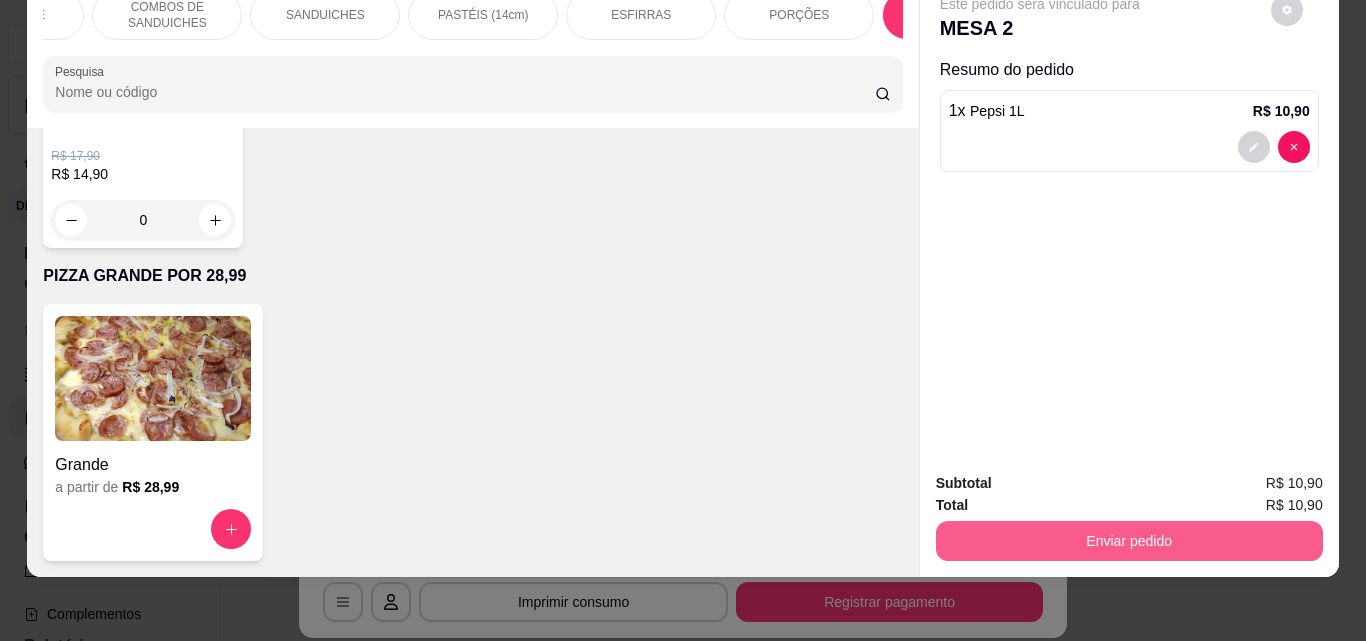 click on "Enviar pedido" at bounding box center (1129, 541) 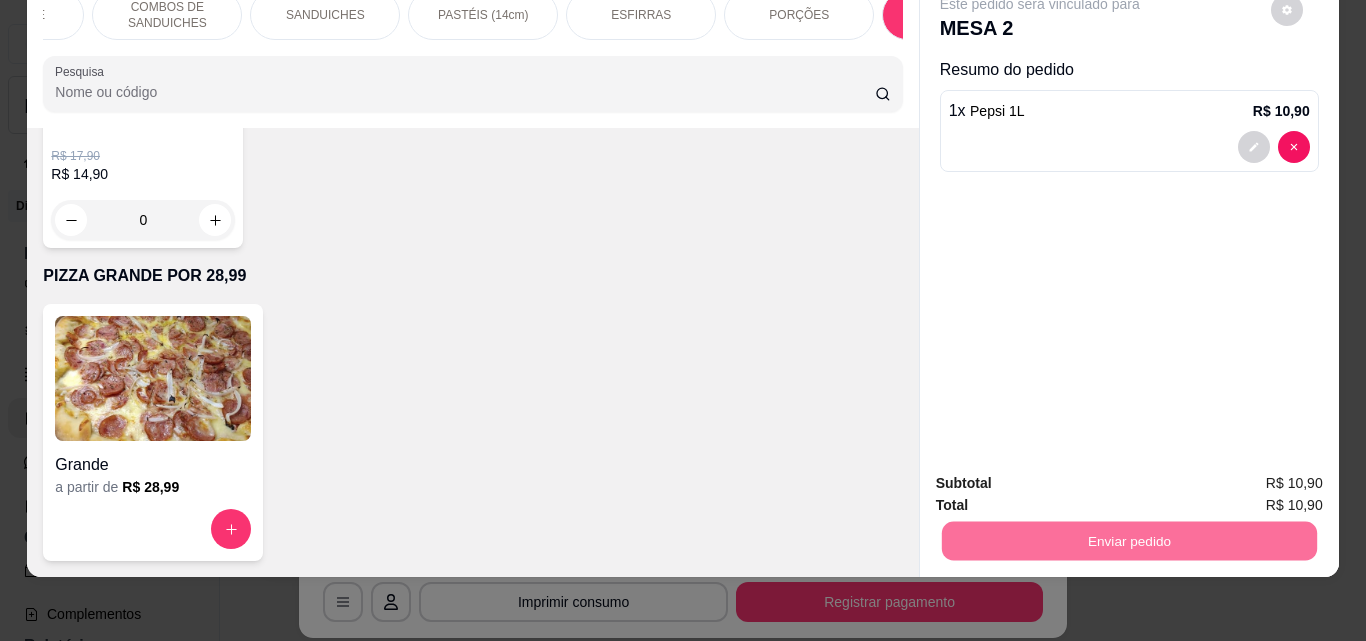 click on "Não registrar e enviar pedido" at bounding box center [1063, 477] 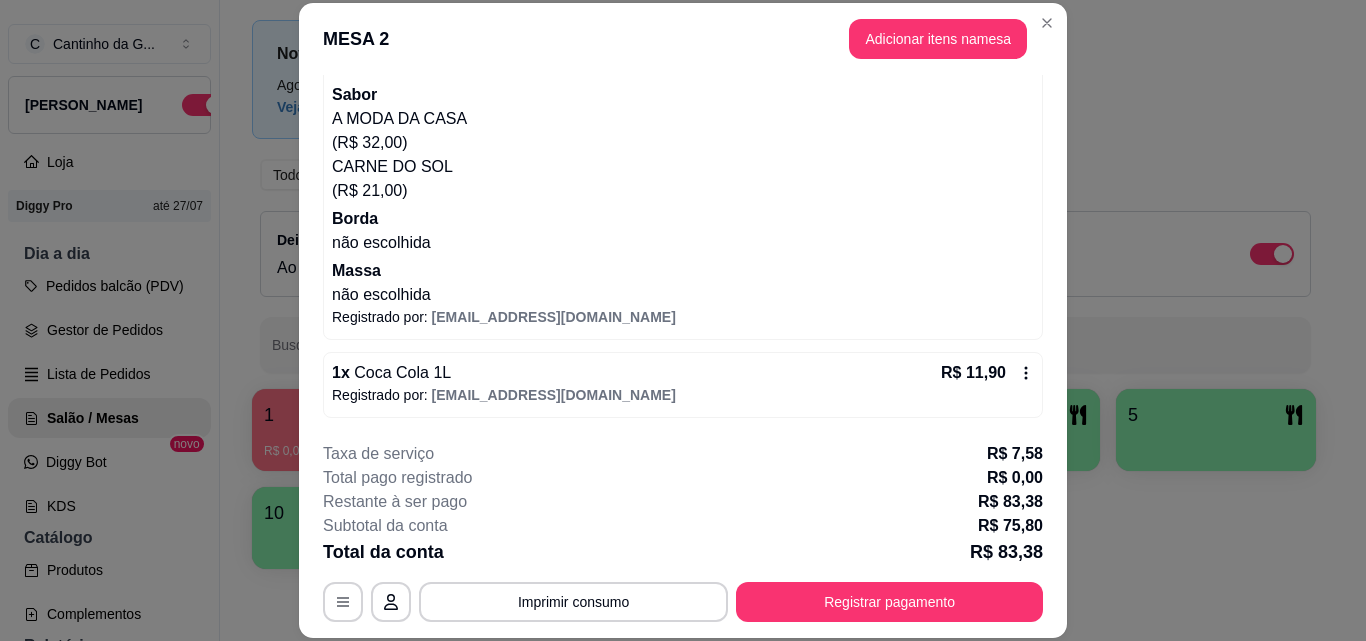 scroll, scrollTop: 296, scrollLeft: 0, axis: vertical 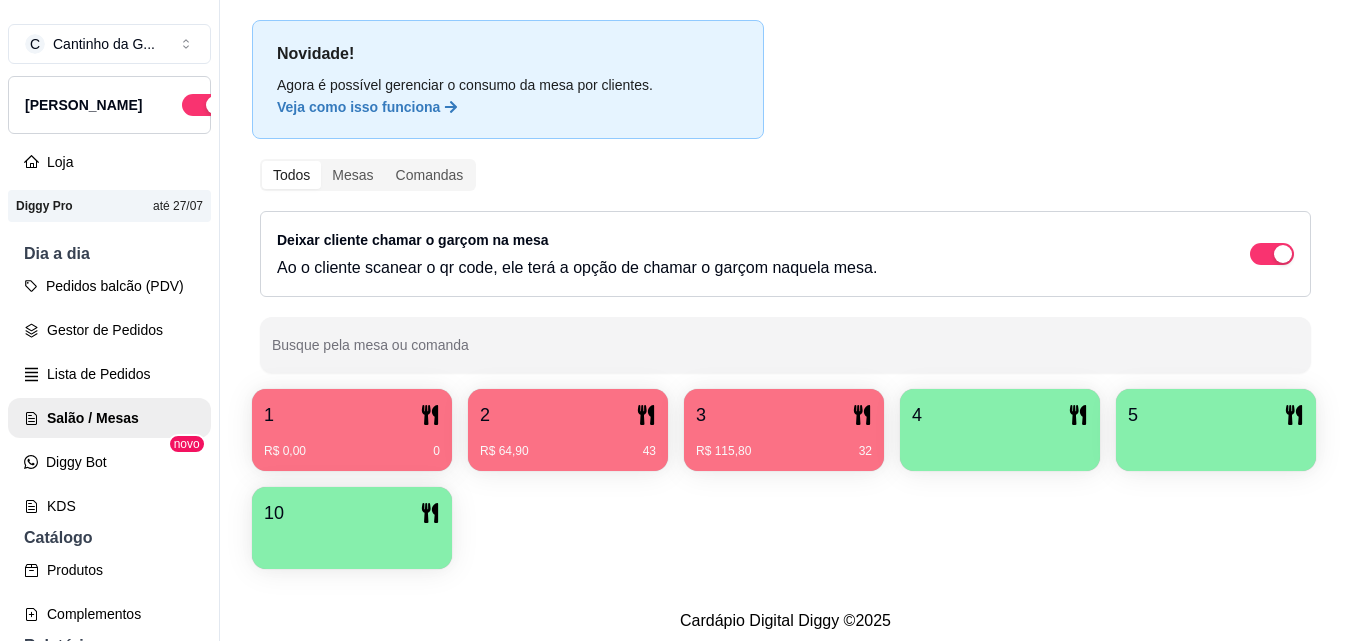 click on "R$ 0,00 0" at bounding box center [352, 444] 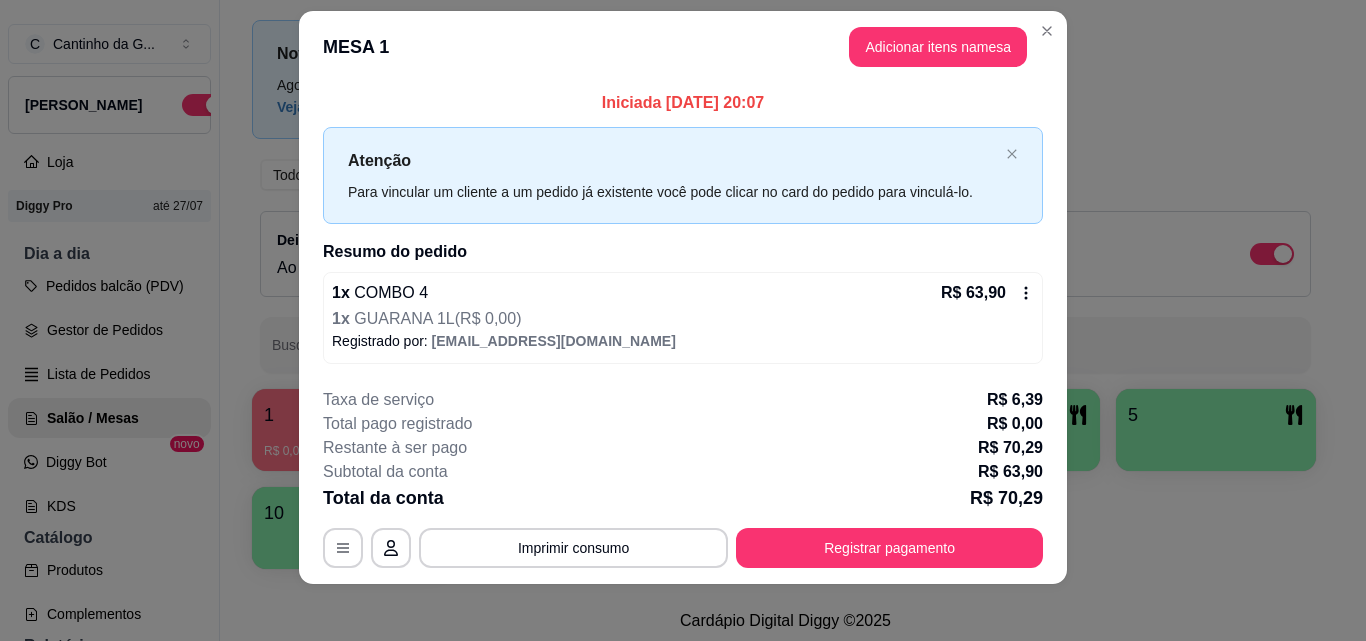 scroll, scrollTop: 30, scrollLeft: 0, axis: vertical 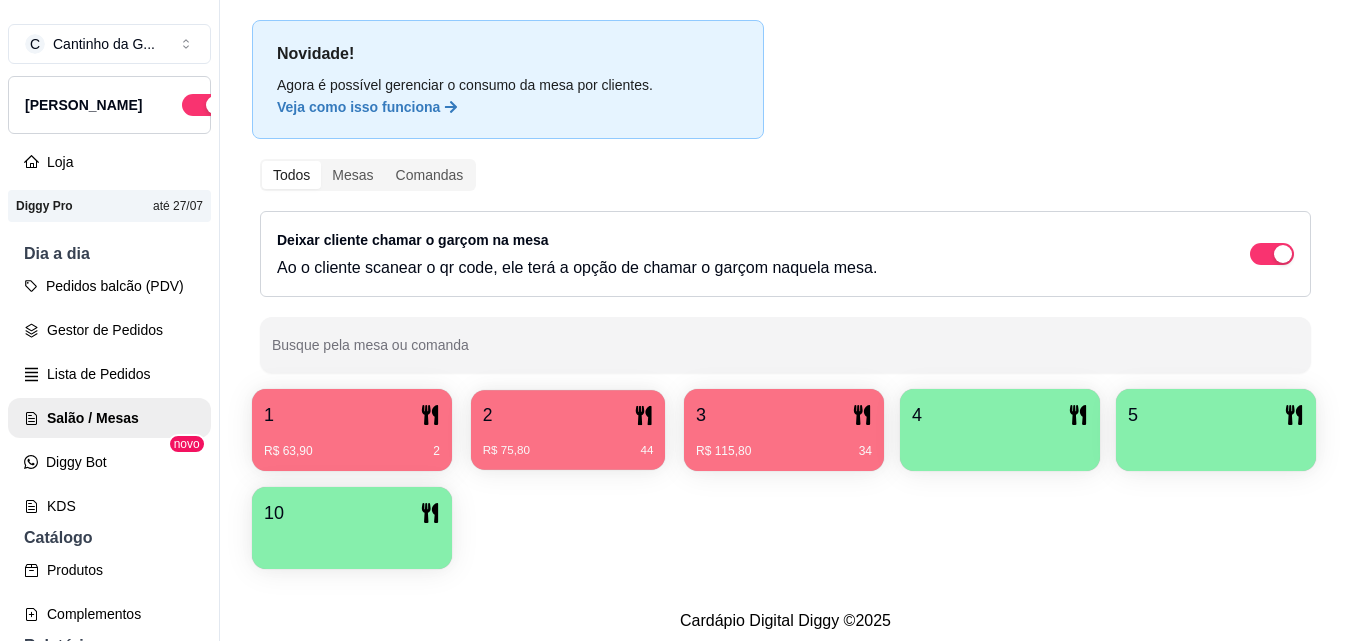 click on "2" at bounding box center [568, 415] 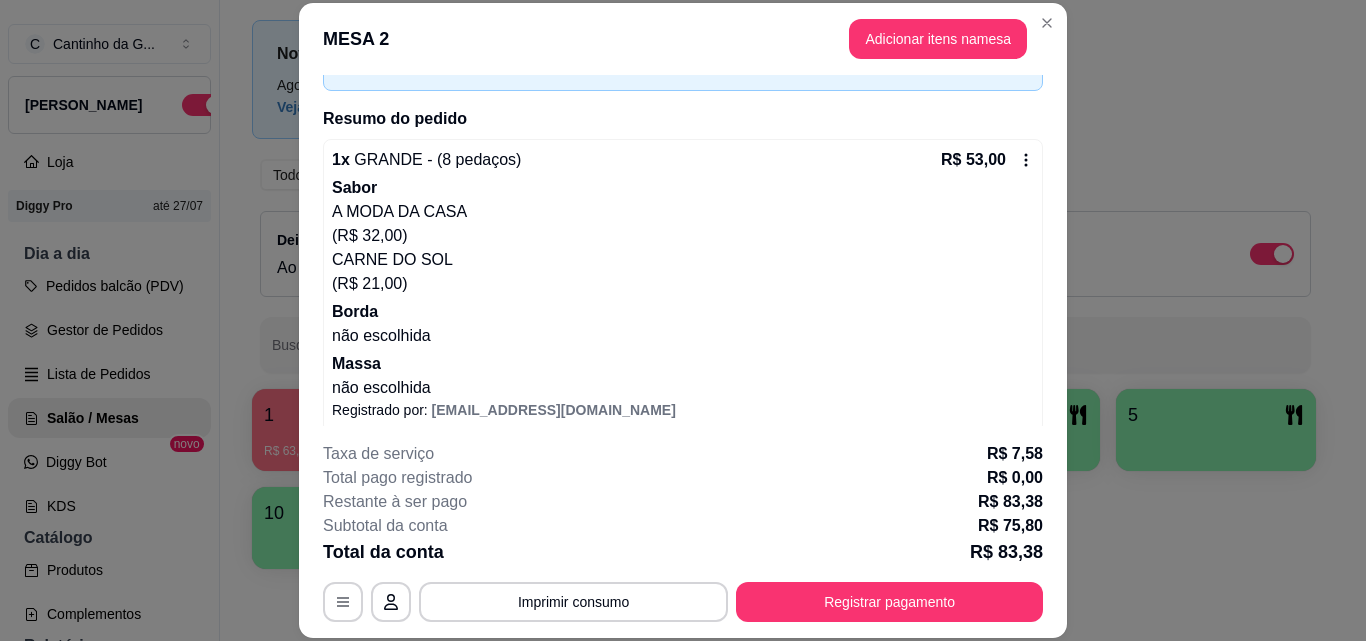 scroll, scrollTop: 296, scrollLeft: 0, axis: vertical 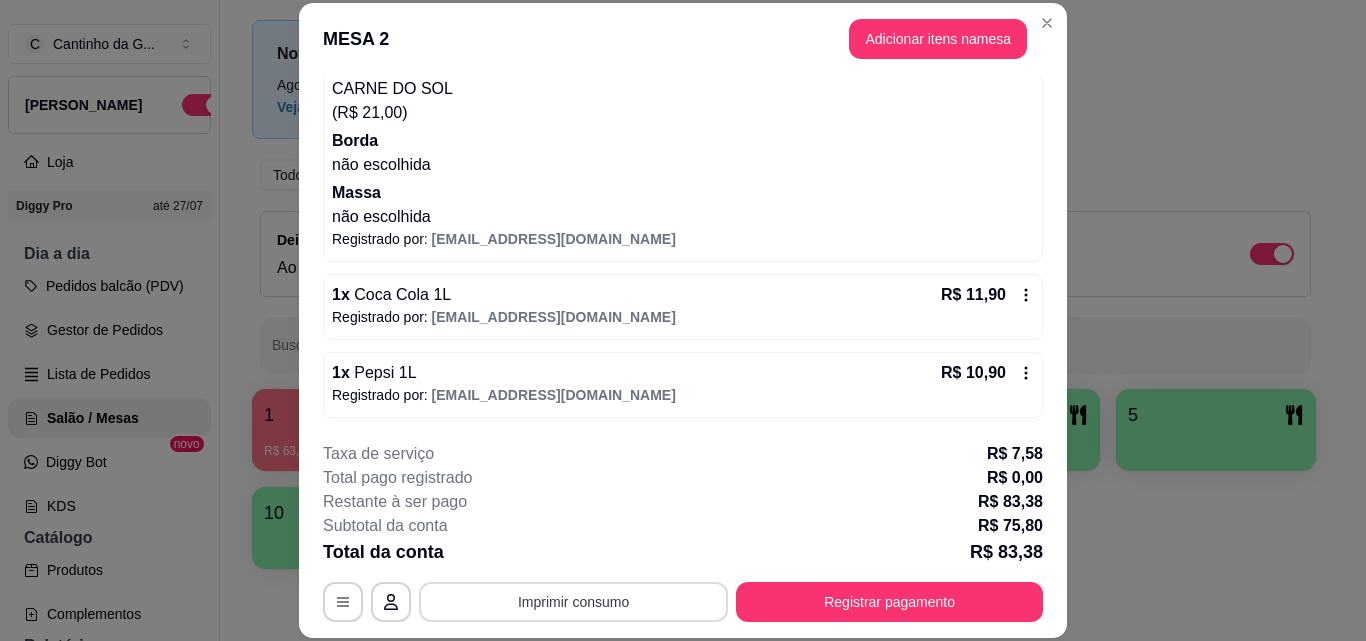 click on "Imprimir consumo" at bounding box center (573, 602) 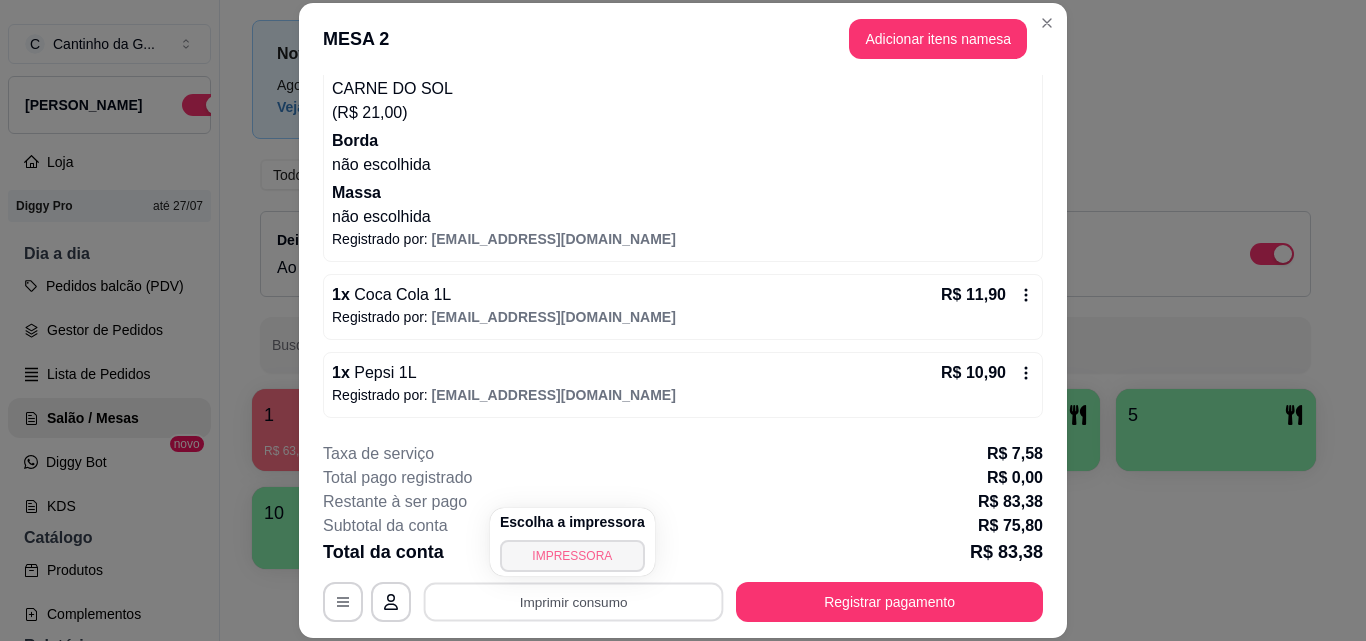 click on "IMPRESSORA" at bounding box center (572, 556) 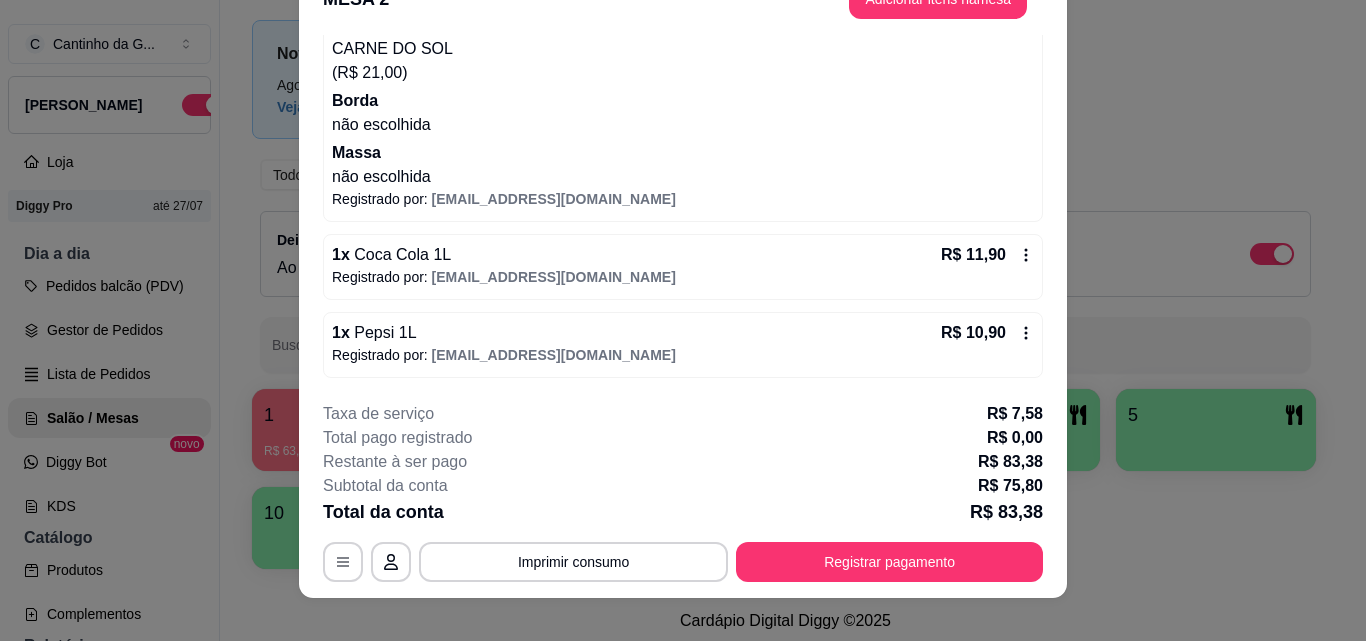 scroll, scrollTop: 61, scrollLeft: 0, axis: vertical 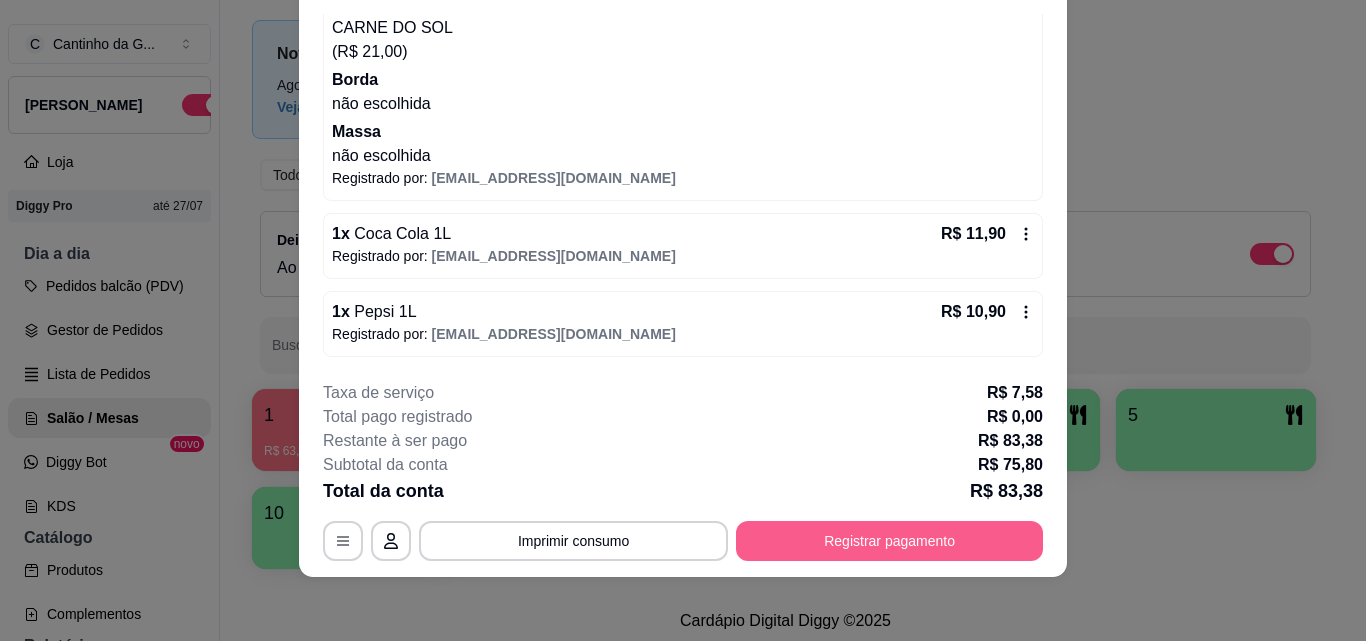 click on "Registrar pagamento" at bounding box center [889, 541] 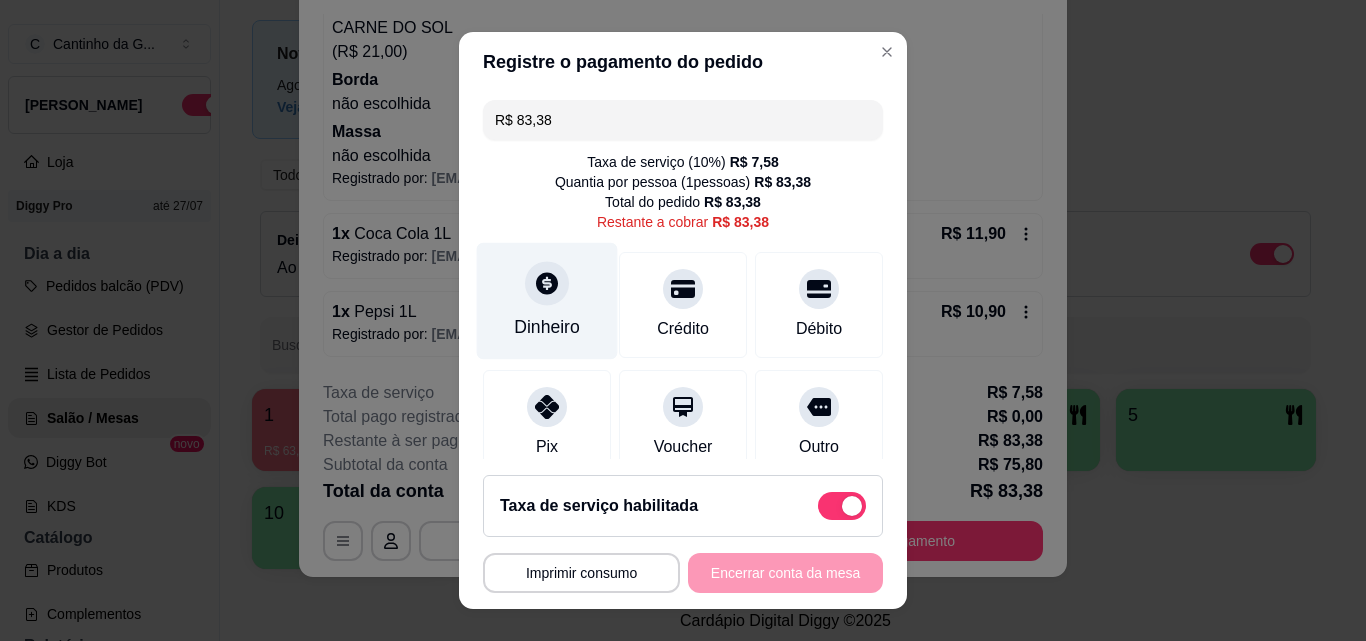 click at bounding box center (547, 283) 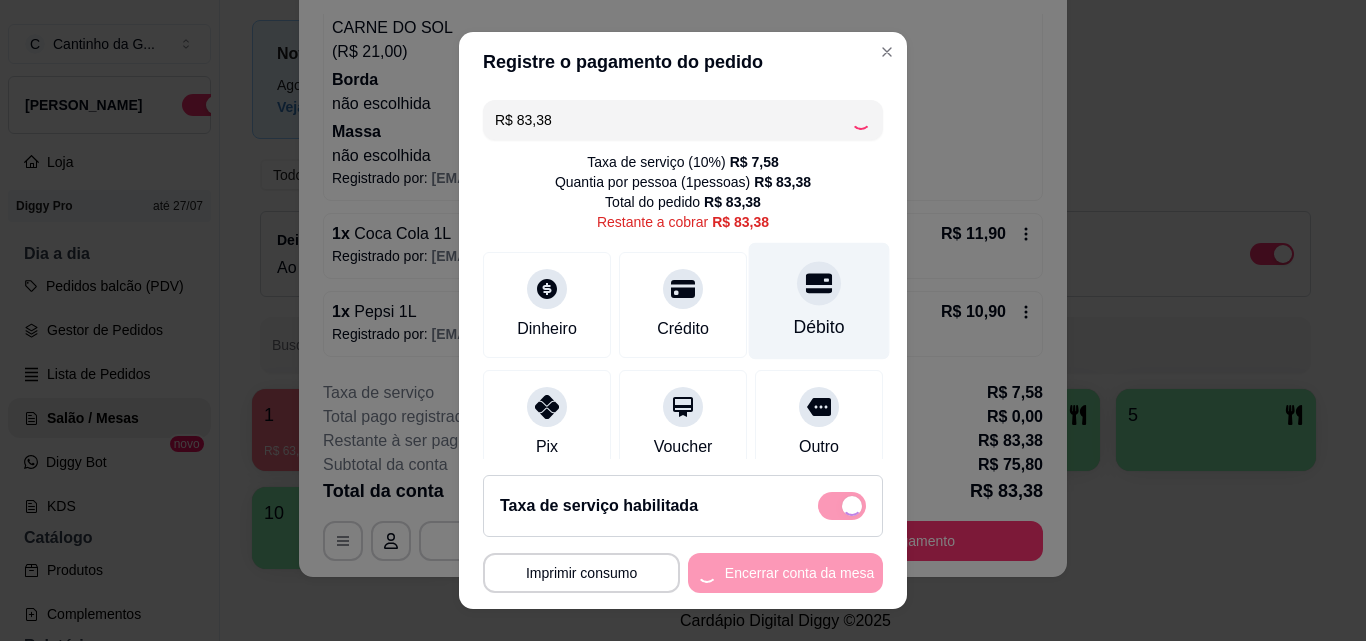 scroll, scrollTop: 167, scrollLeft: 0, axis: vertical 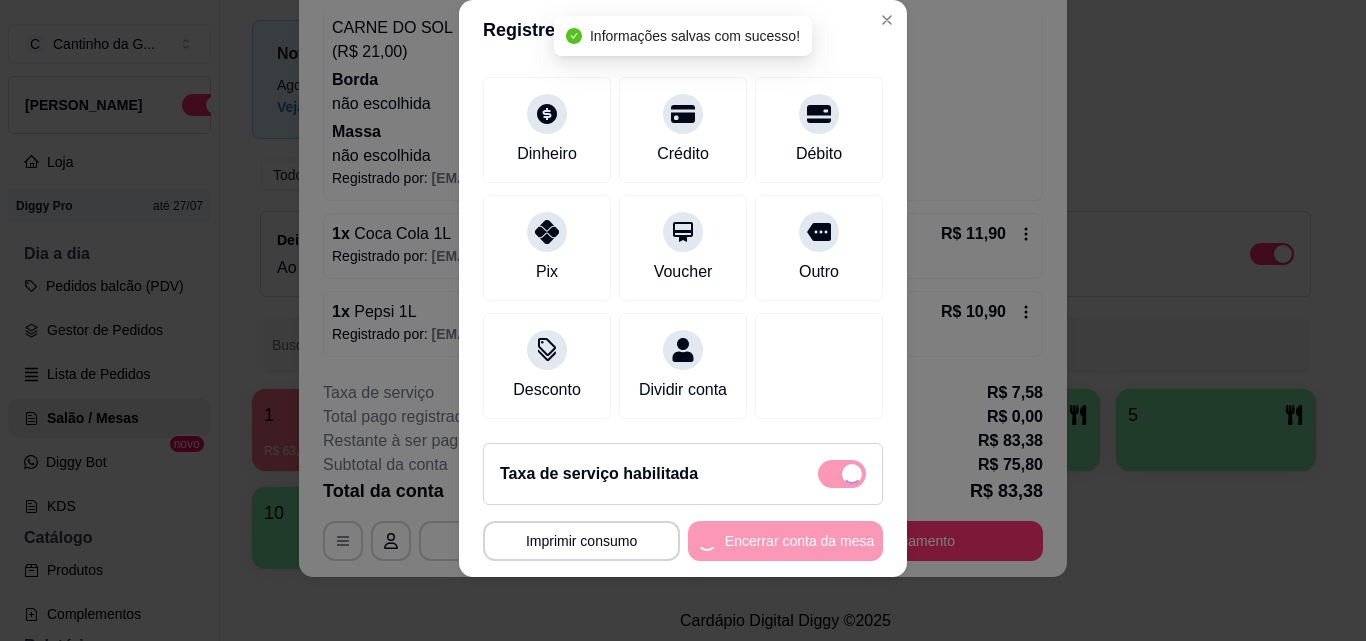 type on "R$ 0,00" 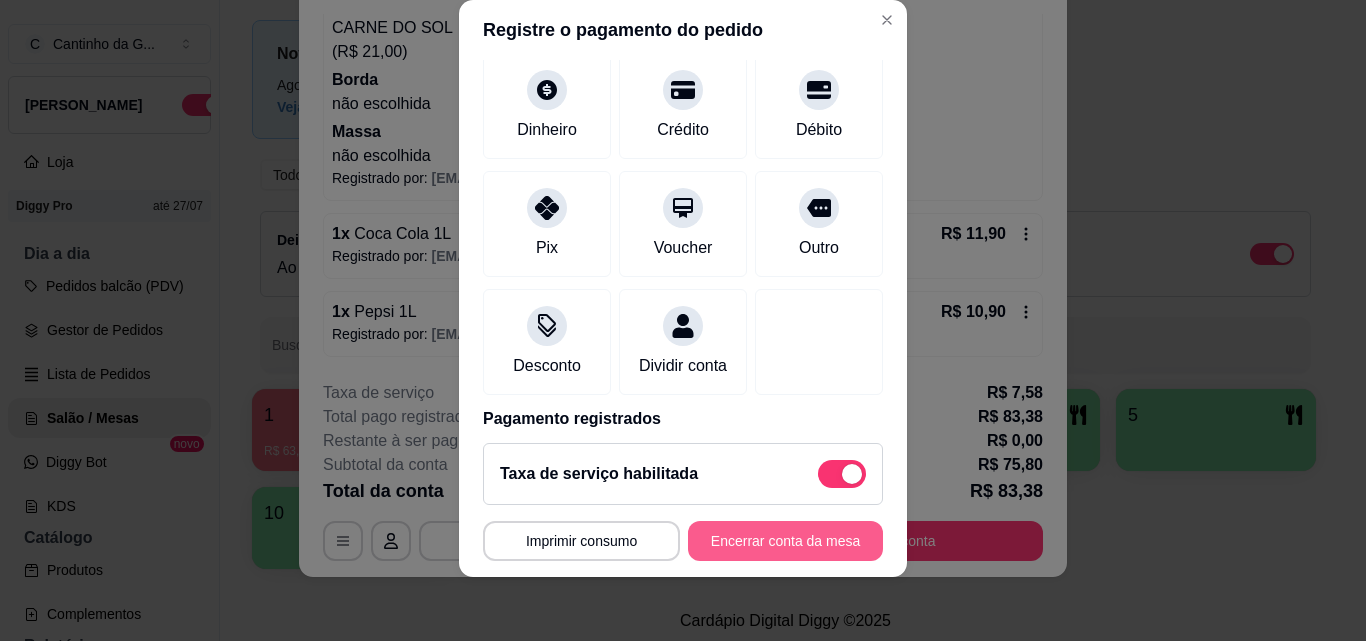 click on "Encerrar conta da mesa" at bounding box center [785, 541] 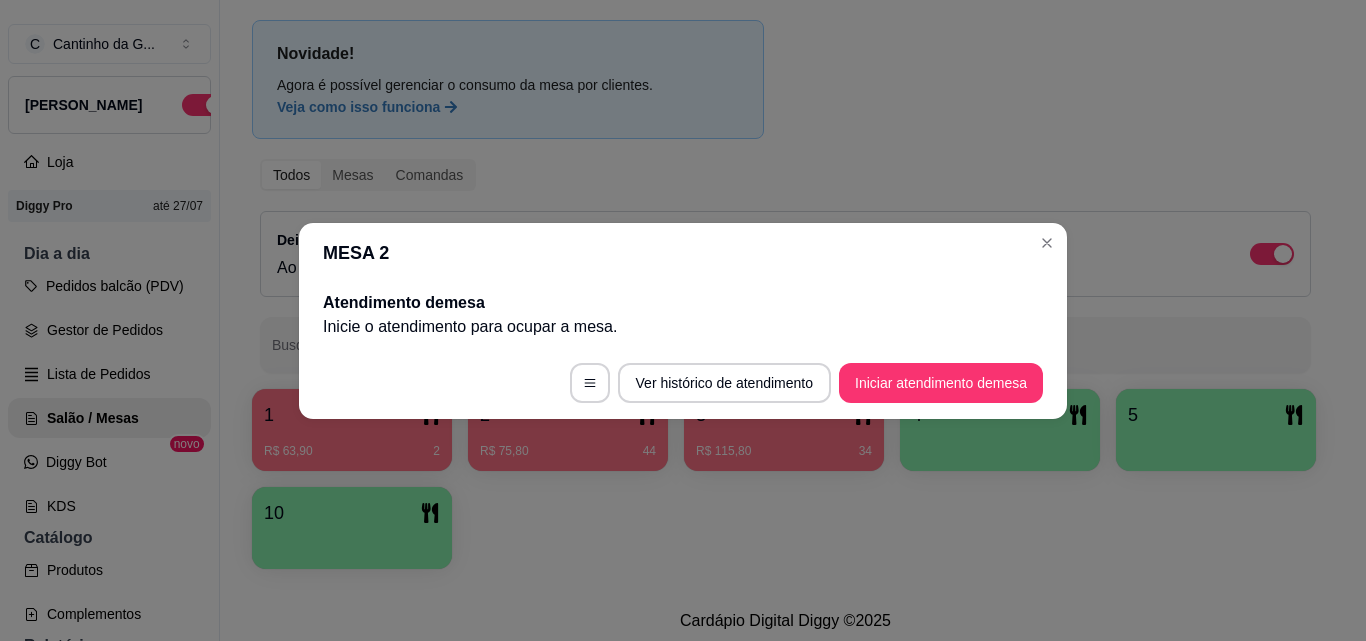scroll, scrollTop: 0, scrollLeft: 0, axis: both 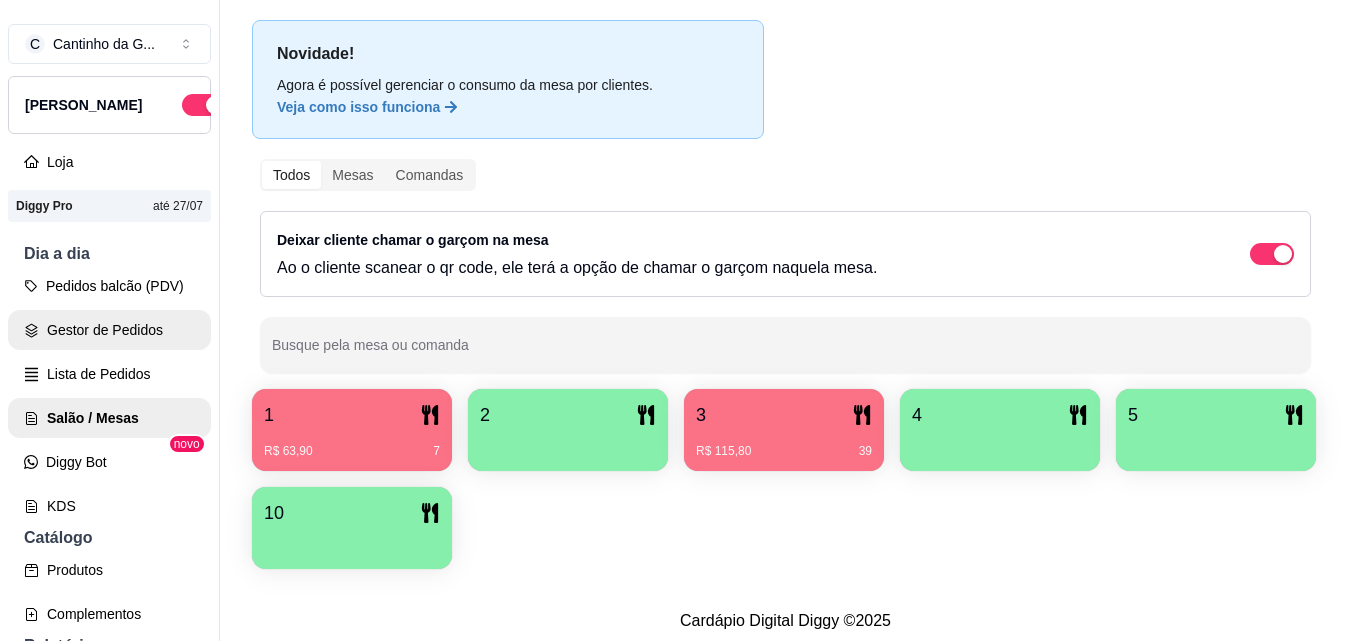 click on "Gestor de Pedidos" at bounding box center (109, 330) 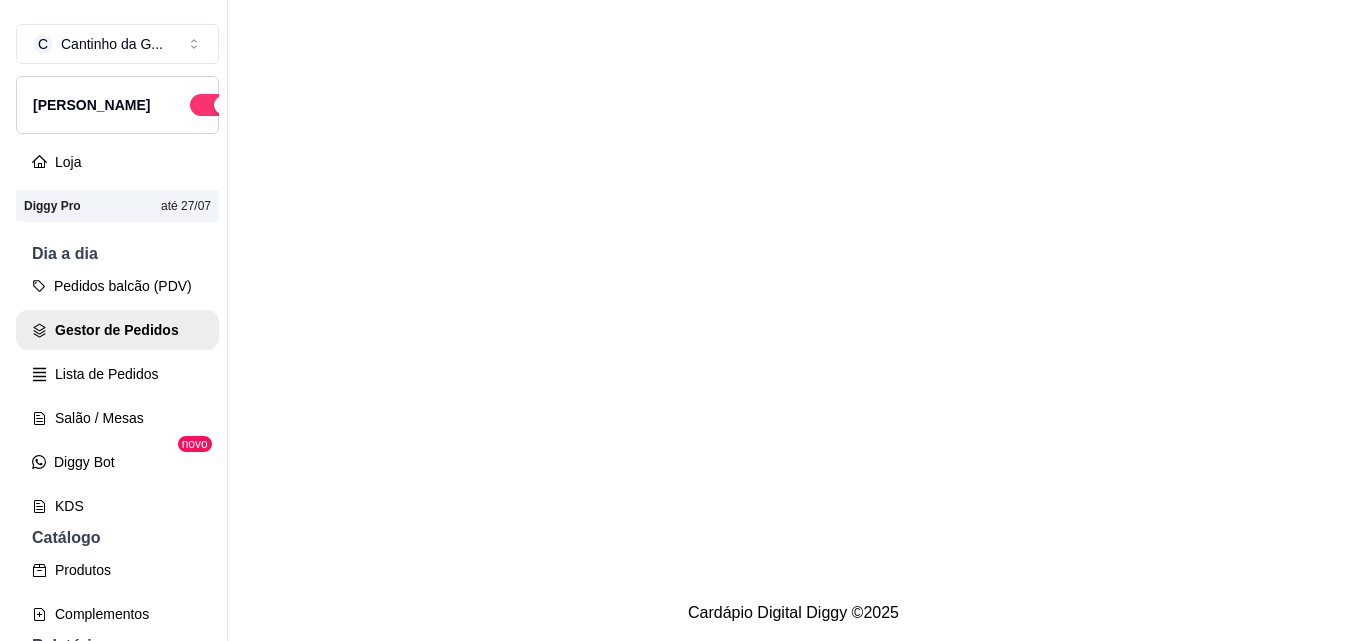scroll, scrollTop: 0, scrollLeft: 0, axis: both 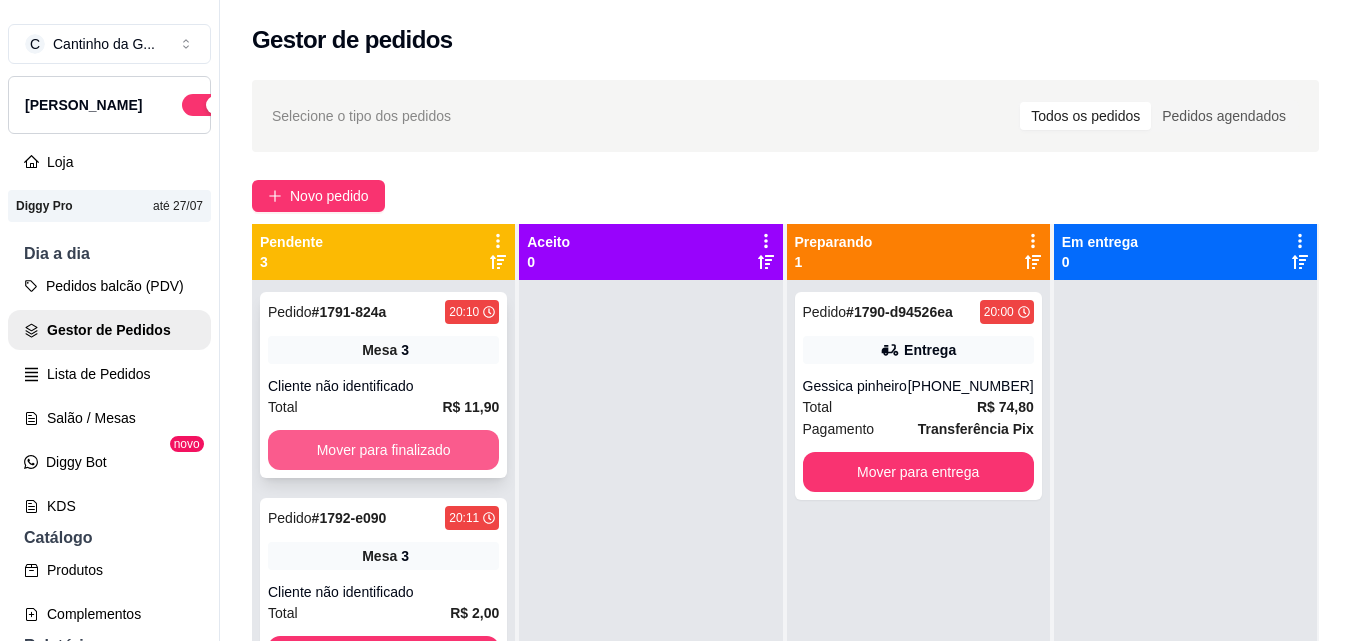 click on "Mover para finalizado" at bounding box center [383, 450] 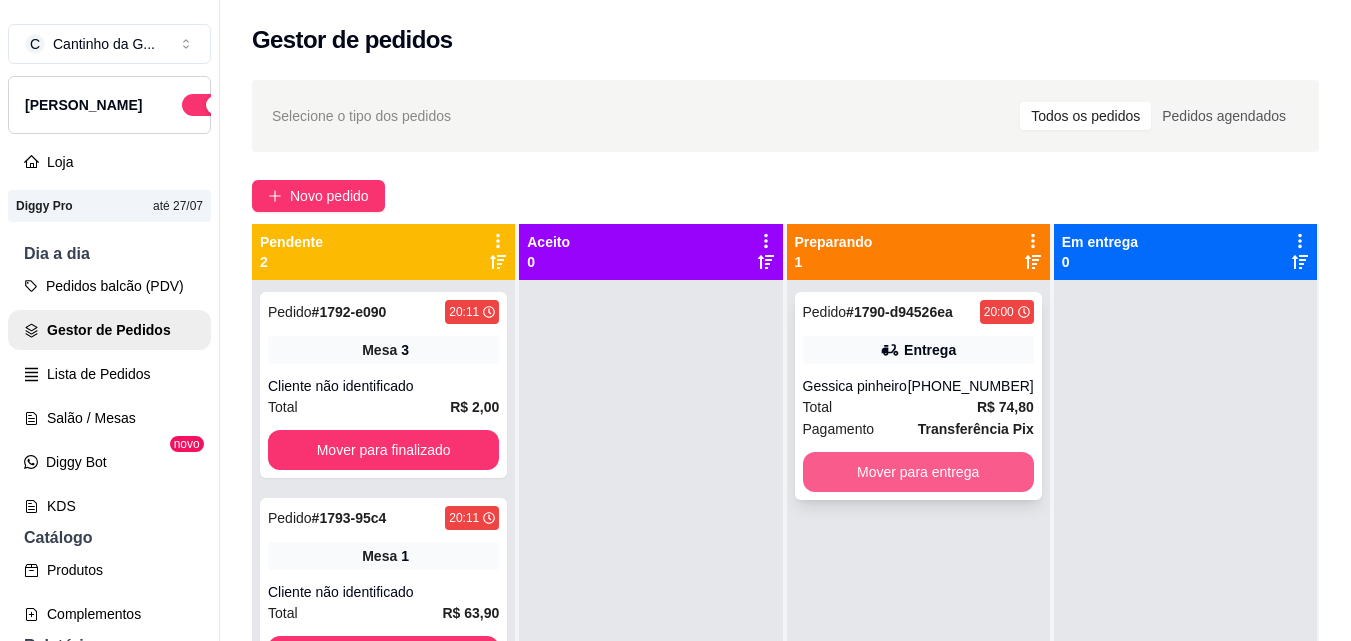 click on "Mover para entrega" at bounding box center [918, 472] 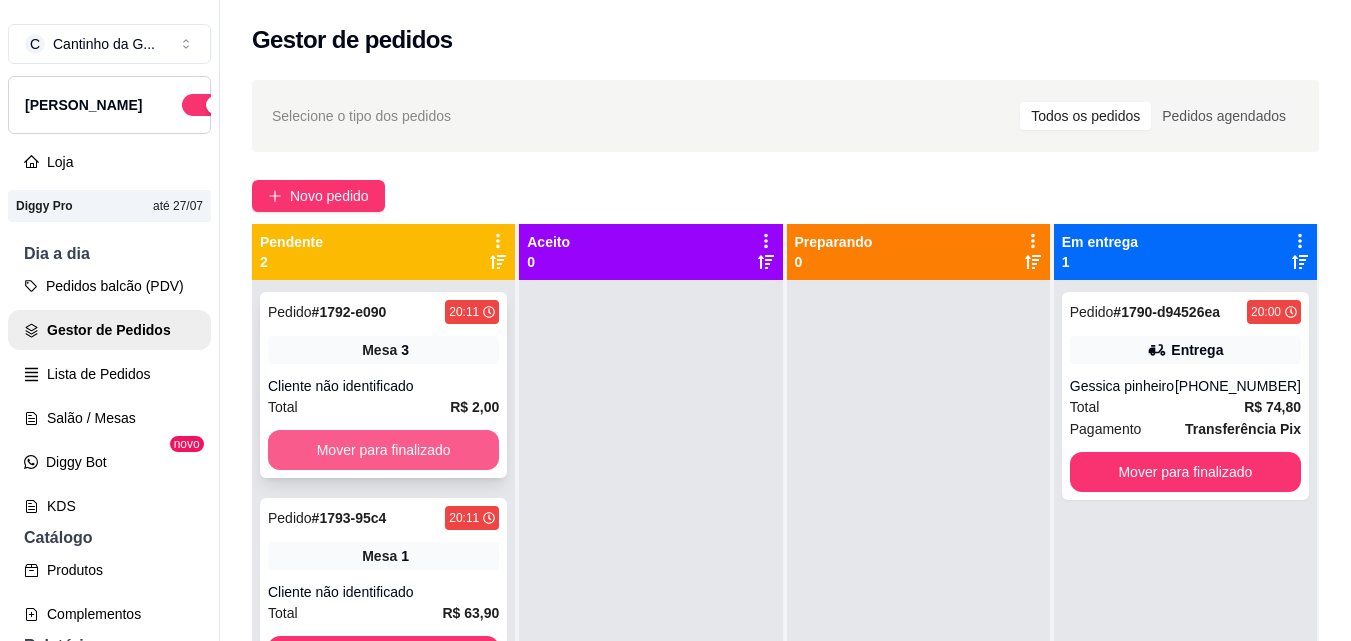 click on "Mover para finalizado" at bounding box center [383, 450] 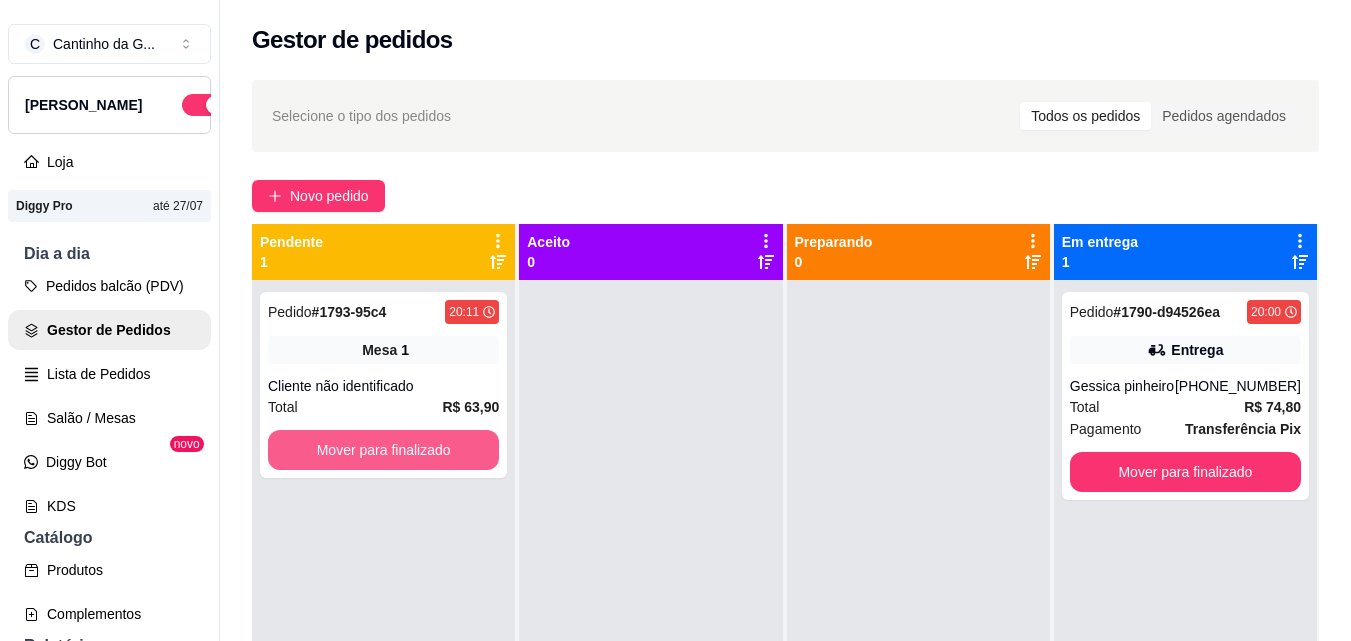 click on "Mover para finalizado" at bounding box center [383, 450] 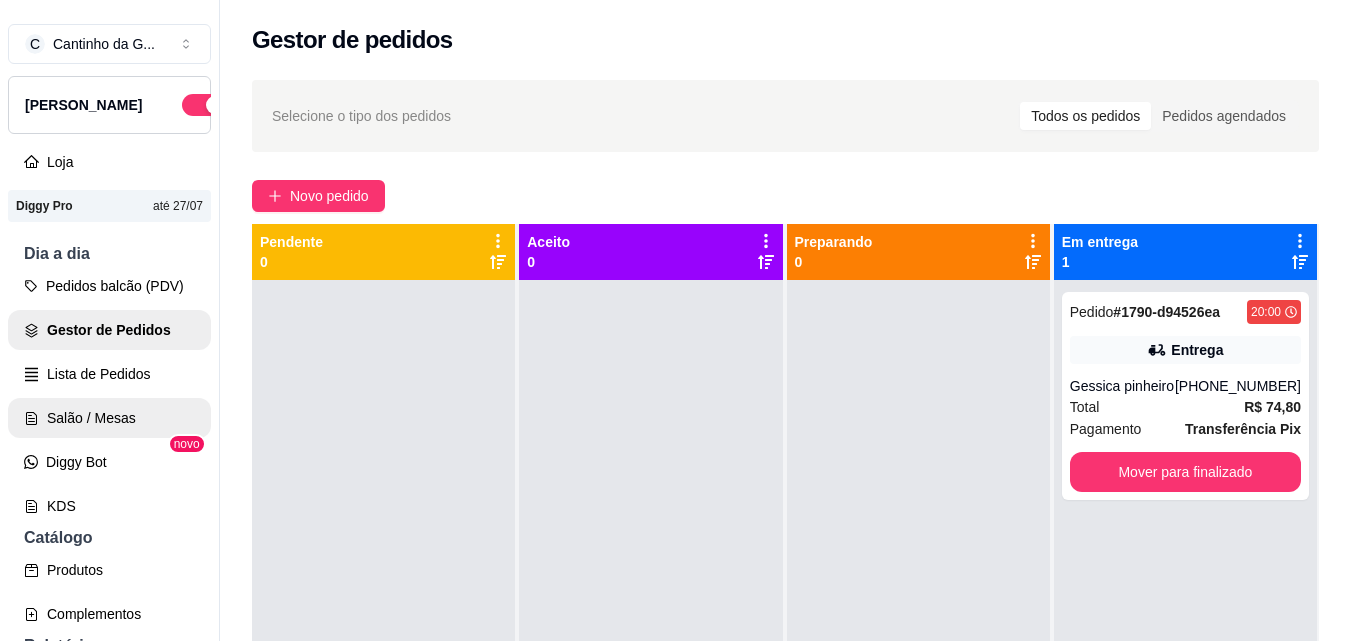 click on "Salão / Mesas" at bounding box center [109, 418] 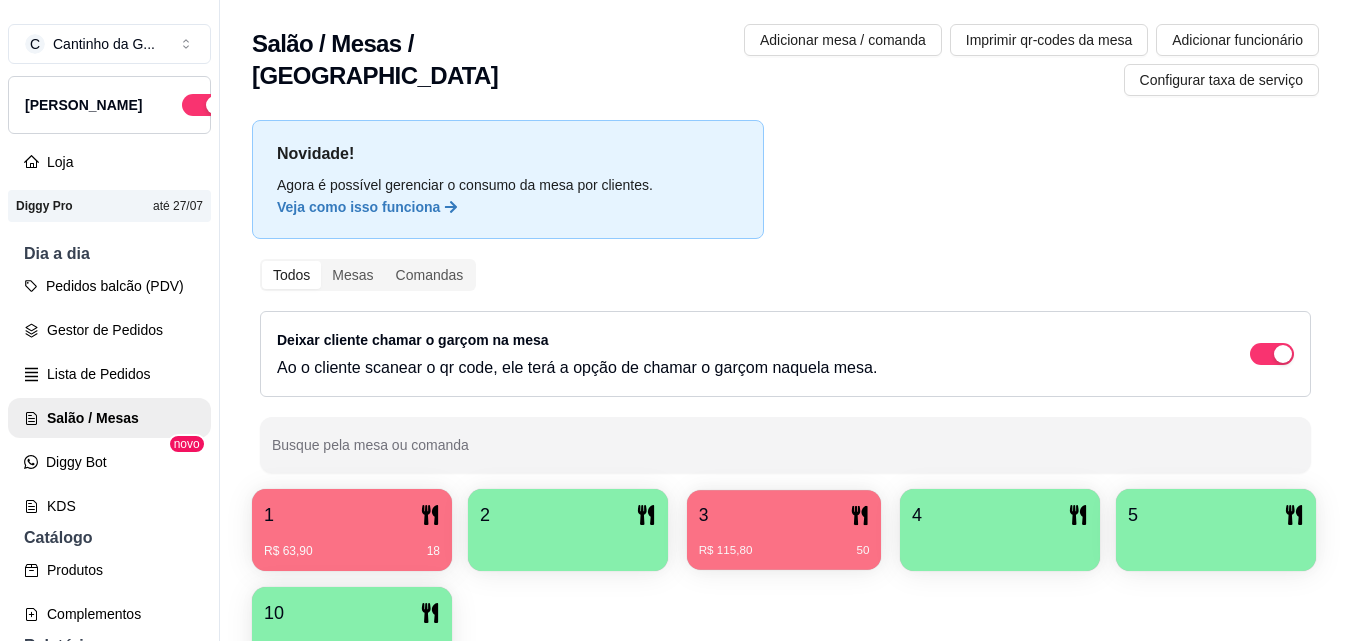 click on "3" at bounding box center [784, 515] 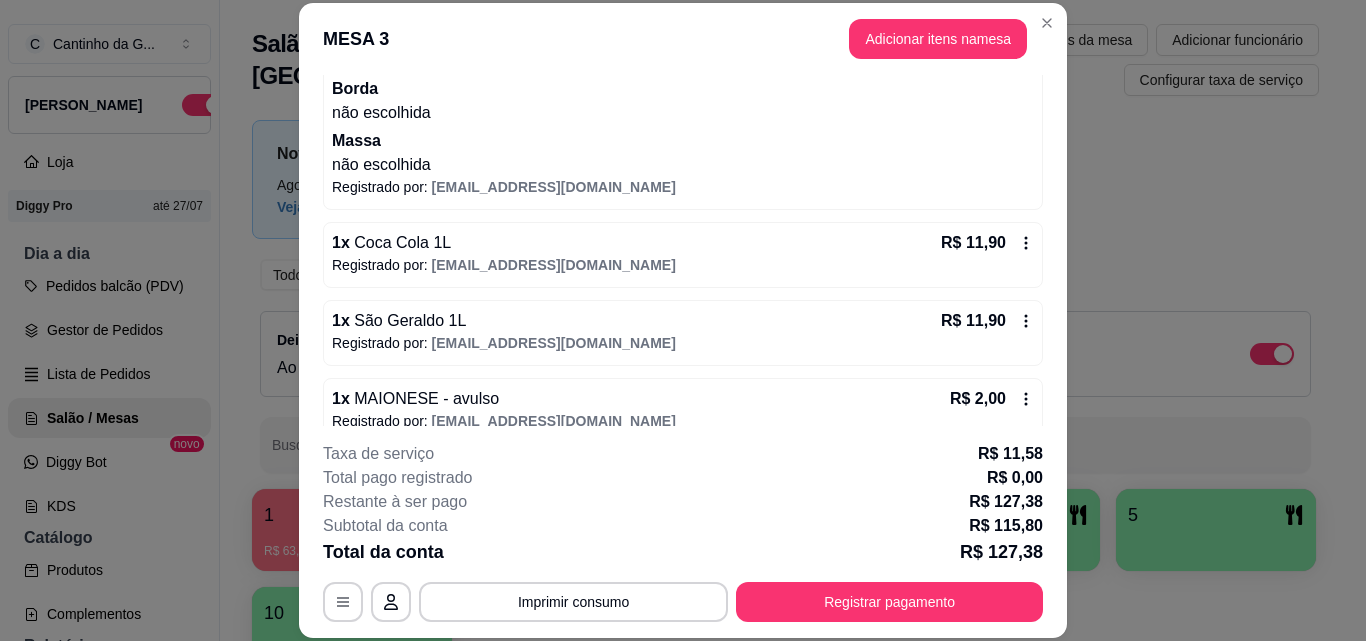 scroll, scrollTop: 326, scrollLeft: 0, axis: vertical 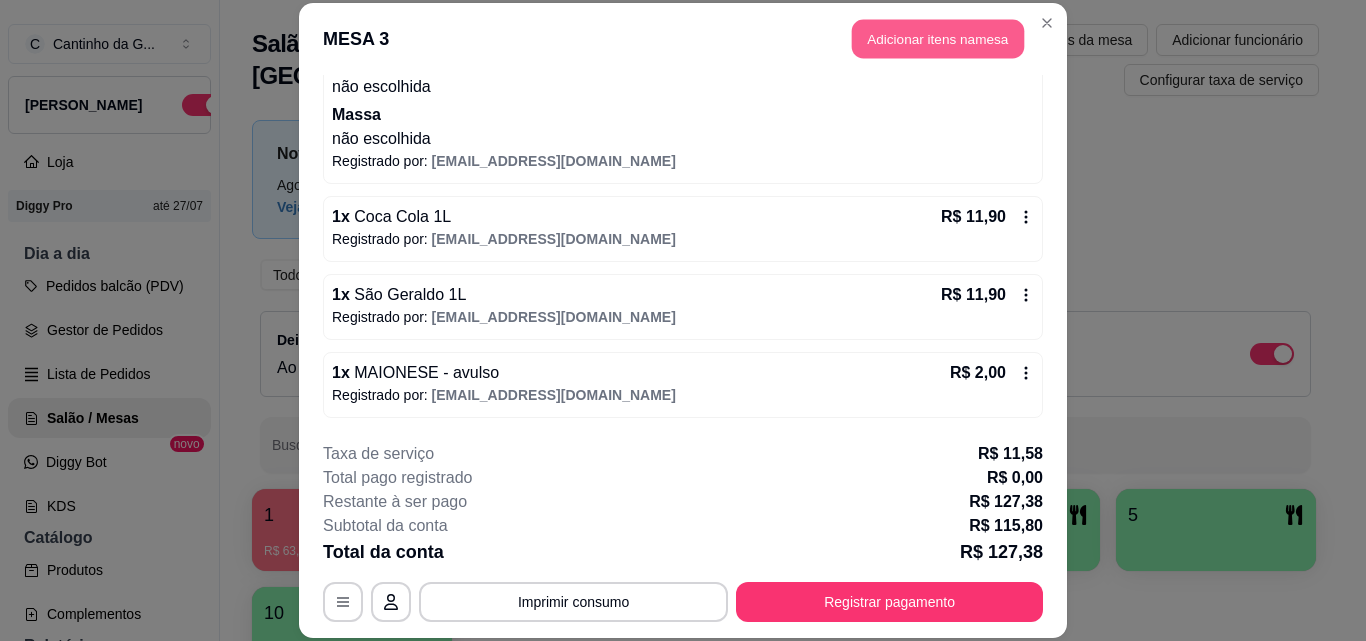 click on "Adicionar itens na  mesa" at bounding box center [938, 39] 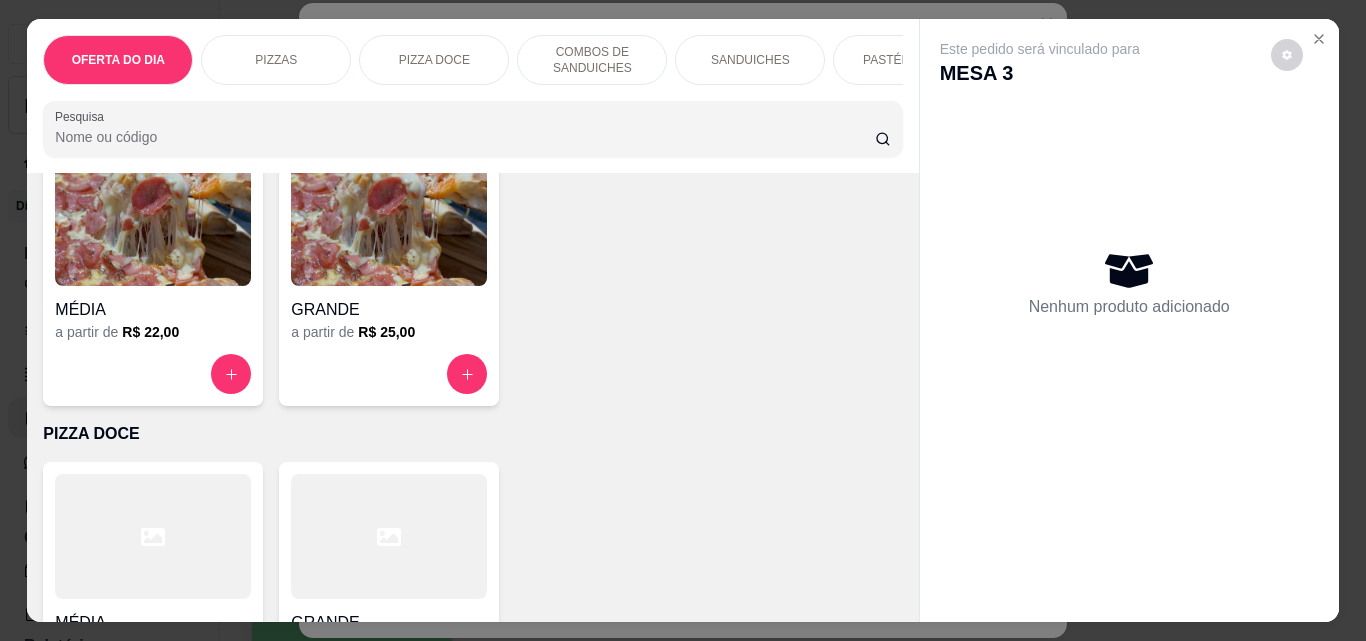 scroll, scrollTop: 500, scrollLeft: 0, axis: vertical 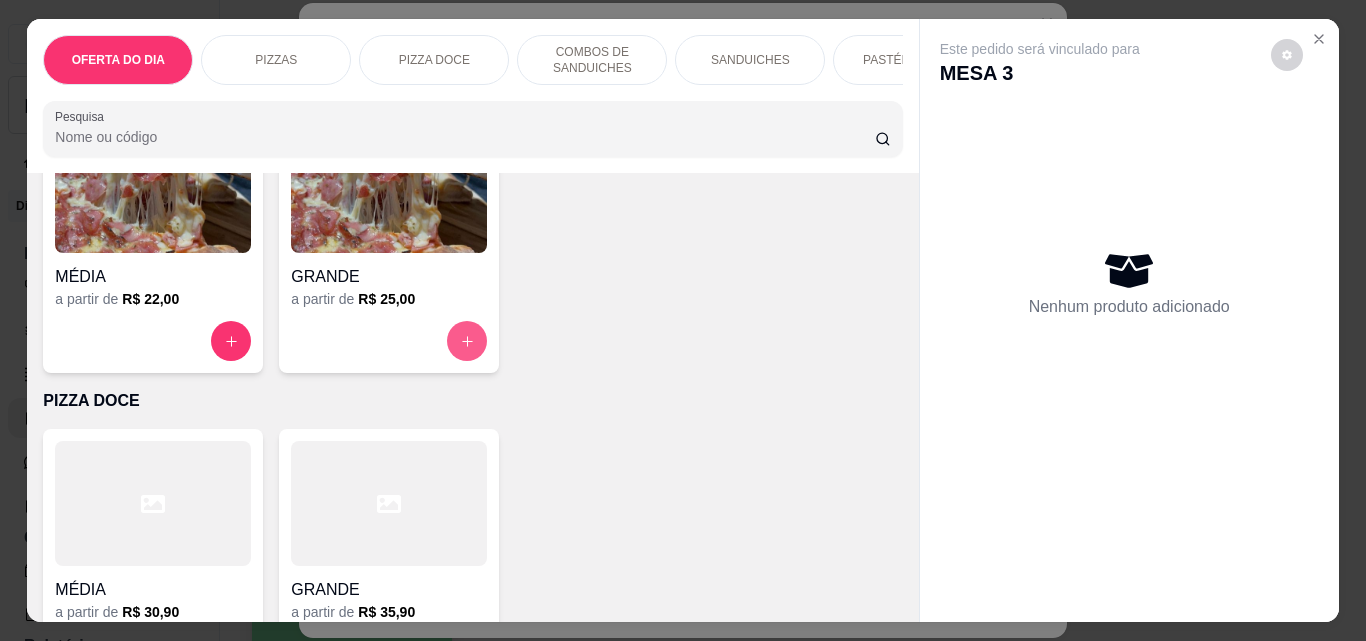 click 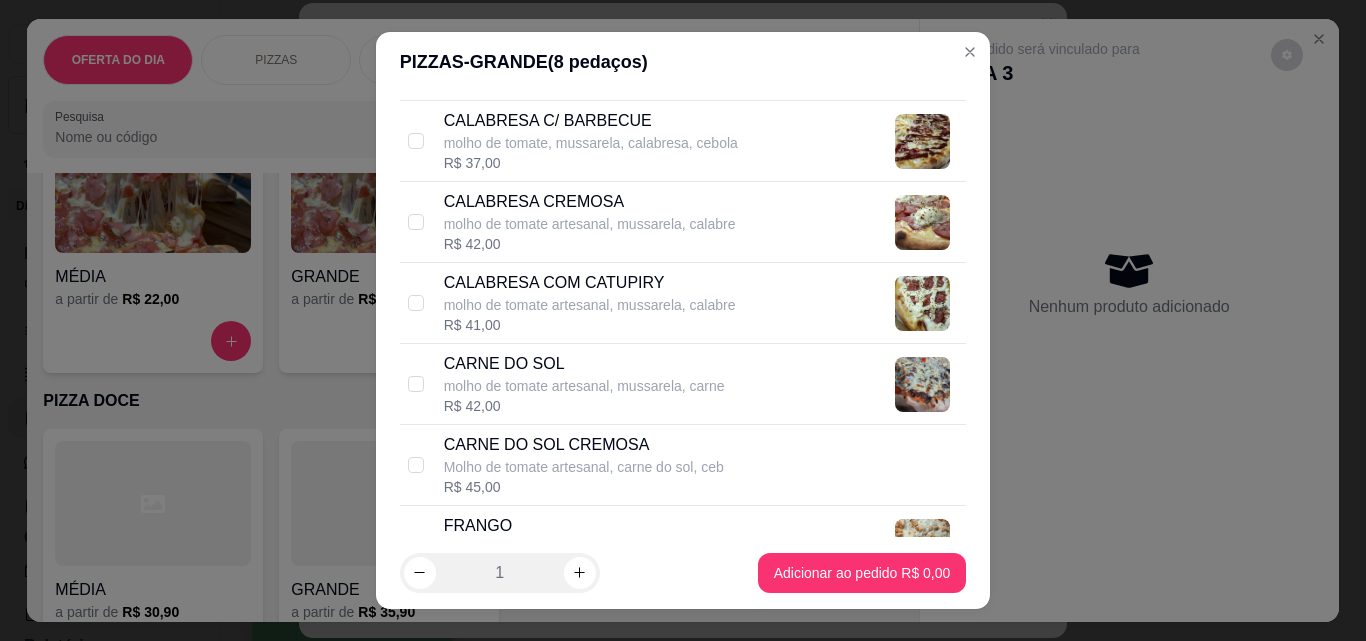 scroll, scrollTop: 1000, scrollLeft: 0, axis: vertical 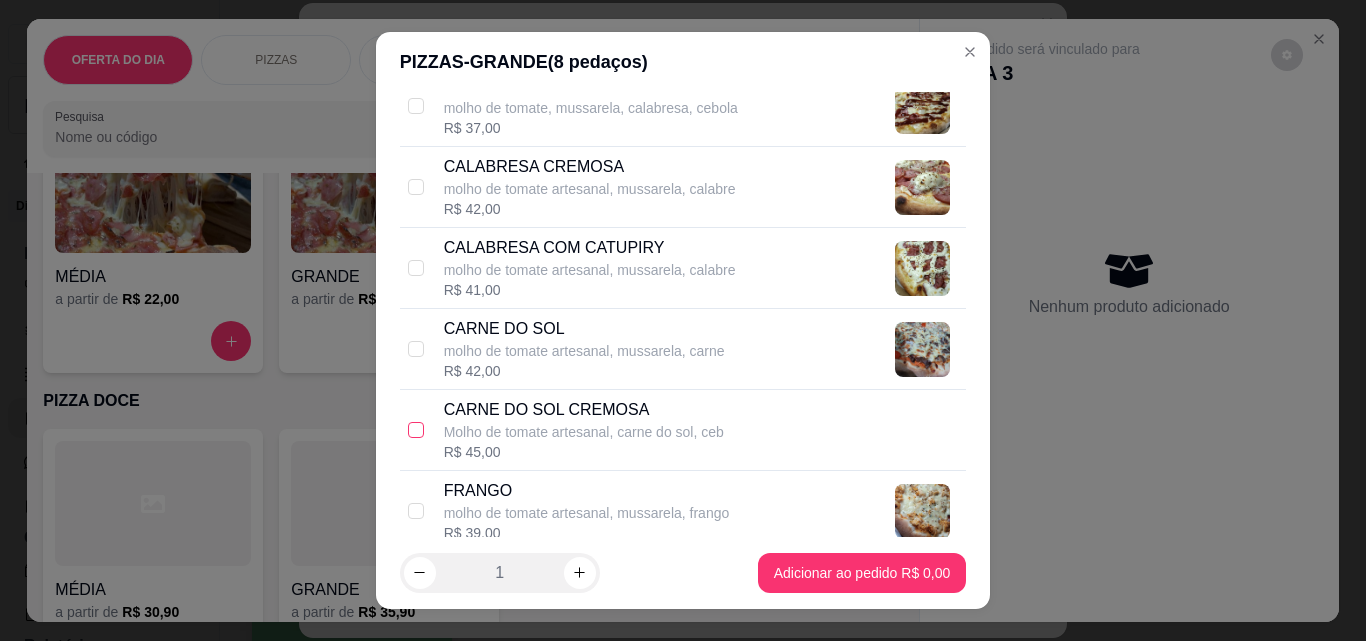 click at bounding box center [416, 430] 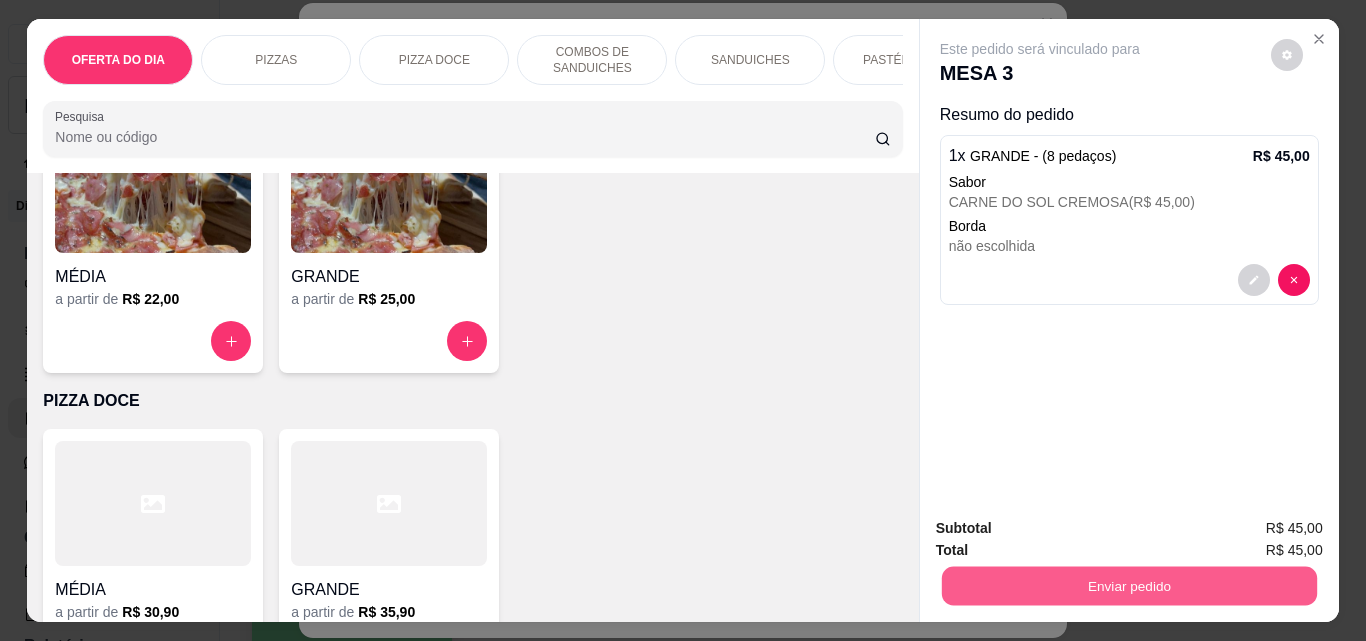 click on "Enviar pedido" at bounding box center [1128, 585] 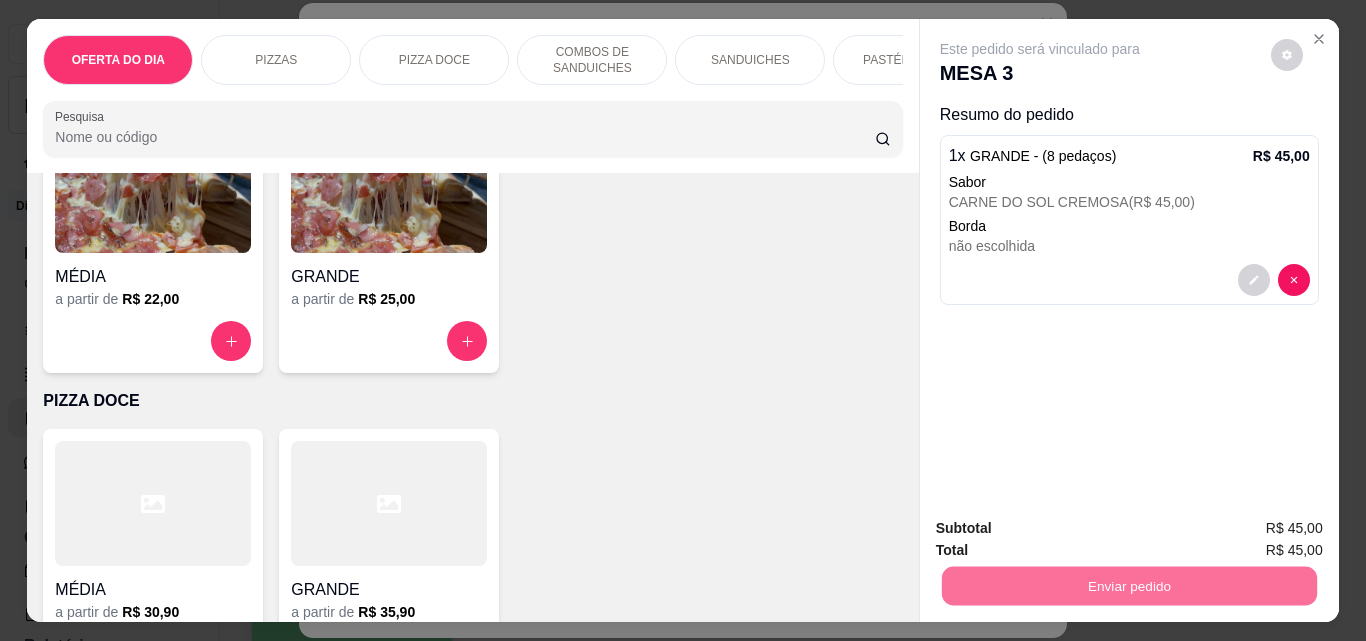 click on "Não registrar e enviar pedido" at bounding box center (1063, 529) 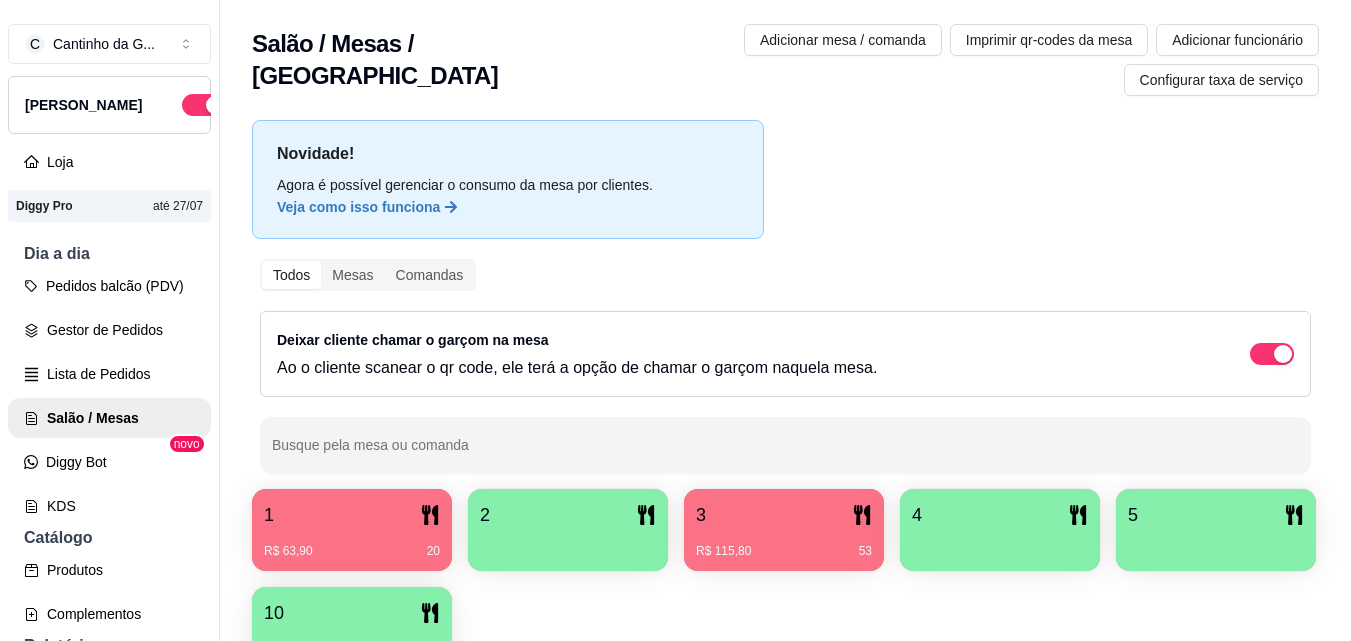 click on "R$ 63,90 20" at bounding box center [352, 551] 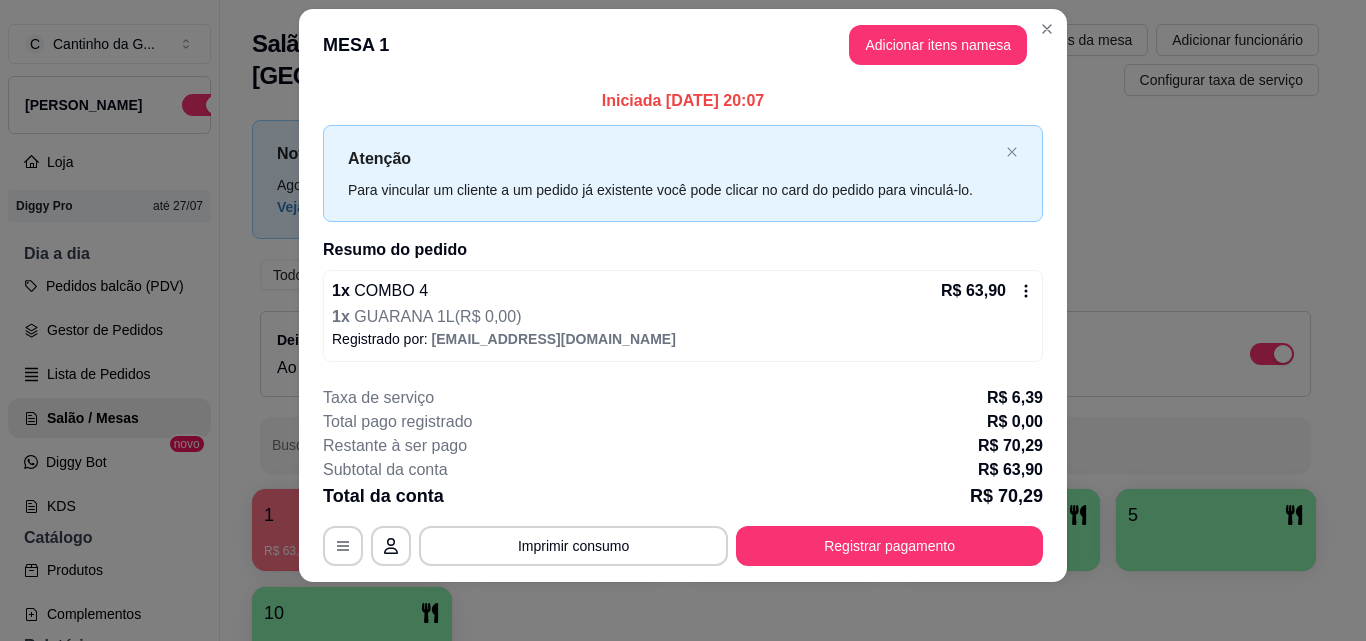 scroll, scrollTop: 30, scrollLeft: 0, axis: vertical 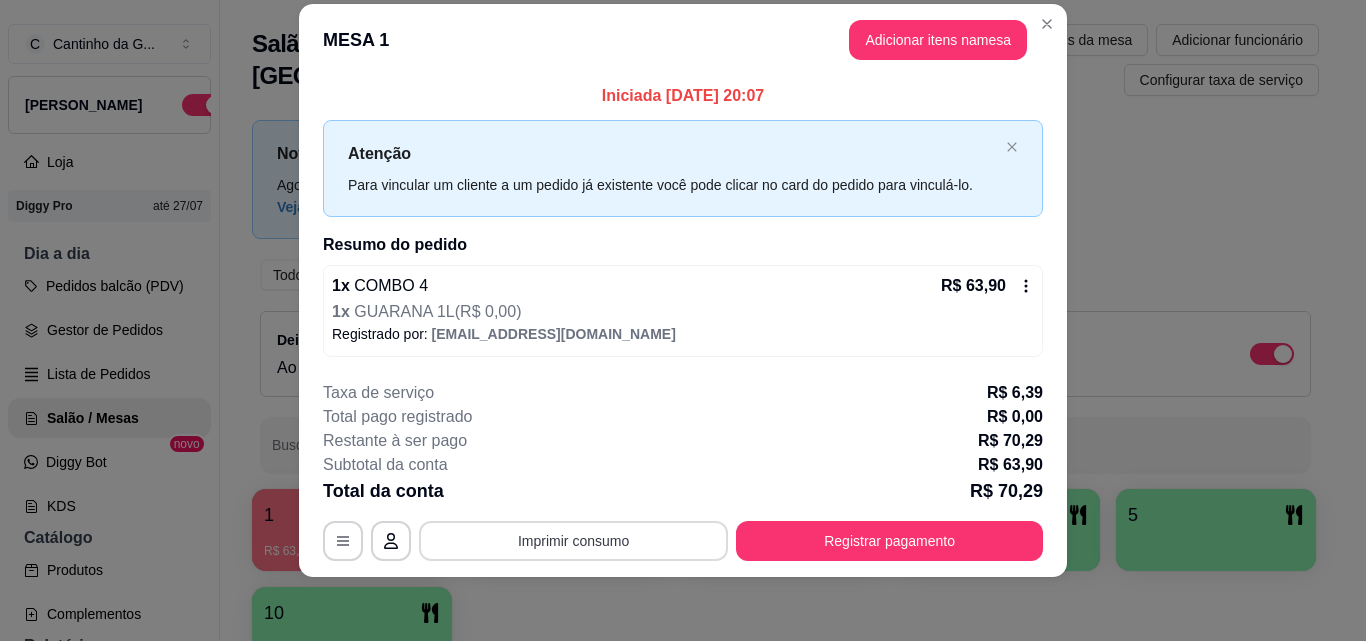 click on "Imprimir consumo" at bounding box center [573, 541] 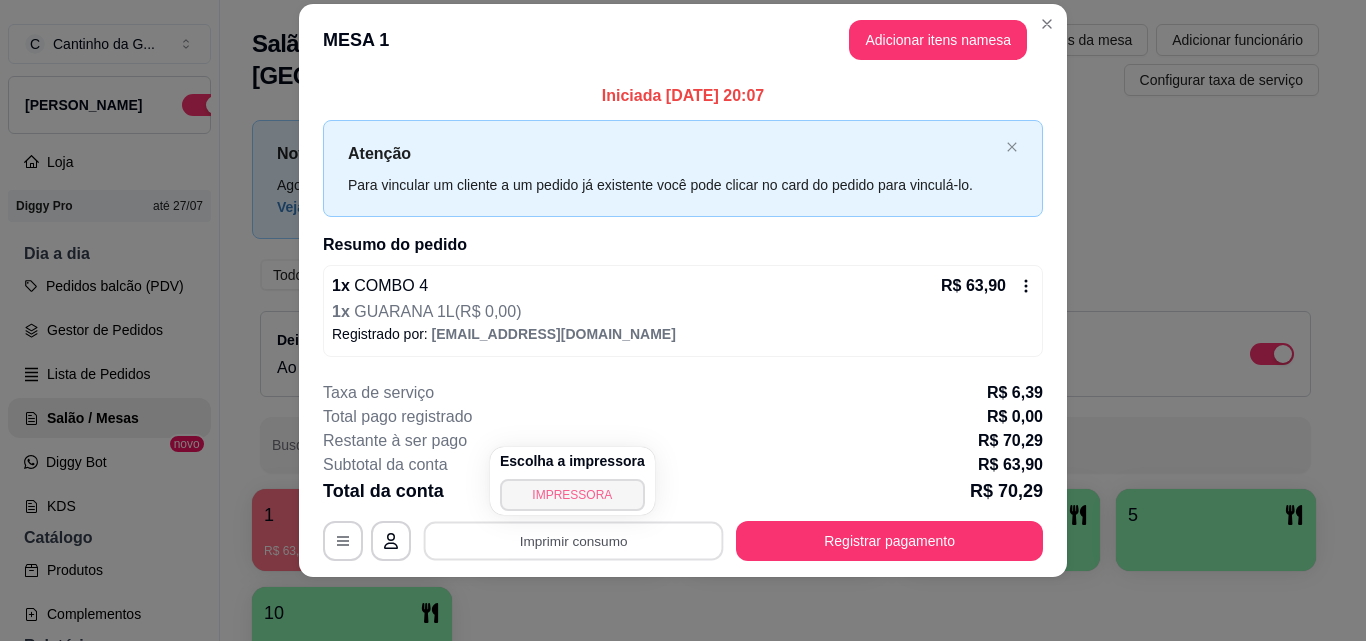 click on "IMPRESSORA" at bounding box center (572, 495) 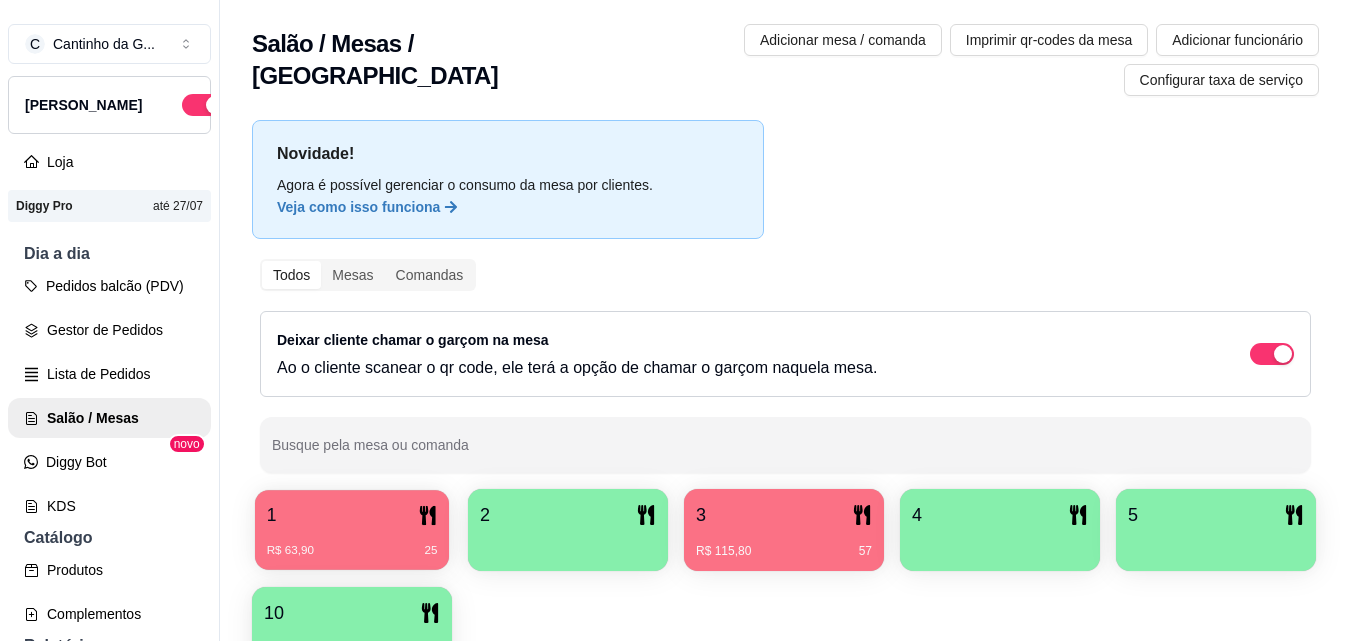 click on "R$ 63,90 25" at bounding box center (352, 551) 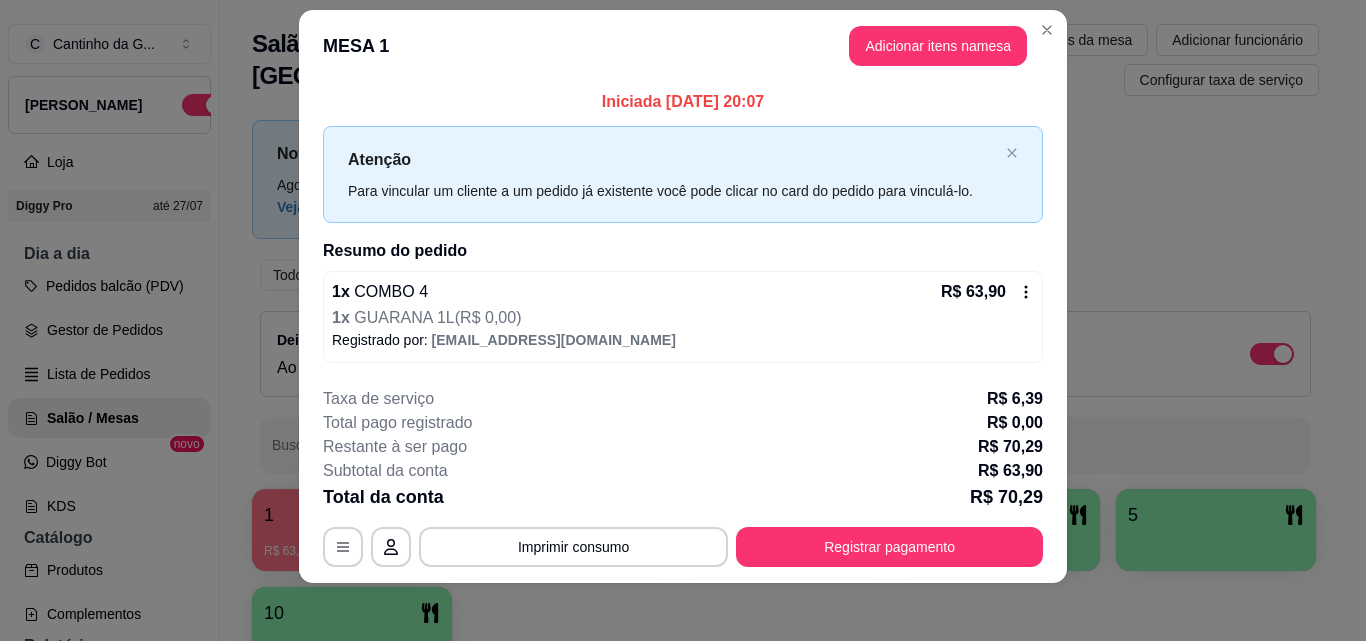 scroll, scrollTop: 30, scrollLeft: 0, axis: vertical 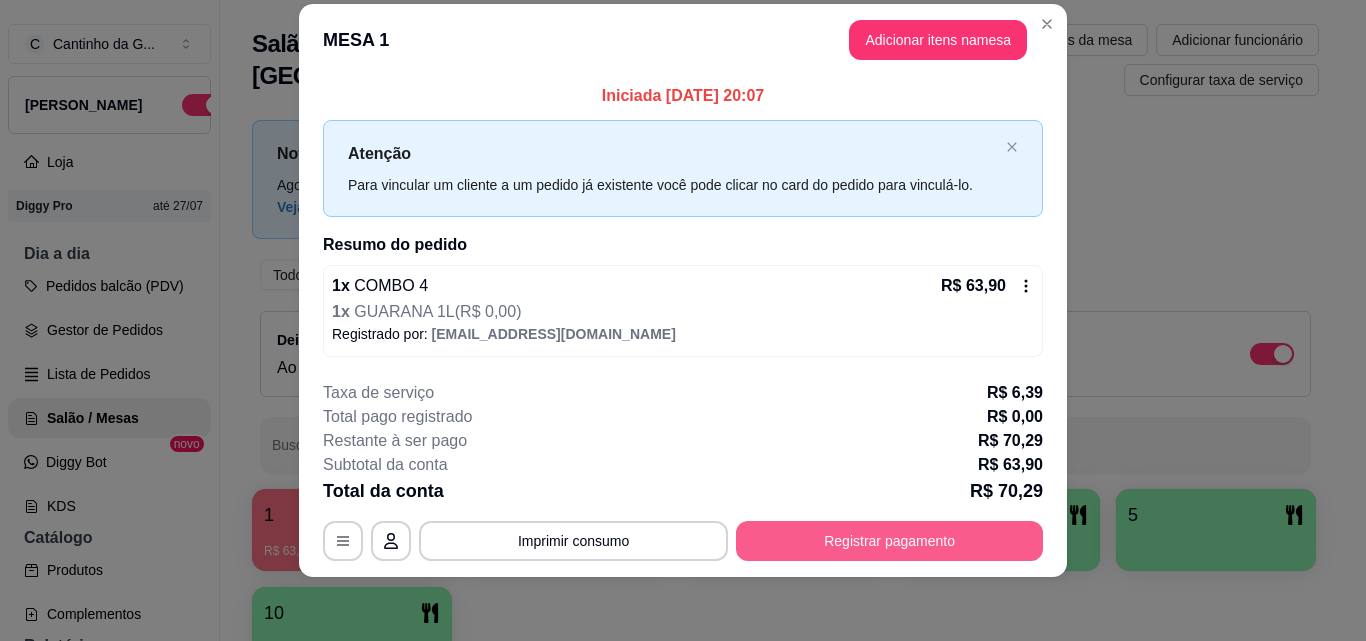 click on "Registrar pagamento" at bounding box center (889, 541) 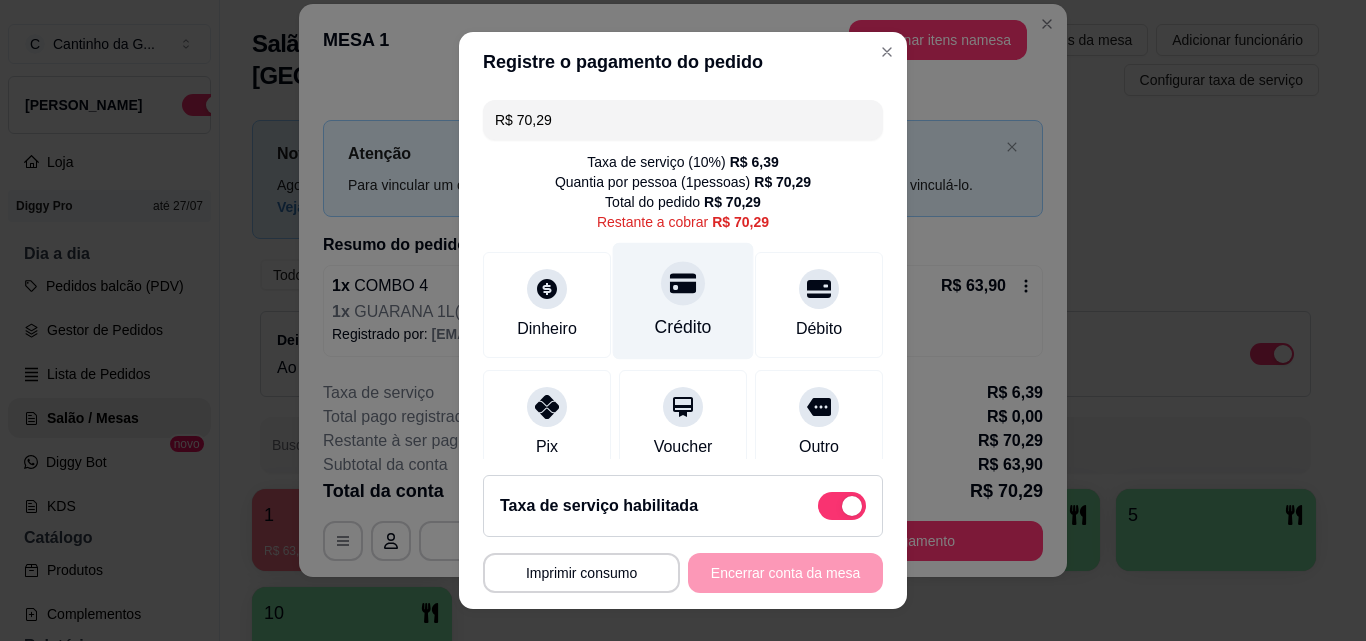 click 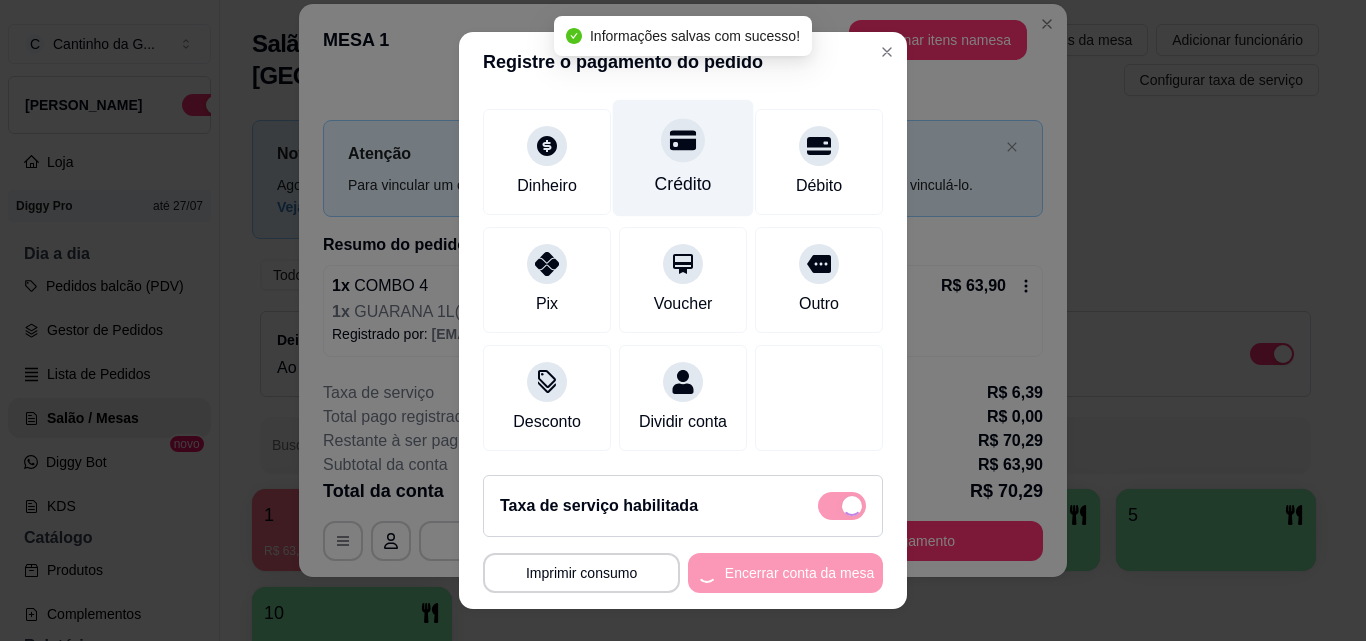 scroll, scrollTop: 167, scrollLeft: 0, axis: vertical 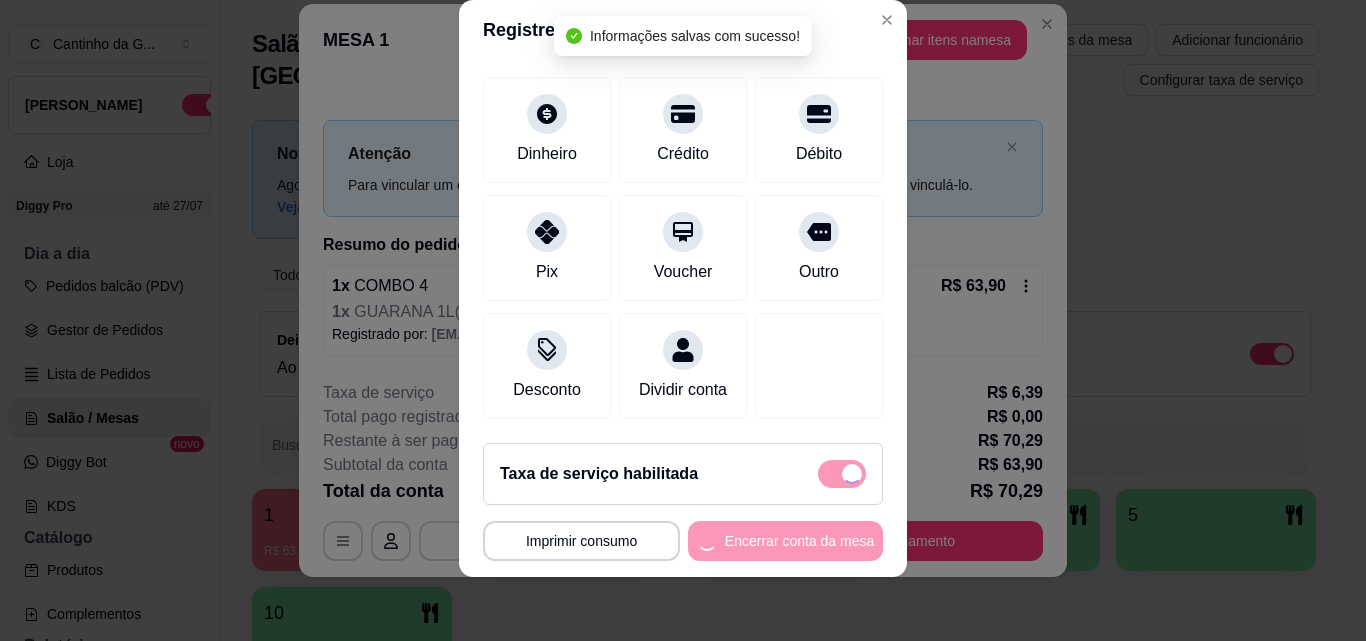 type on "R$ 0,00" 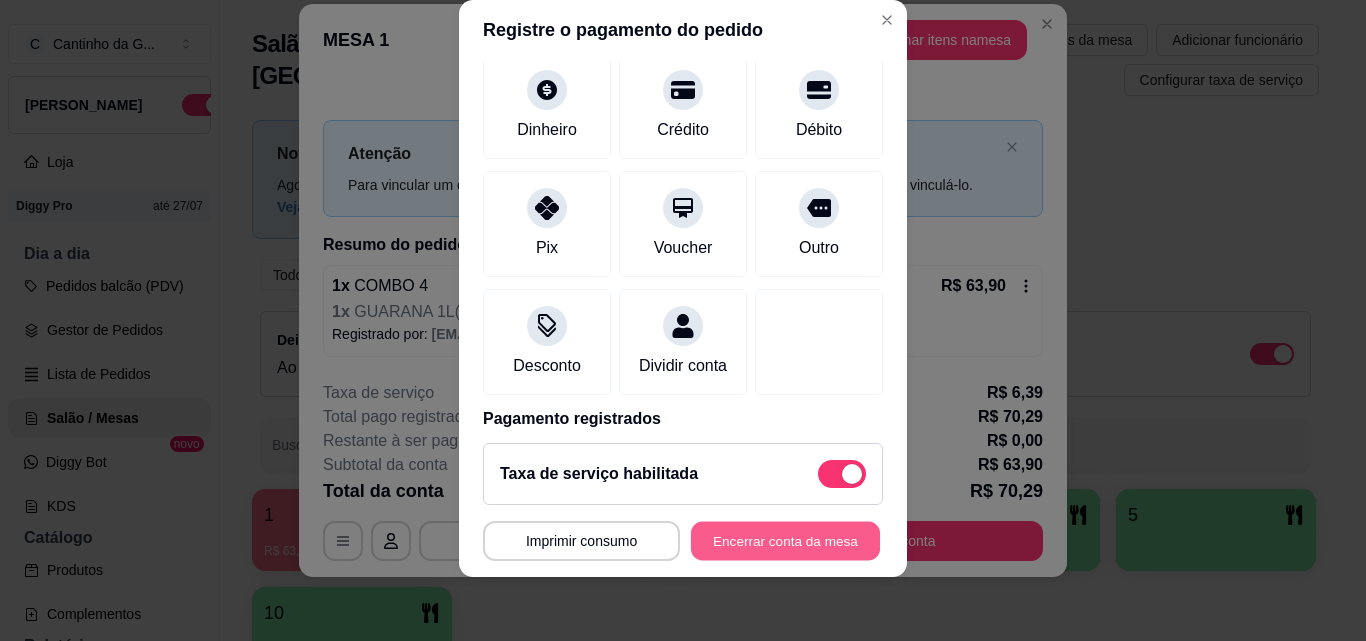 click on "Encerrar conta da mesa" at bounding box center (785, 541) 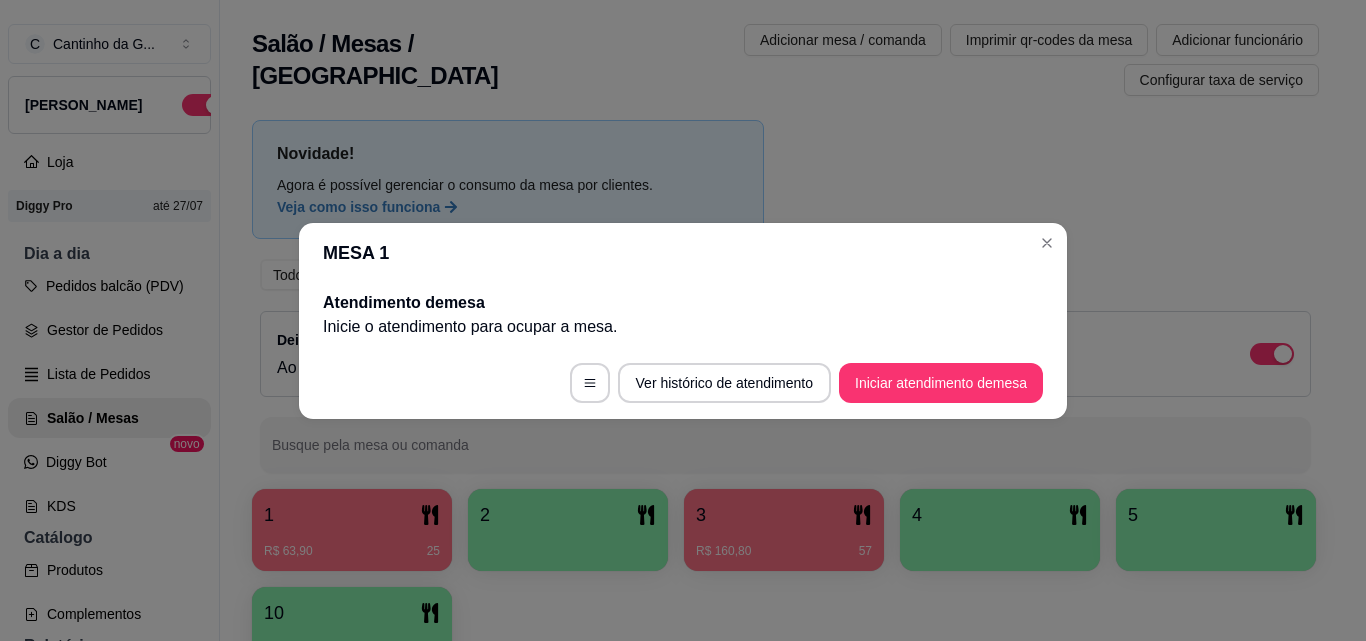 scroll, scrollTop: 0, scrollLeft: 0, axis: both 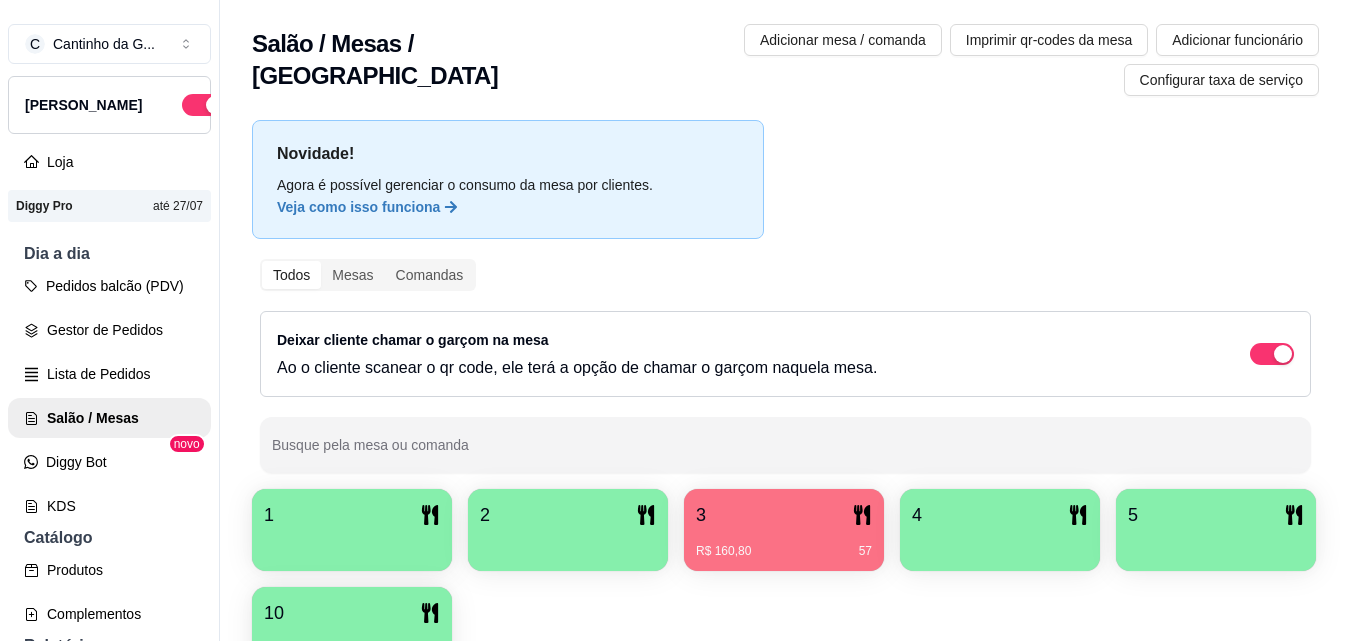 click on "3" at bounding box center [784, 515] 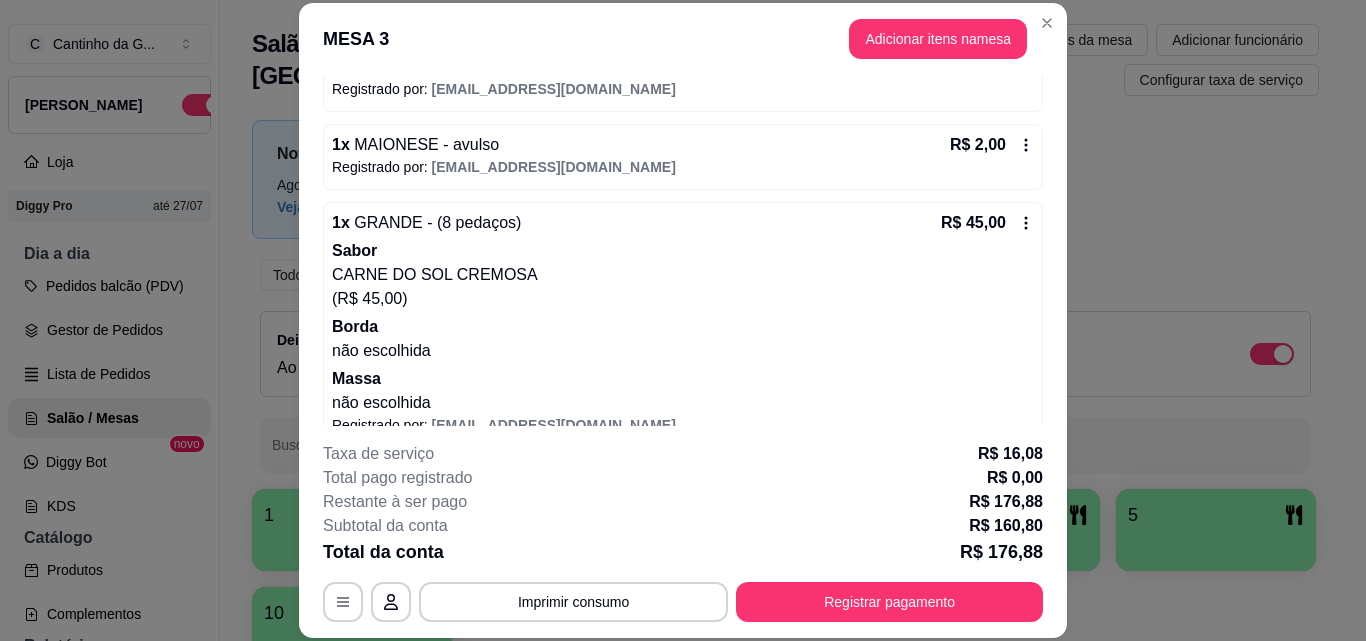 scroll, scrollTop: 584, scrollLeft: 0, axis: vertical 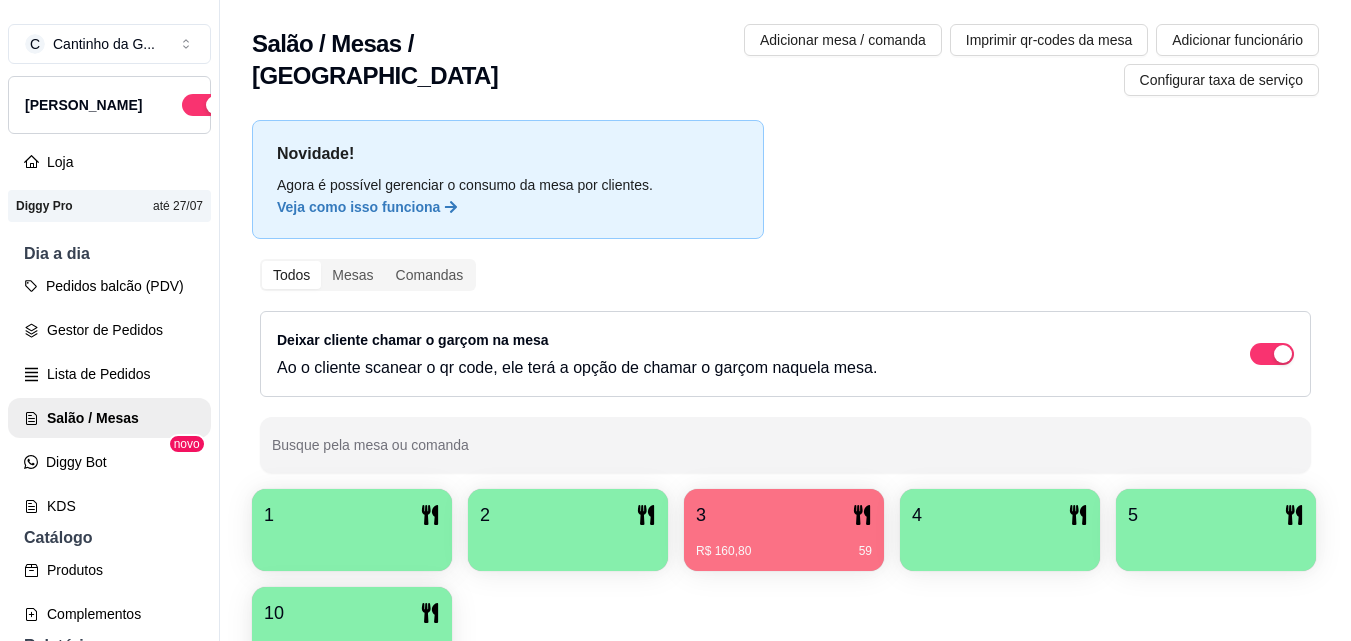 click on "R$ 160,80" at bounding box center [723, 551] 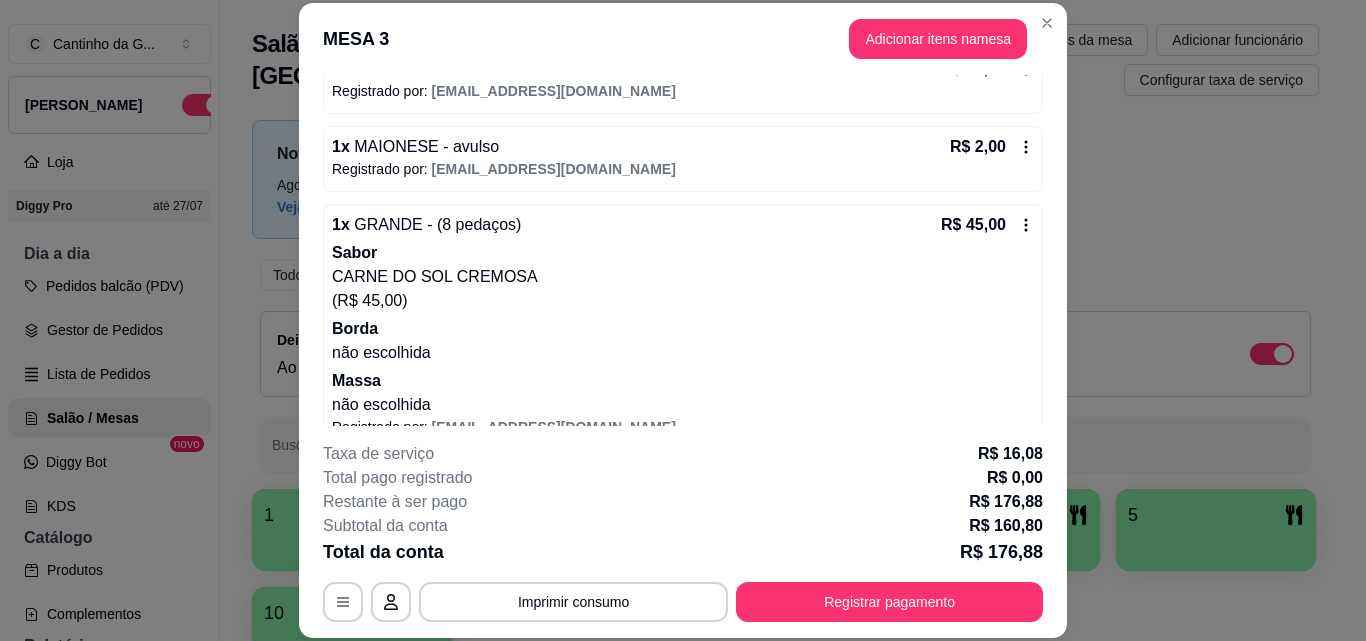 scroll, scrollTop: 584, scrollLeft: 0, axis: vertical 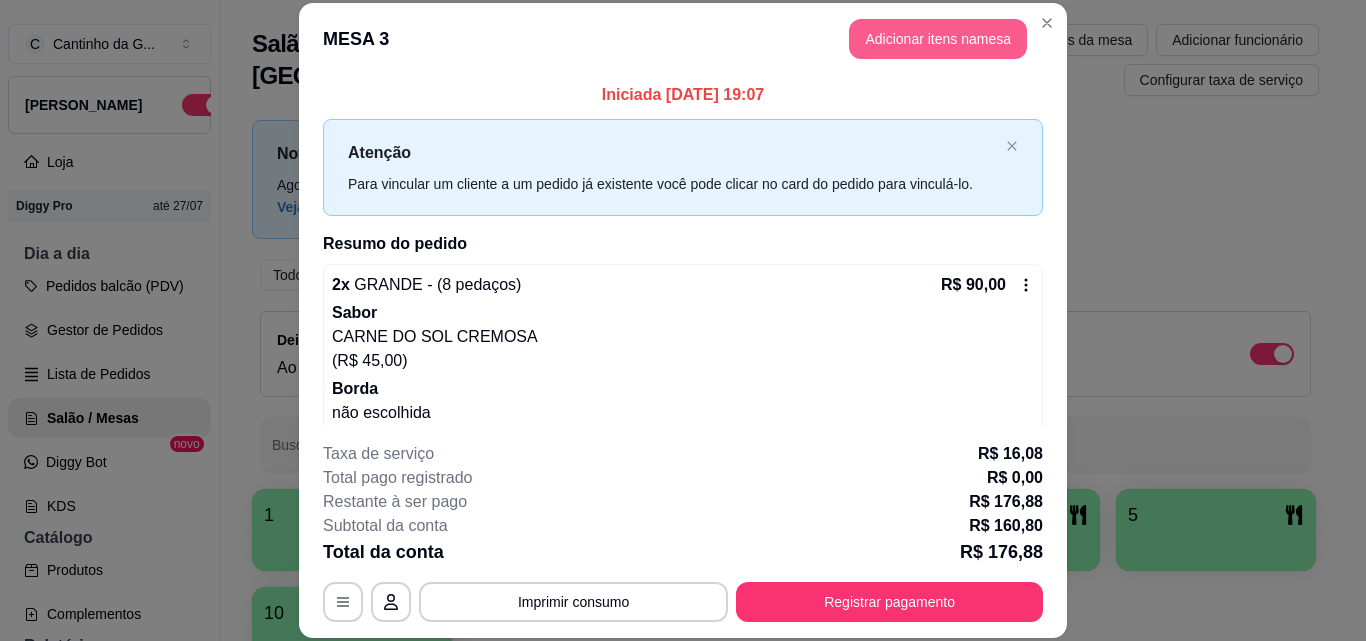 click on "Adicionar itens na  mesa" at bounding box center [938, 39] 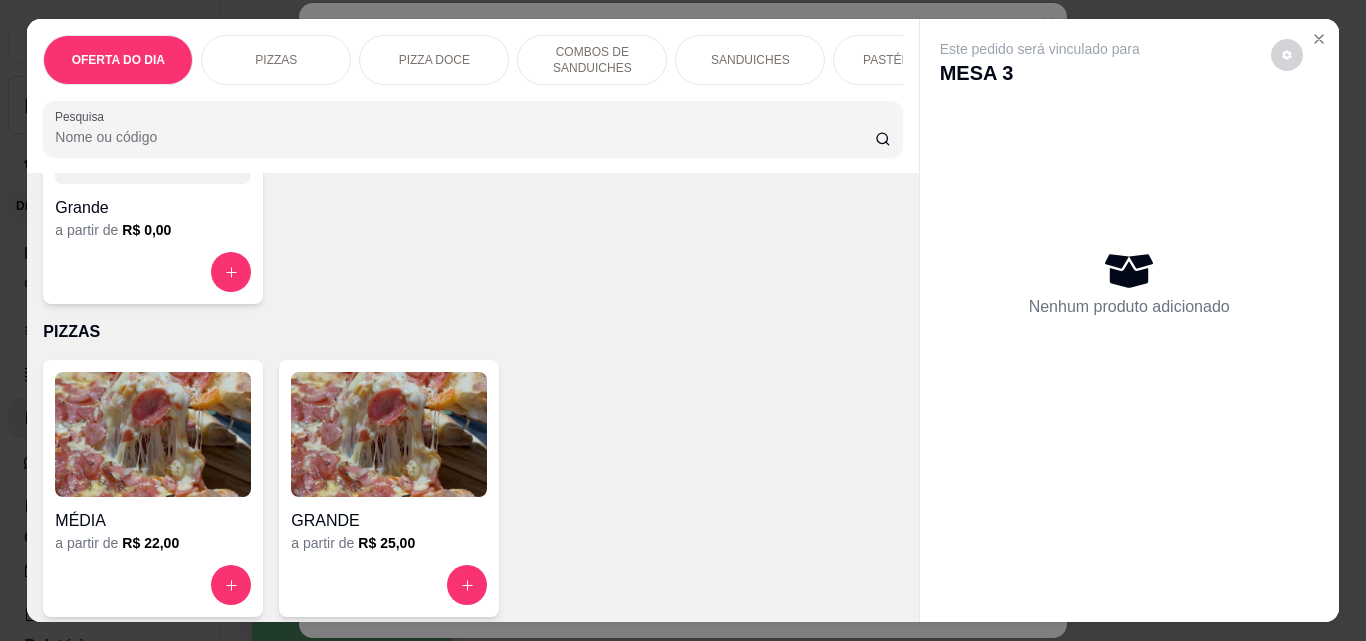 scroll, scrollTop: 300, scrollLeft: 0, axis: vertical 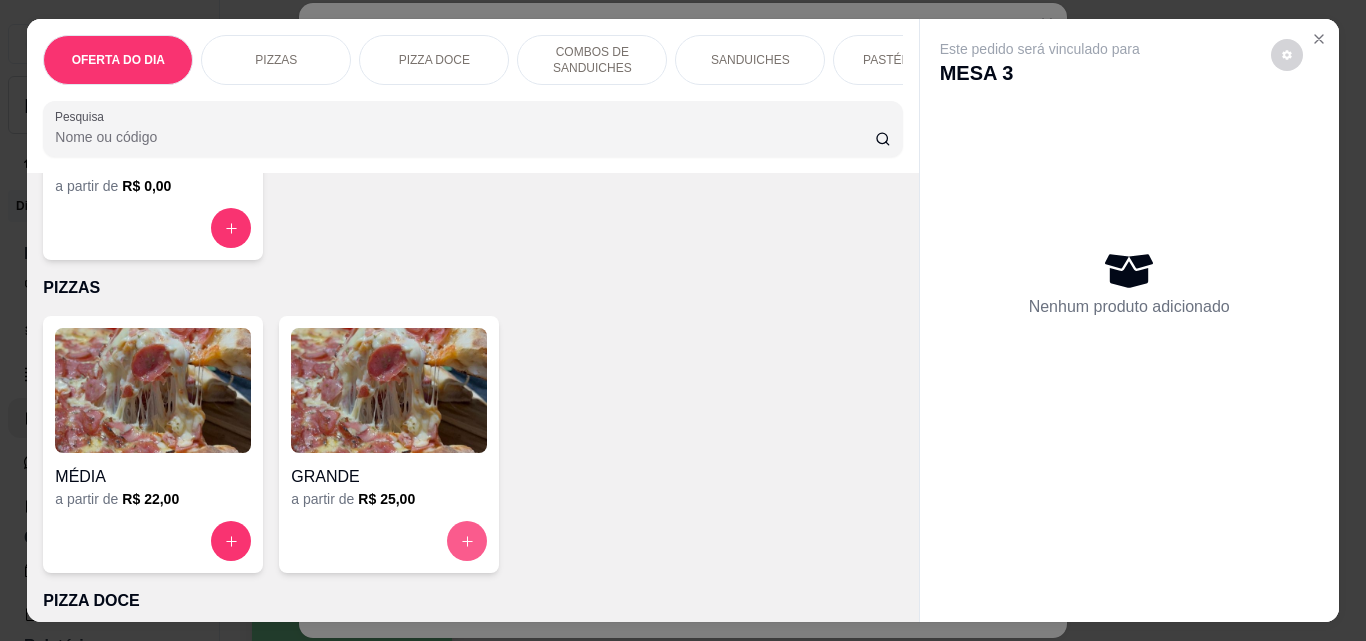 click 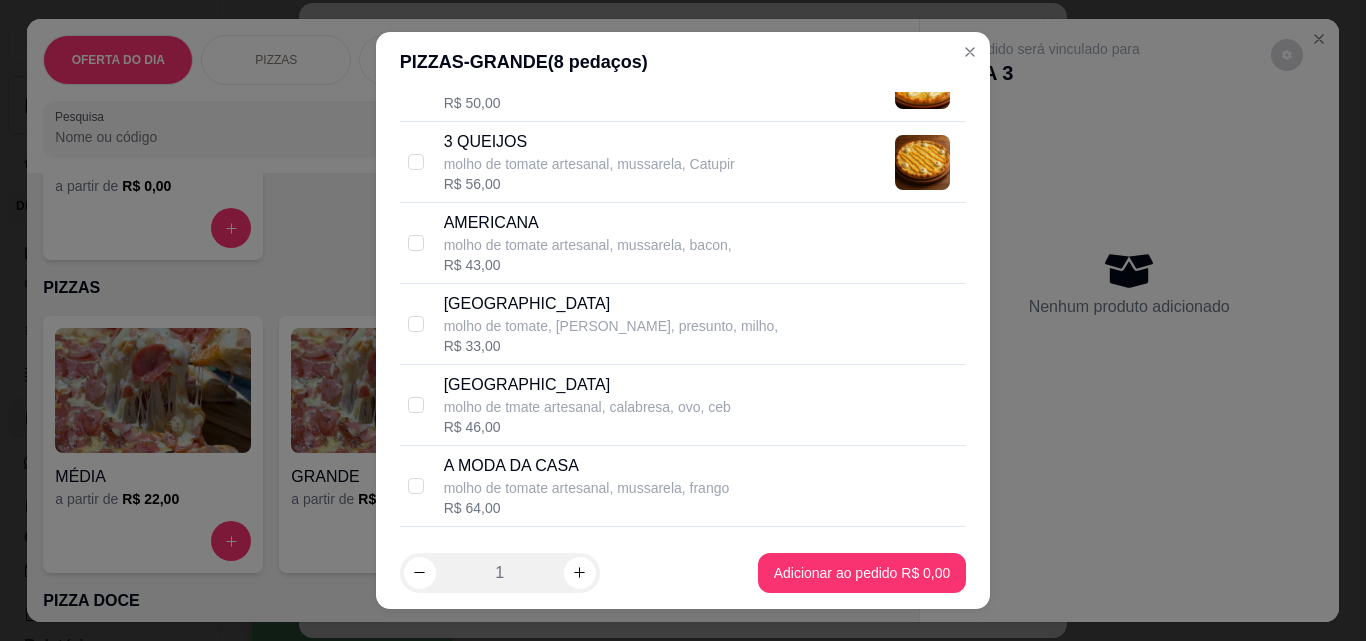 scroll, scrollTop: 300, scrollLeft: 0, axis: vertical 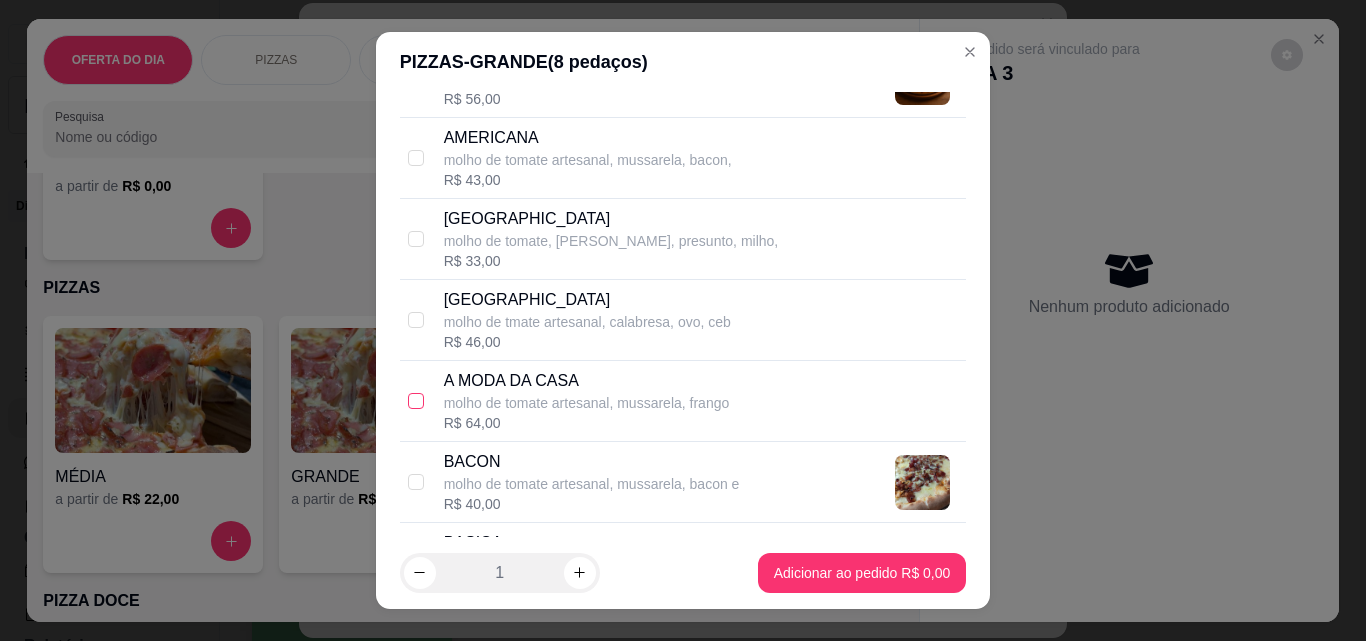 click at bounding box center (416, 401) 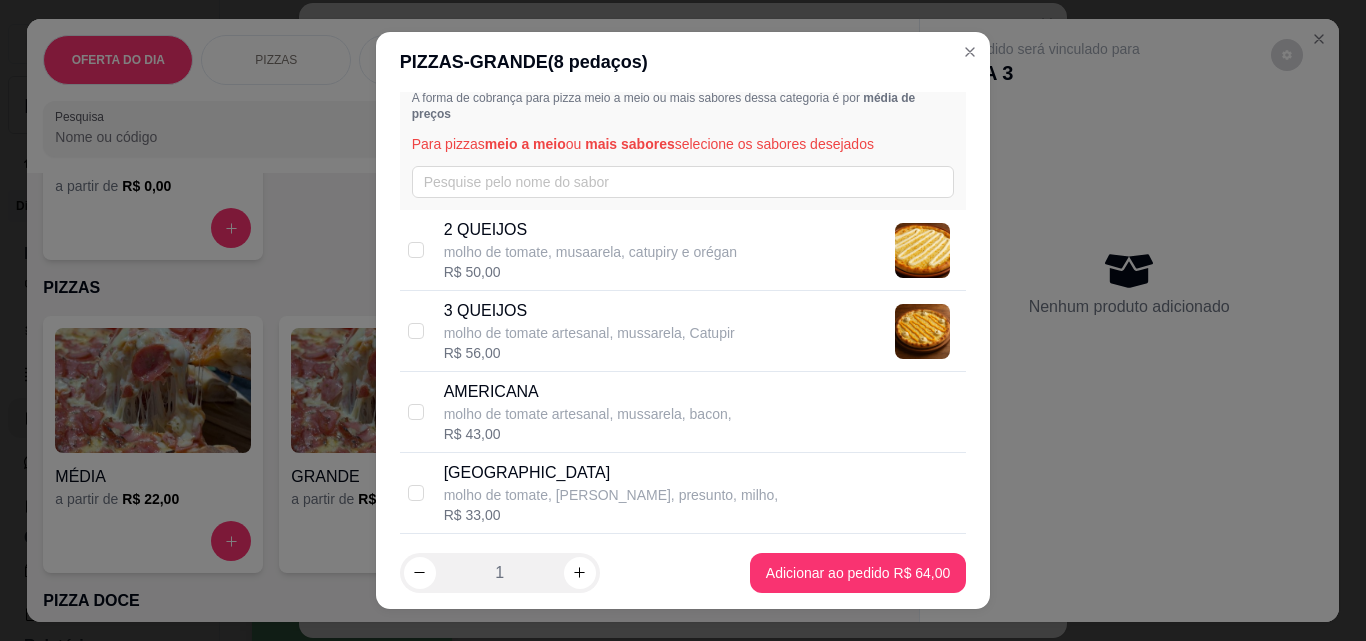 scroll, scrollTop: 0, scrollLeft: 0, axis: both 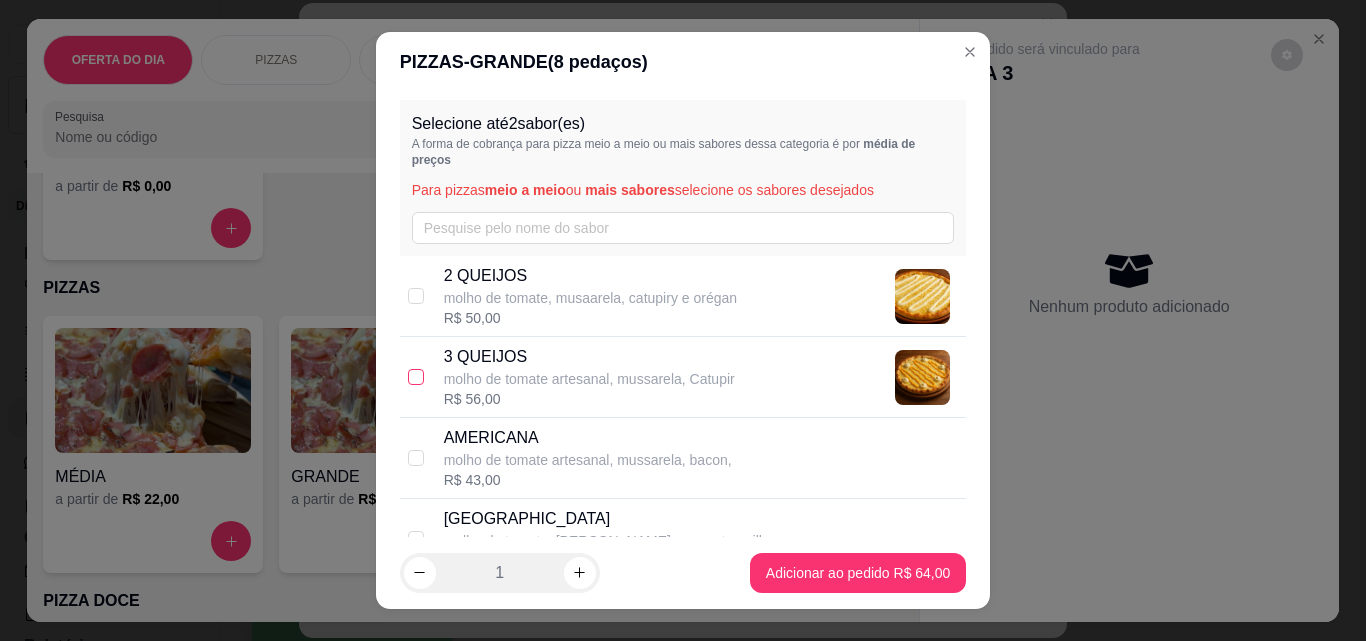 click at bounding box center (416, 377) 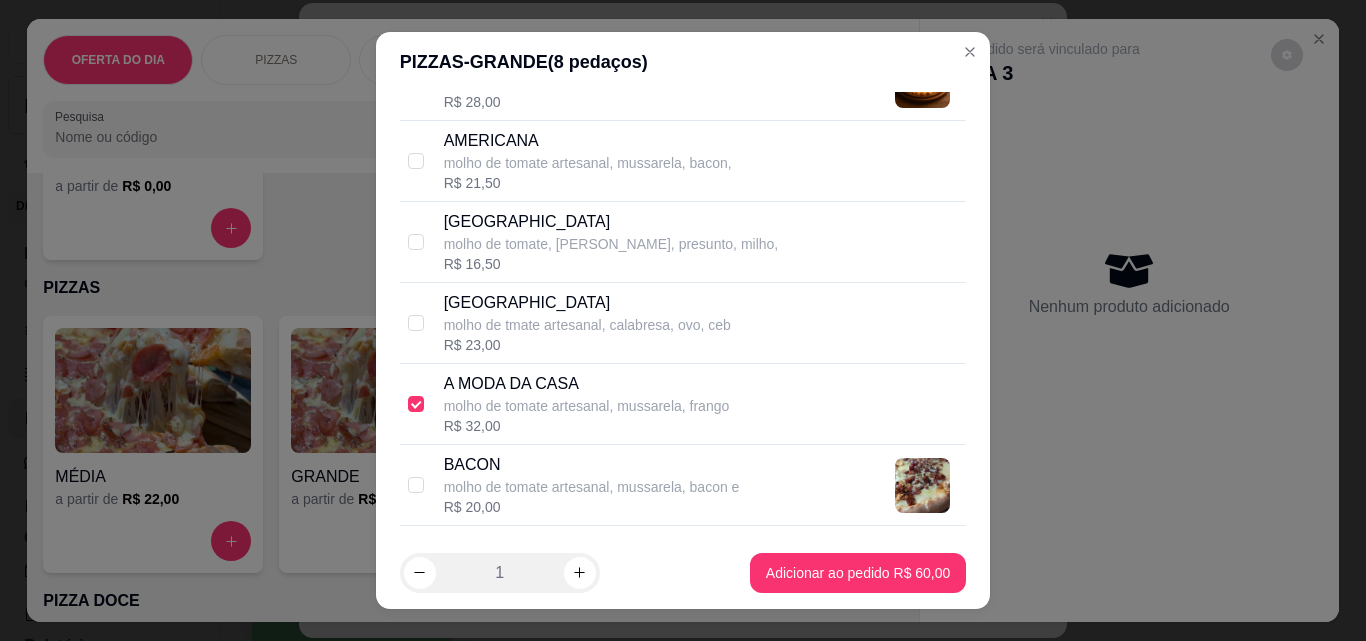 scroll, scrollTop: 300, scrollLeft: 0, axis: vertical 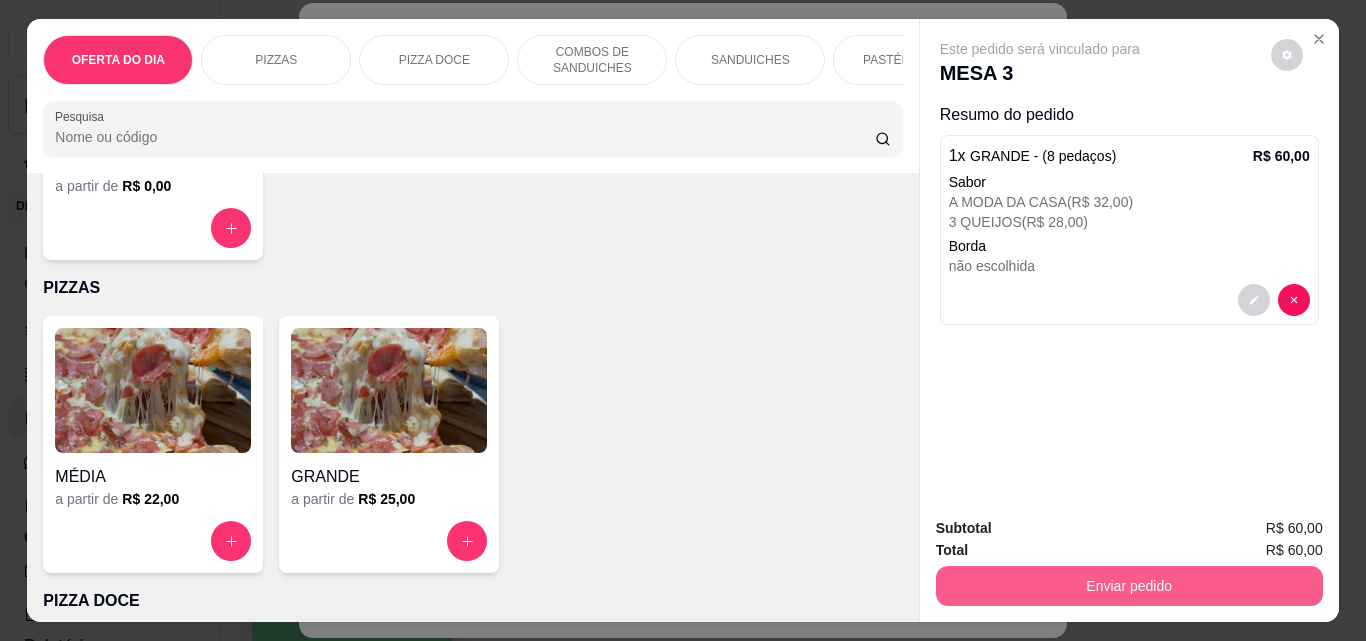 click on "Enviar pedido" at bounding box center (1129, 586) 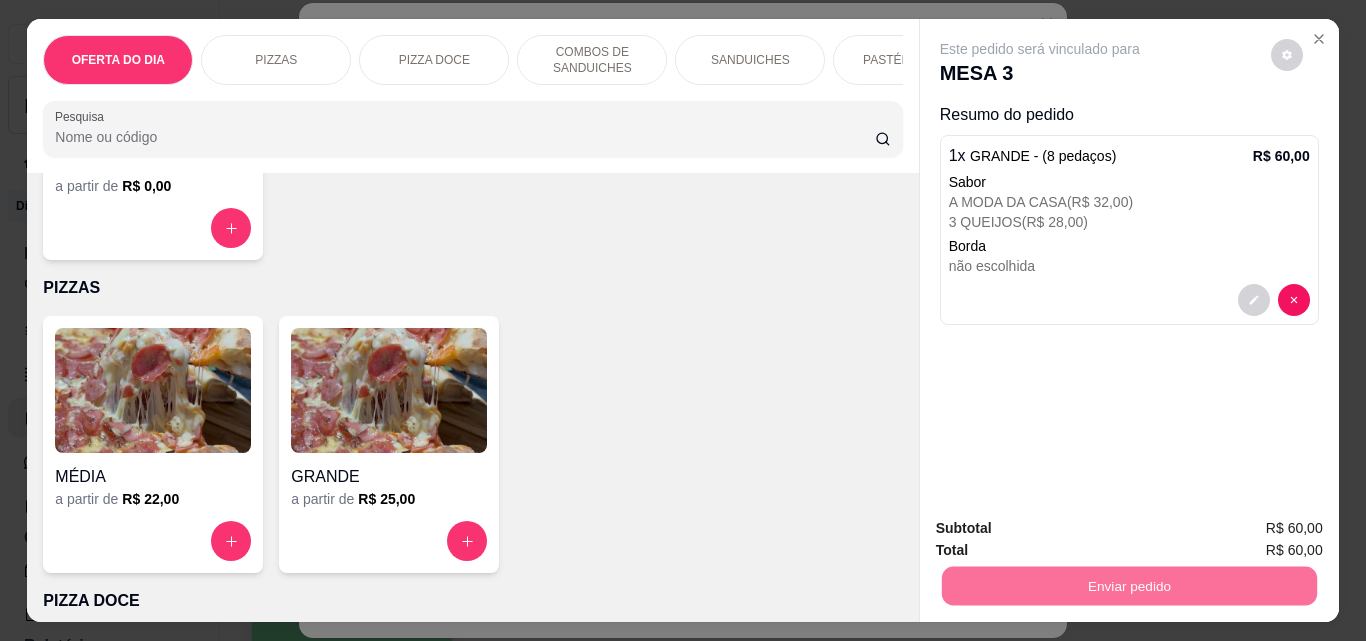 click on "Não registrar e enviar pedido" at bounding box center (1063, 529) 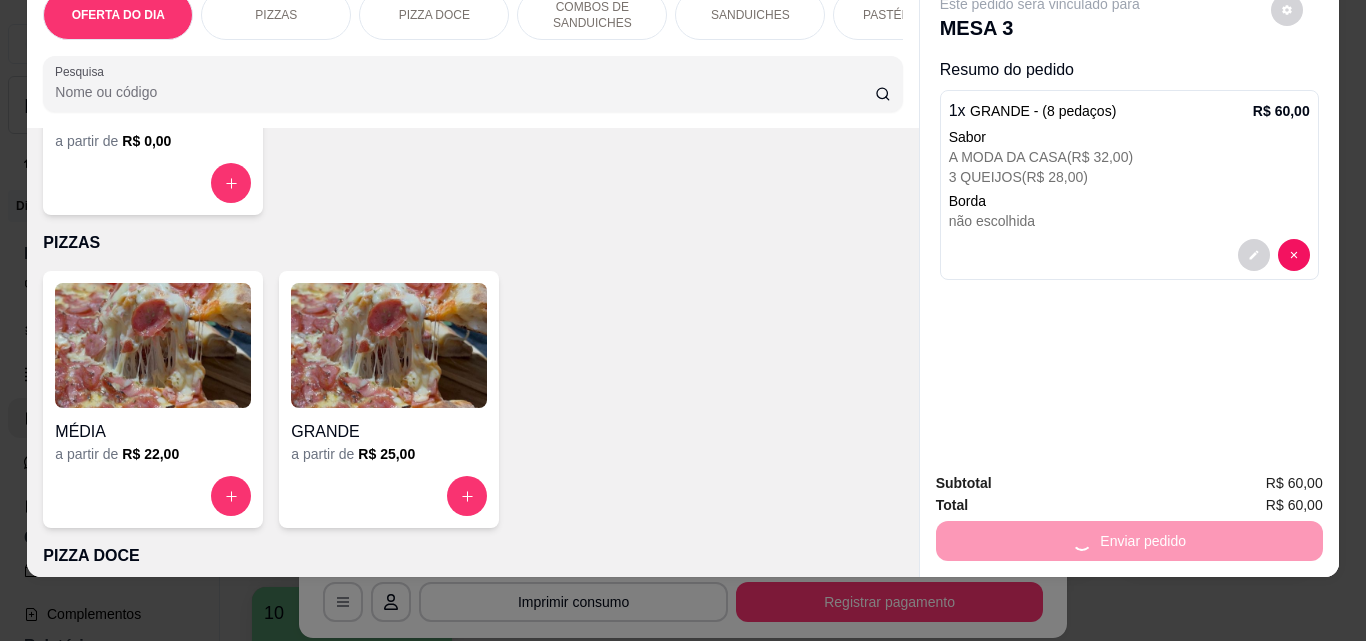scroll, scrollTop: 0, scrollLeft: 0, axis: both 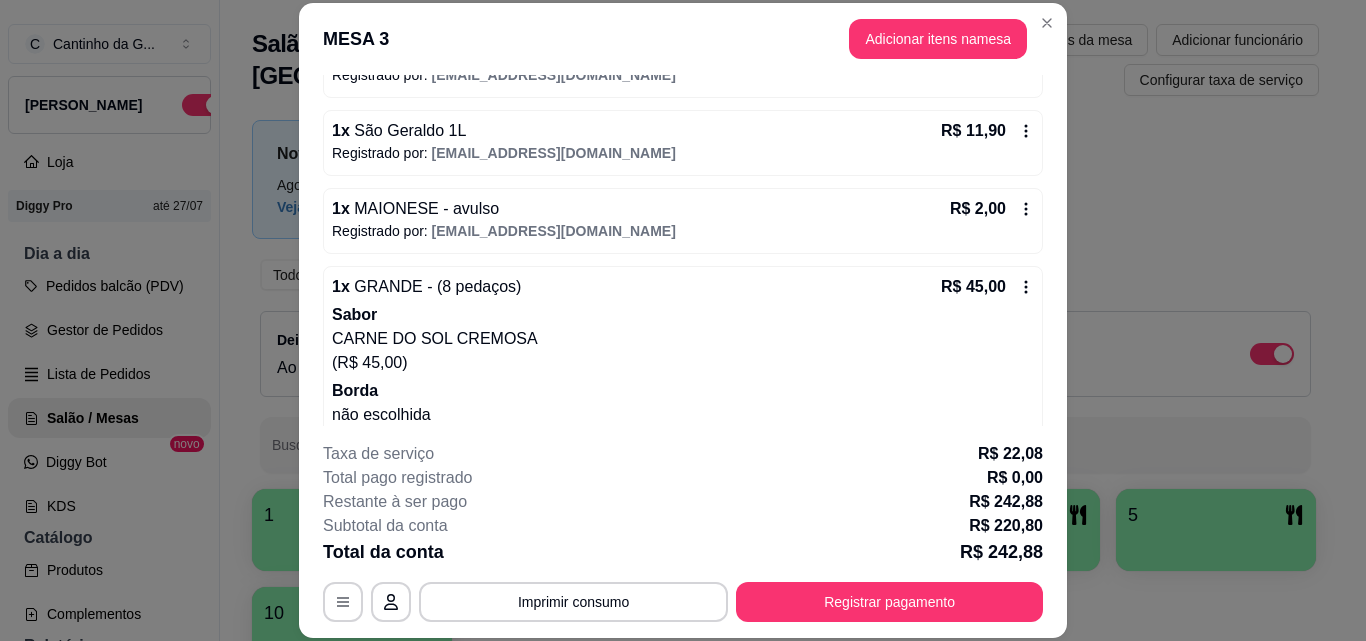 click 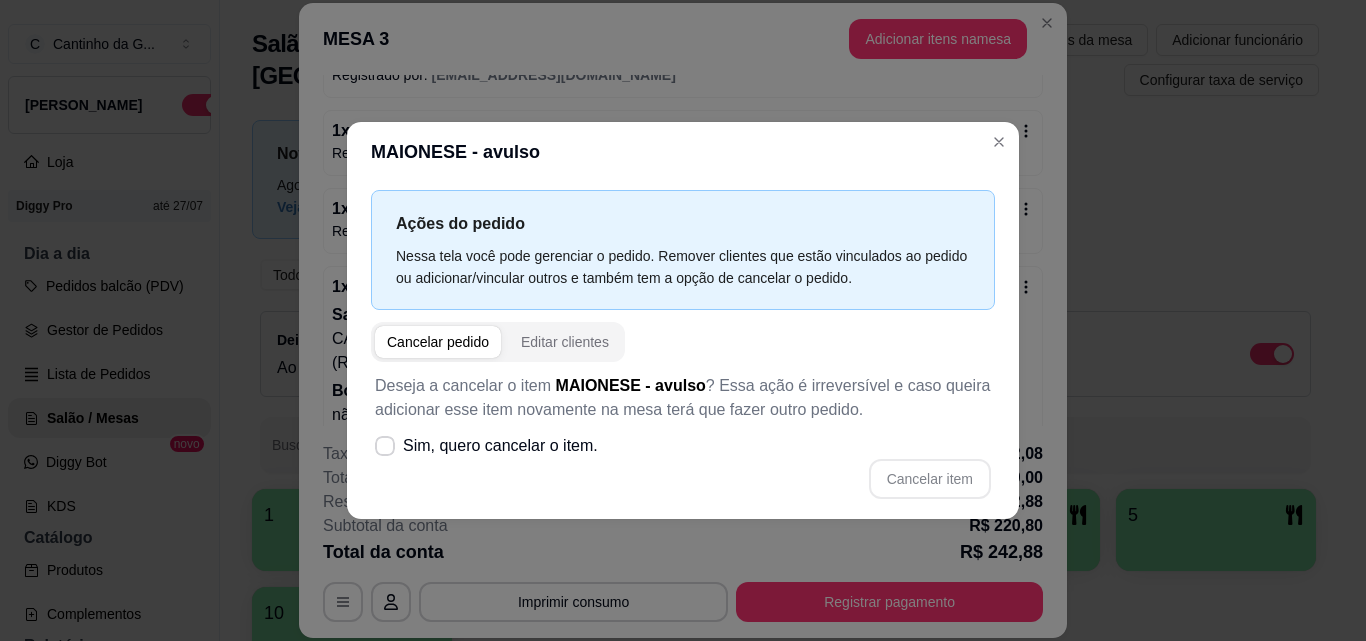 click on "Cancelar pedido" at bounding box center [438, 342] 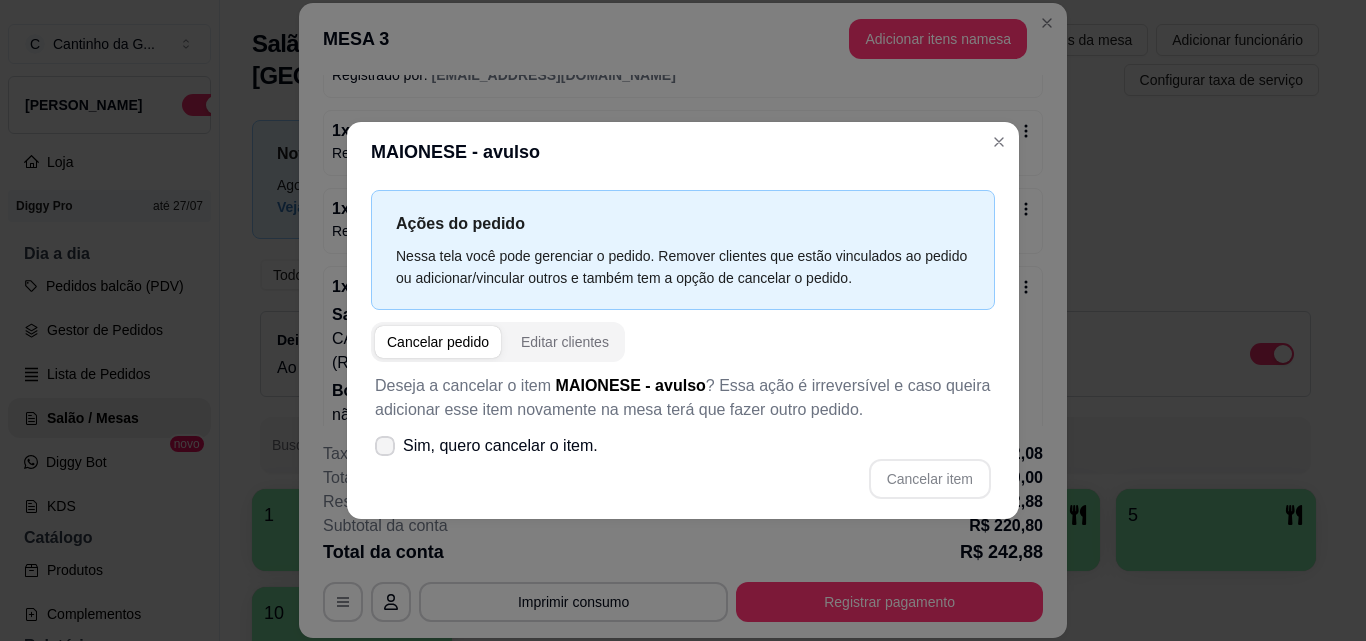 click at bounding box center (385, 446) 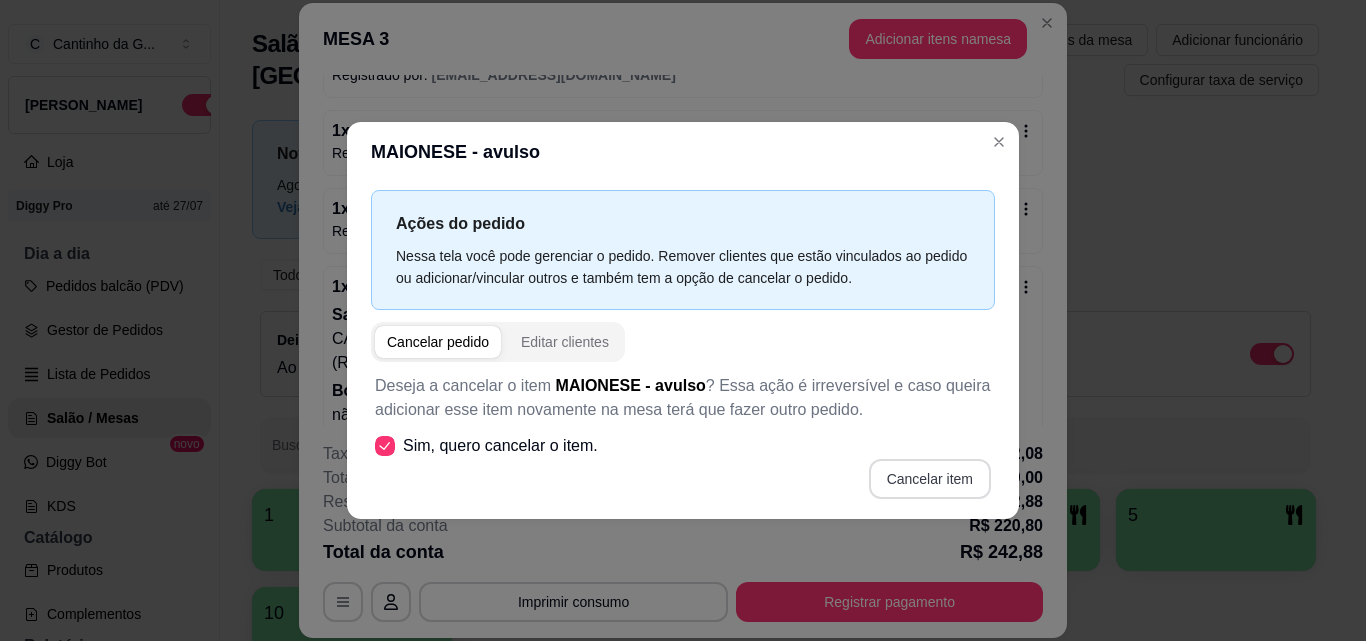 click on "Cancelar item" at bounding box center (930, 479) 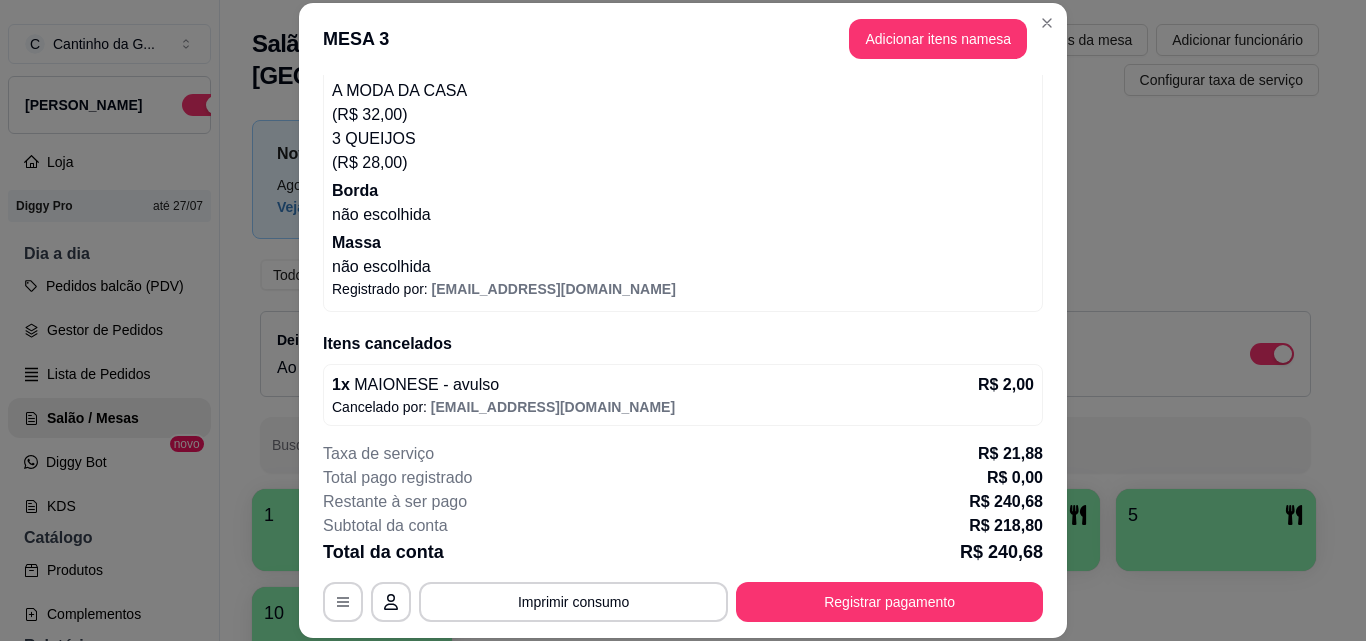 scroll, scrollTop: 926, scrollLeft: 0, axis: vertical 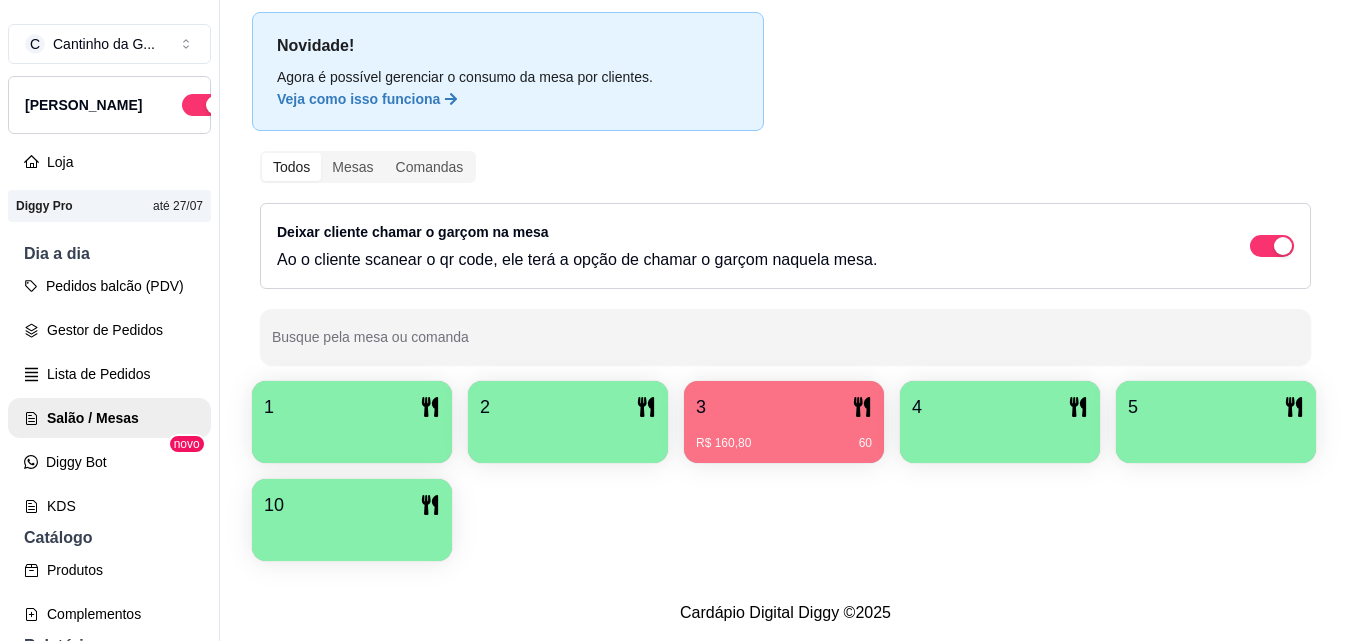 click on "1" at bounding box center [352, 407] 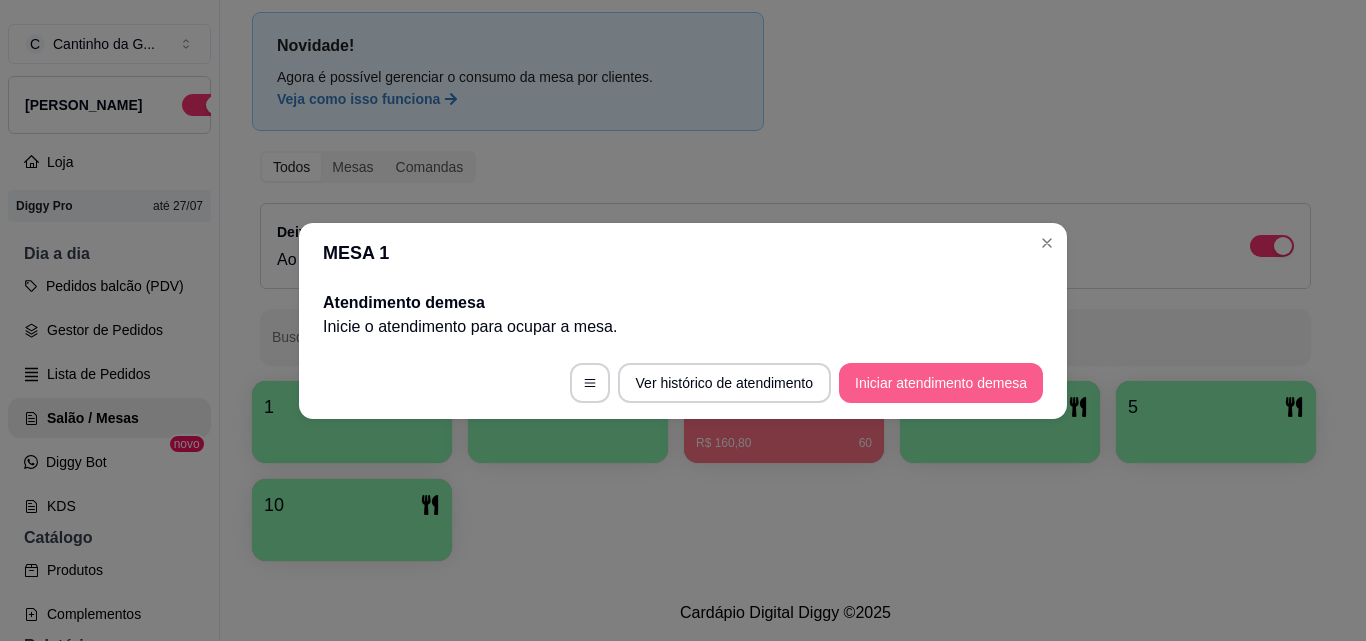 click on "Iniciar atendimento de  mesa" at bounding box center [941, 383] 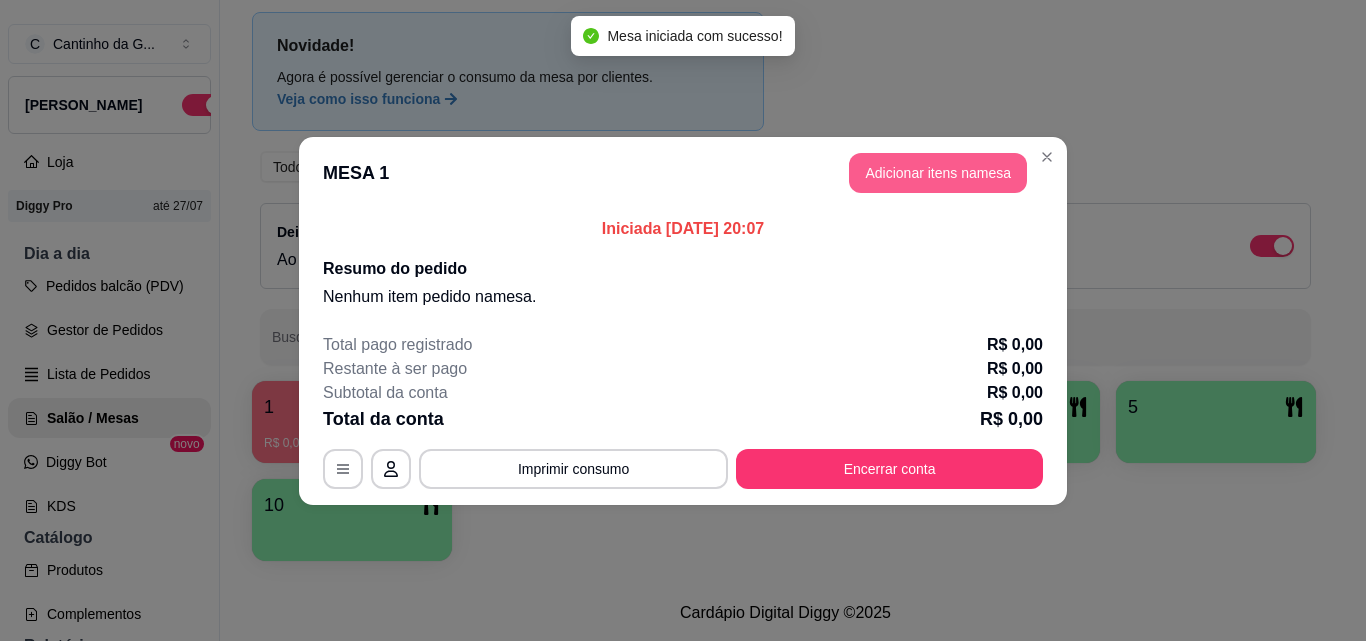 click on "Adicionar itens na  mesa" at bounding box center [938, 173] 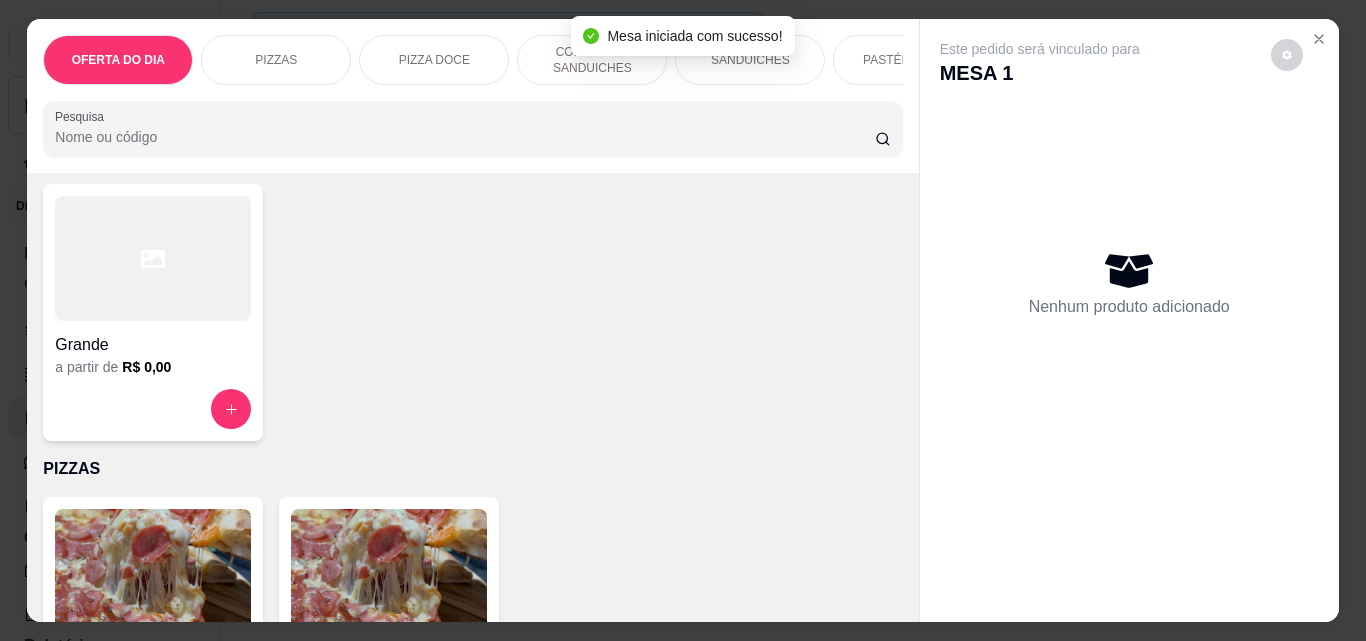 scroll, scrollTop: 300, scrollLeft: 0, axis: vertical 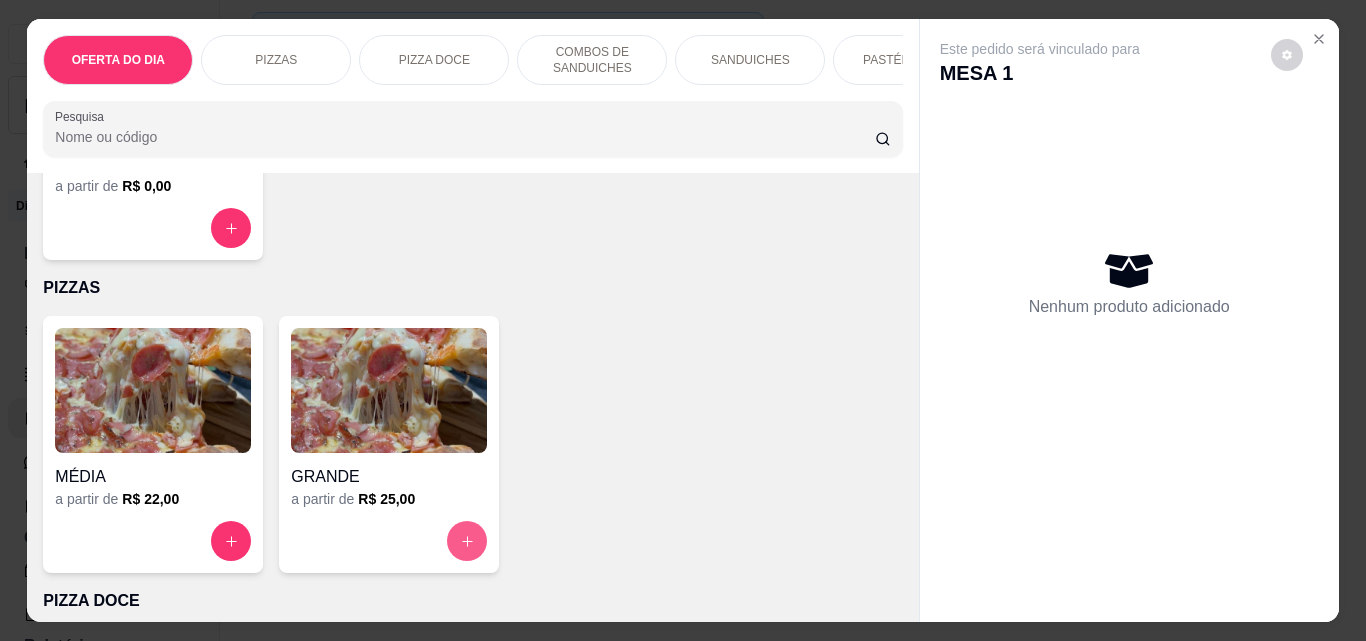 click 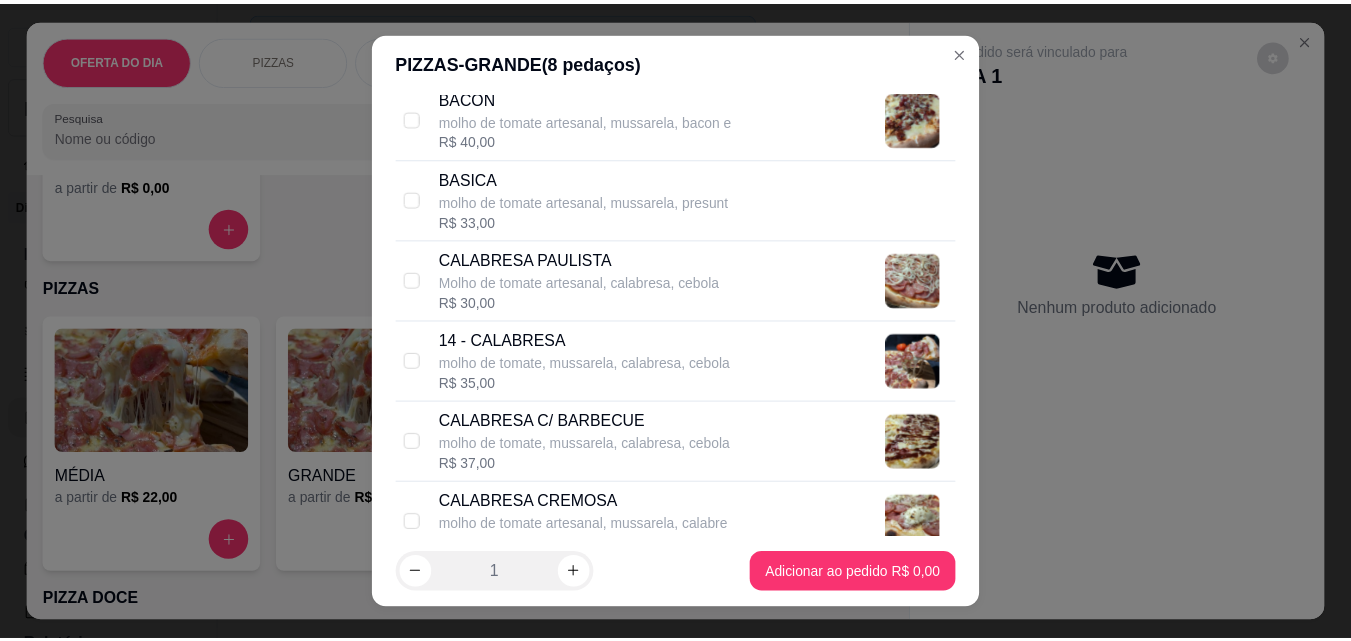 scroll, scrollTop: 700, scrollLeft: 0, axis: vertical 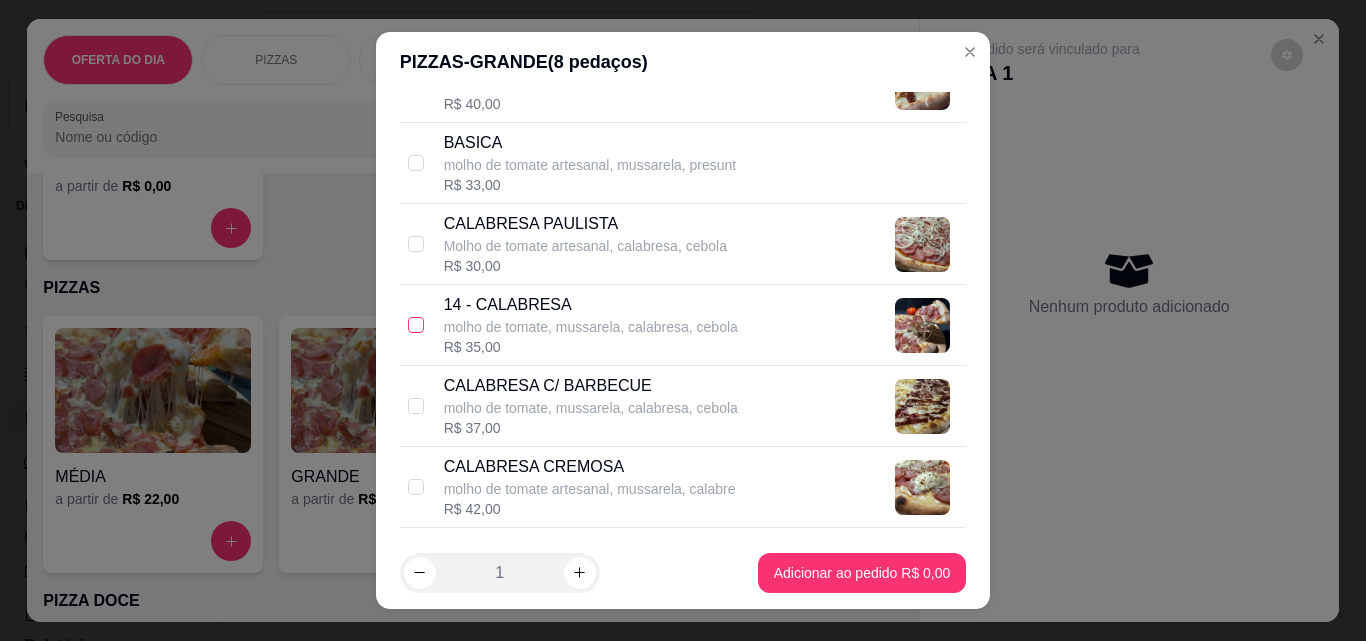 click at bounding box center (416, 325) 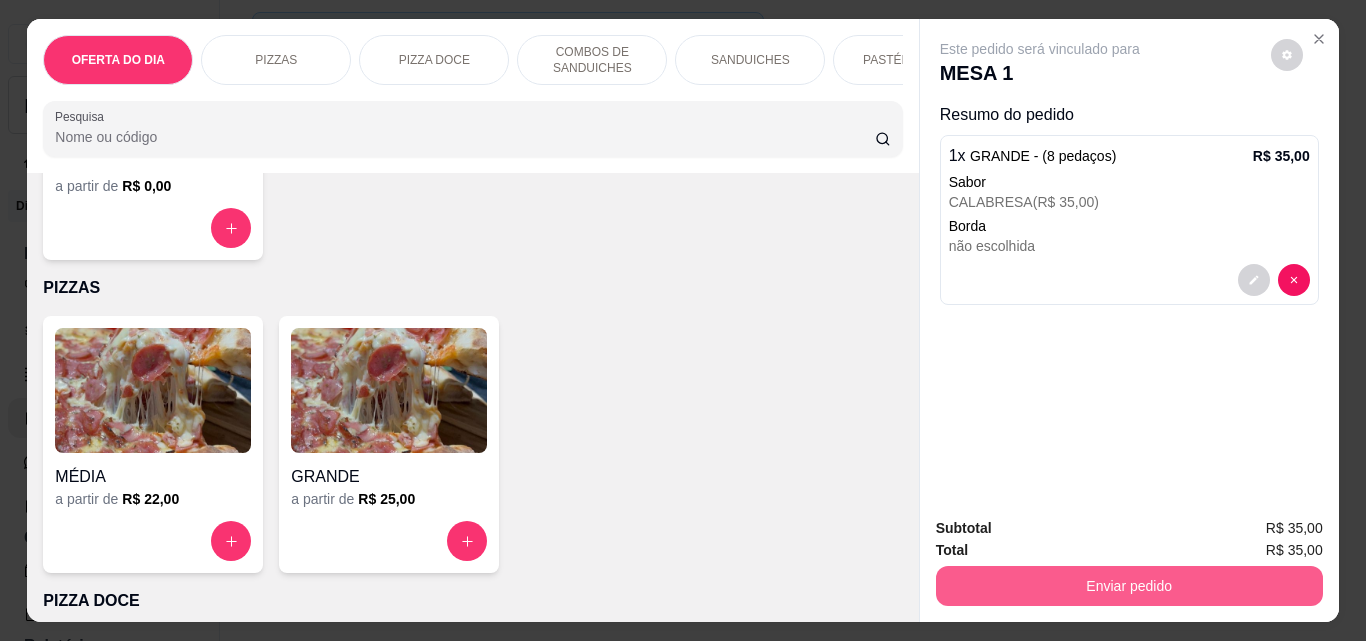 click on "Enviar pedido" at bounding box center [1129, 586] 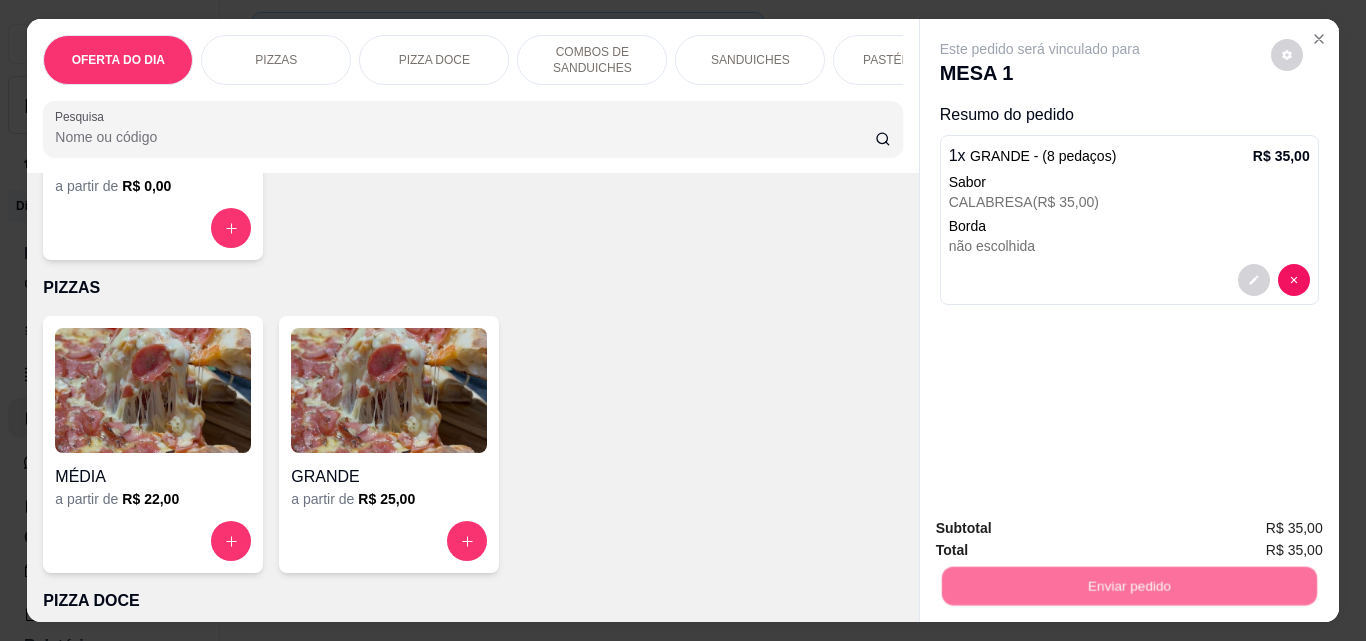 click on "Não registrar e enviar pedido" at bounding box center (1063, 529) 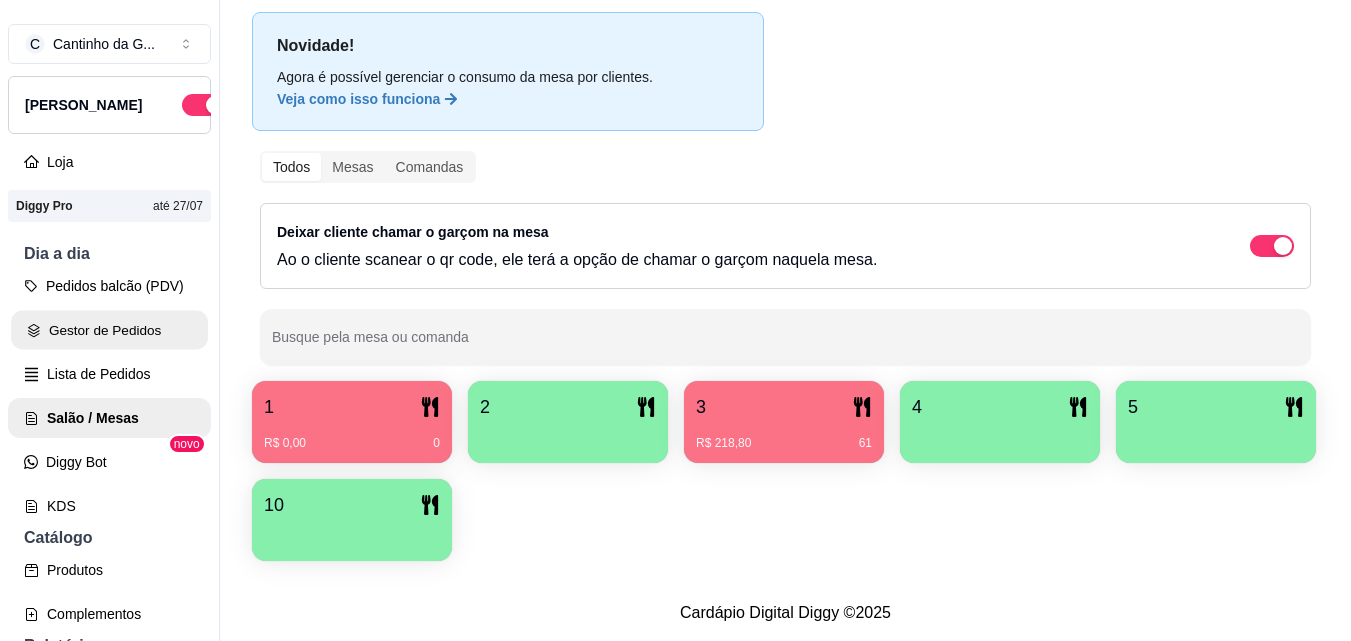 click on "Gestor de Pedidos" at bounding box center (109, 330) 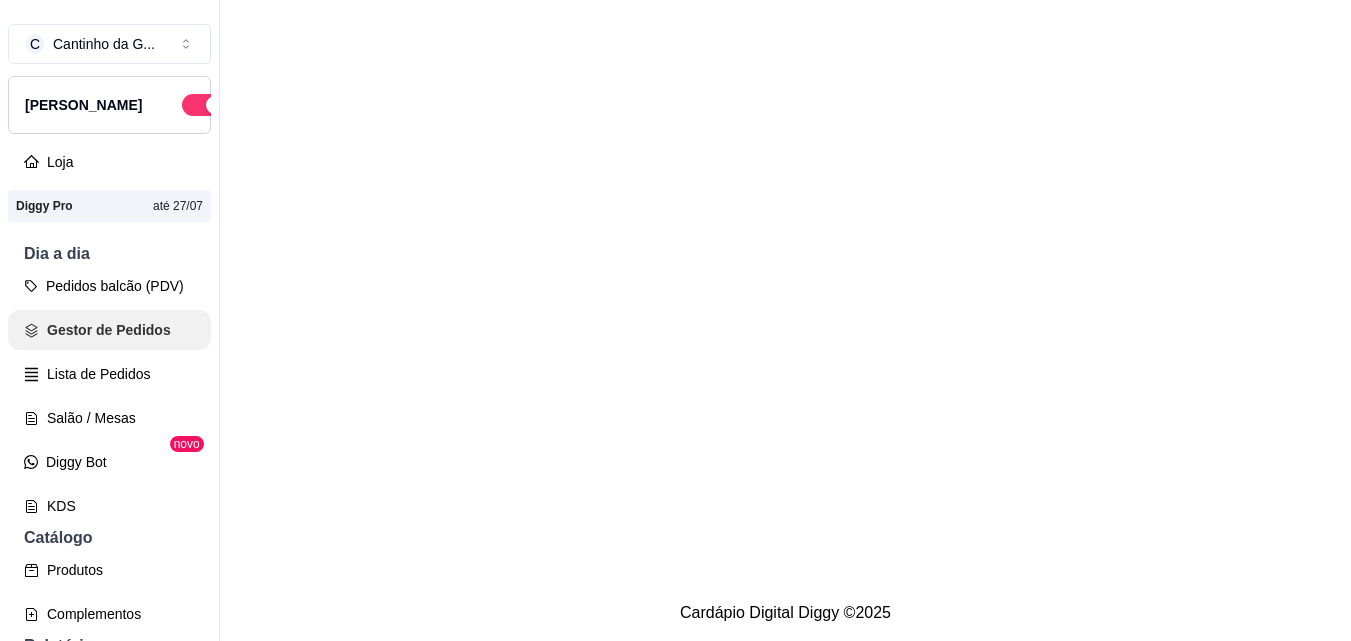 scroll, scrollTop: 0, scrollLeft: 0, axis: both 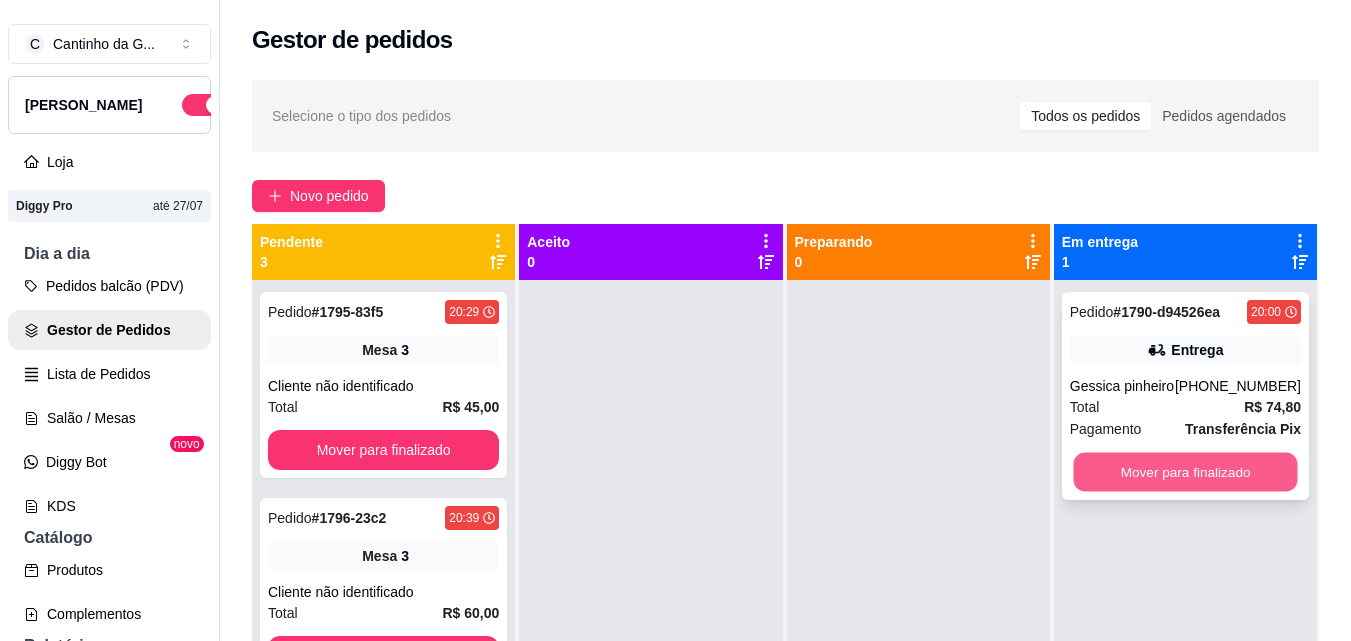 click on "Mover para finalizado" at bounding box center [1185, 472] 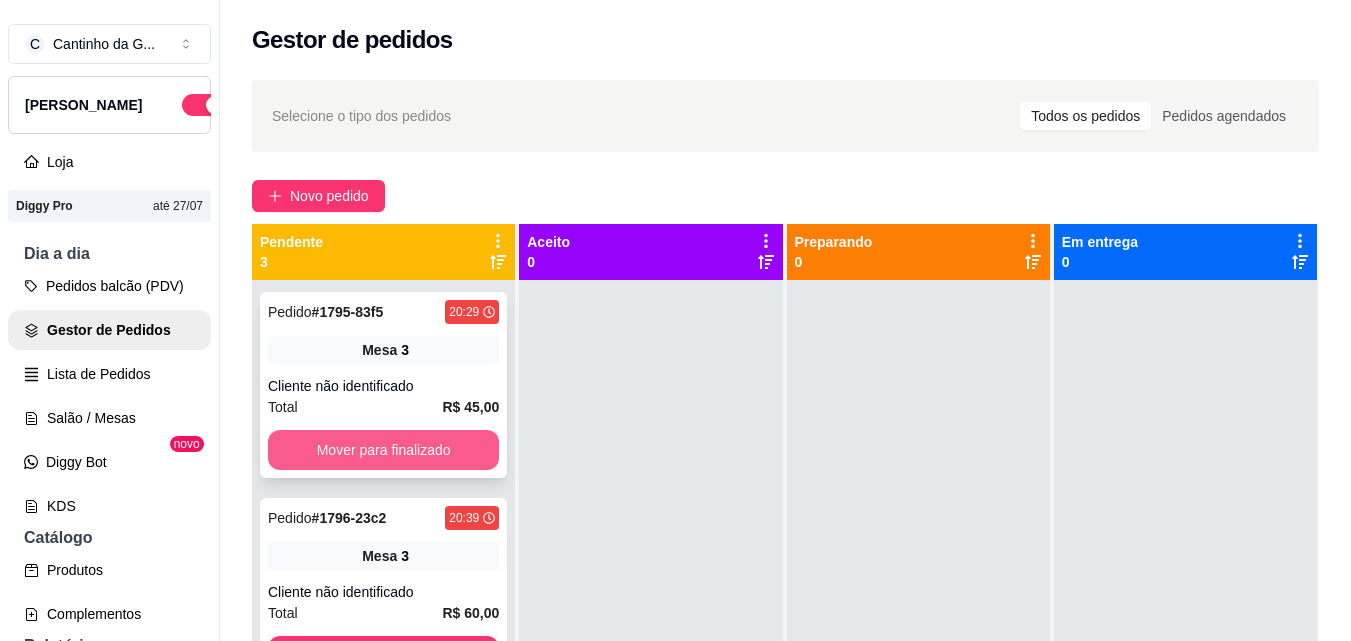 click on "Mover para finalizado" at bounding box center [383, 450] 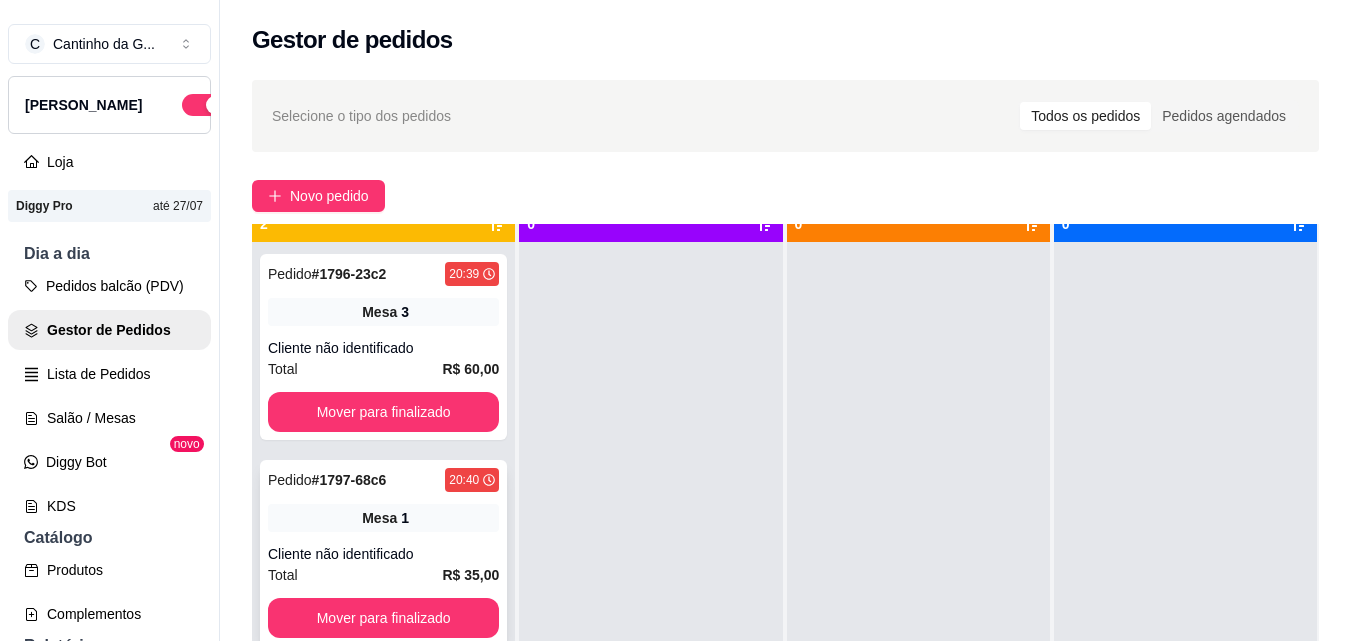 scroll, scrollTop: 56, scrollLeft: 0, axis: vertical 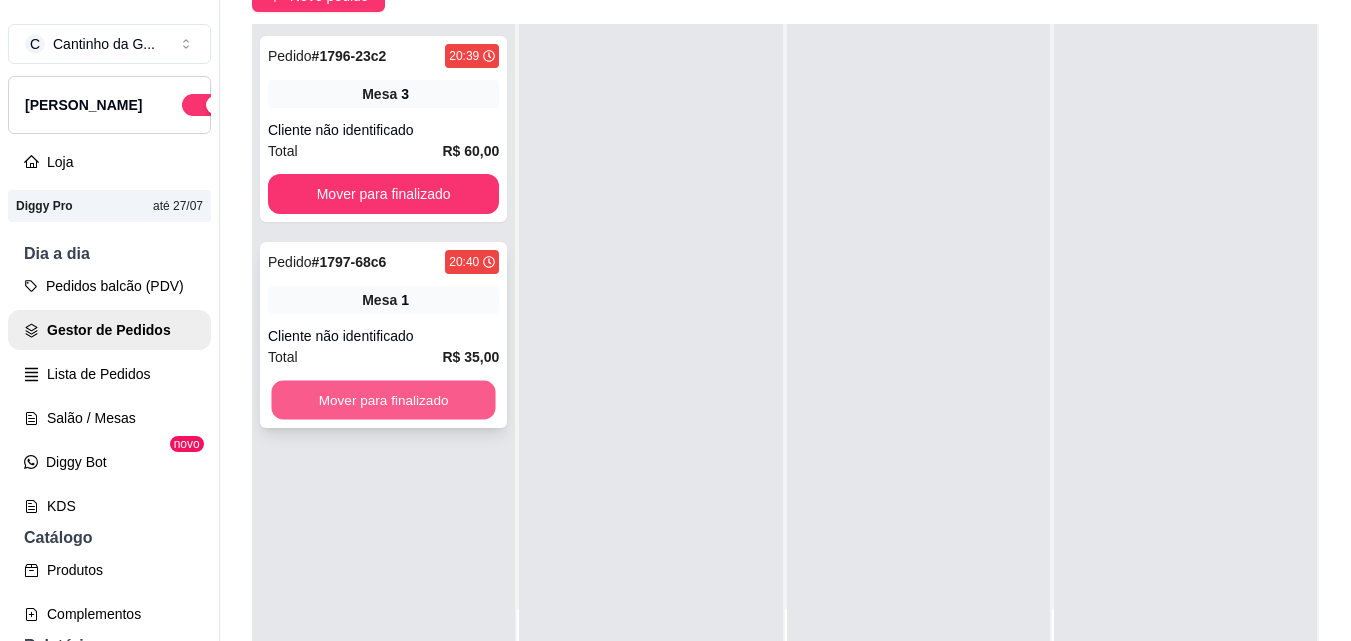 click on "Mover para finalizado" at bounding box center (383, 400) 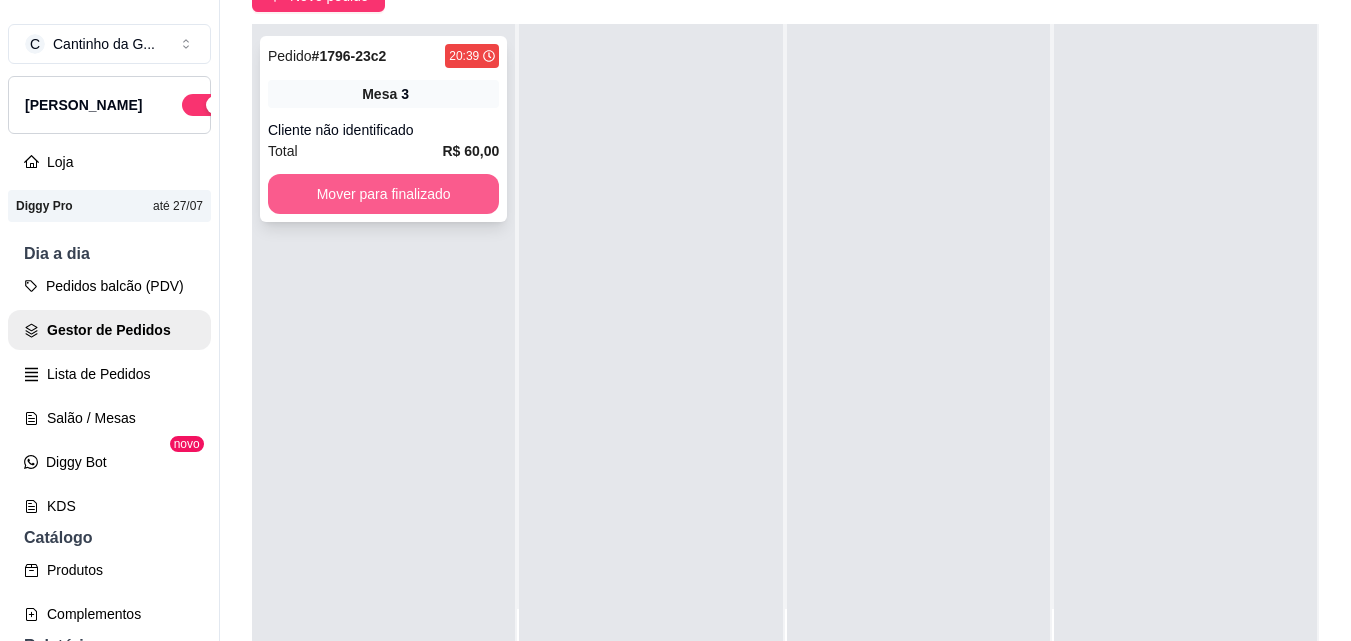 click on "Mover para finalizado" at bounding box center [383, 194] 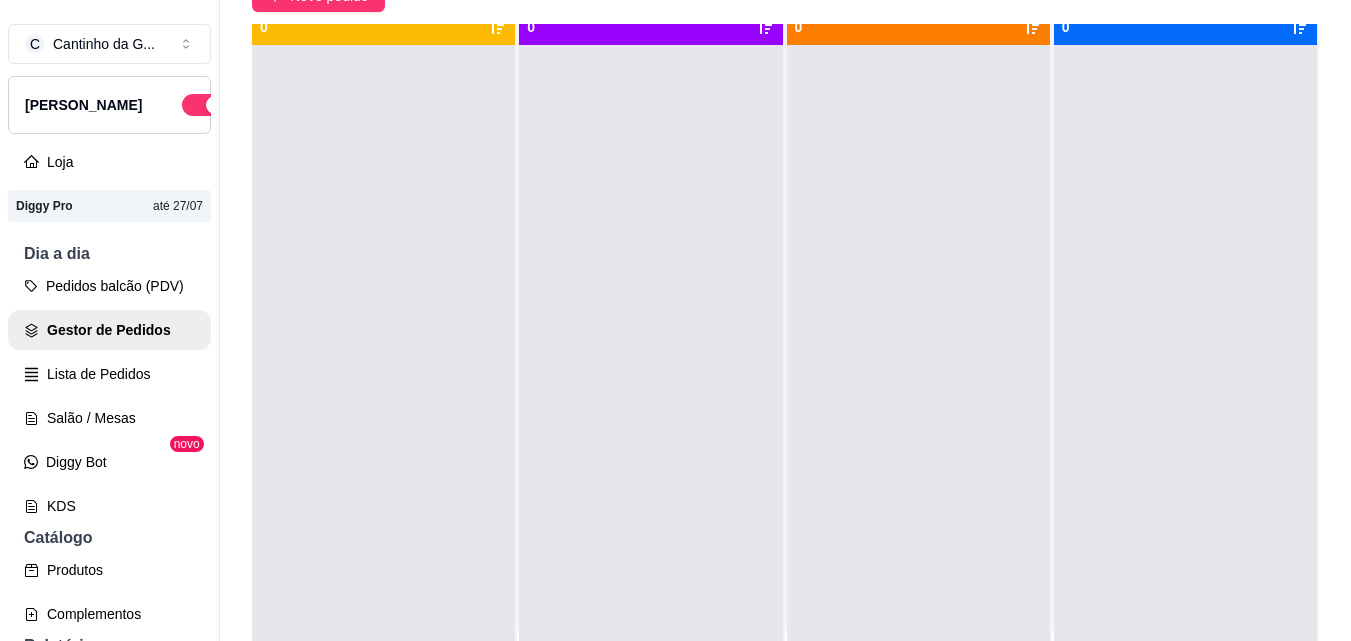 scroll, scrollTop: 0, scrollLeft: 0, axis: both 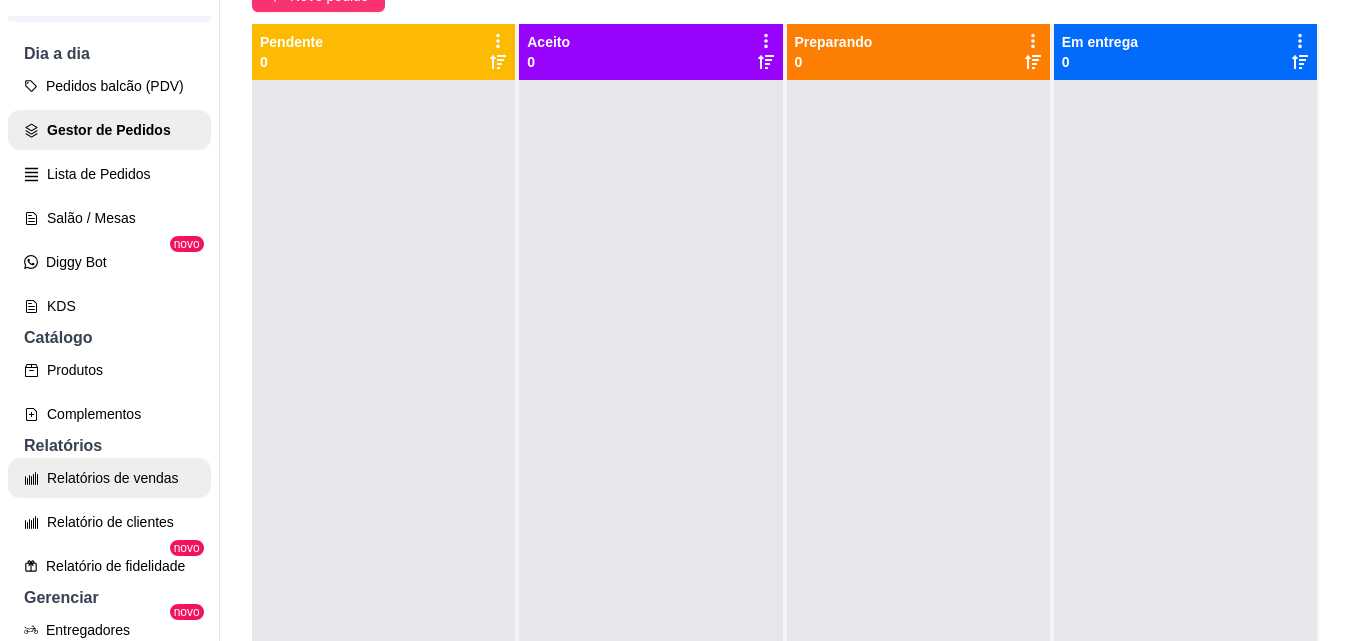 click on "Relatórios de vendas" at bounding box center [109, 478] 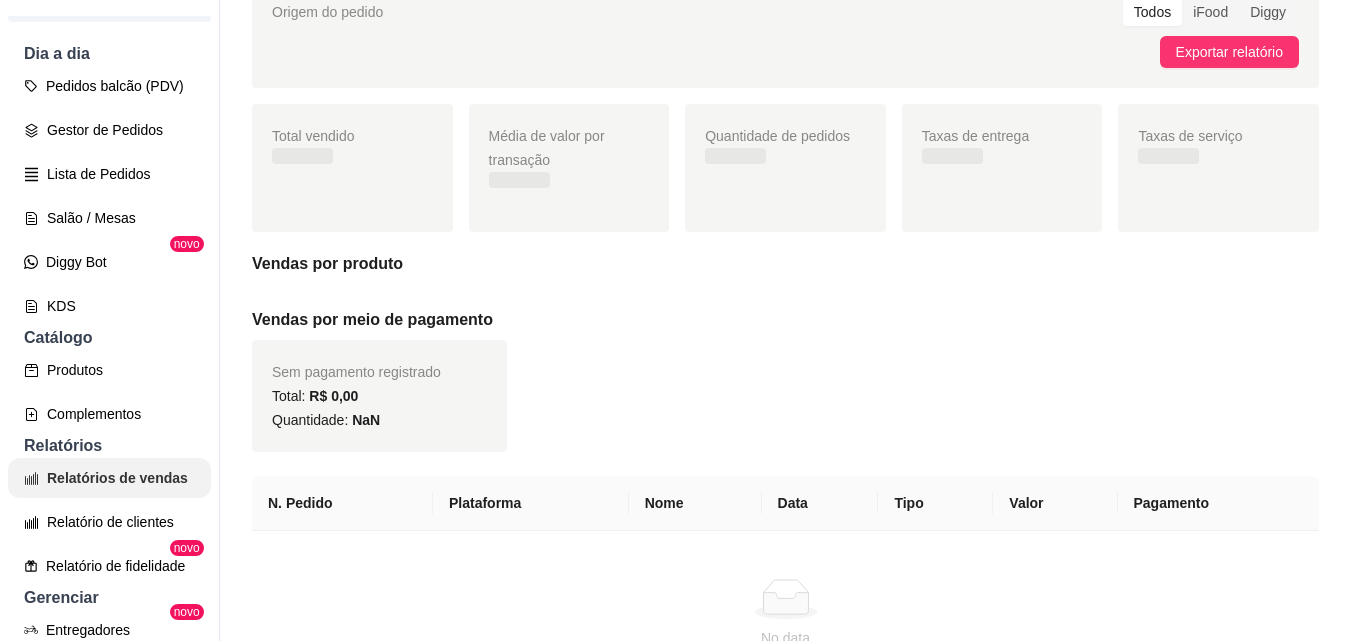 scroll, scrollTop: 0, scrollLeft: 0, axis: both 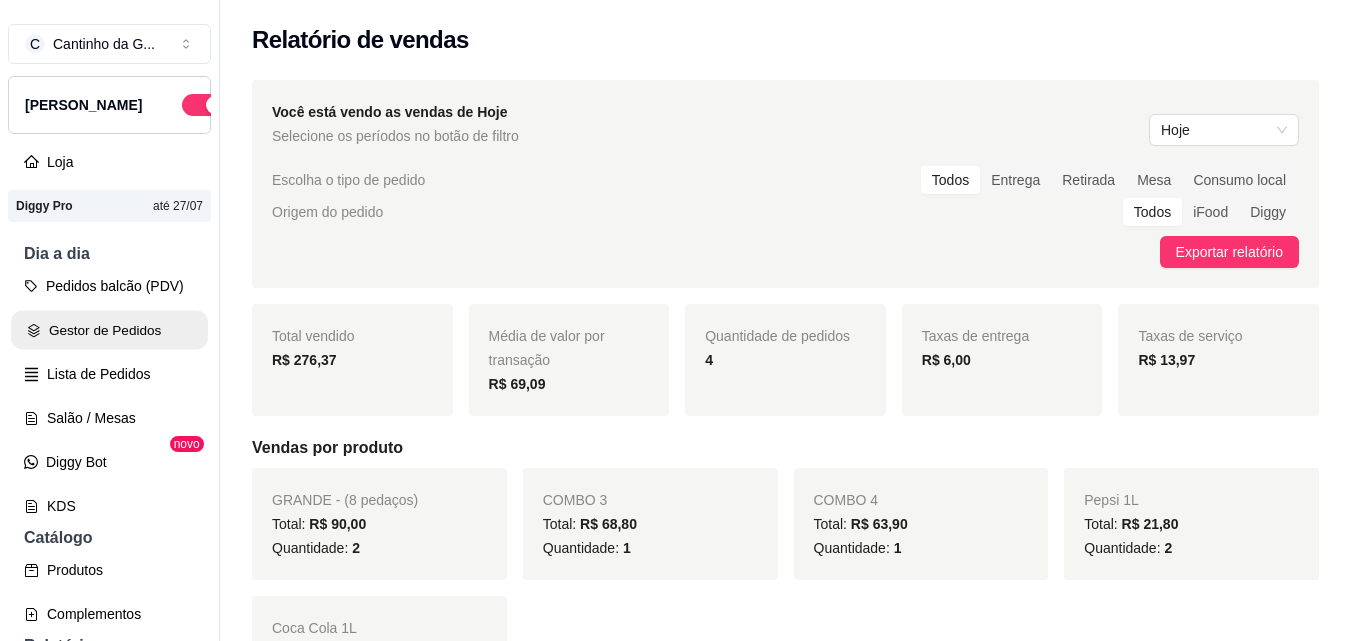 click on "Gestor de Pedidos" at bounding box center [109, 330] 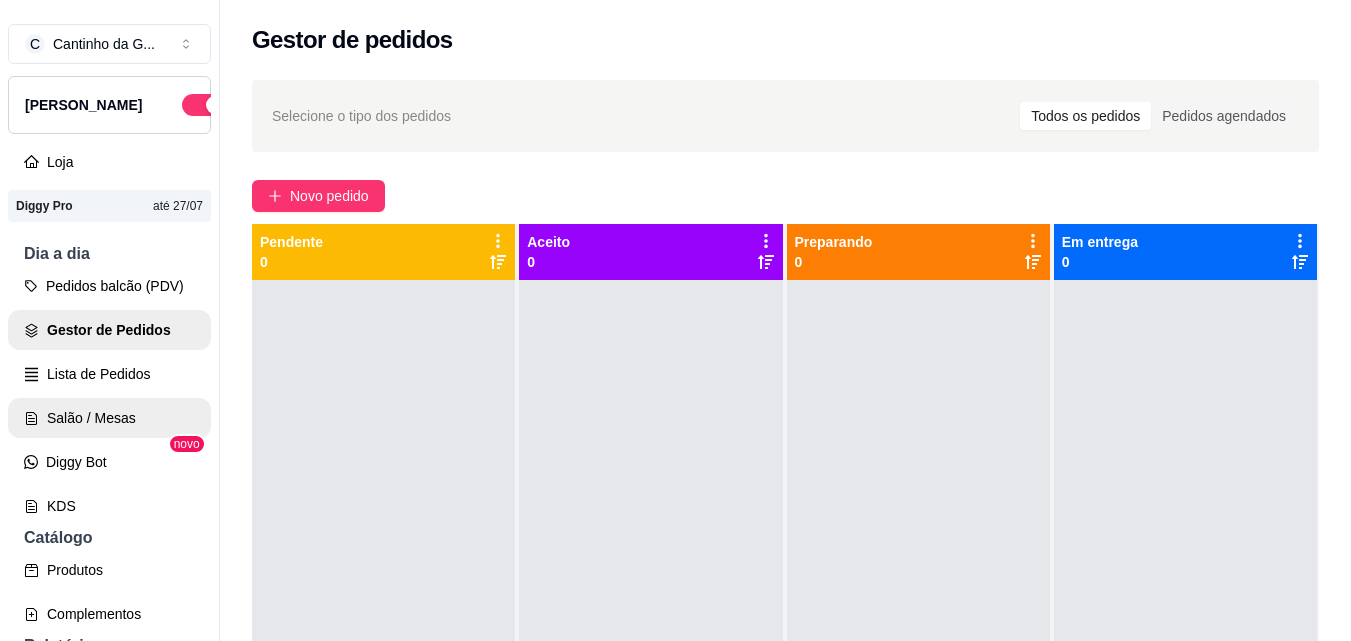 click on "Salão / Mesas" at bounding box center [109, 418] 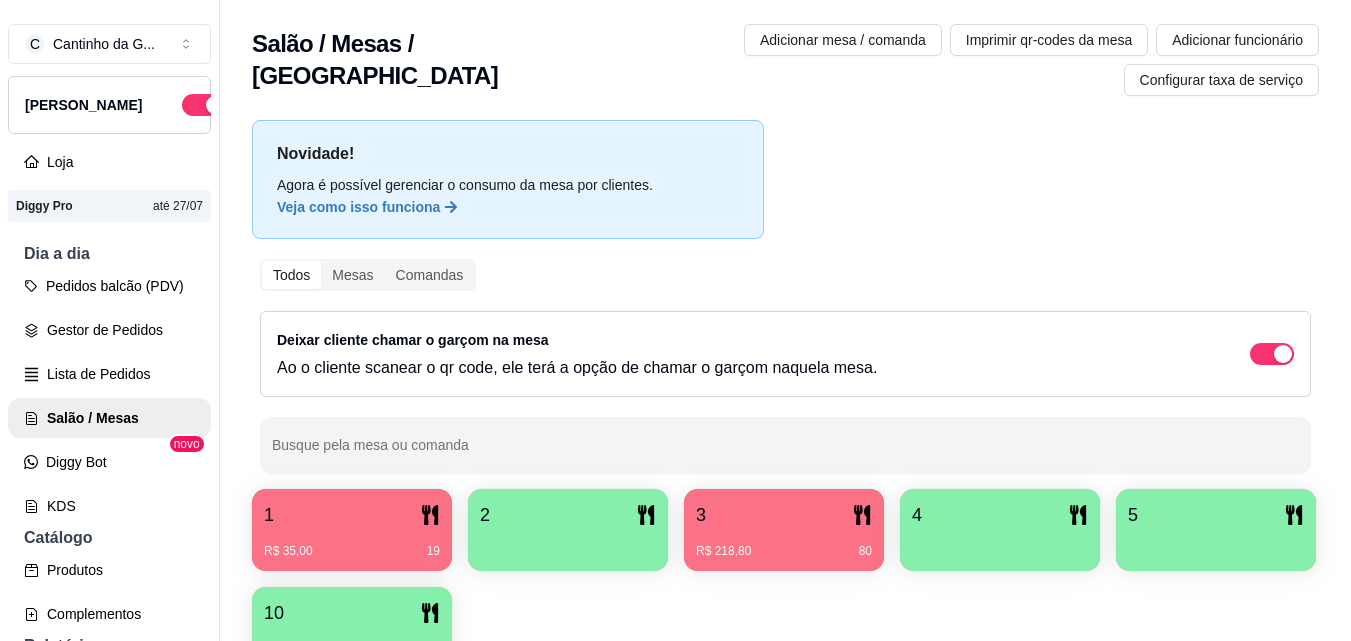 click on "1 R$ 35,00 19" at bounding box center (352, 530) 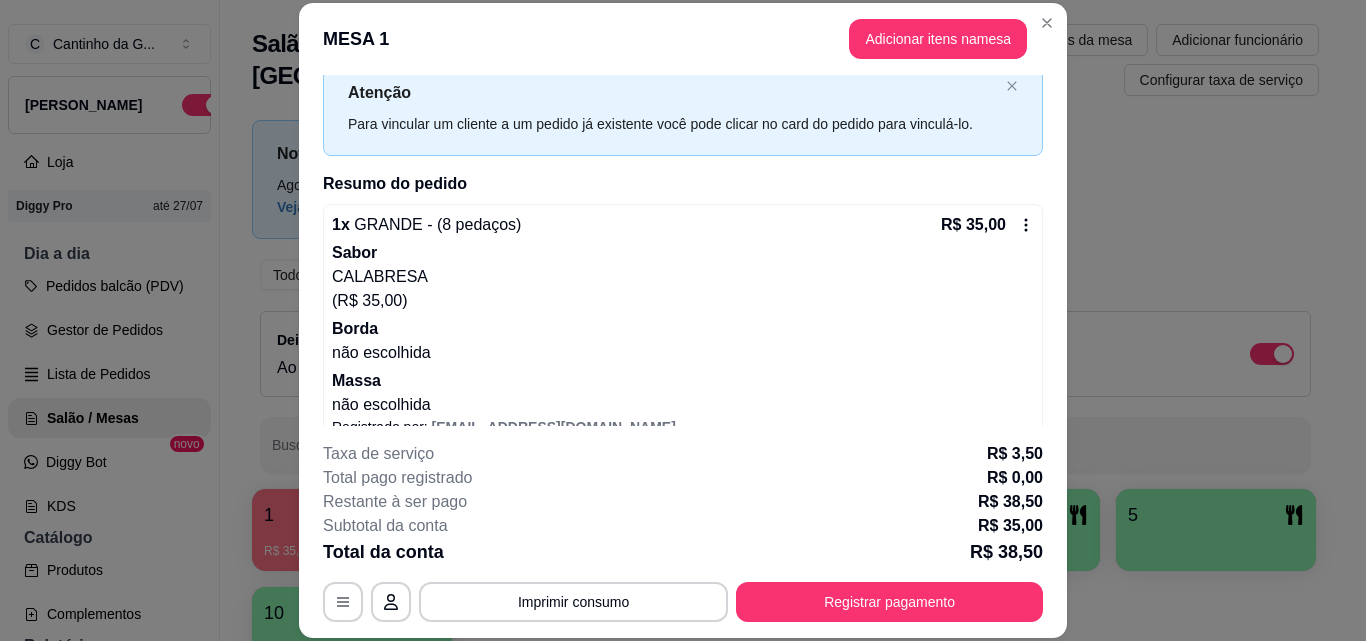 scroll, scrollTop: 92, scrollLeft: 0, axis: vertical 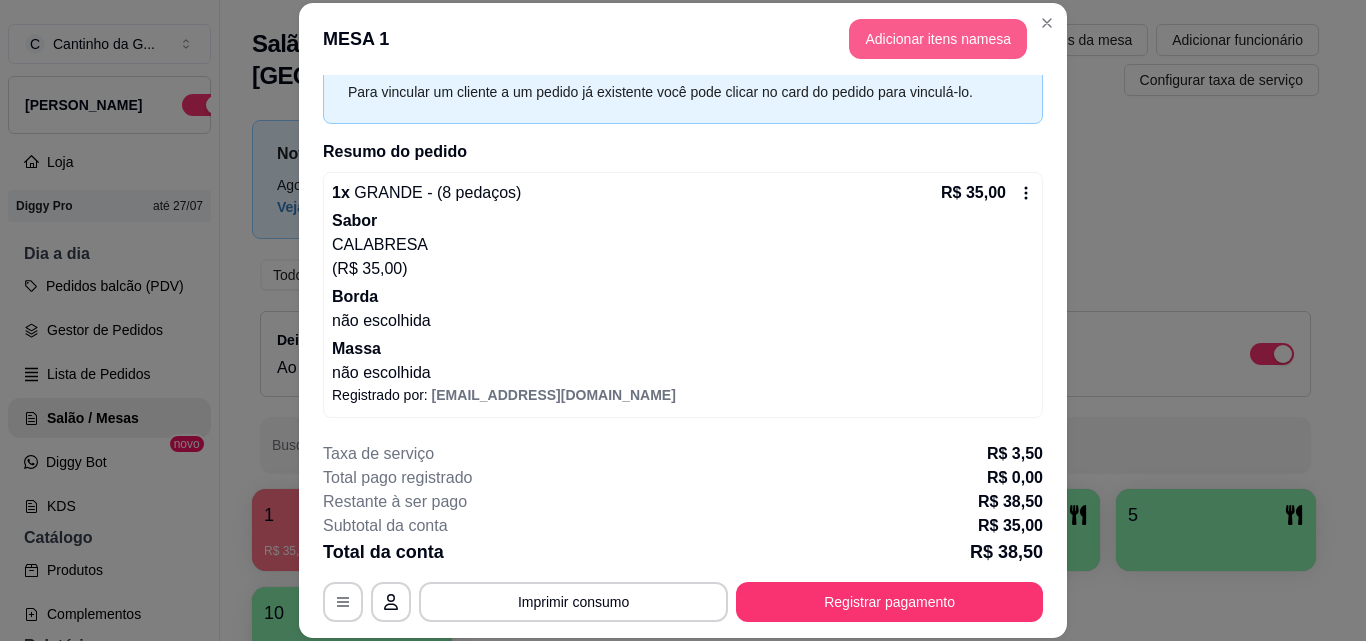 click on "Adicionar itens na  mesa" at bounding box center [938, 39] 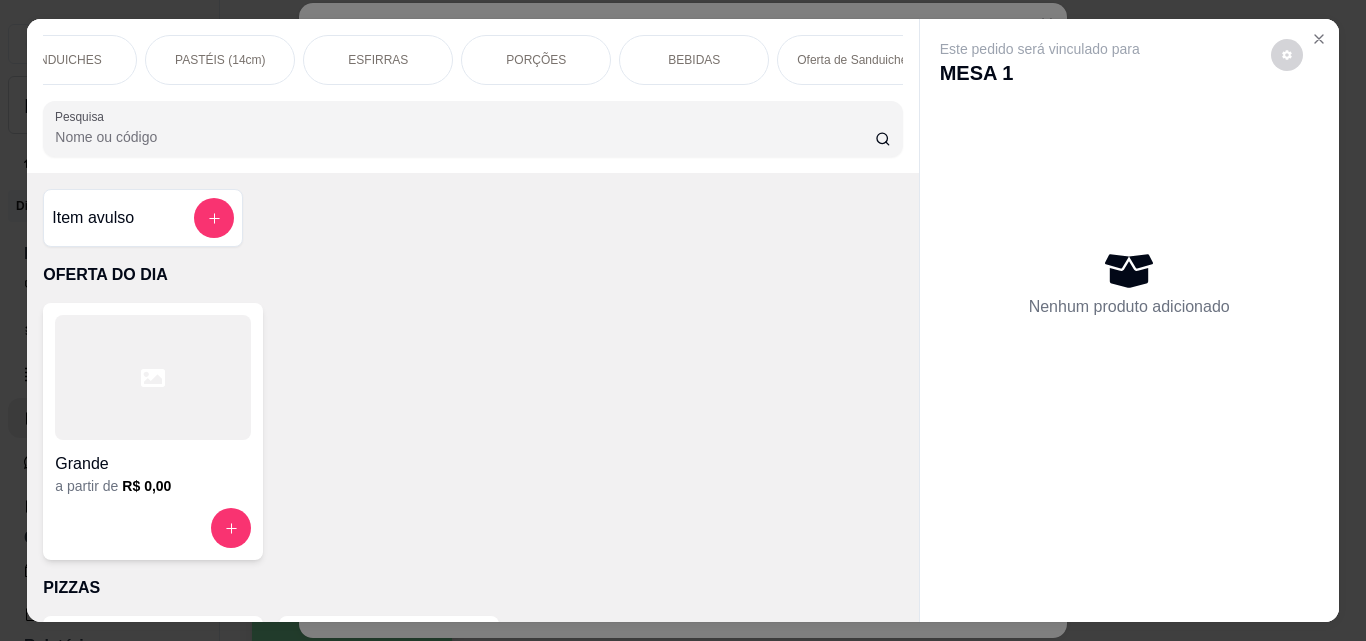 scroll, scrollTop: 0, scrollLeft: 690, axis: horizontal 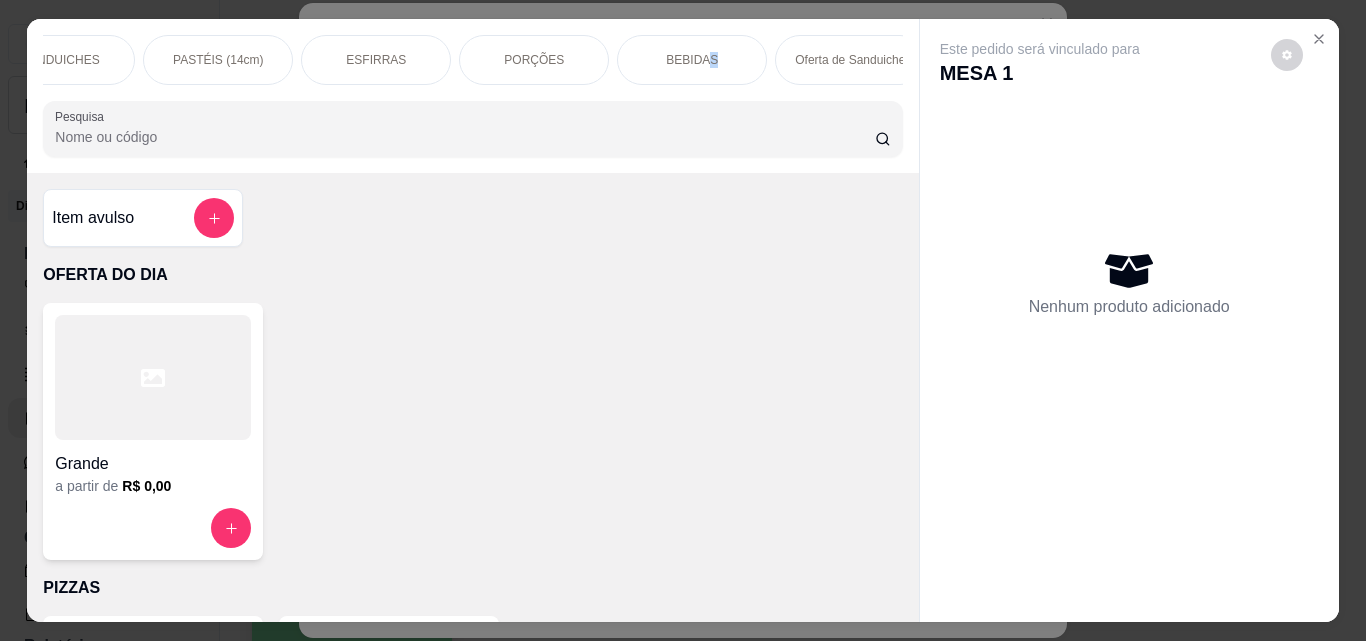 click on "BEBIDAS" at bounding box center (692, 60) 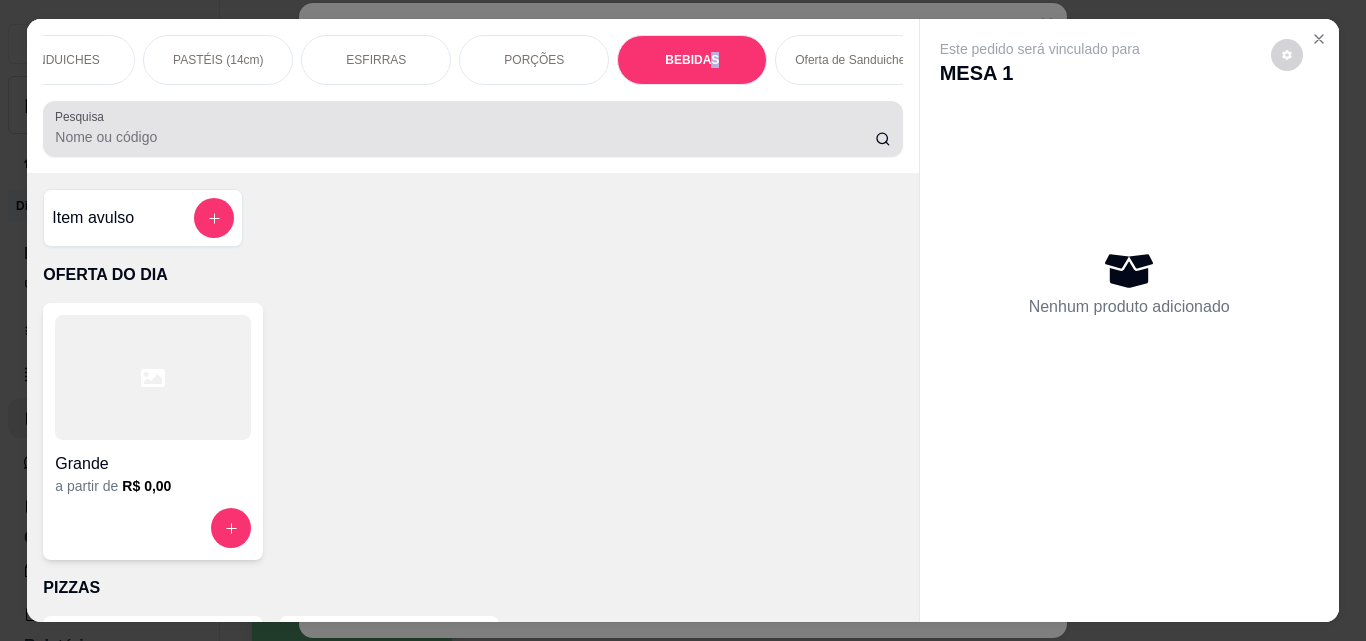 scroll, scrollTop: 5030, scrollLeft: 0, axis: vertical 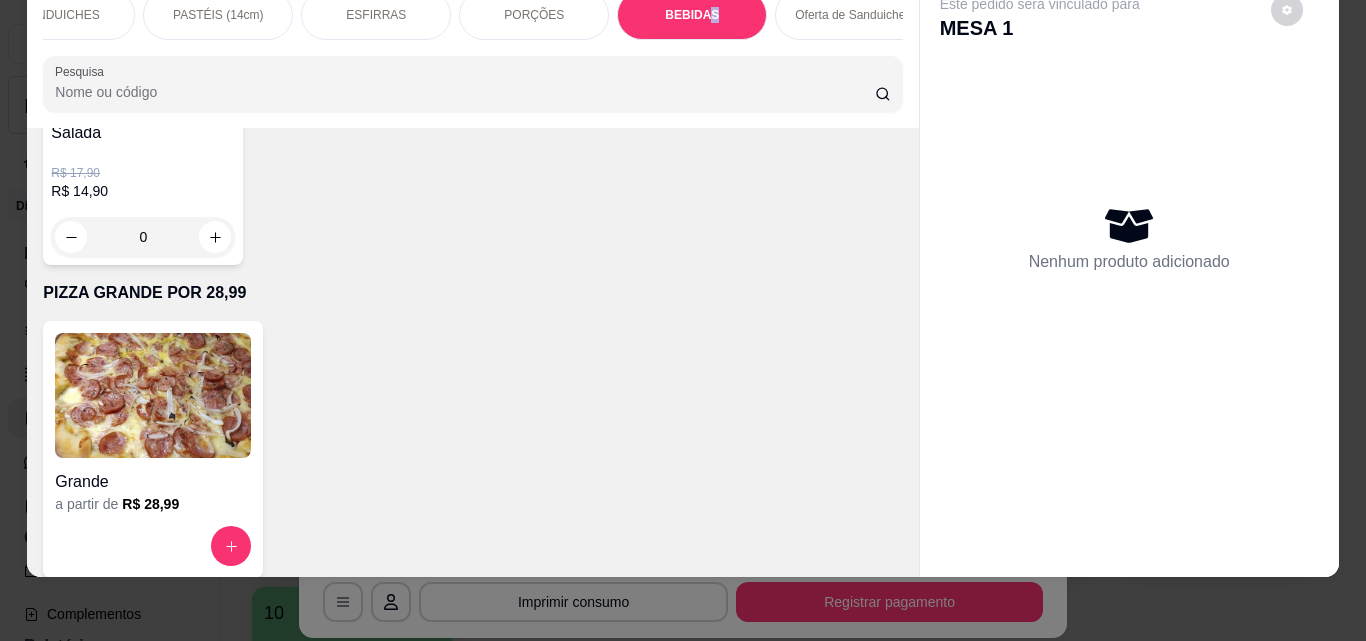click 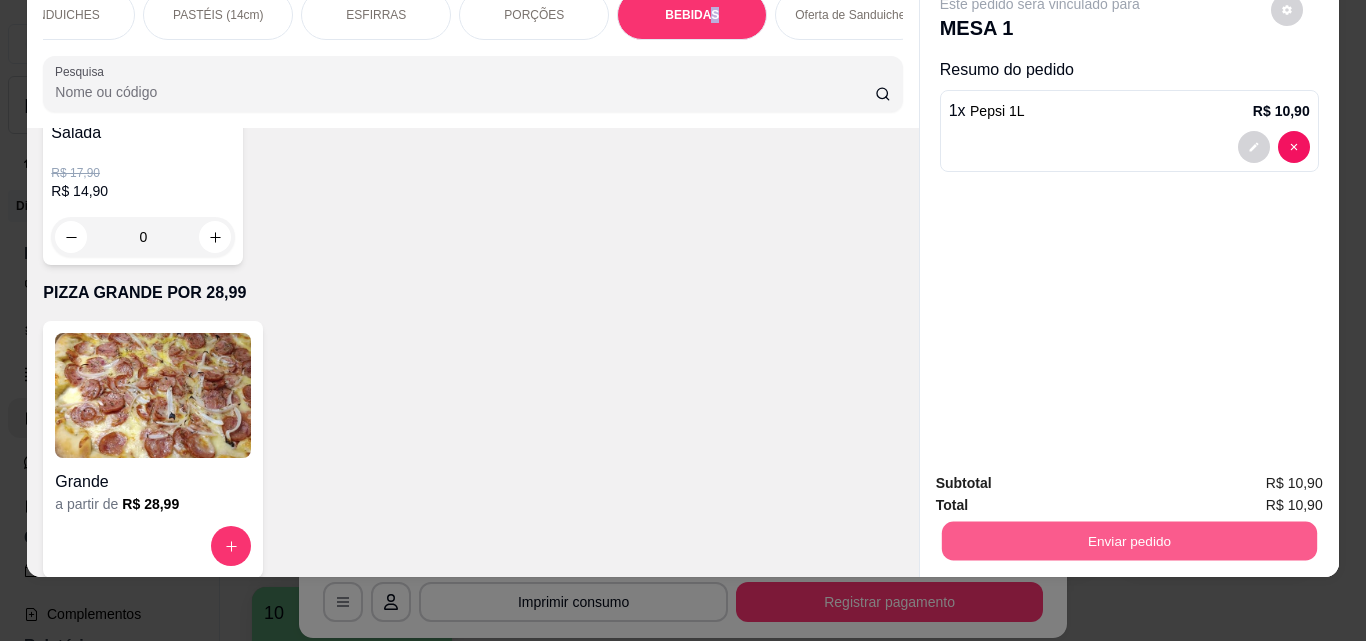 click on "Enviar pedido" at bounding box center [1128, 540] 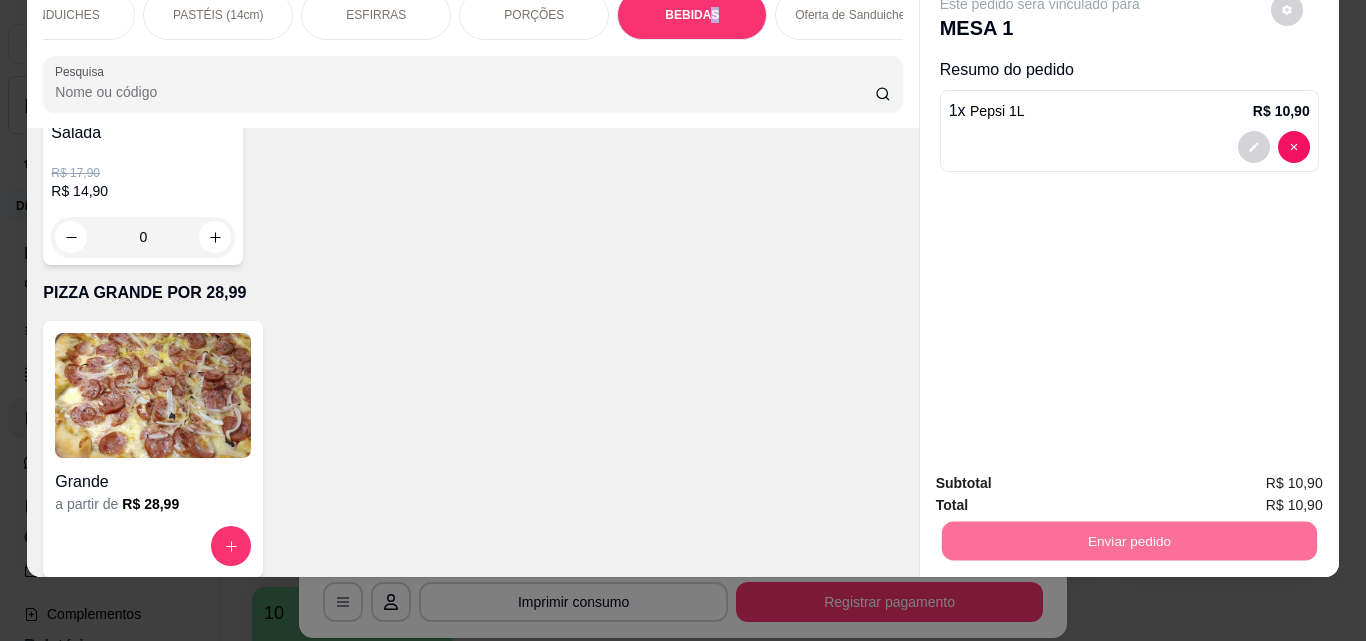 click on "Não registrar e enviar pedido" at bounding box center (1063, 476) 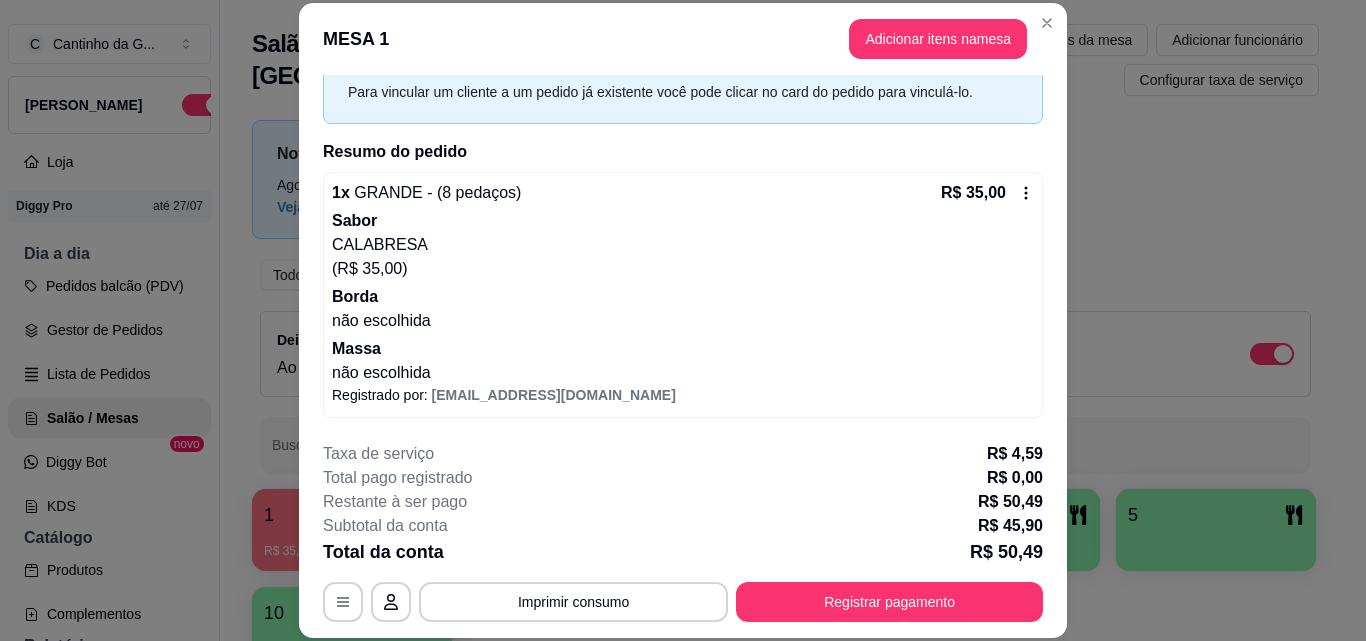 scroll, scrollTop: 61, scrollLeft: 0, axis: vertical 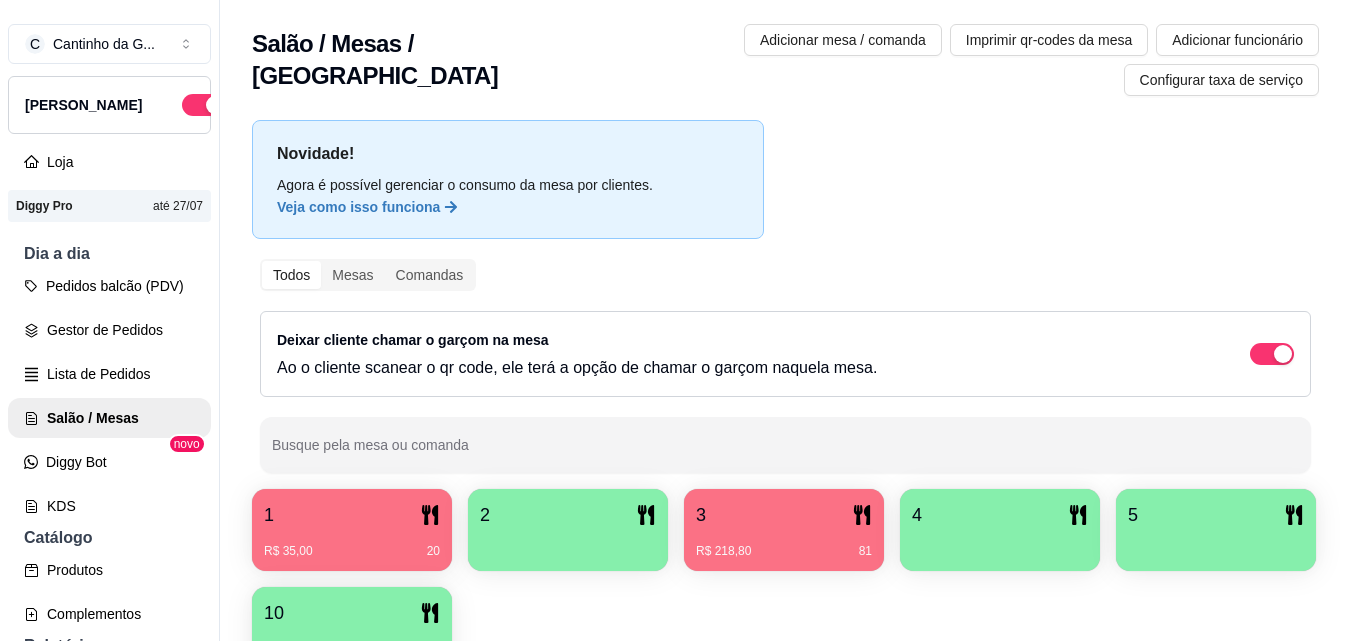 click on "3" at bounding box center [784, 515] 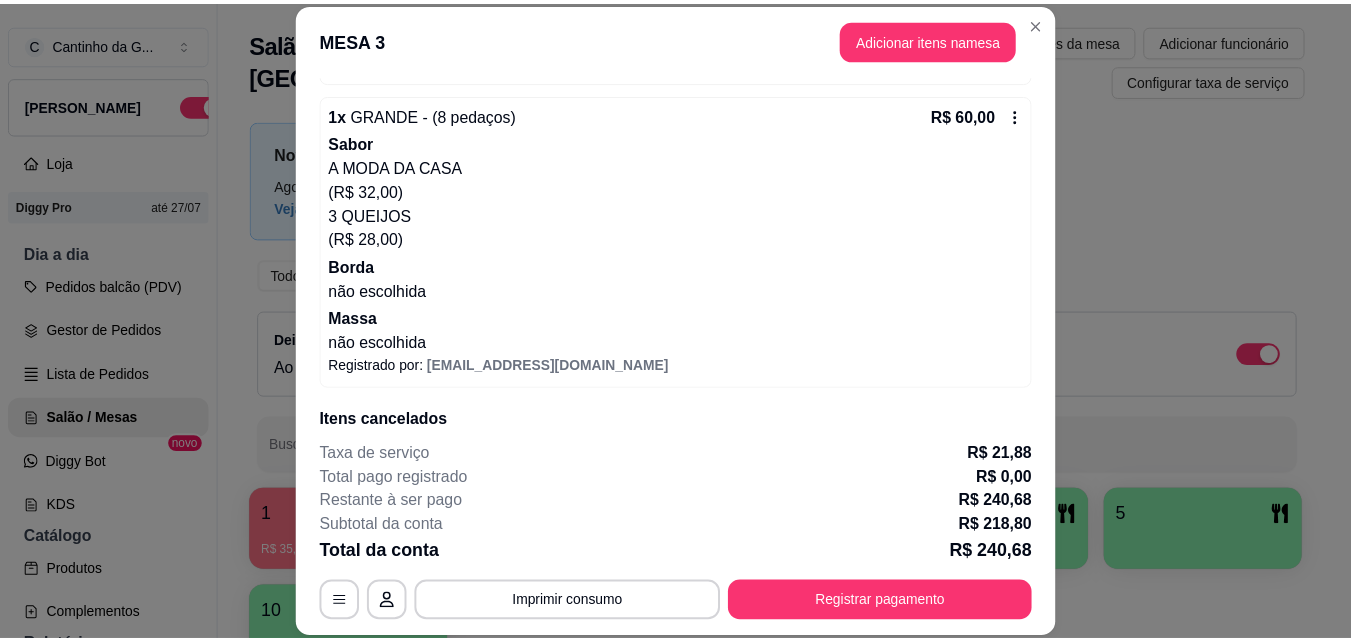 scroll, scrollTop: 926, scrollLeft: 0, axis: vertical 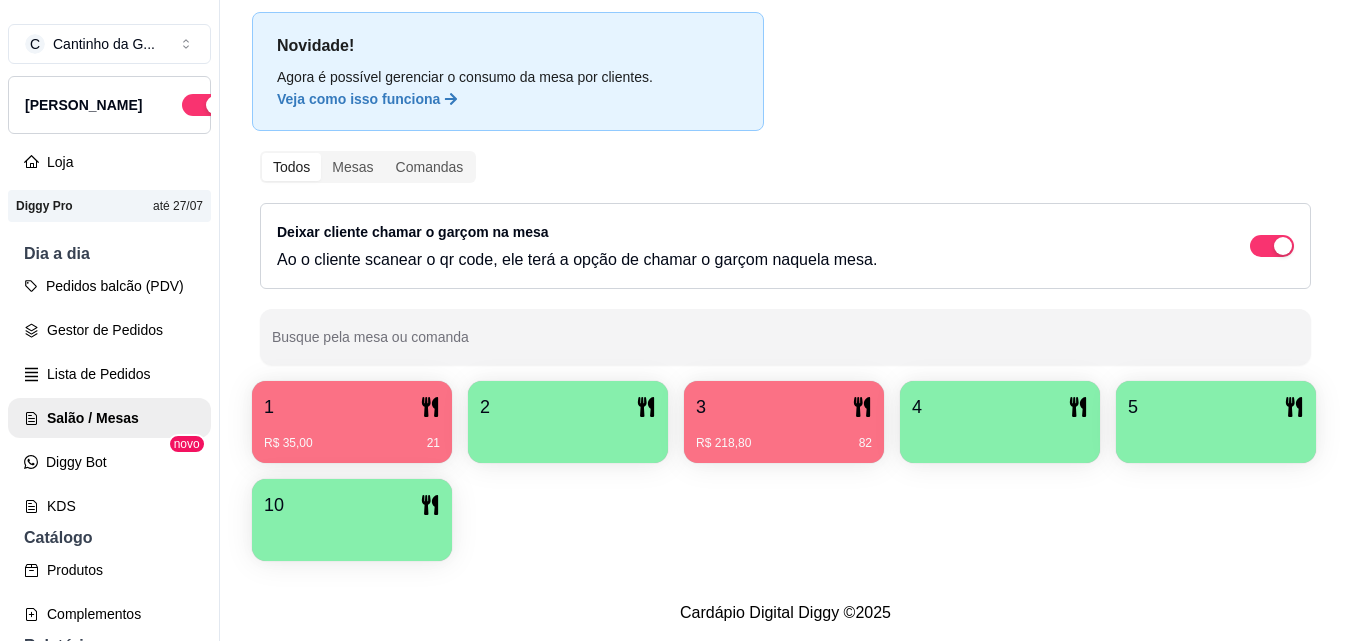 click at bounding box center (352, 534) 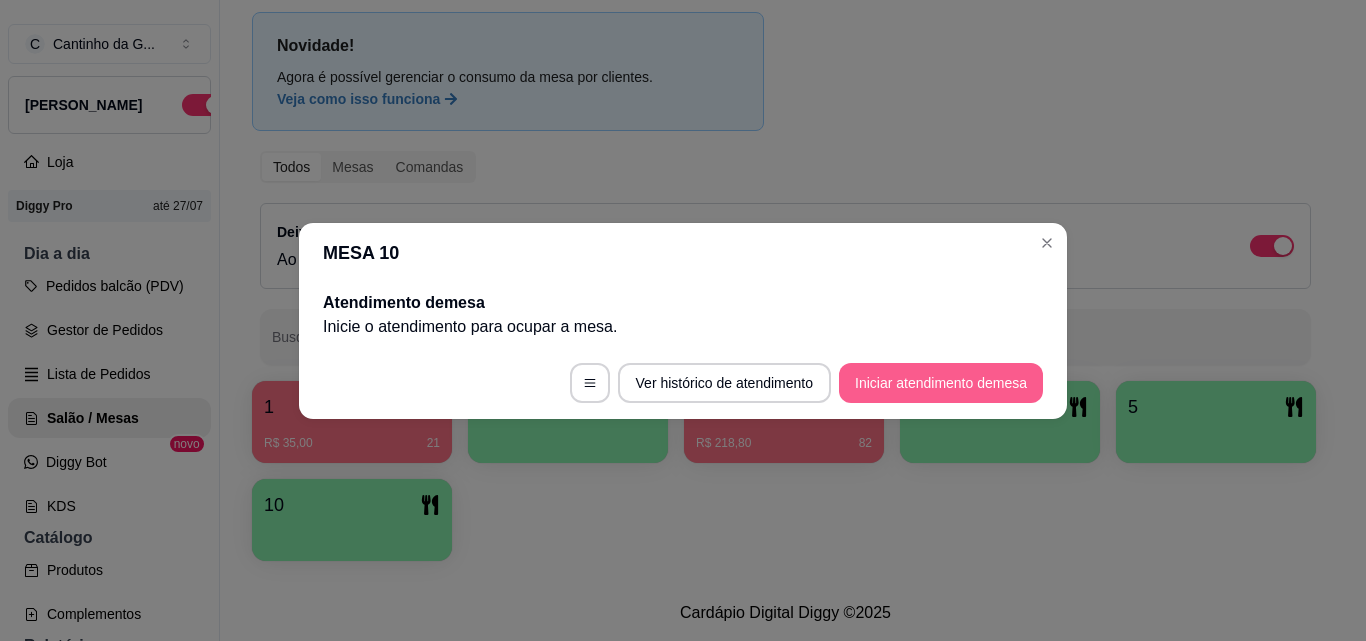 click on "Iniciar atendimento de  mesa" at bounding box center (941, 383) 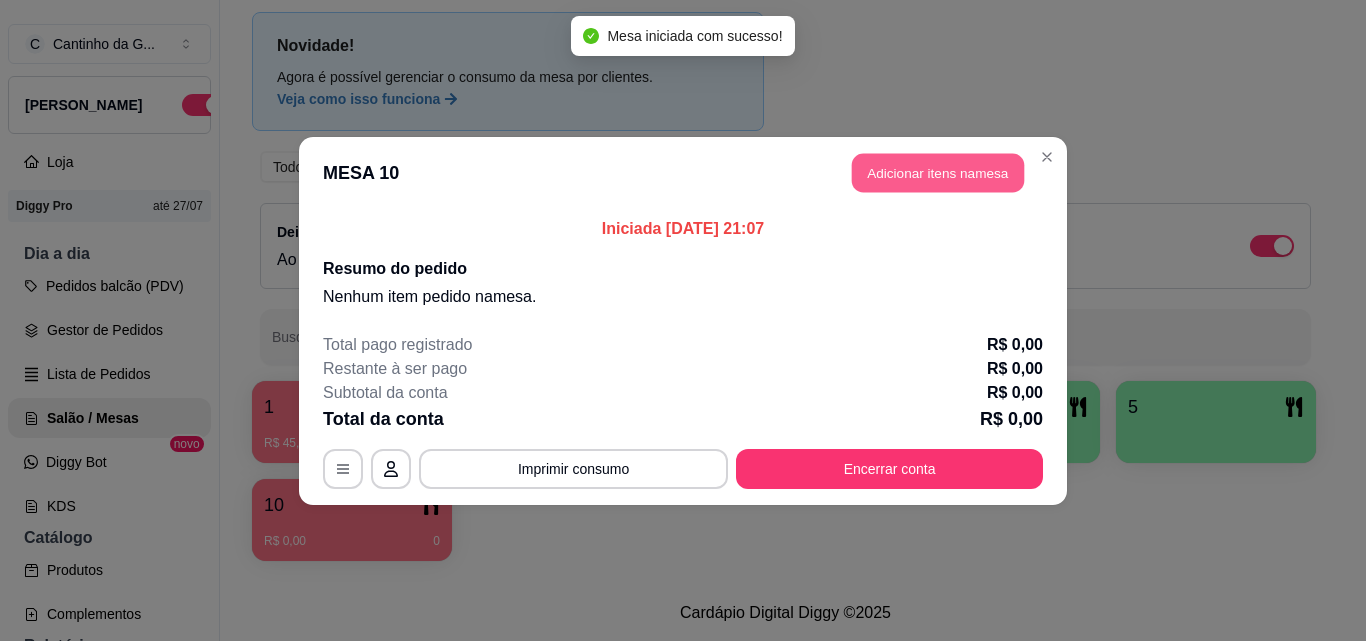 click on "Adicionar itens na  mesa" at bounding box center (938, 172) 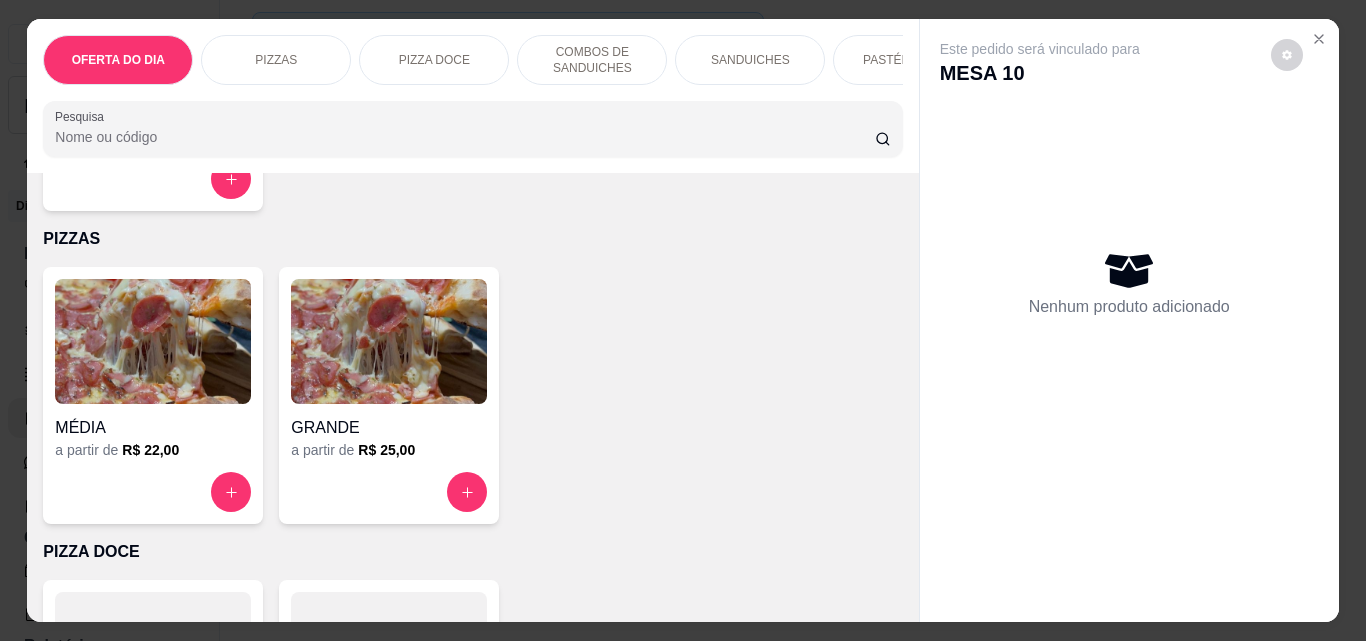 scroll, scrollTop: 400, scrollLeft: 0, axis: vertical 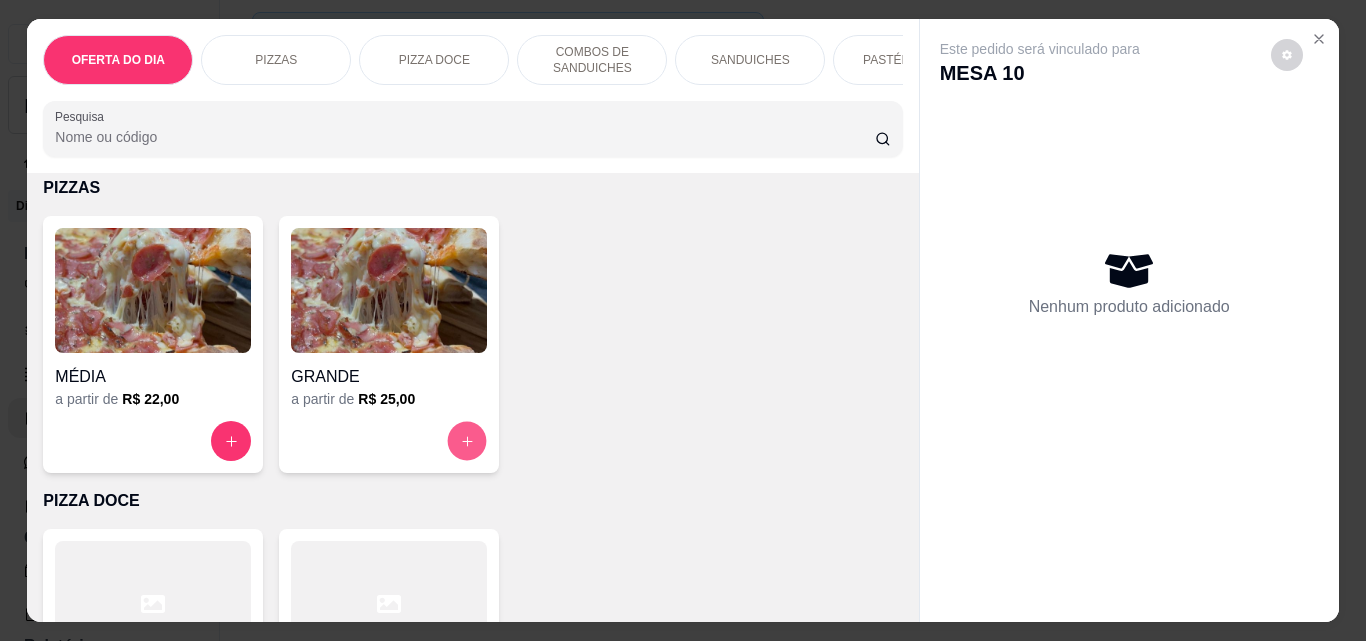 click at bounding box center [467, 441] 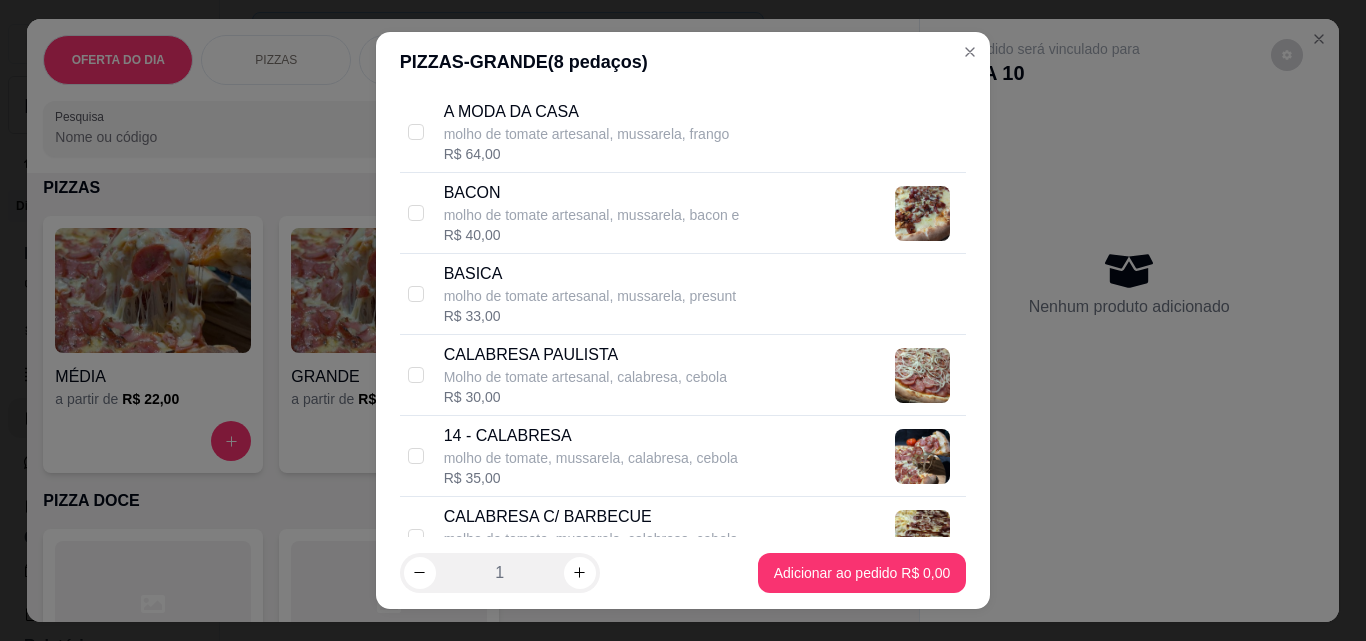scroll, scrollTop: 600, scrollLeft: 0, axis: vertical 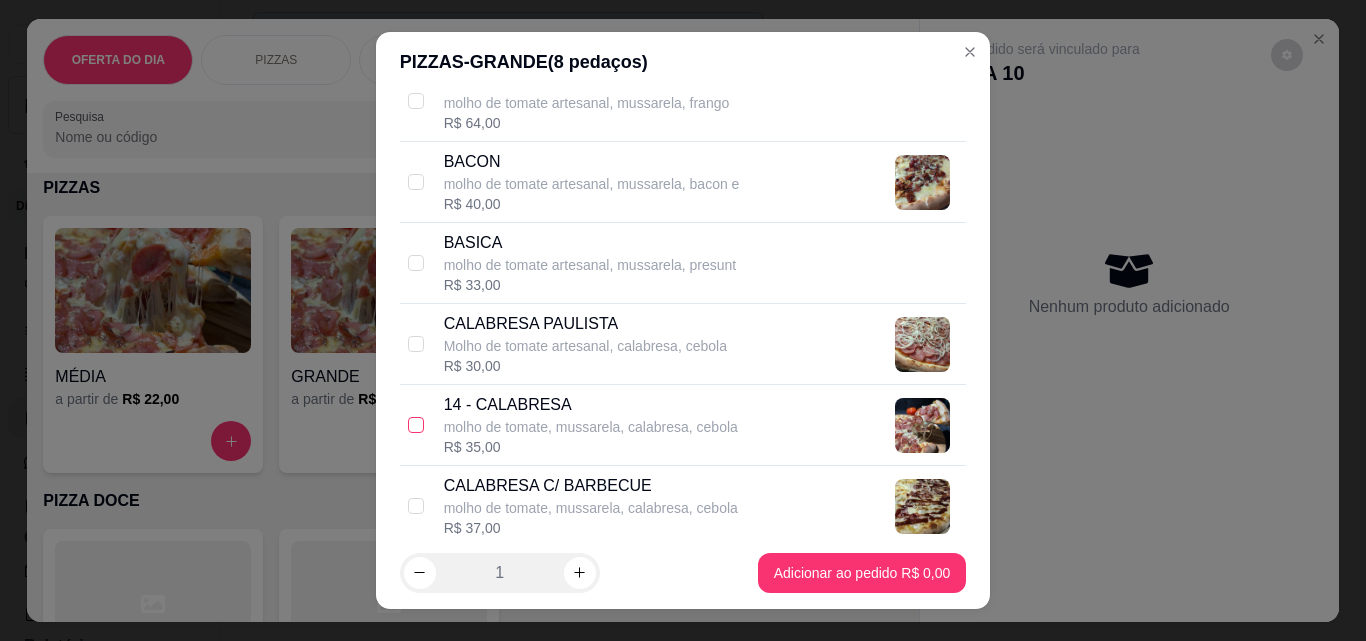 click at bounding box center (416, 425) 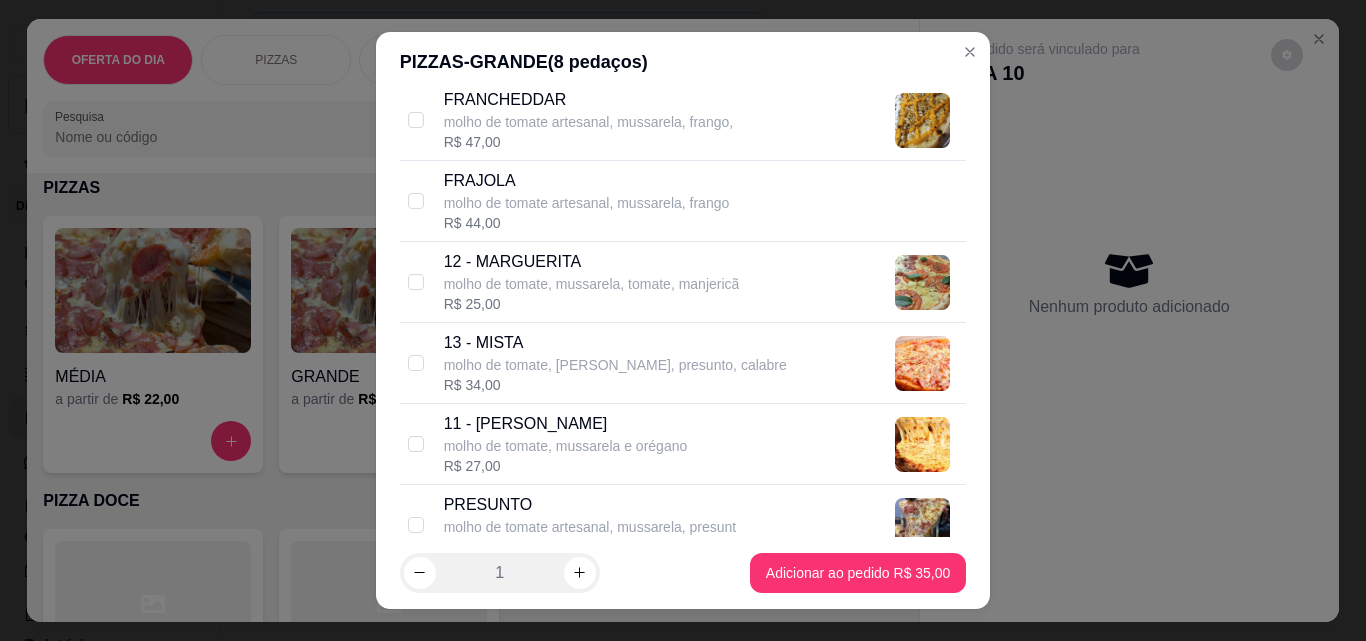 scroll, scrollTop: 1600, scrollLeft: 0, axis: vertical 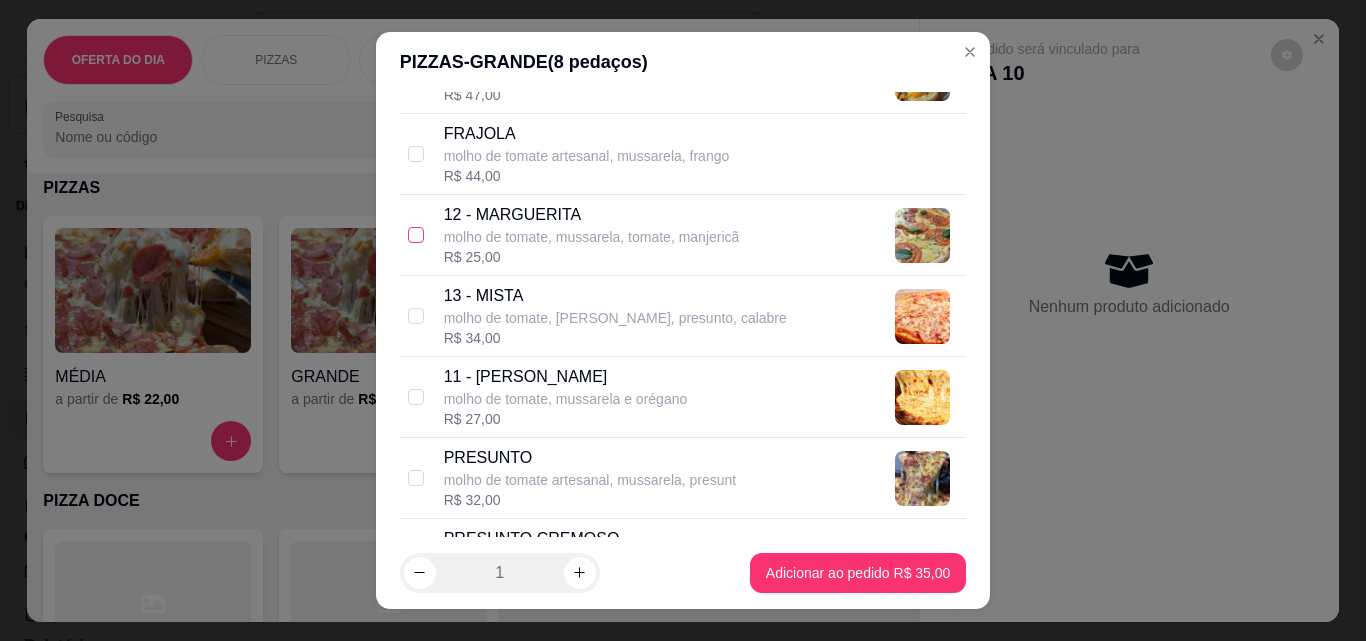click at bounding box center (416, 235) 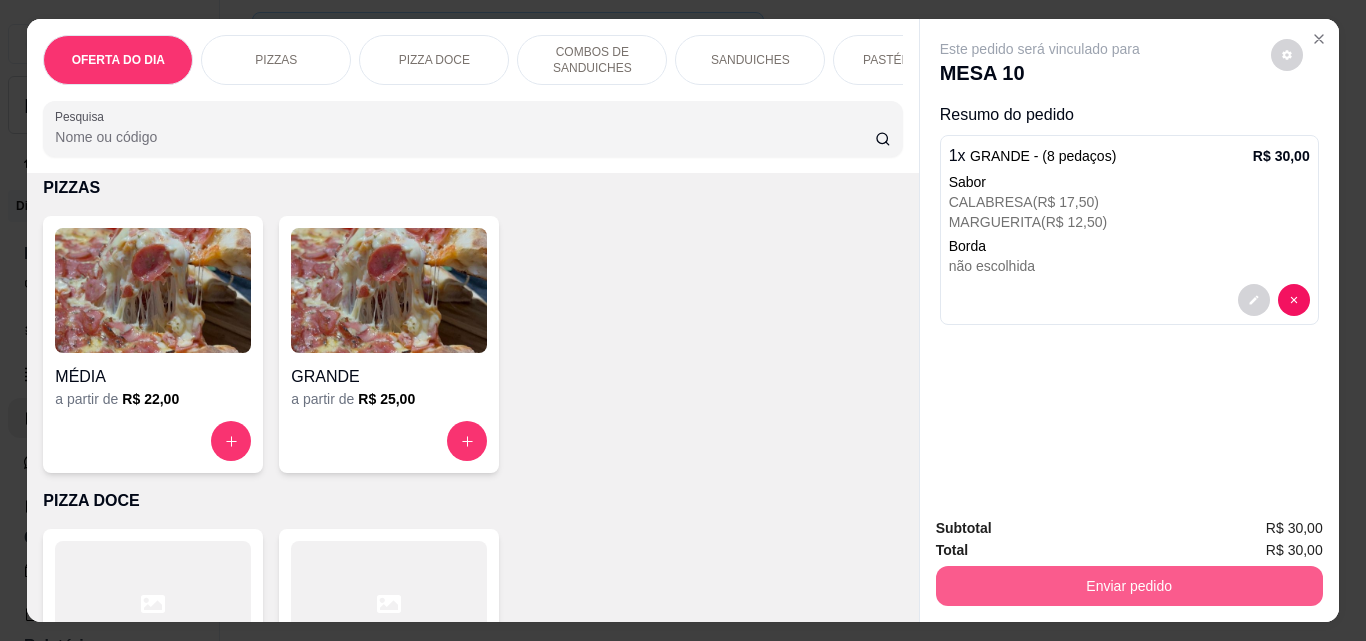 click on "Enviar pedido" at bounding box center [1129, 586] 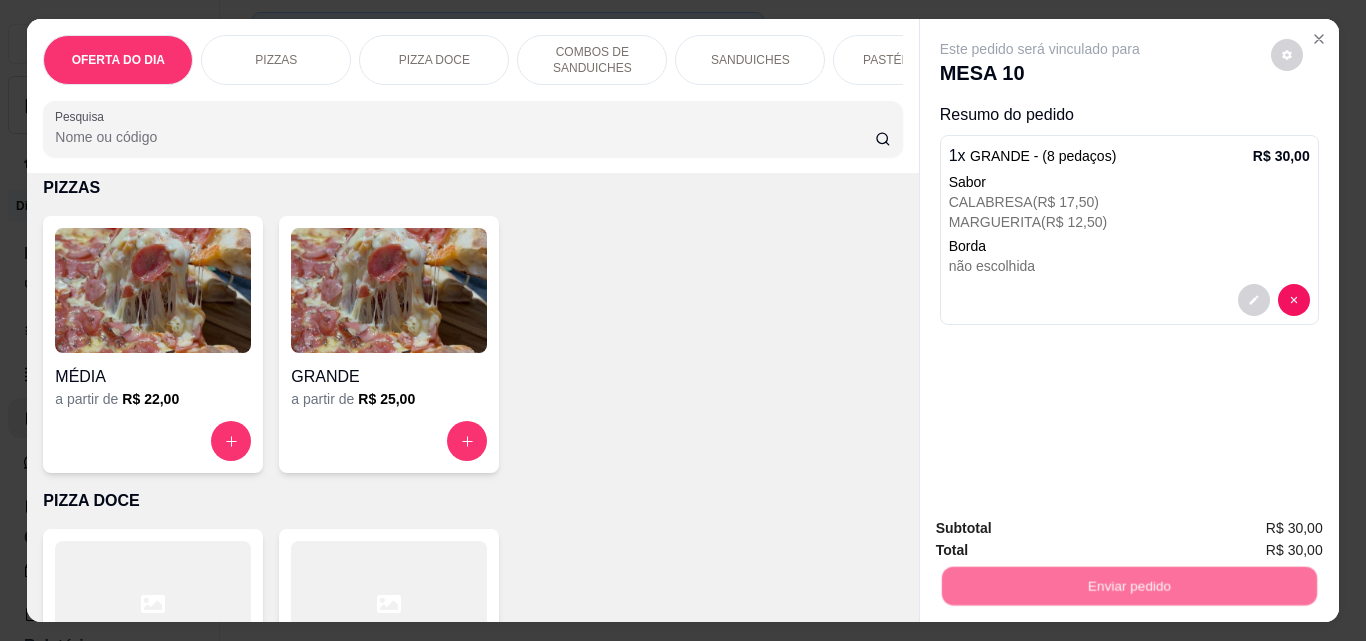 click on "Não registrar e enviar pedido" at bounding box center [1063, 529] 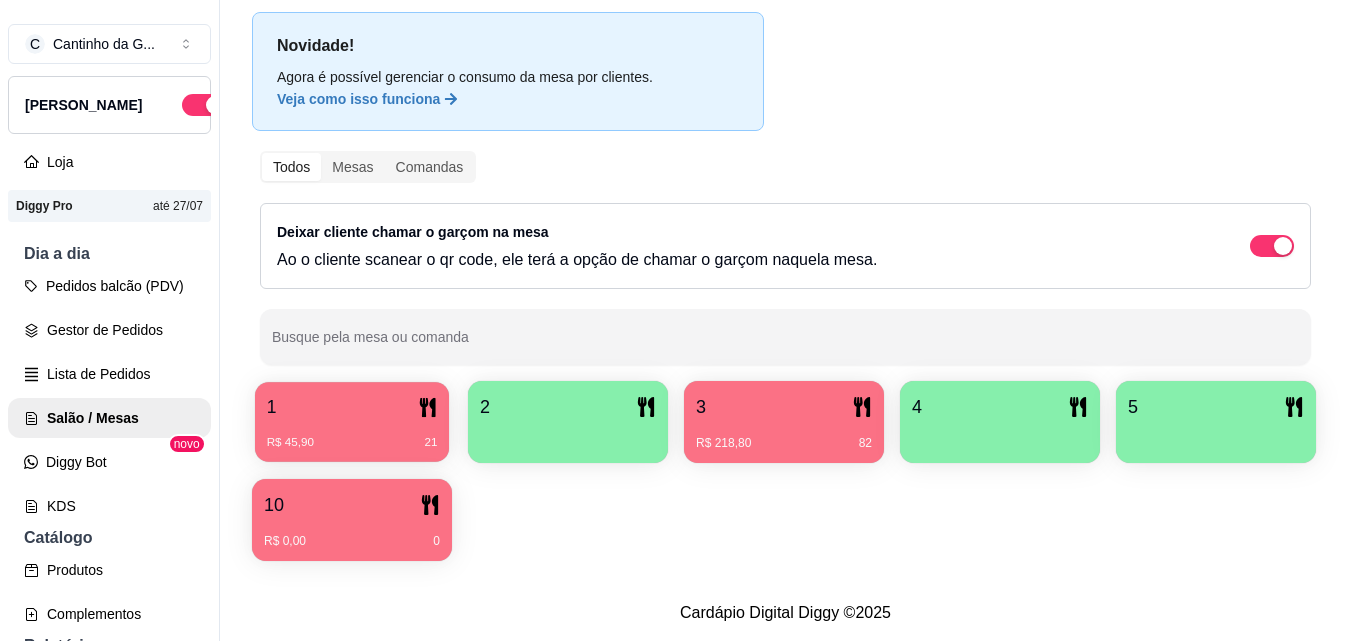 click on "R$ 45,90 21" at bounding box center [352, 435] 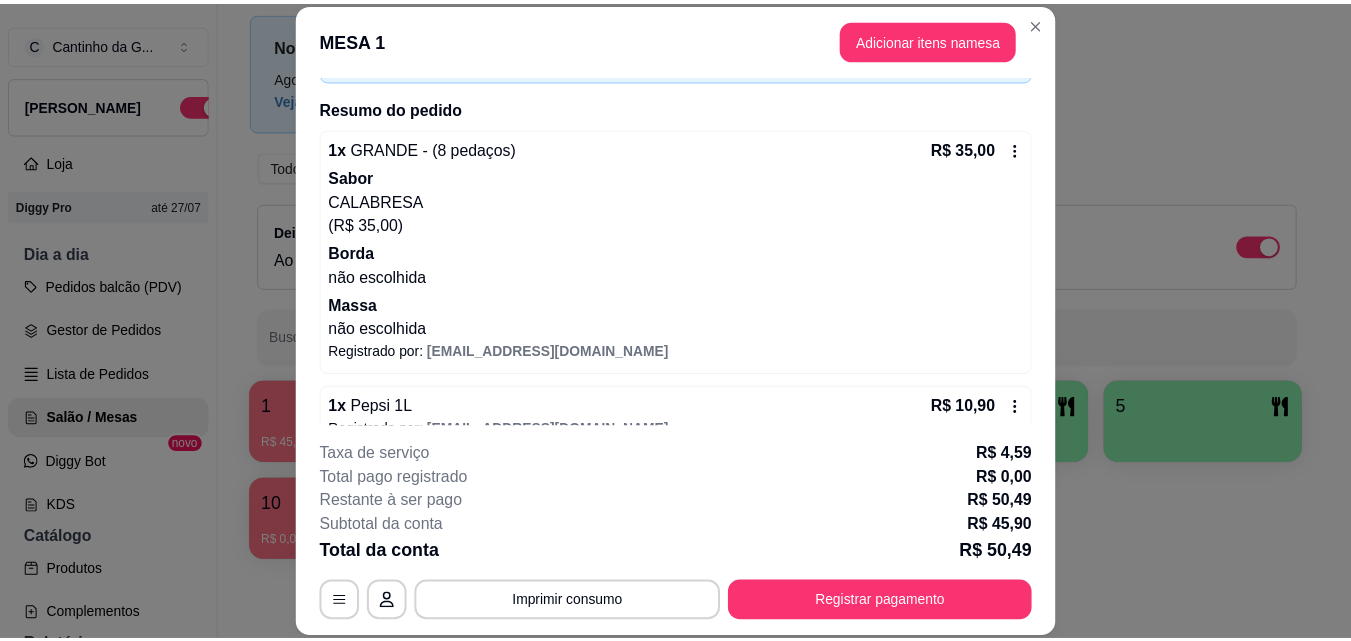 scroll, scrollTop: 170, scrollLeft: 0, axis: vertical 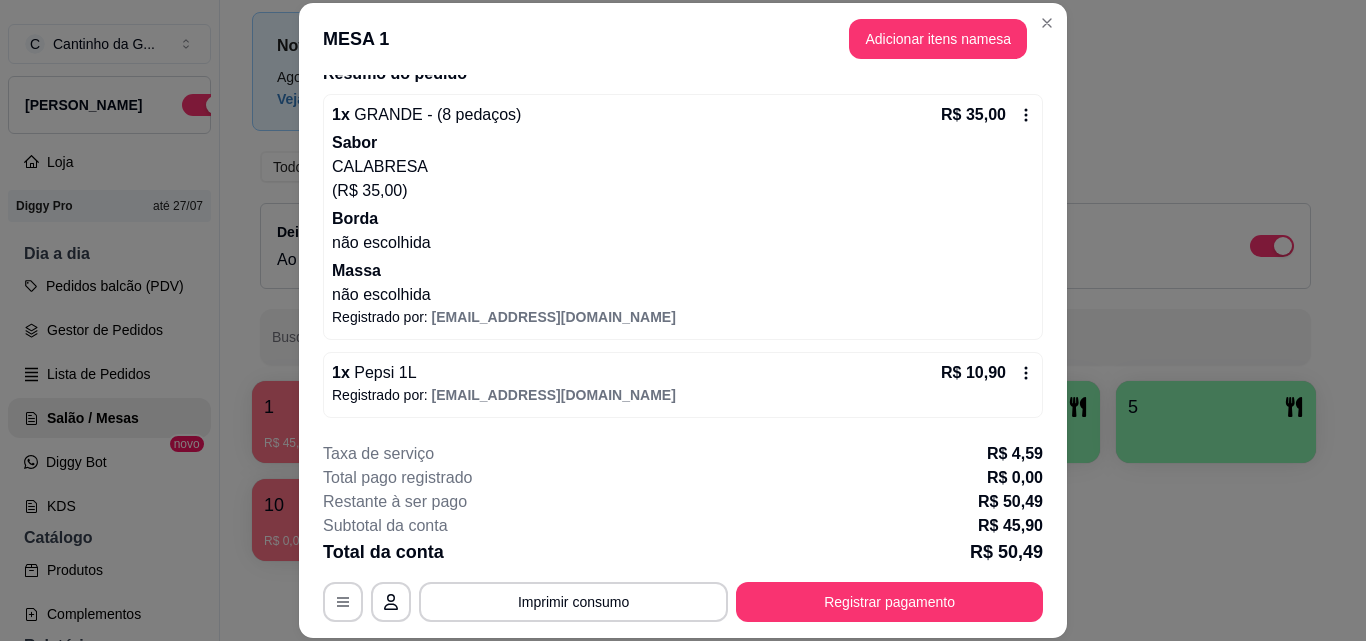 click on "MESA 1 Adicionar itens na  mesa" at bounding box center [683, 39] 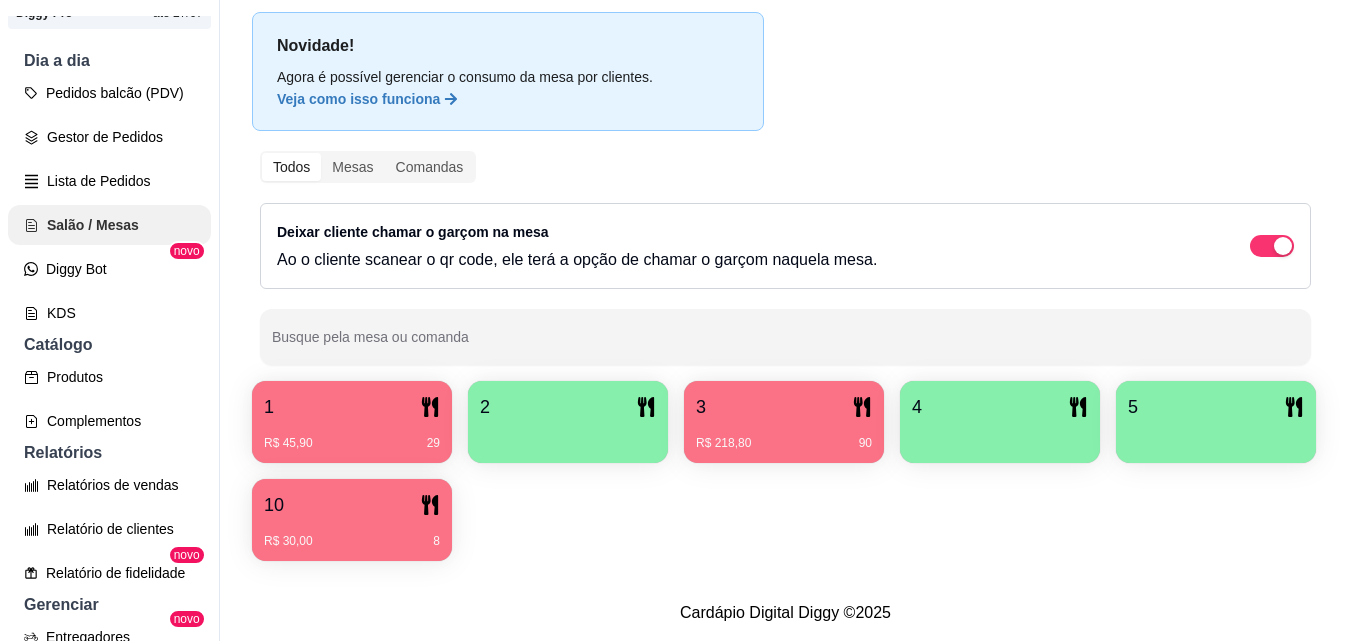 scroll, scrollTop: 200, scrollLeft: 0, axis: vertical 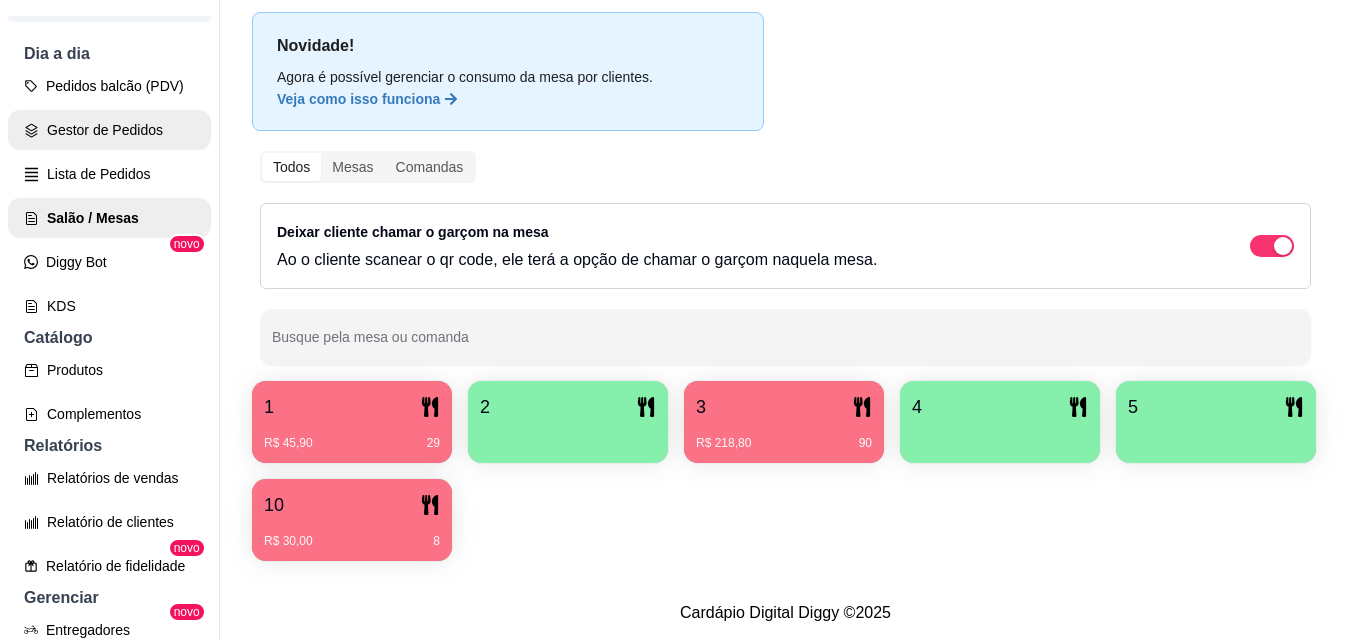 click on "Gestor de Pedidos" at bounding box center (109, 130) 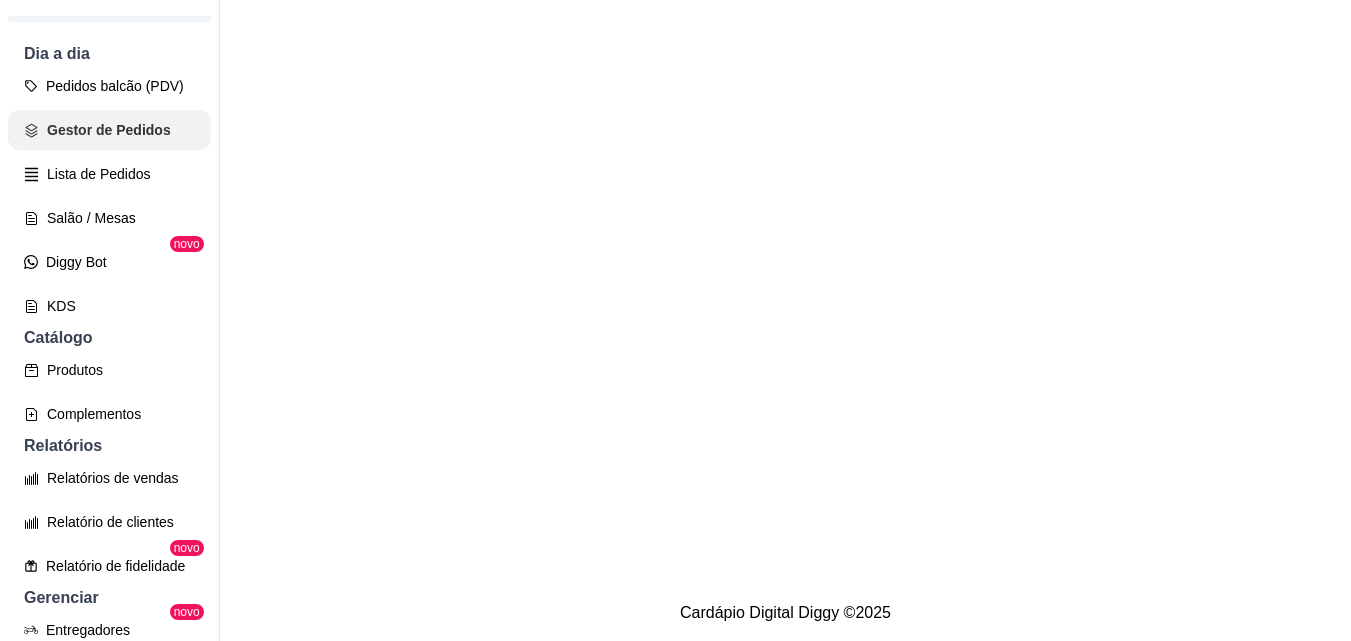 scroll, scrollTop: 0, scrollLeft: 0, axis: both 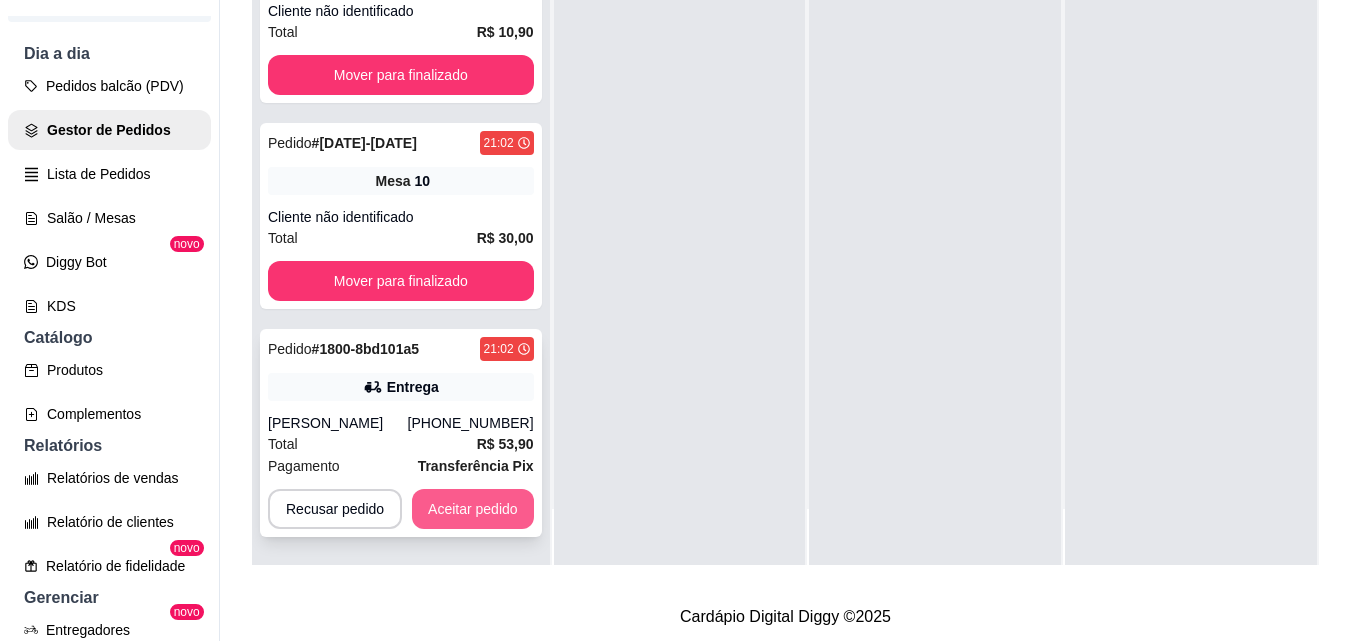 click on "Aceitar pedido" at bounding box center (473, 509) 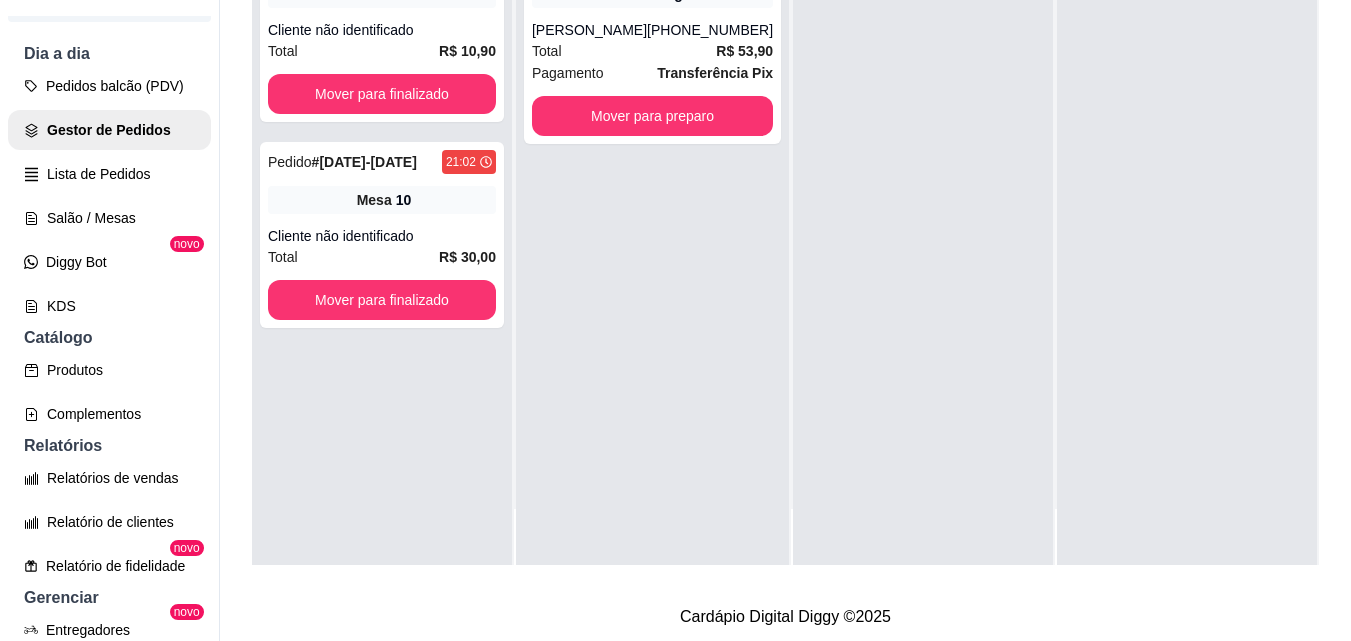 scroll, scrollTop: 0, scrollLeft: 0, axis: both 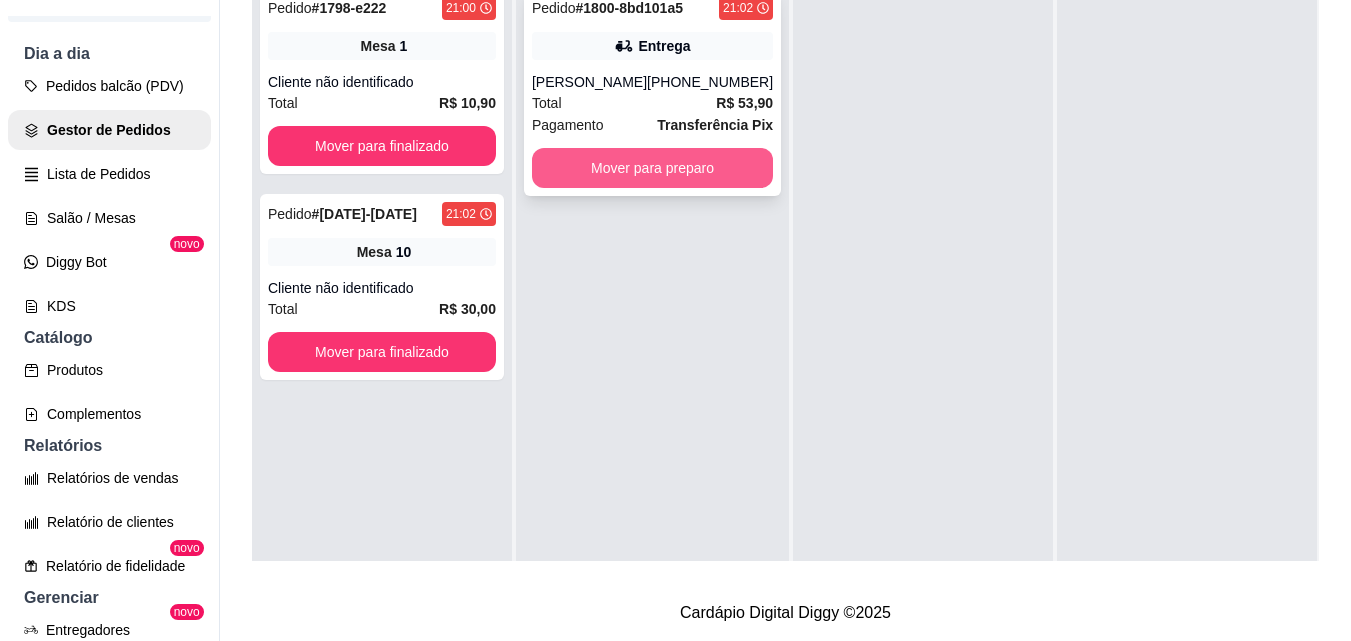 click on "Mover para preparo" at bounding box center (652, 168) 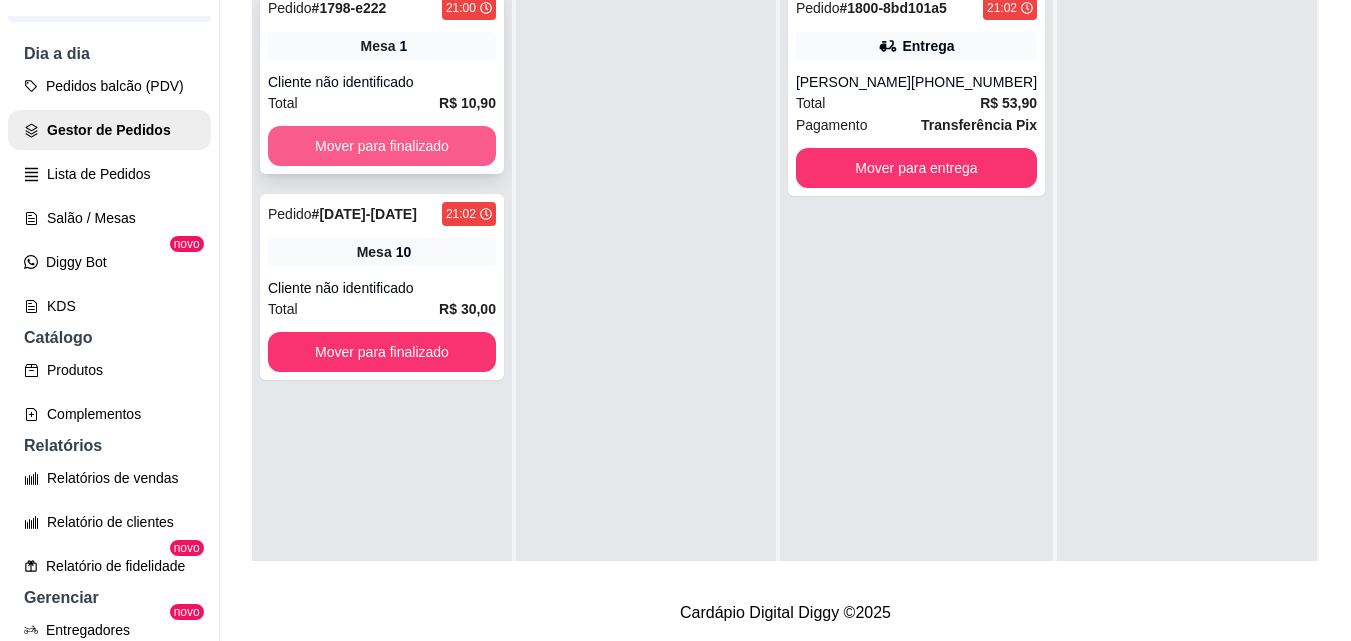click on "Mover para finalizado" at bounding box center (382, 146) 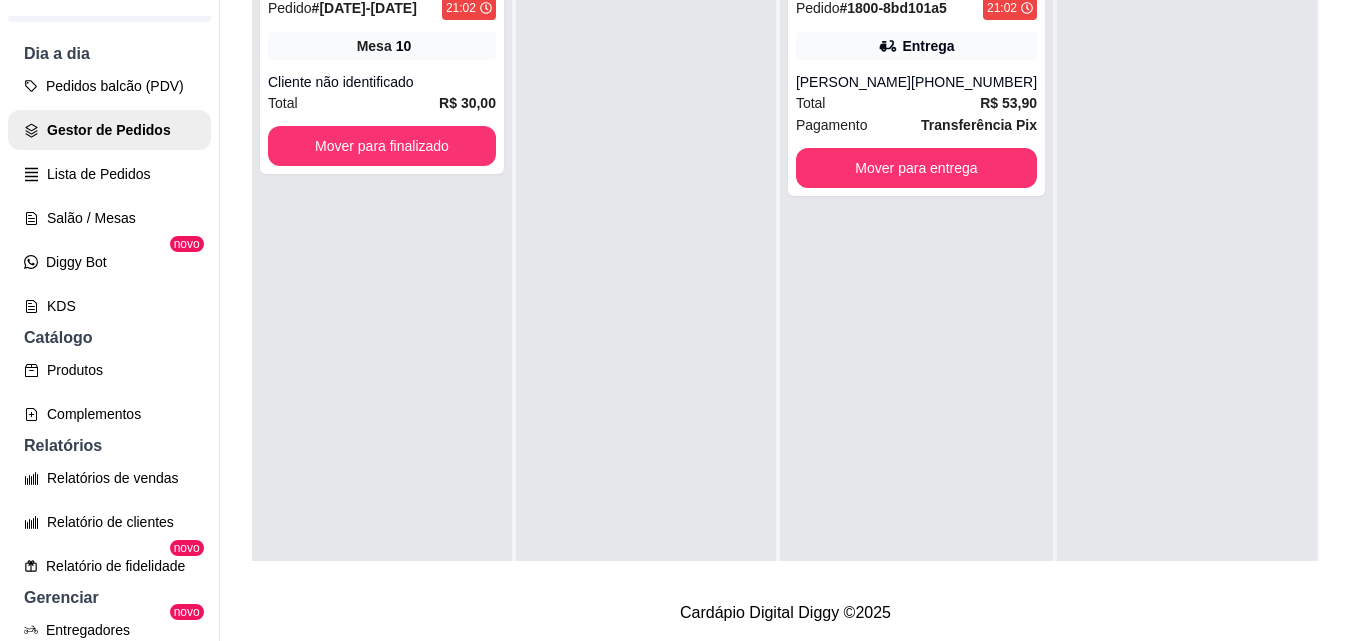scroll, scrollTop: 113, scrollLeft: 0, axis: vertical 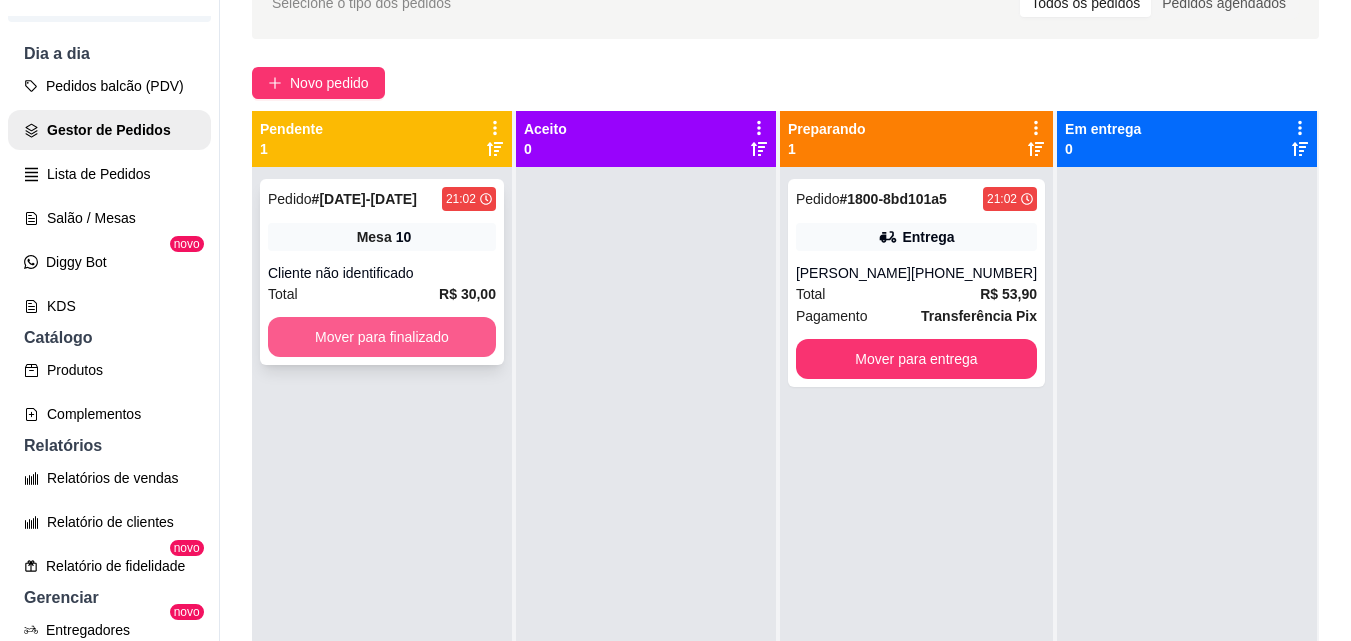 click on "Mover para finalizado" at bounding box center [382, 337] 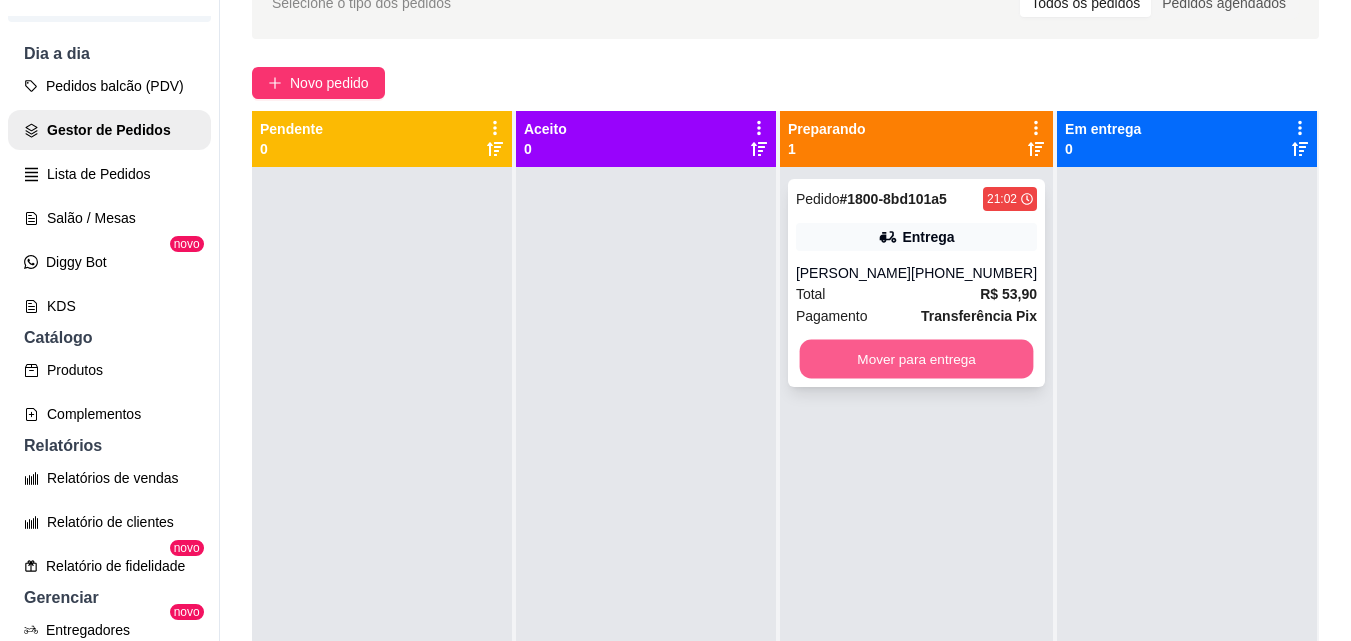 click on "Mover para entrega" at bounding box center (916, 359) 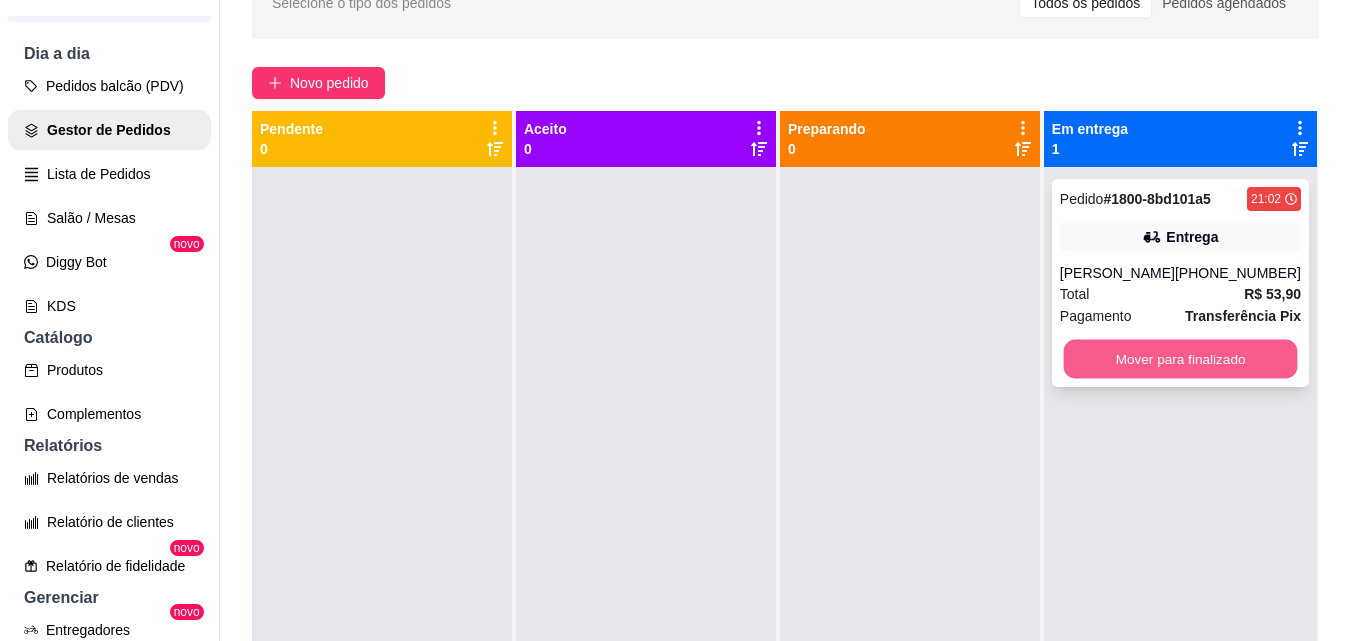click on "Mover para finalizado" at bounding box center [1180, 359] 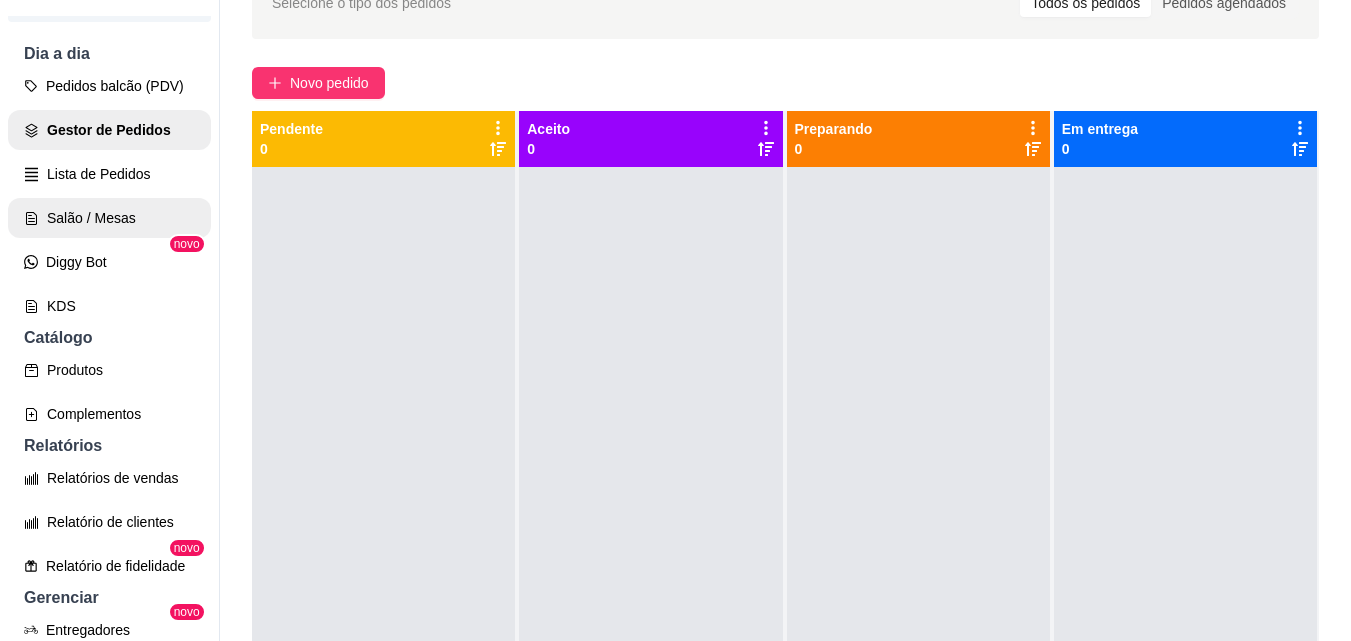 click on "Salão / Mesas" at bounding box center (109, 218) 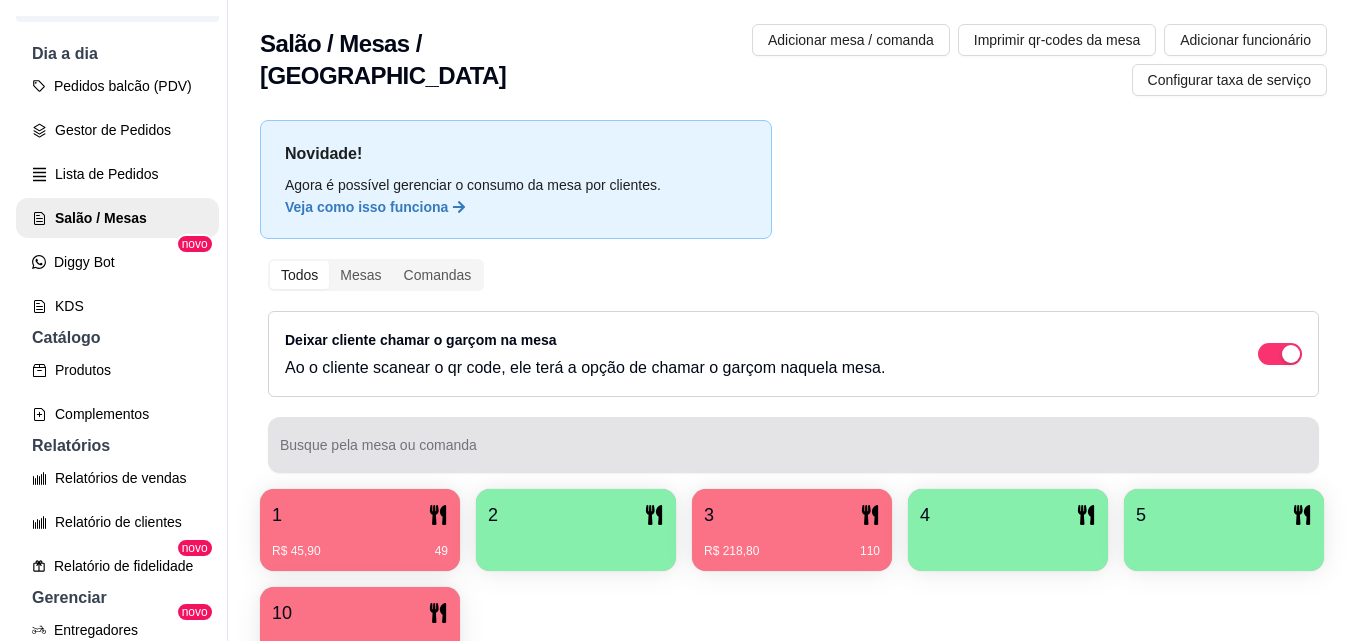 scroll, scrollTop: 123, scrollLeft: 0, axis: vertical 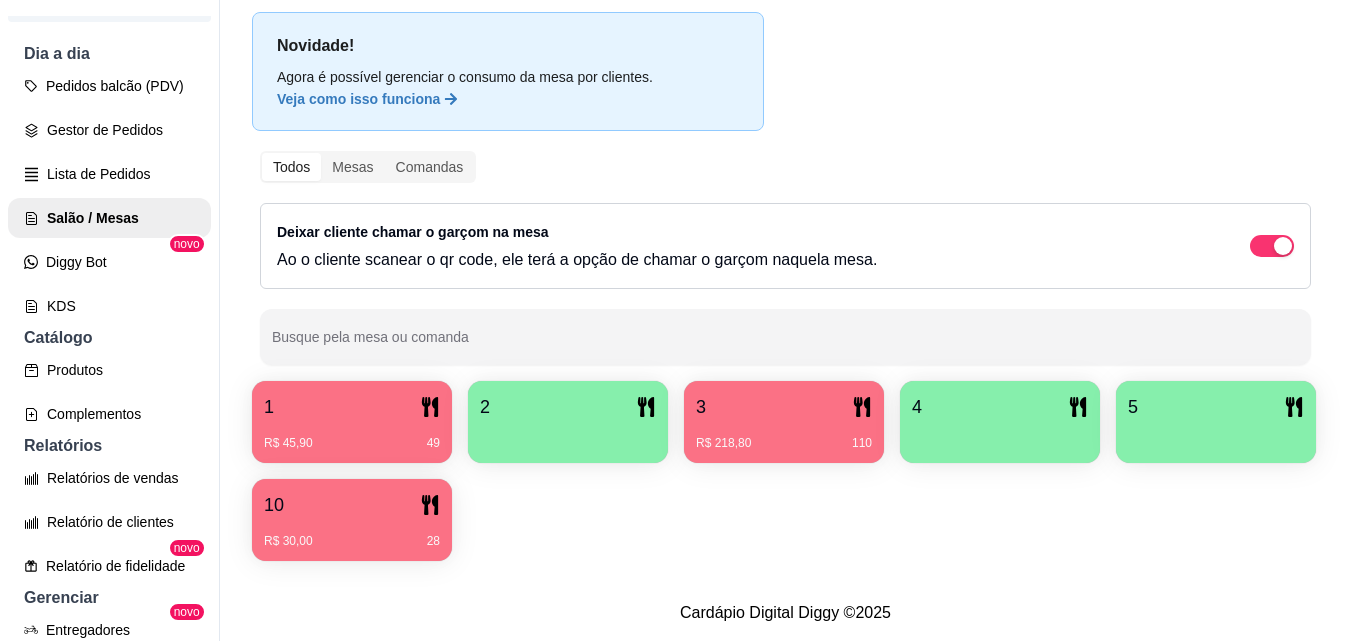 click on "R$ 30,00 28" at bounding box center [352, 541] 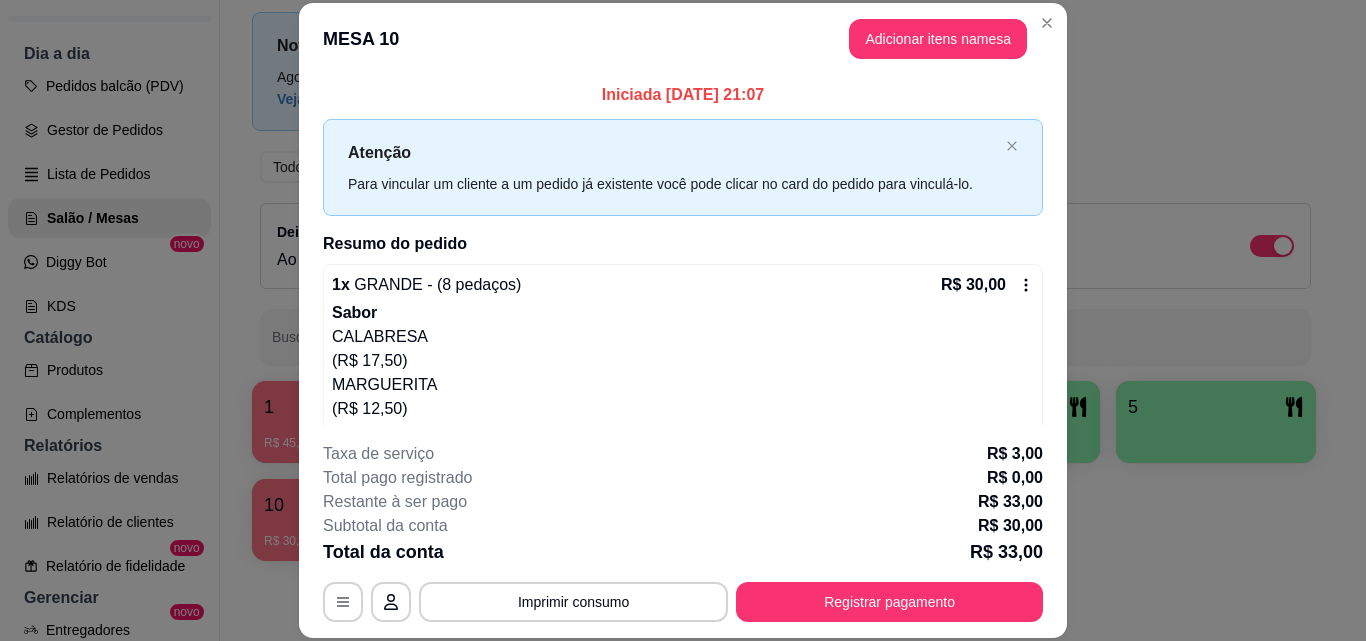 scroll, scrollTop: 140, scrollLeft: 0, axis: vertical 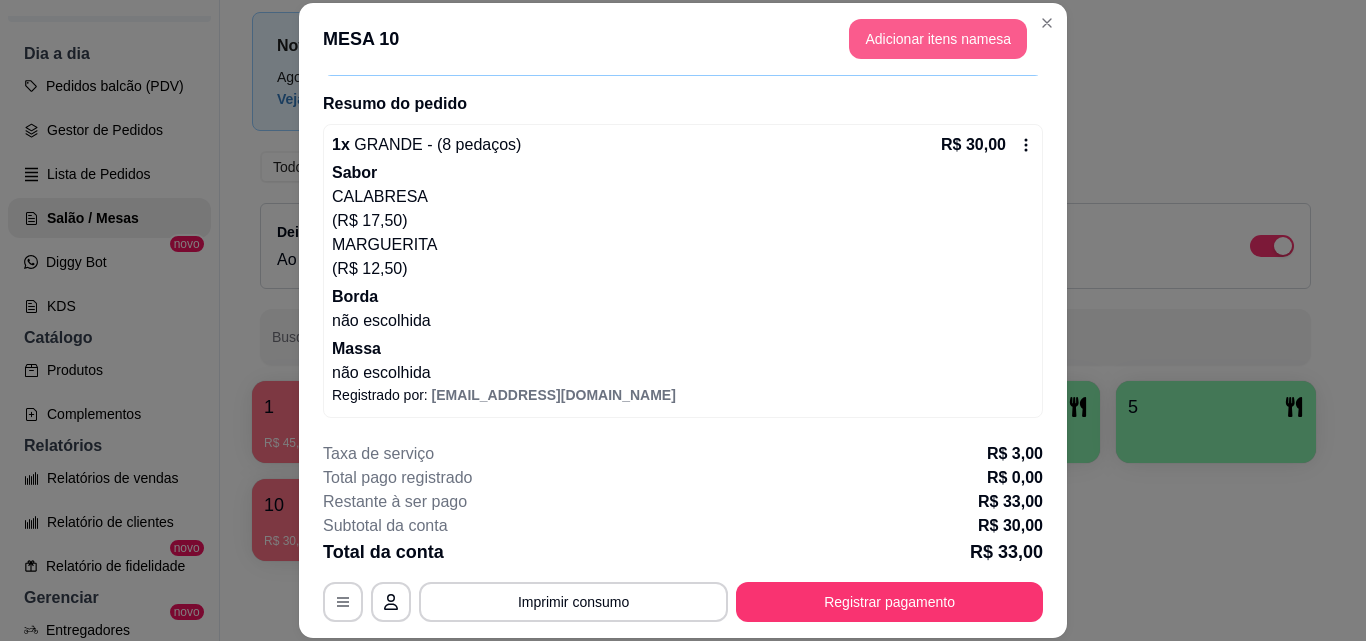 click on "Adicionar itens na  mesa" at bounding box center [938, 39] 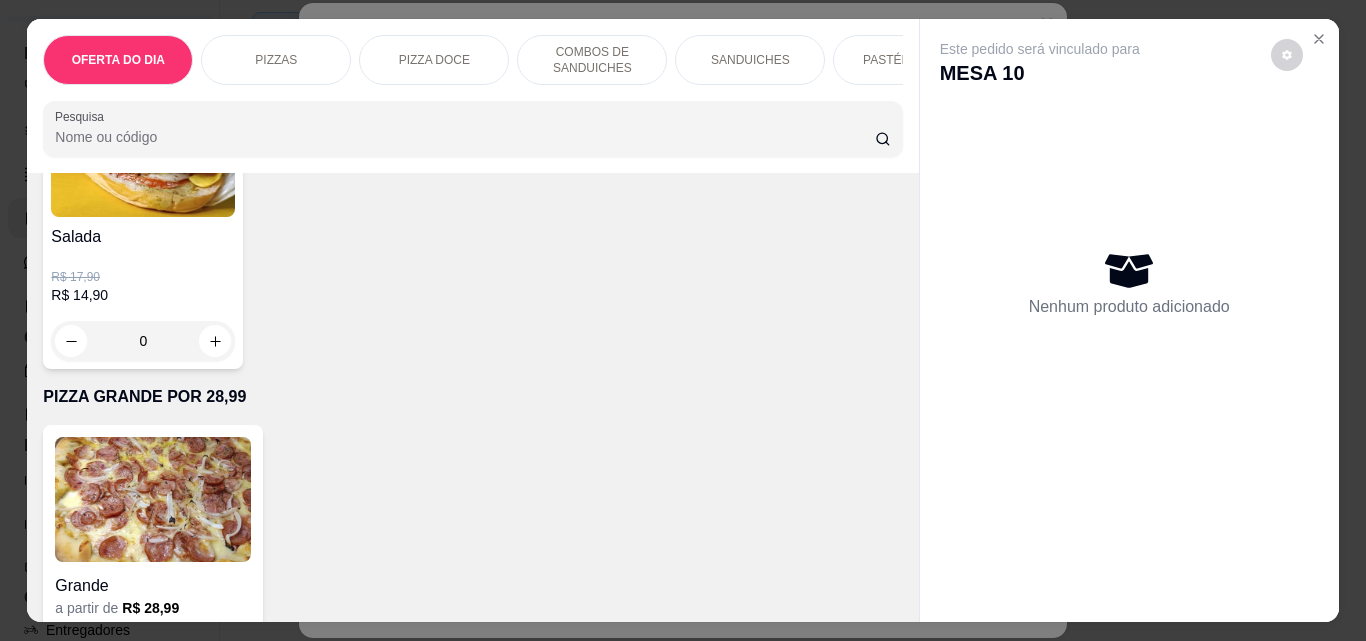 scroll, scrollTop: 5261, scrollLeft: 0, axis: vertical 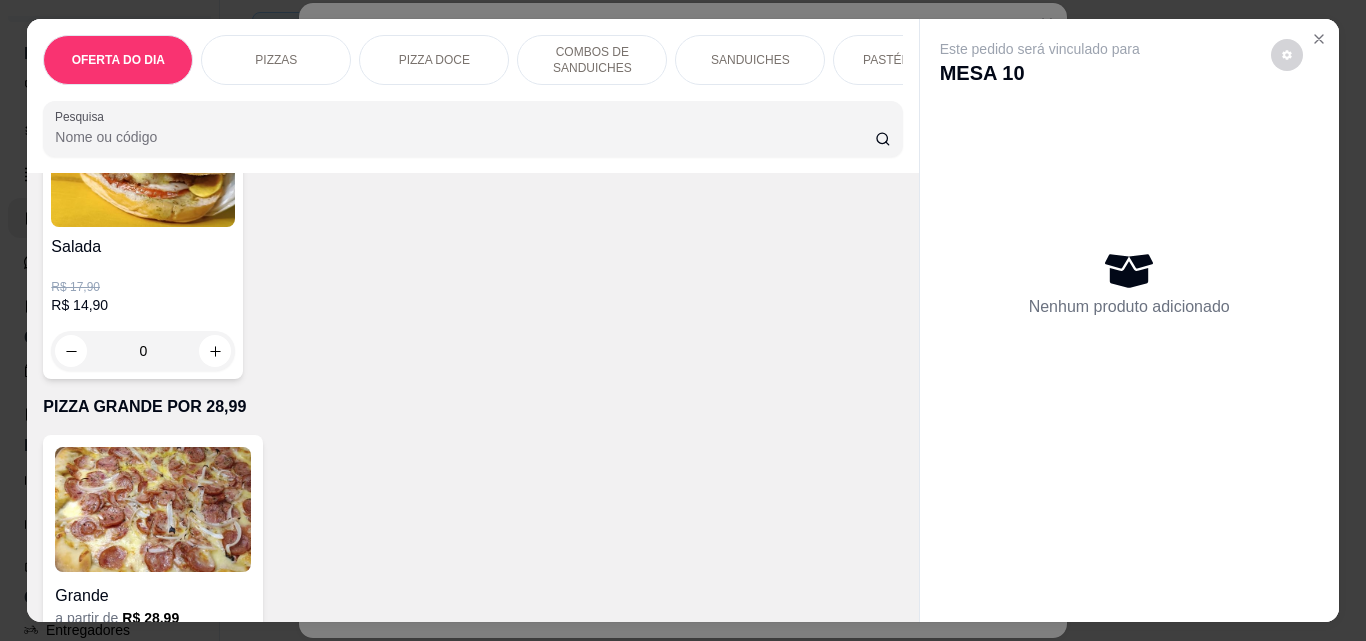 click at bounding box center (863, -275) 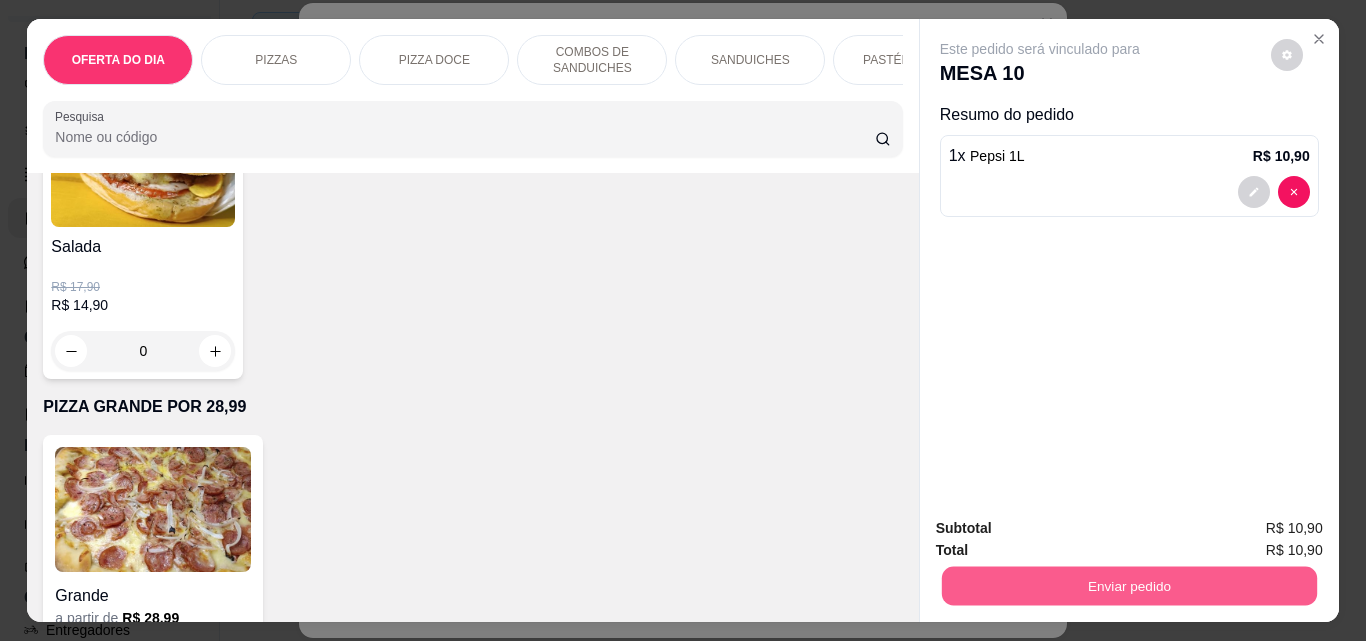 click on "Enviar pedido" at bounding box center (1128, 585) 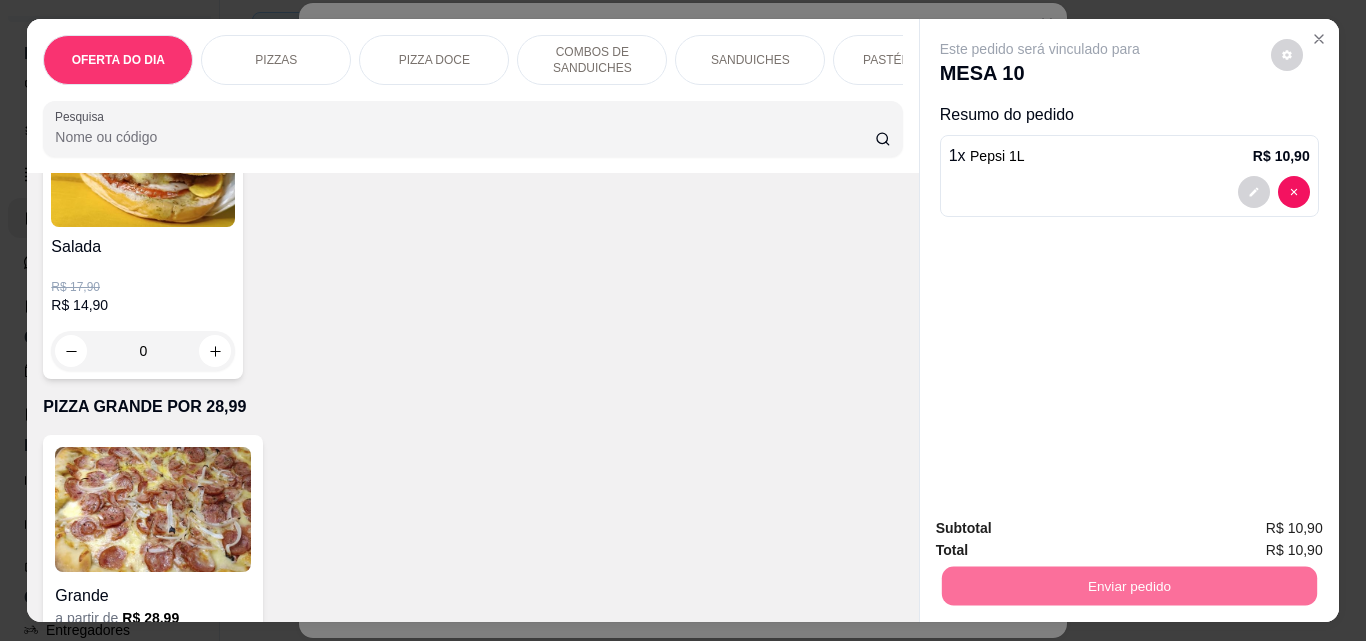 click on "Não registrar e enviar pedido" at bounding box center [1063, 529] 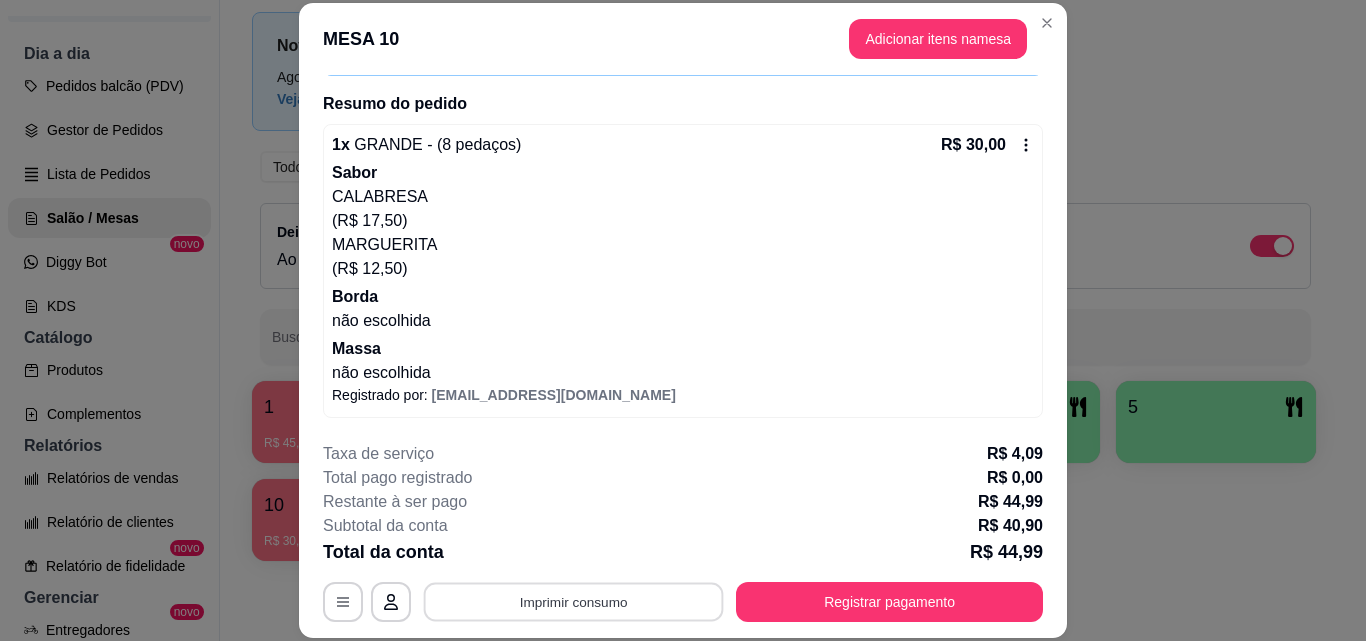 click on "Imprimir consumo" at bounding box center (574, 601) 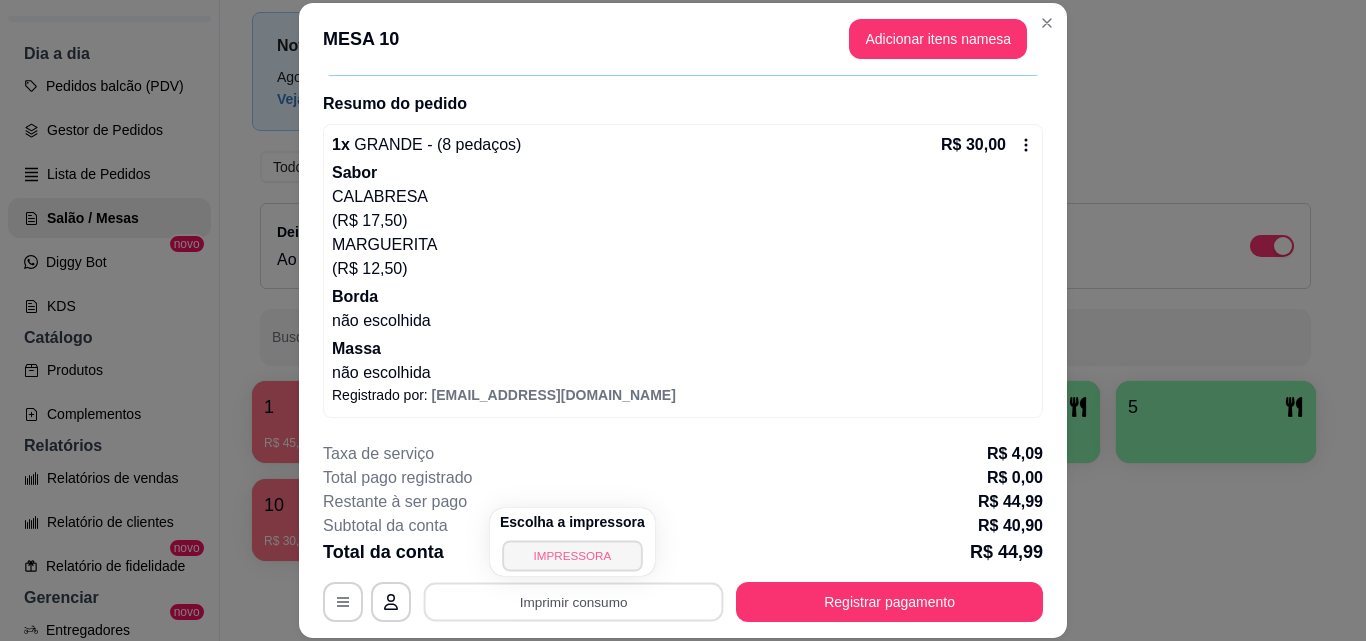 click on "IMPRESSORA" at bounding box center (572, 555) 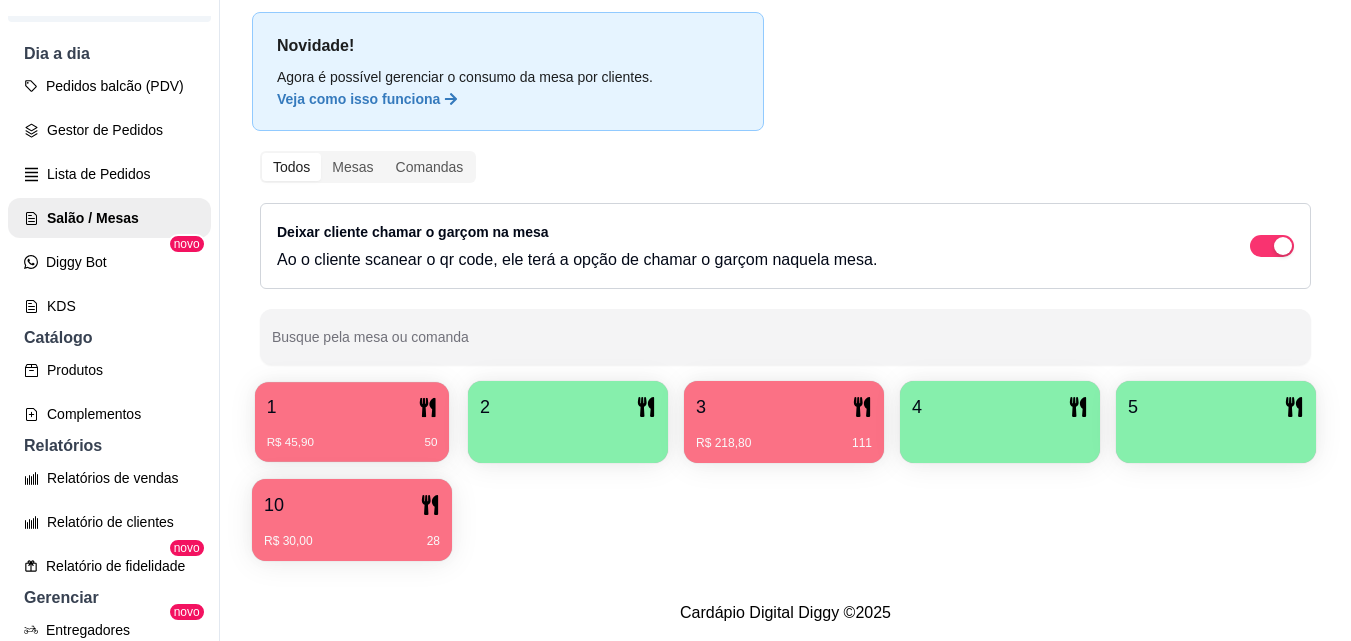 click on "1" at bounding box center [352, 407] 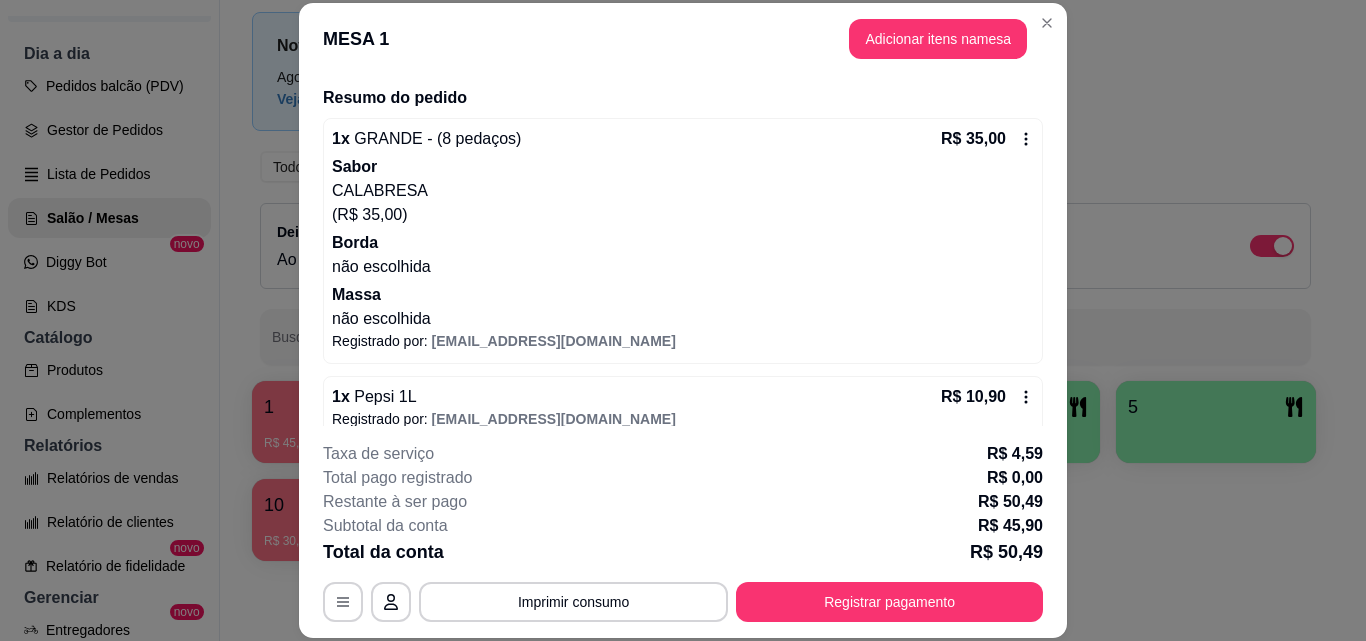 scroll, scrollTop: 170, scrollLeft: 0, axis: vertical 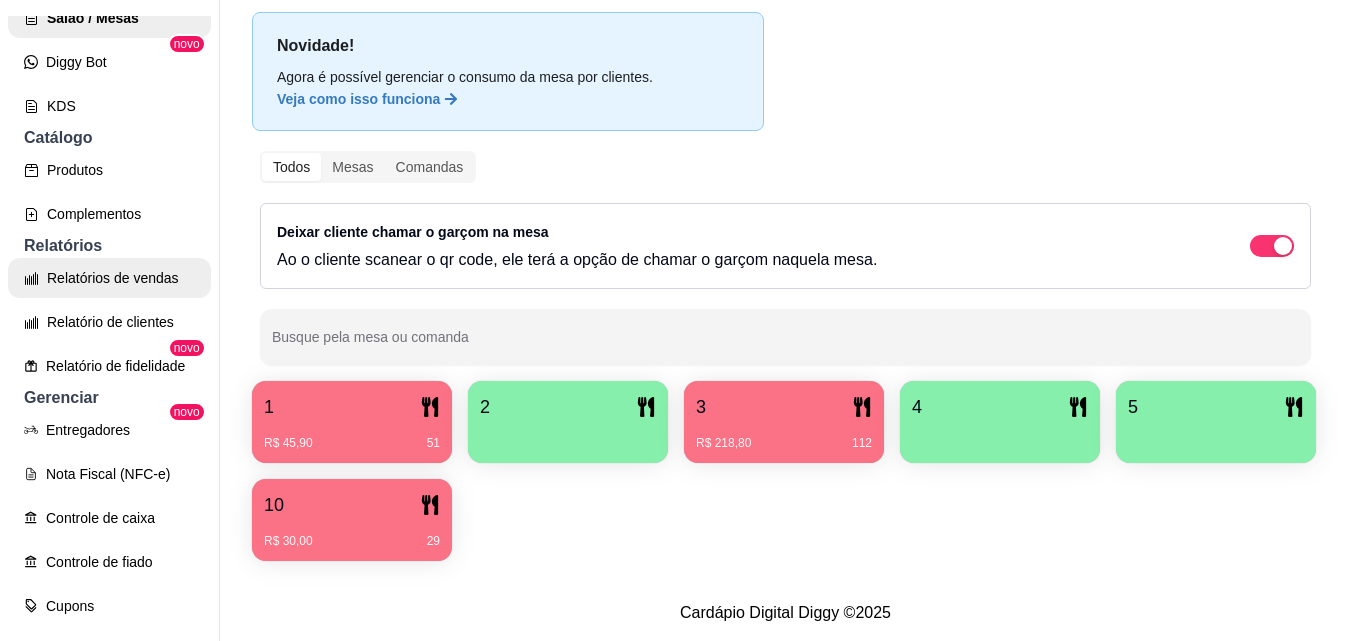 click on "Relatórios de vendas" at bounding box center (109, 278) 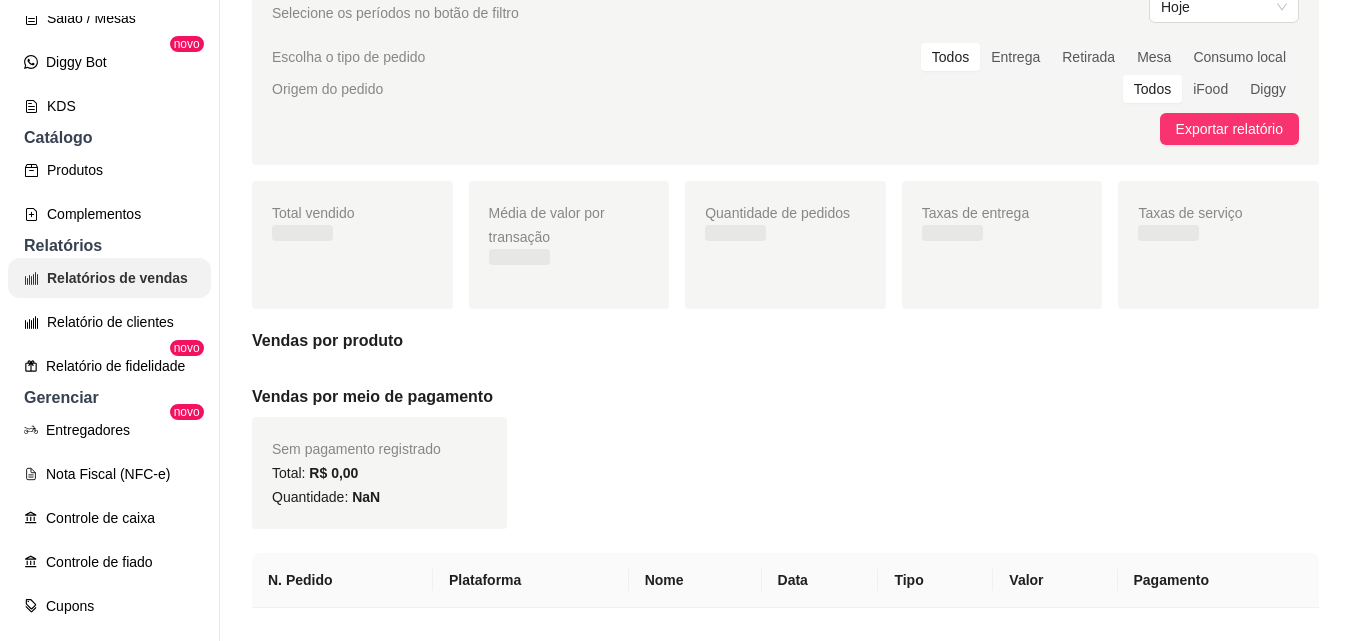 scroll, scrollTop: 0, scrollLeft: 0, axis: both 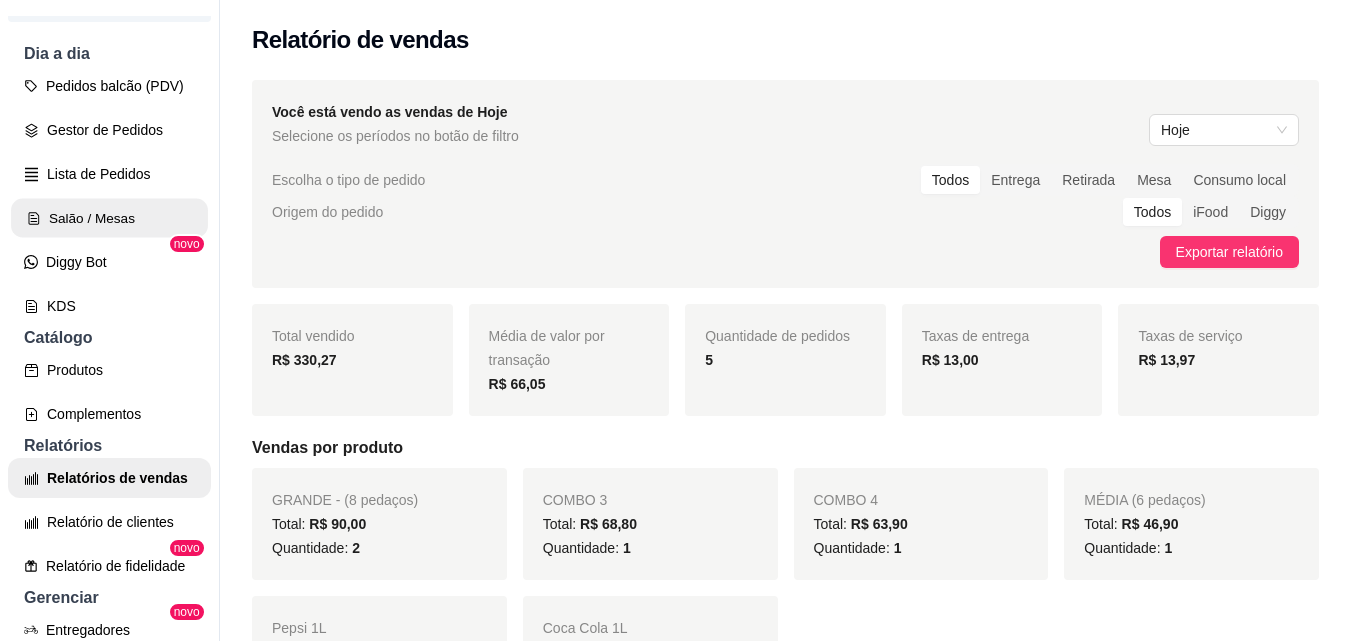 click on "Salão / Mesas" at bounding box center (109, 218) 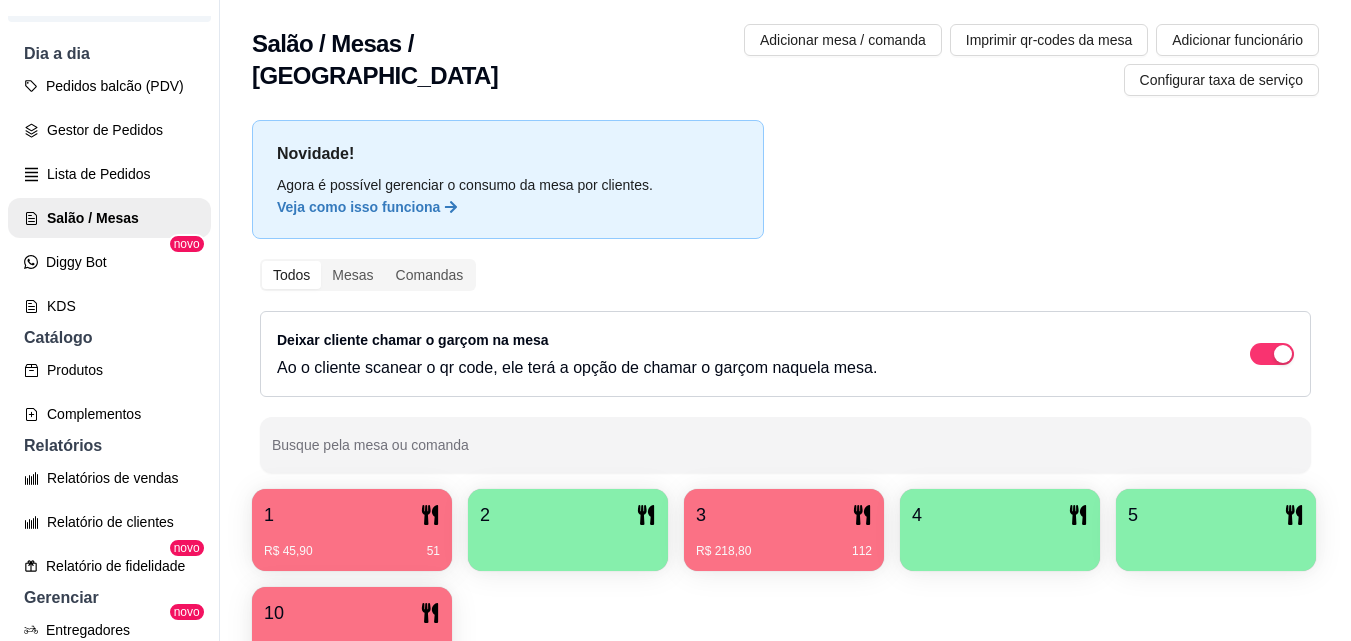 click on "1" at bounding box center (352, 515) 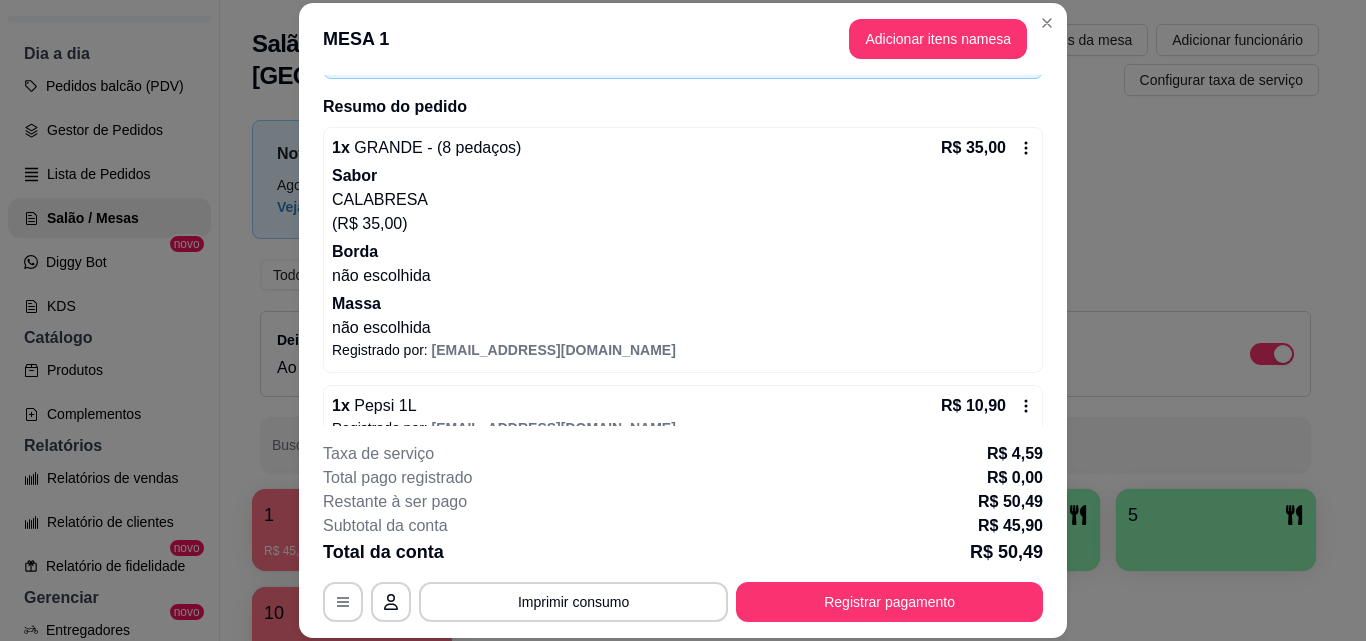 scroll, scrollTop: 170, scrollLeft: 0, axis: vertical 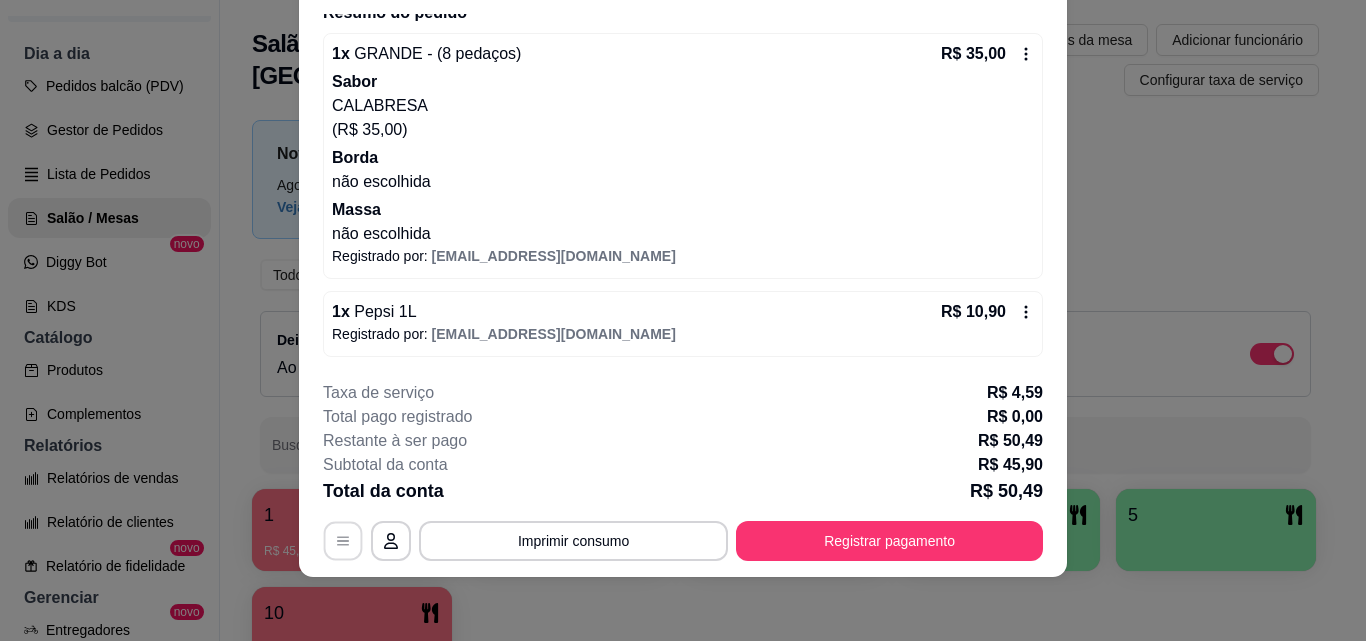 click 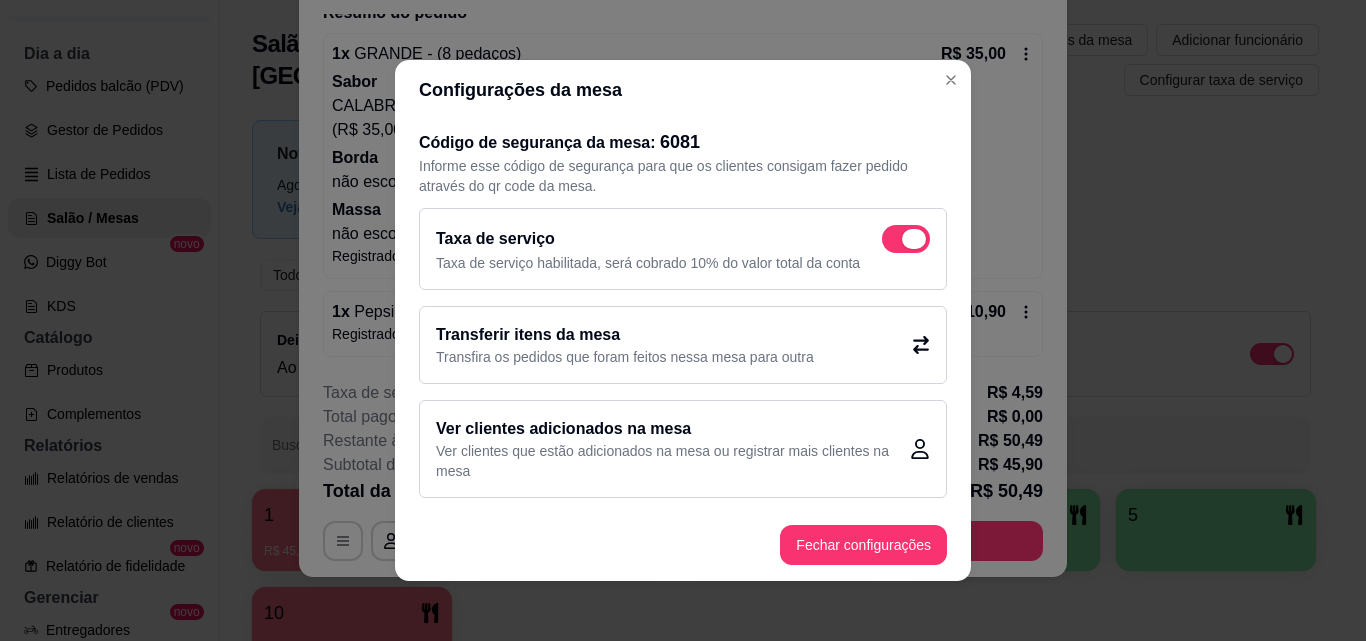 click at bounding box center [906, 239] 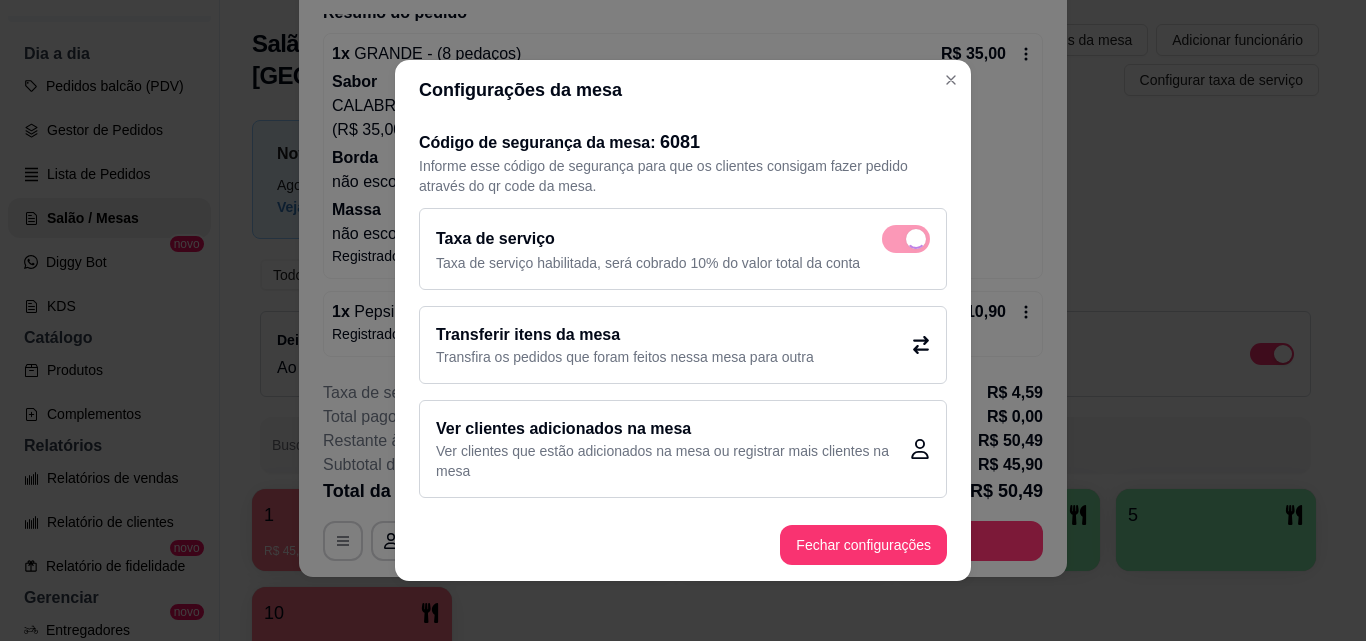 checkbox on "false" 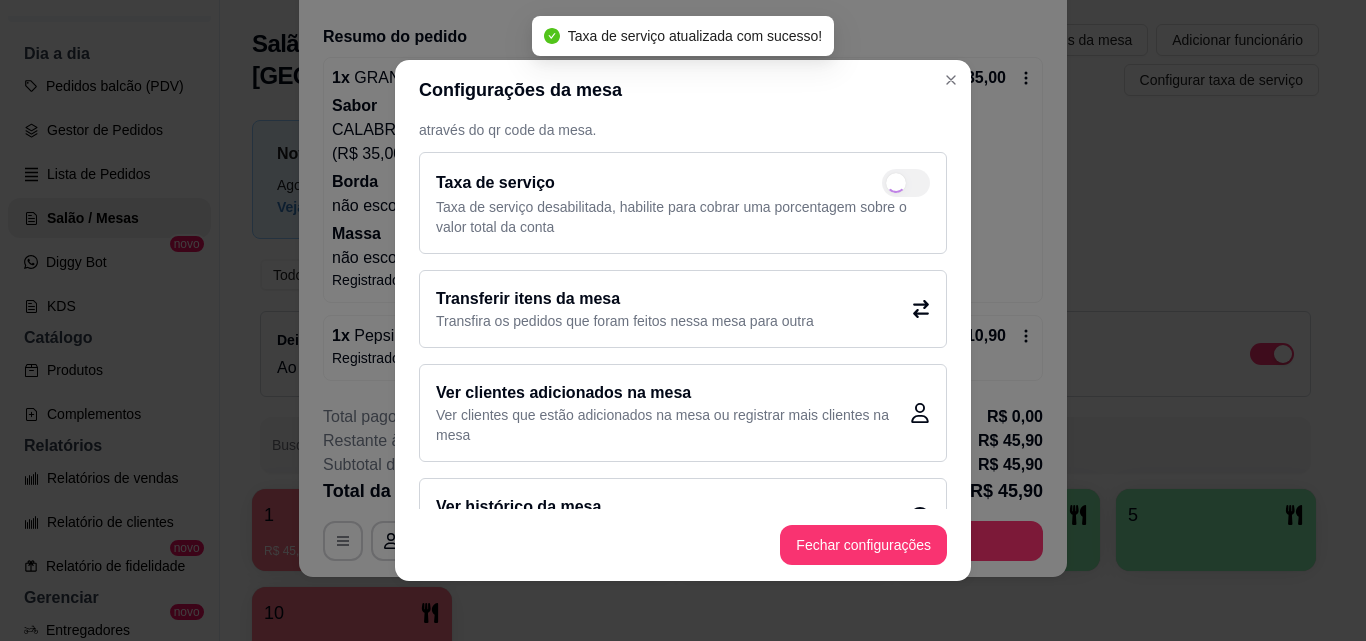 scroll, scrollTop: 111, scrollLeft: 0, axis: vertical 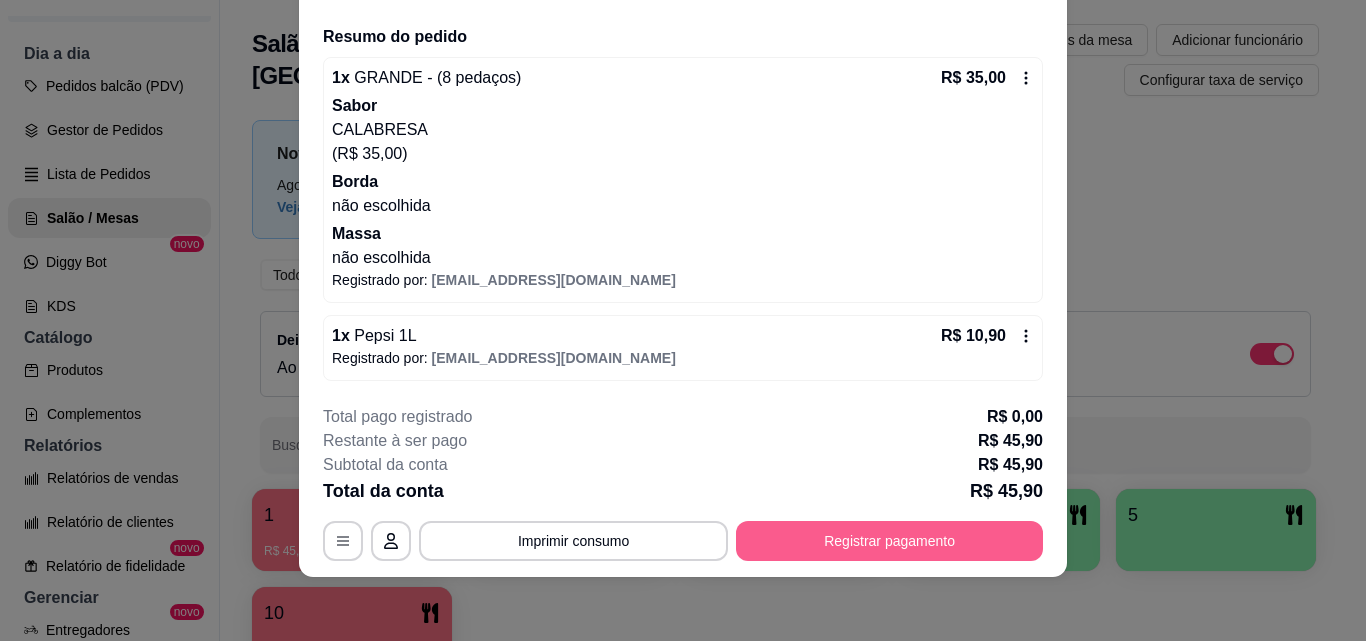 click on "Registrar pagamento" at bounding box center [889, 541] 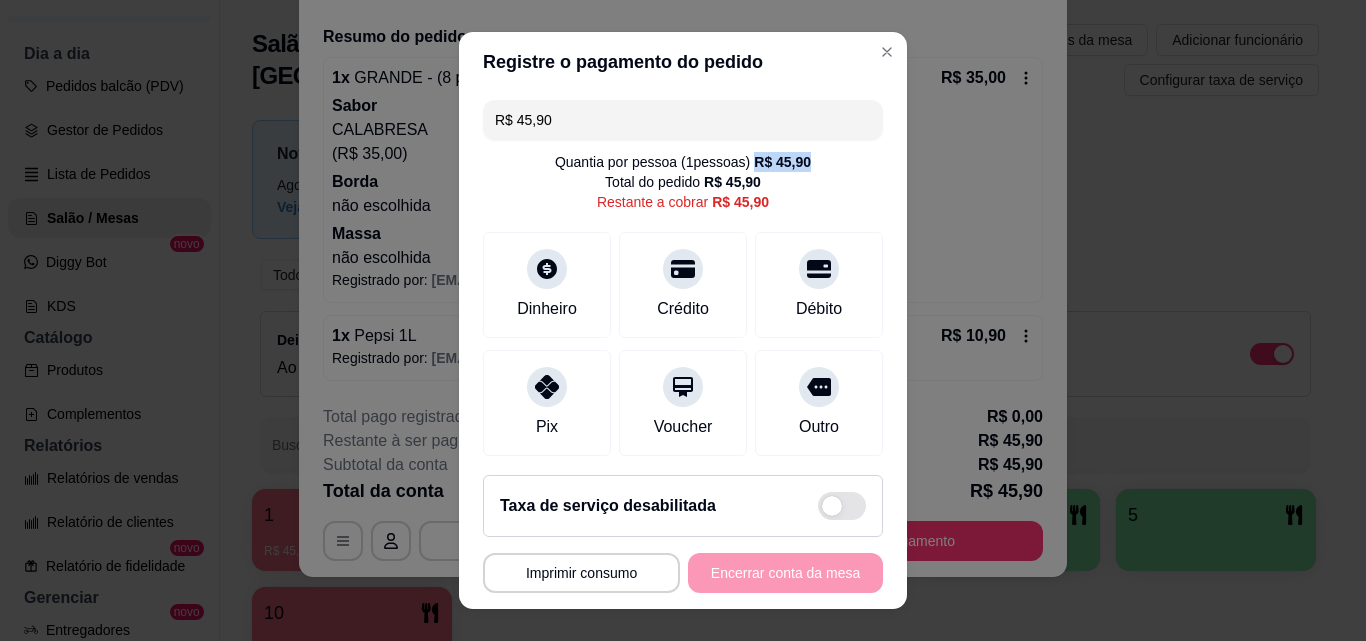 drag, startPoint x: 500, startPoint y: 211, endPoint x: 823, endPoint y: 193, distance: 323.50116 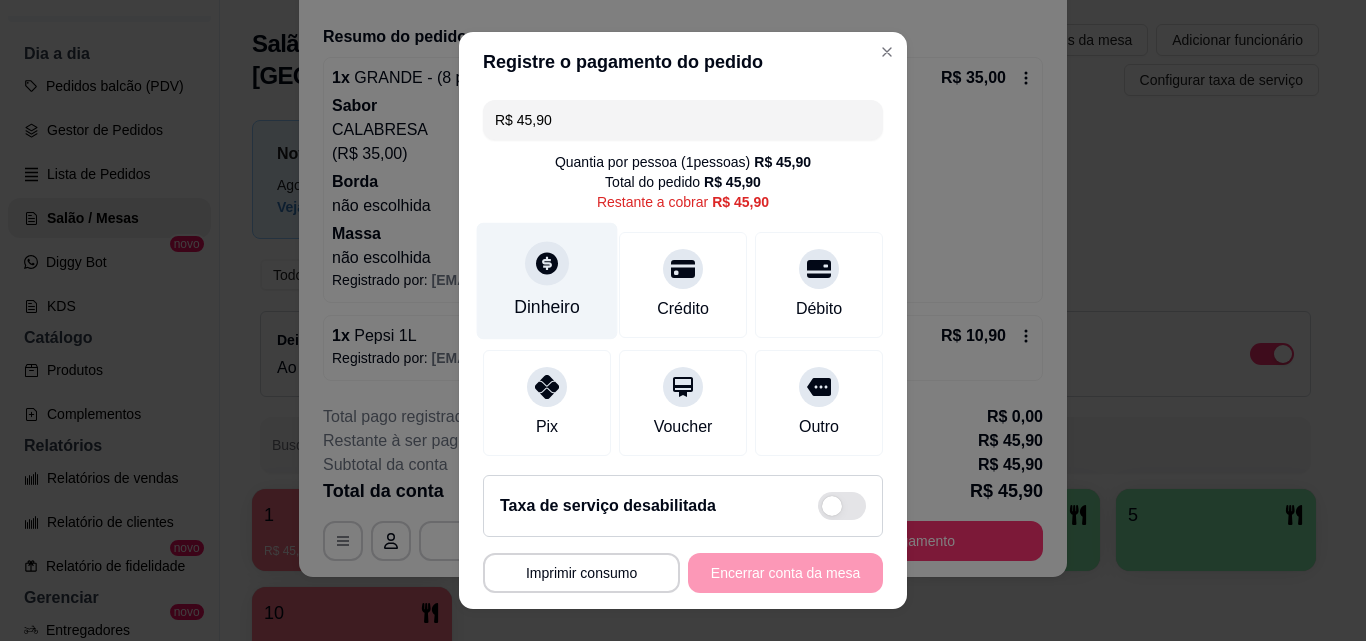 click on "Dinheiro" at bounding box center (547, 307) 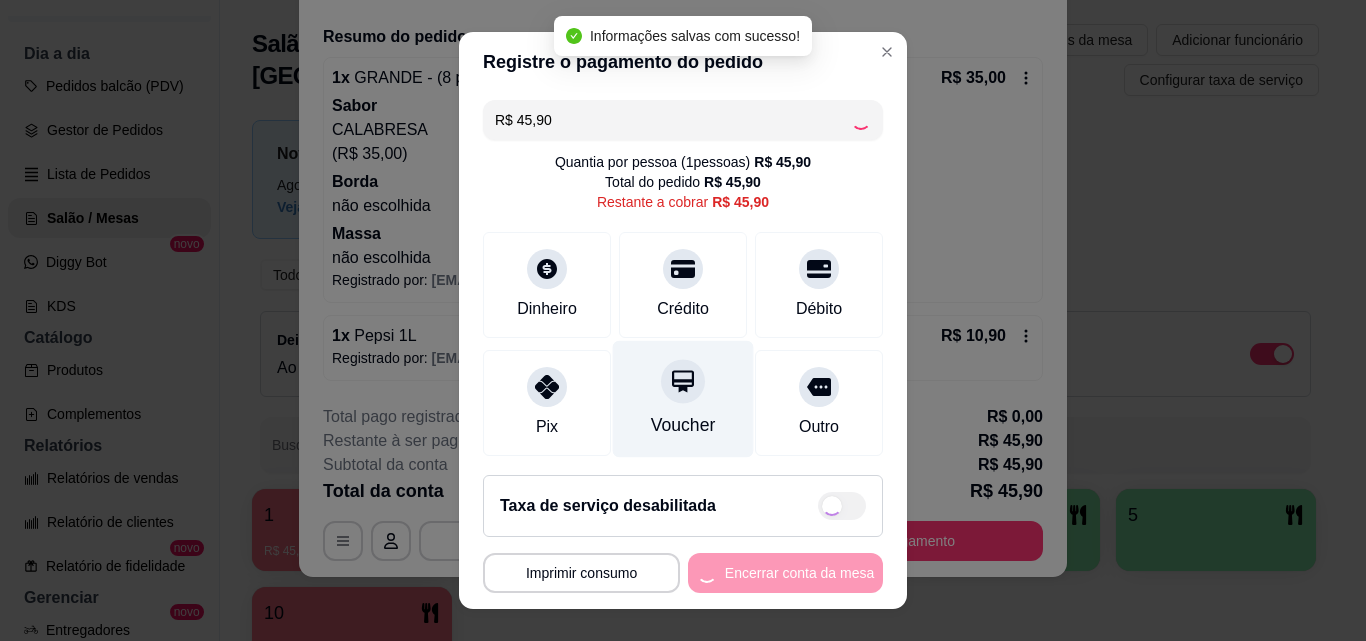 type on "R$ 0,00" 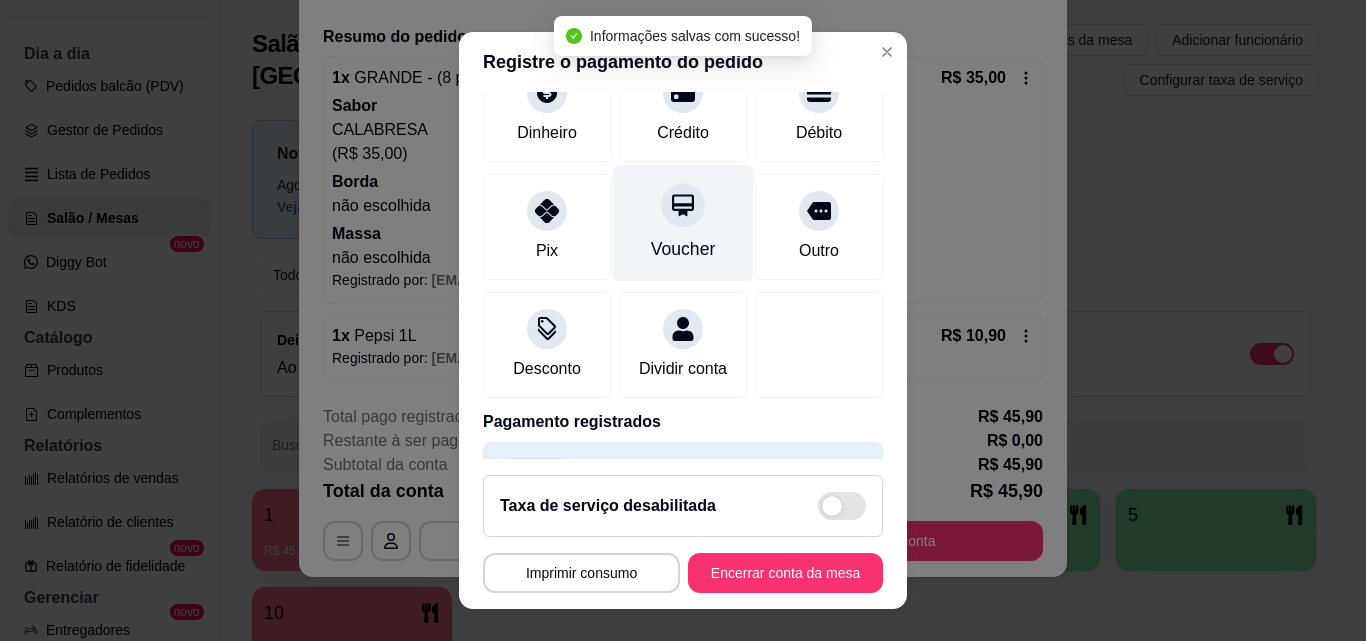 scroll, scrollTop: 231, scrollLeft: 0, axis: vertical 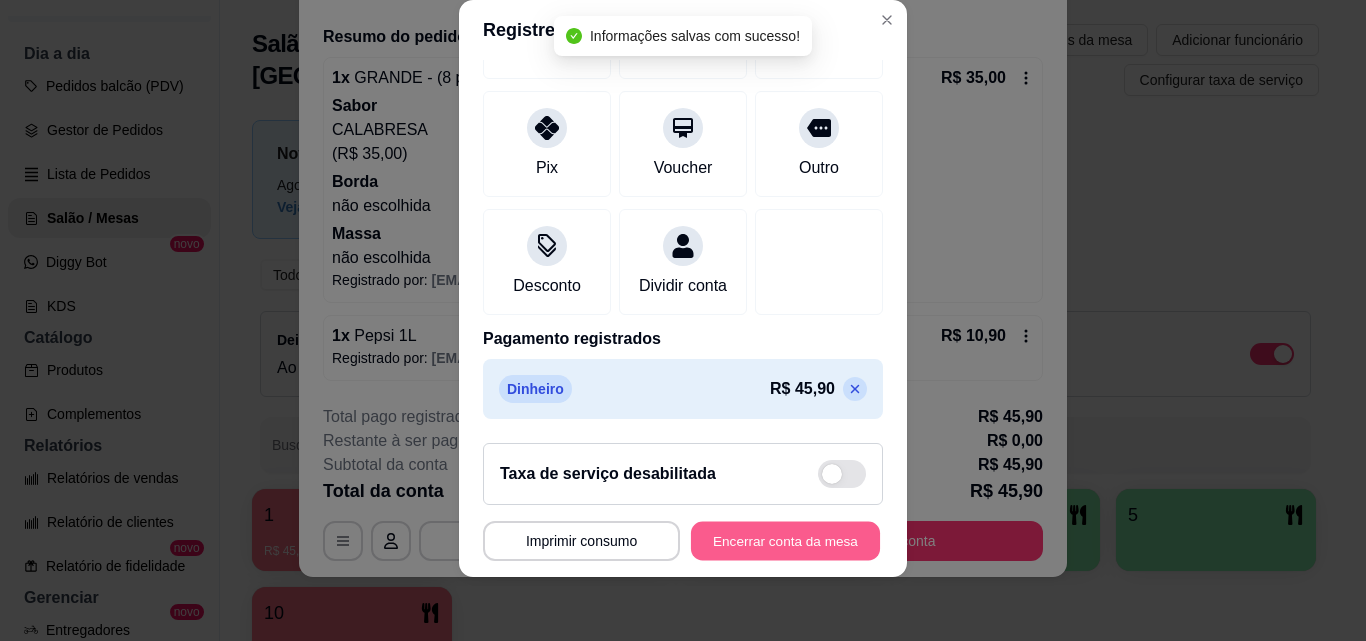 click on "Encerrar conta da mesa" at bounding box center [785, 541] 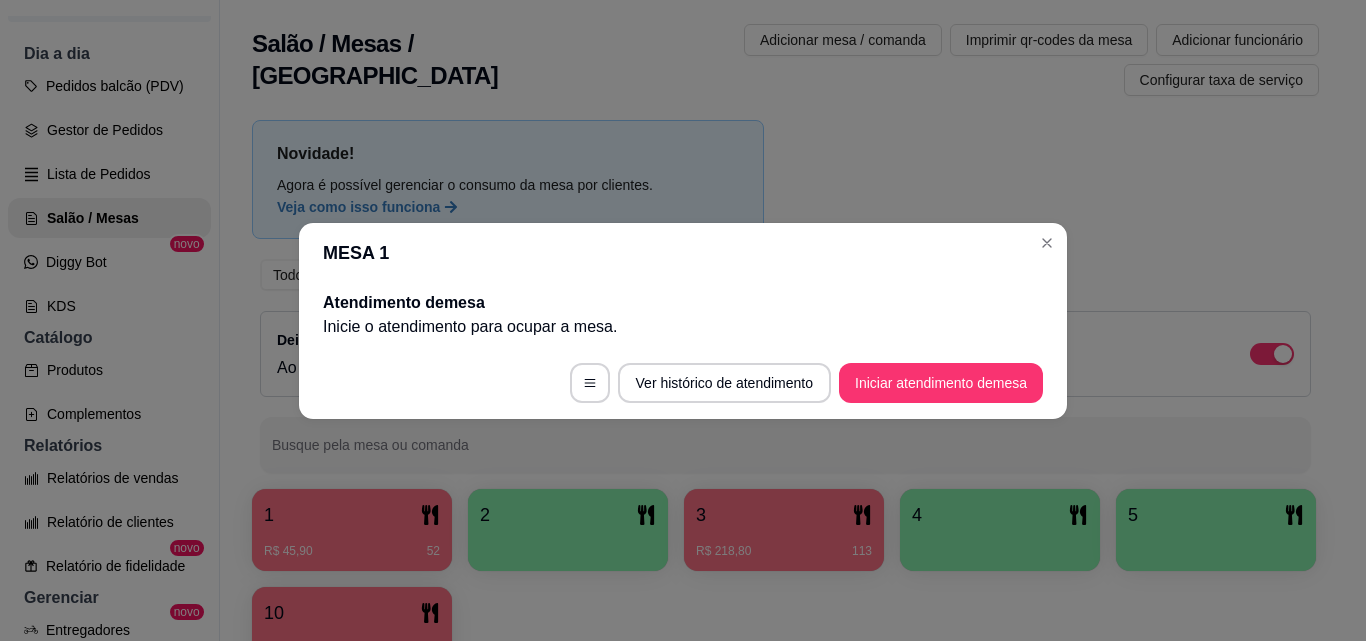 scroll, scrollTop: 0, scrollLeft: 0, axis: both 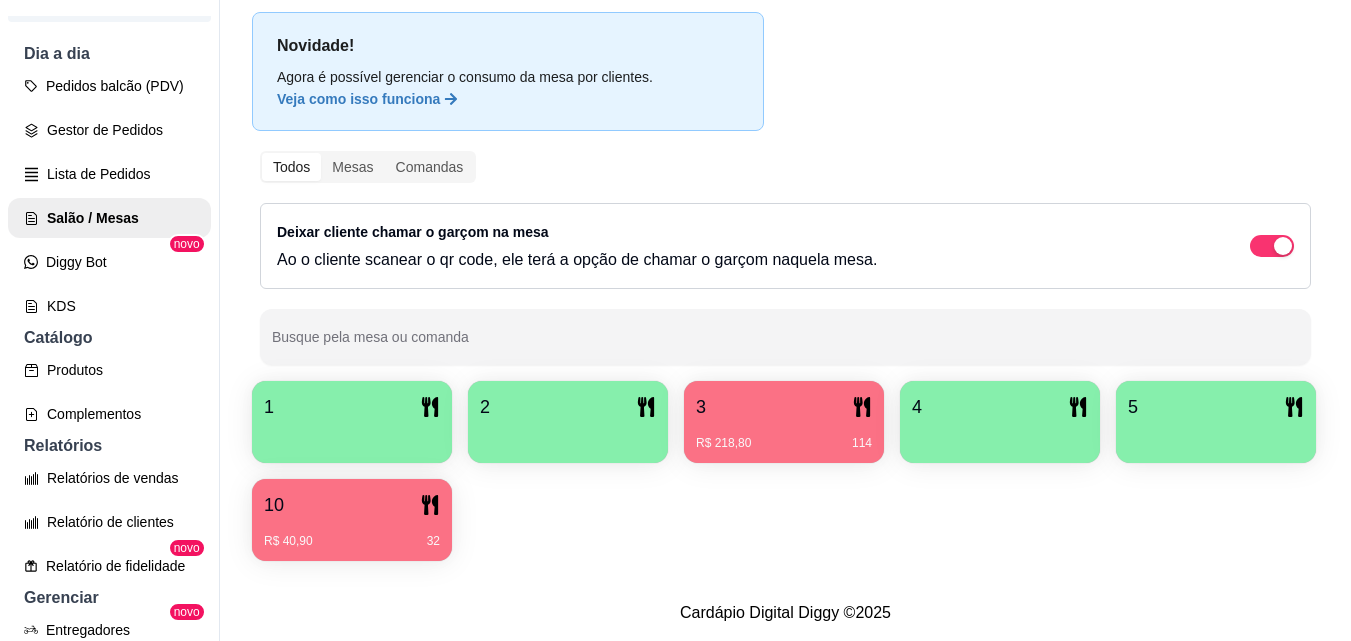 click on "10" at bounding box center (352, 505) 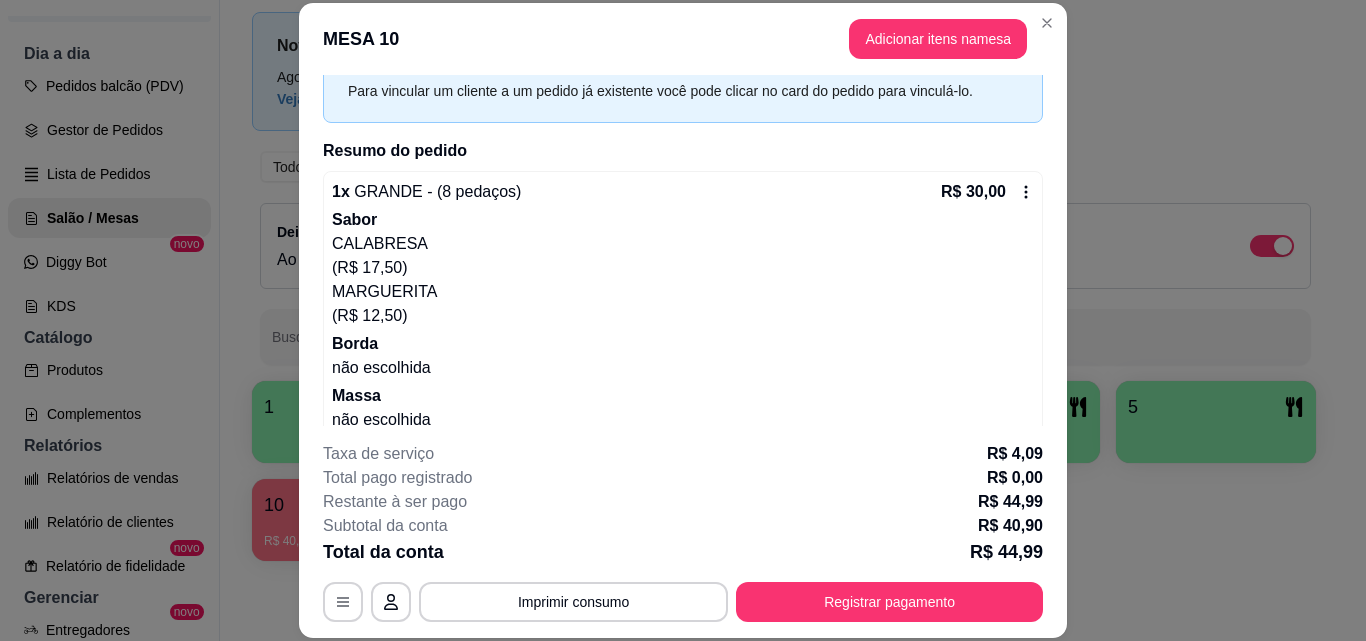 scroll, scrollTop: 218, scrollLeft: 0, axis: vertical 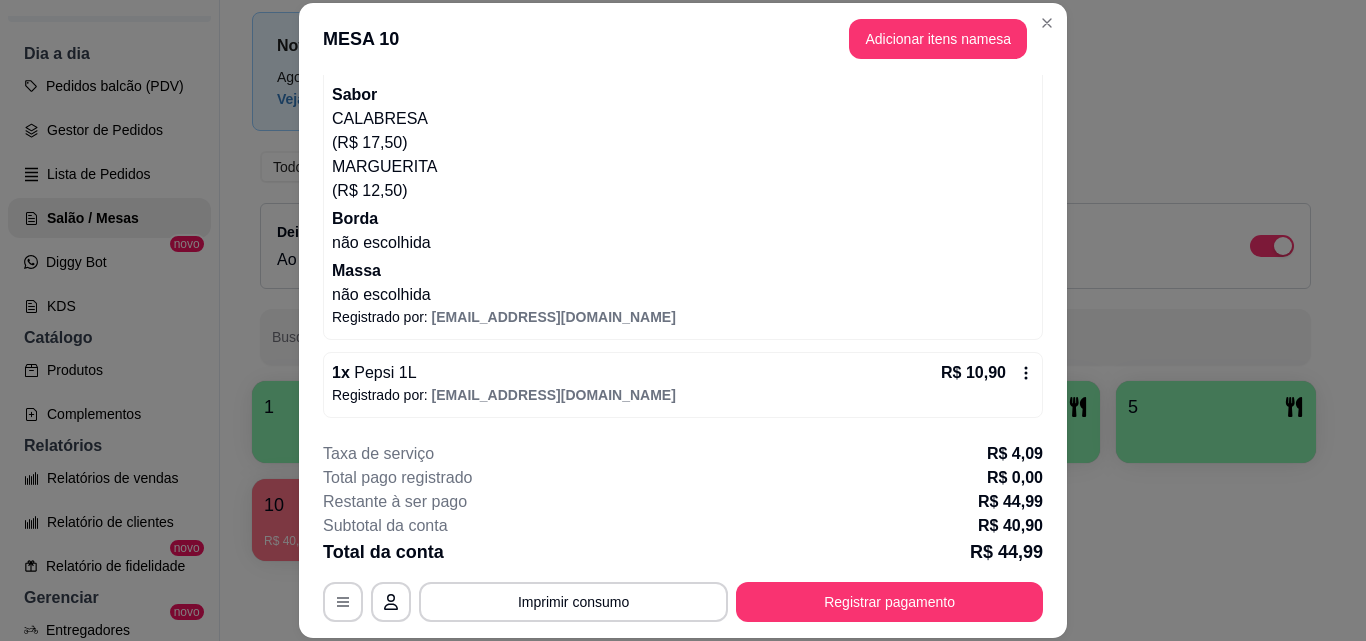 click 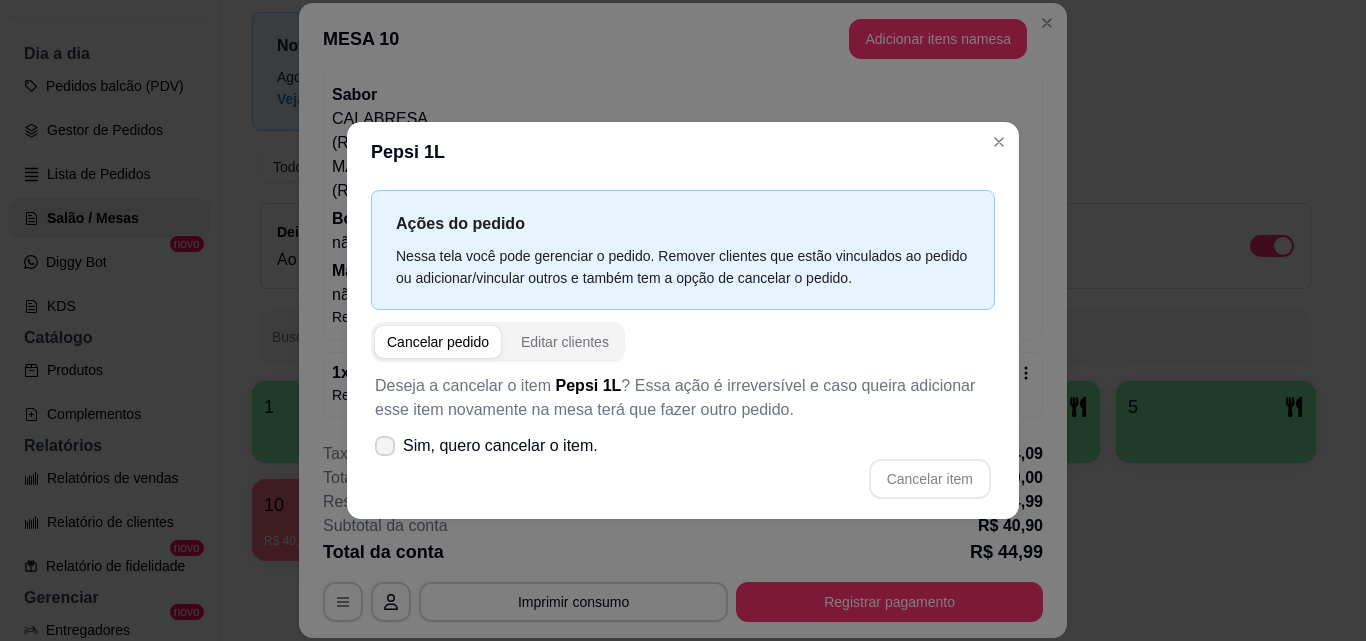 click at bounding box center [385, 446] 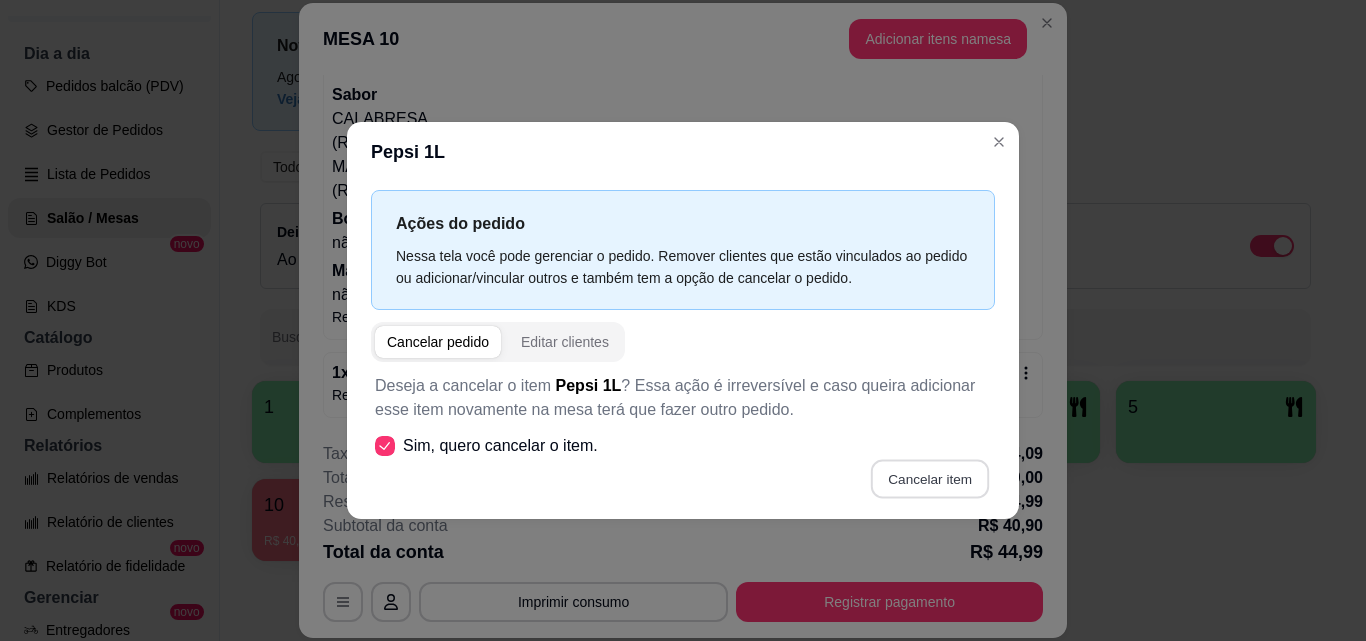 click on "Cancelar item" at bounding box center [929, 478] 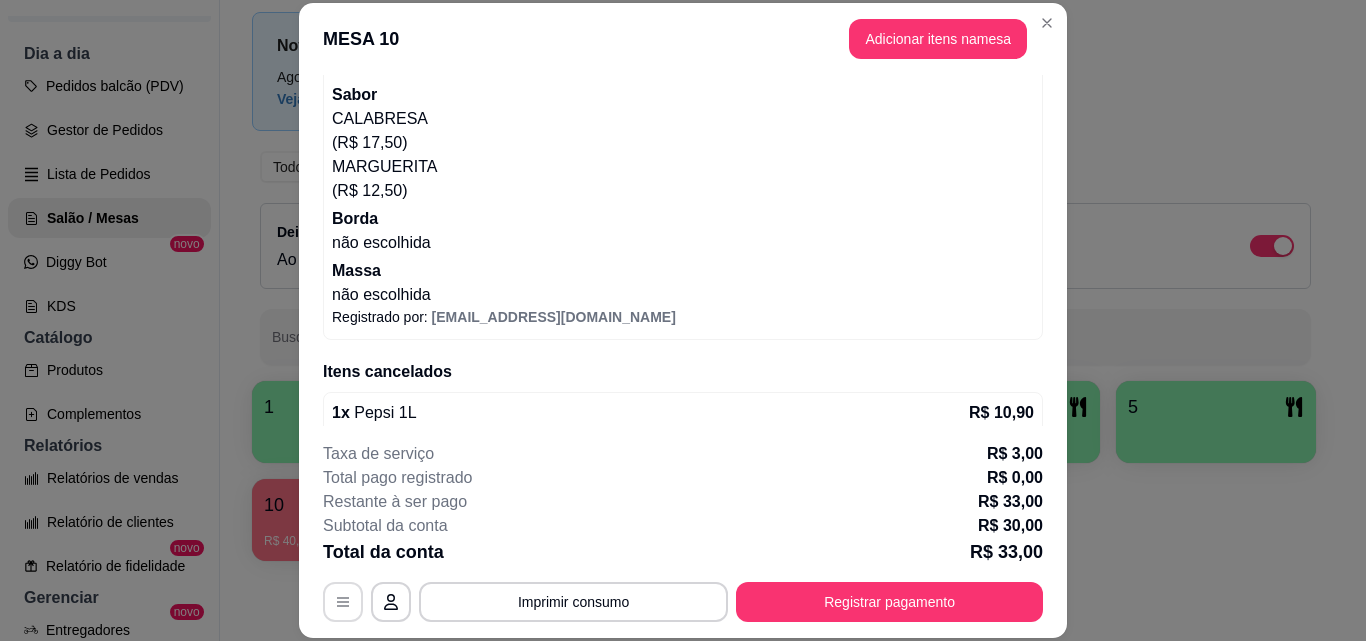 click 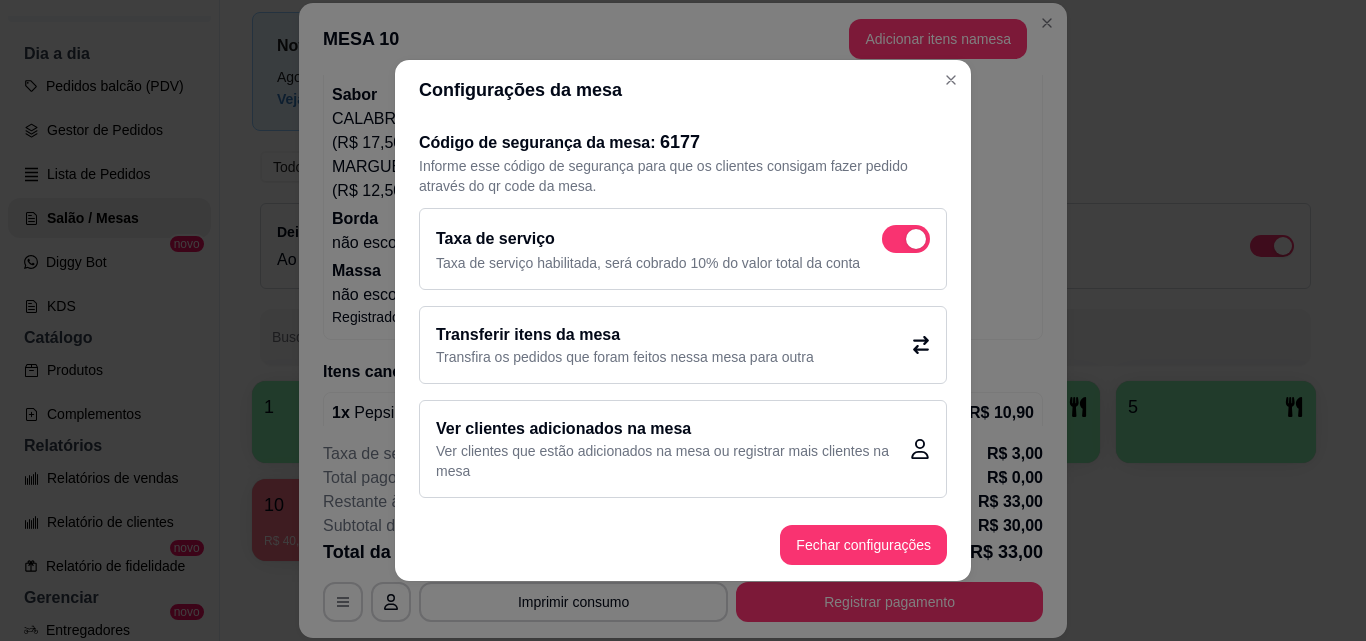 click at bounding box center (916, 239) 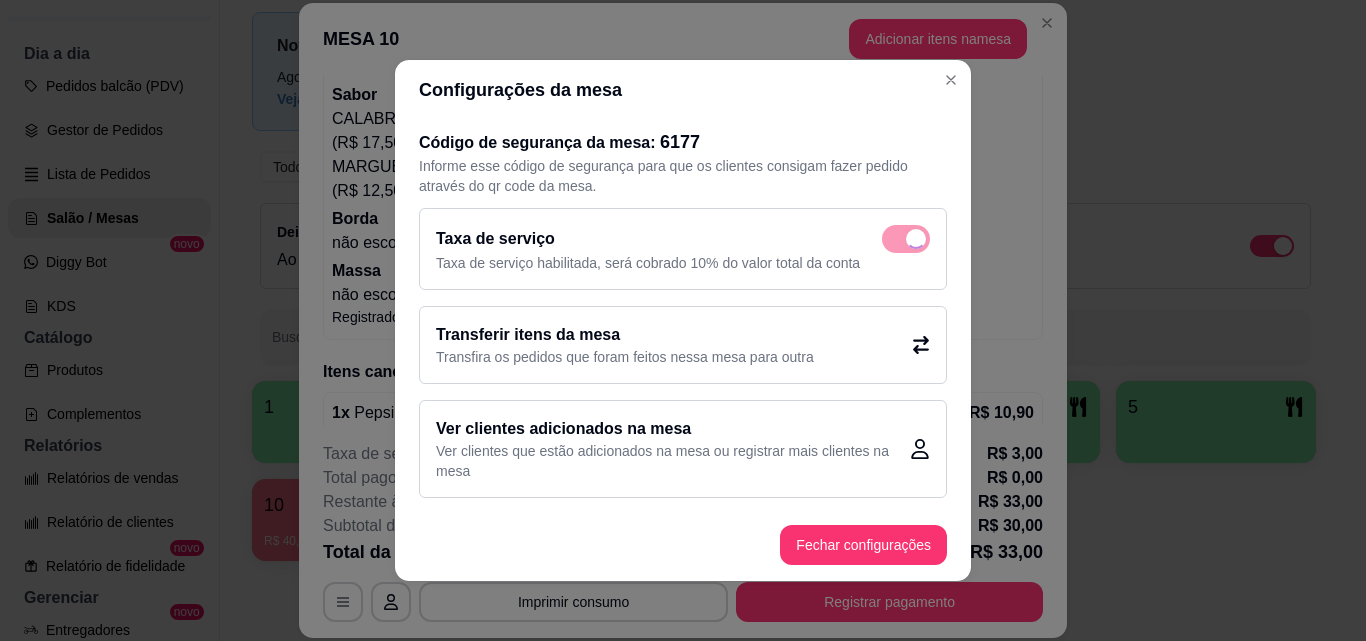 checkbox on "false" 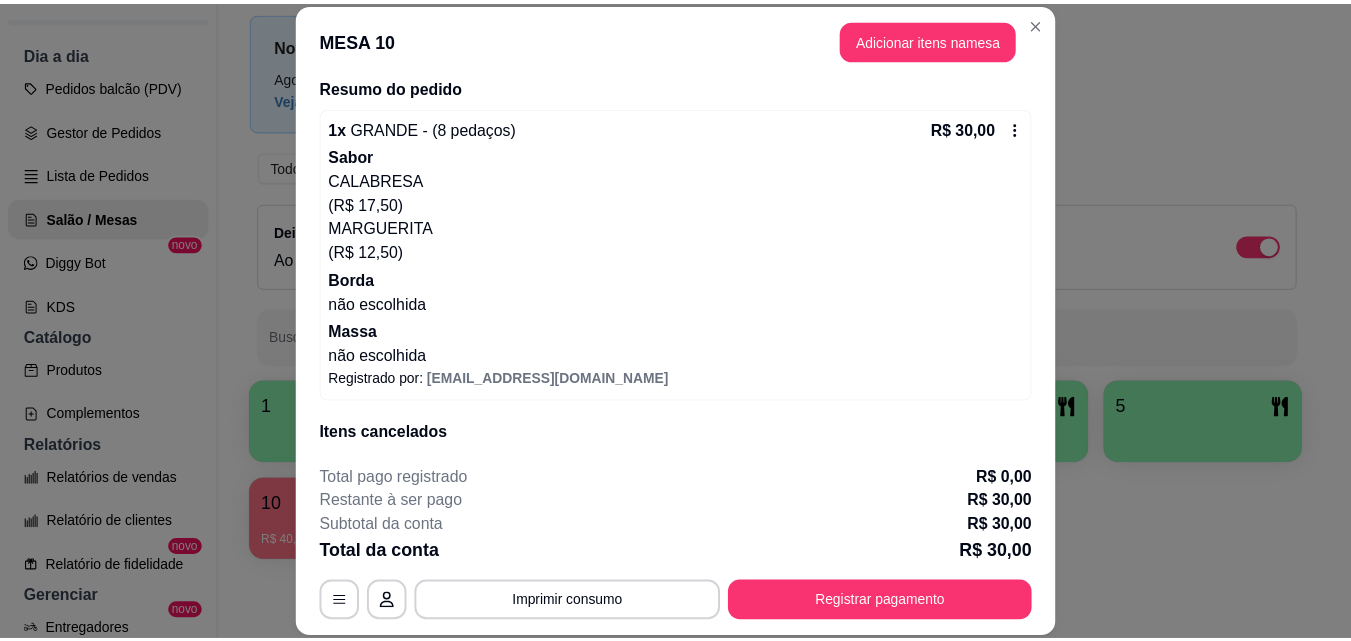 scroll, scrollTop: 230, scrollLeft: 0, axis: vertical 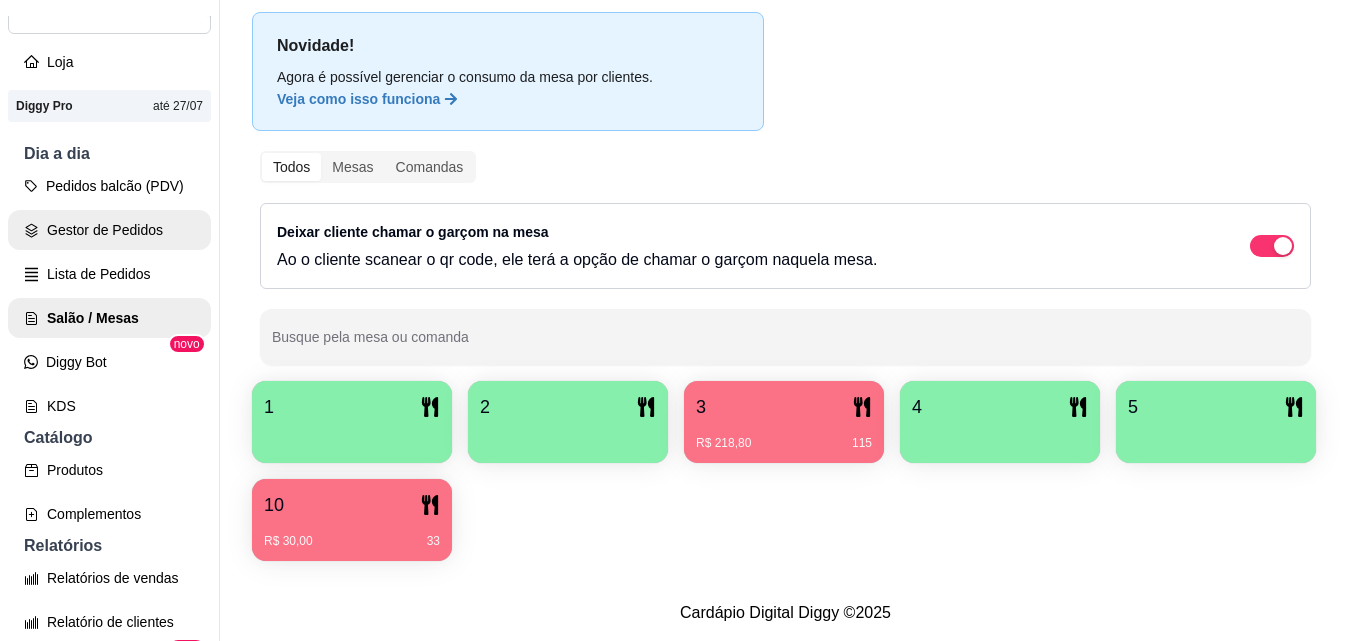 click on "Gestor de Pedidos" at bounding box center (109, 230) 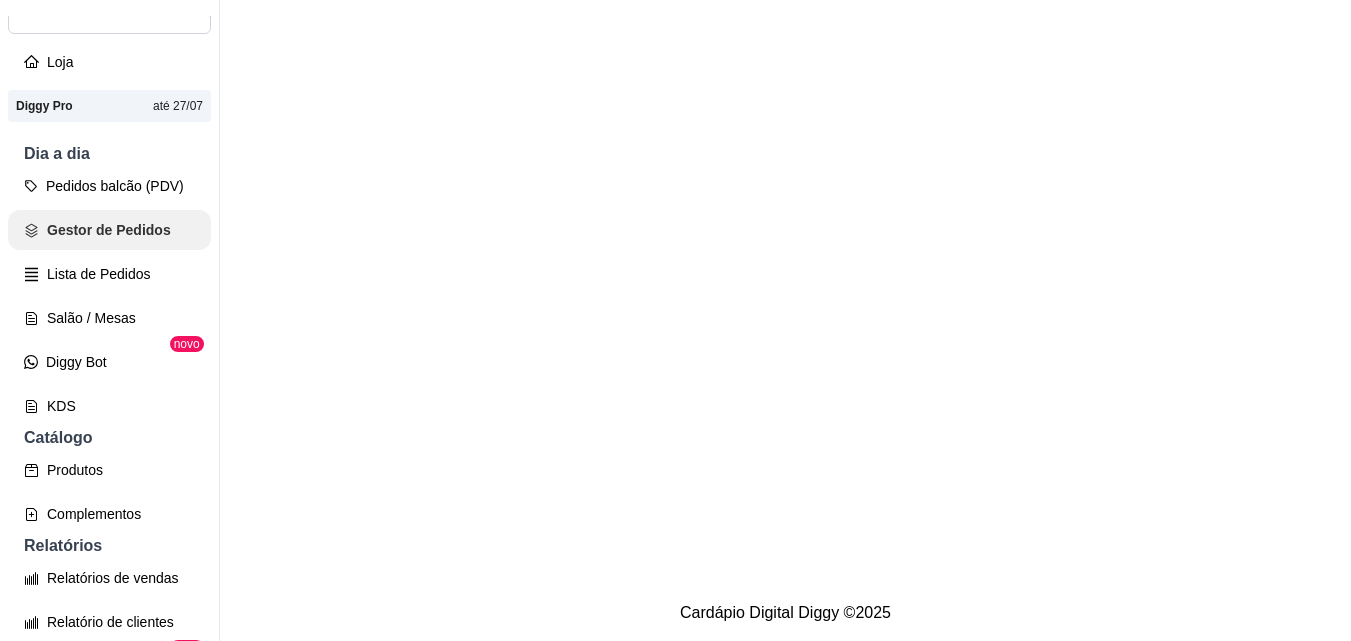scroll, scrollTop: 0, scrollLeft: 0, axis: both 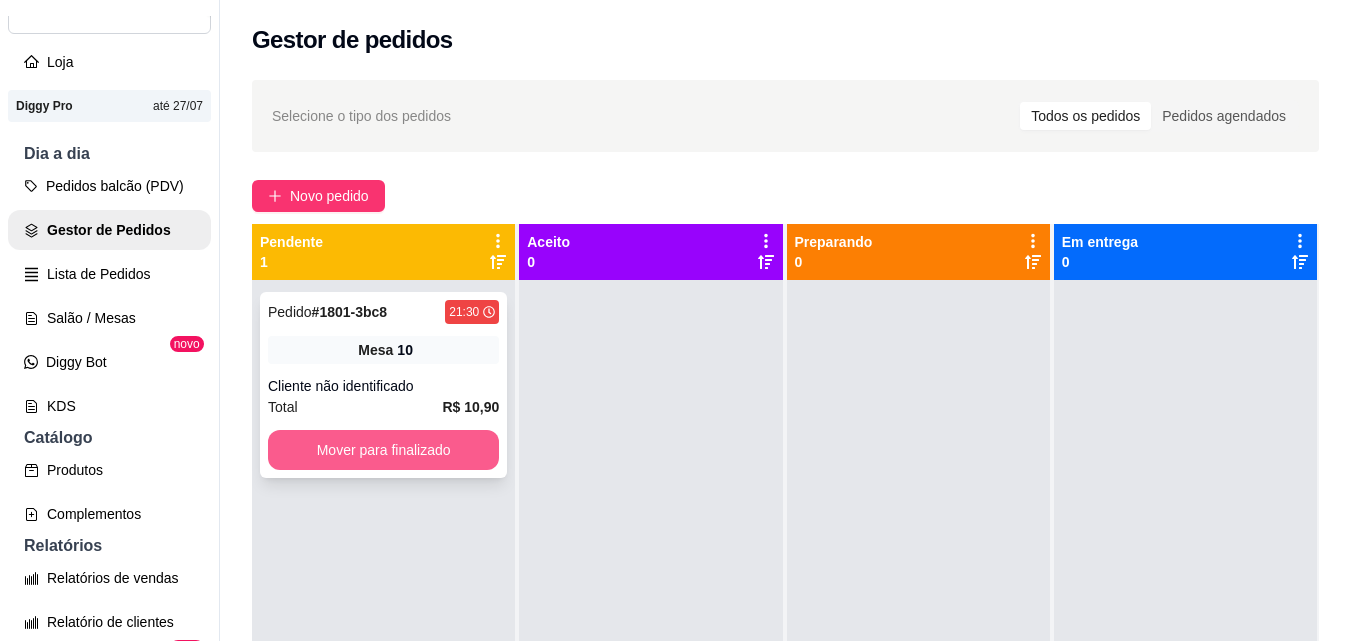 click on "Mover para finalizado" at bounding box center [383, 450] 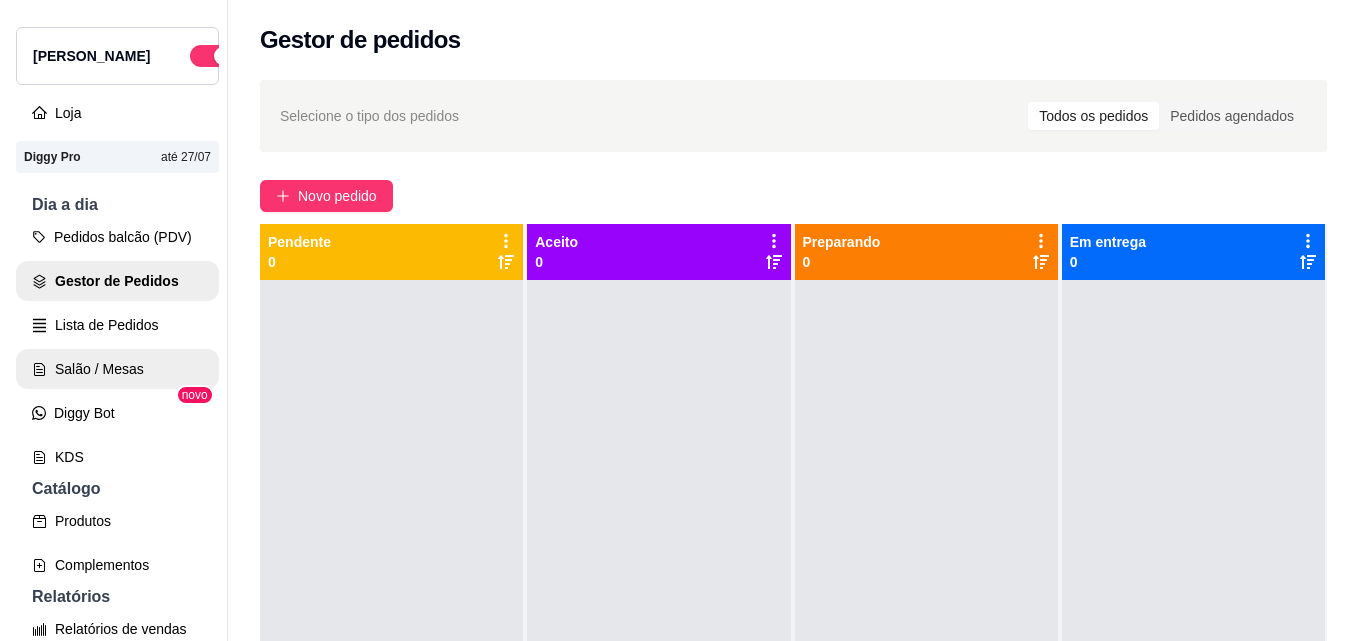 scroll, scrollTop: 0, scrollLeft: 0, axis: both 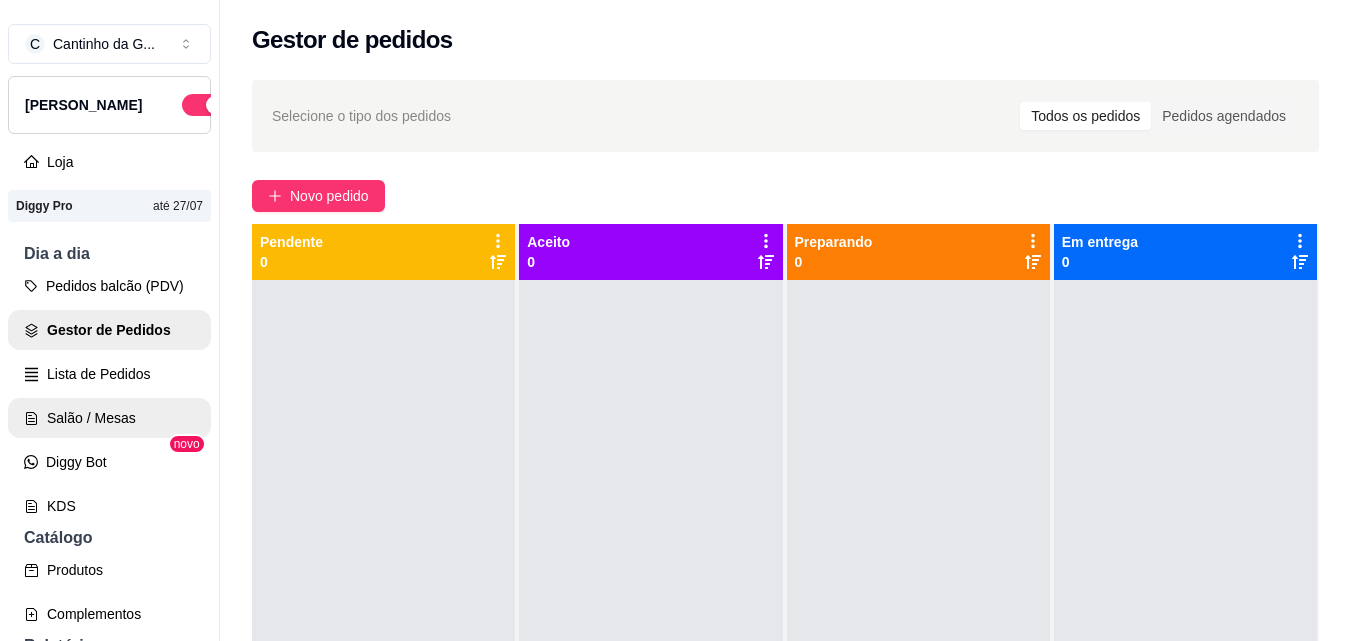 click on "Salão / Mesas" at bounding box center (109, 418) 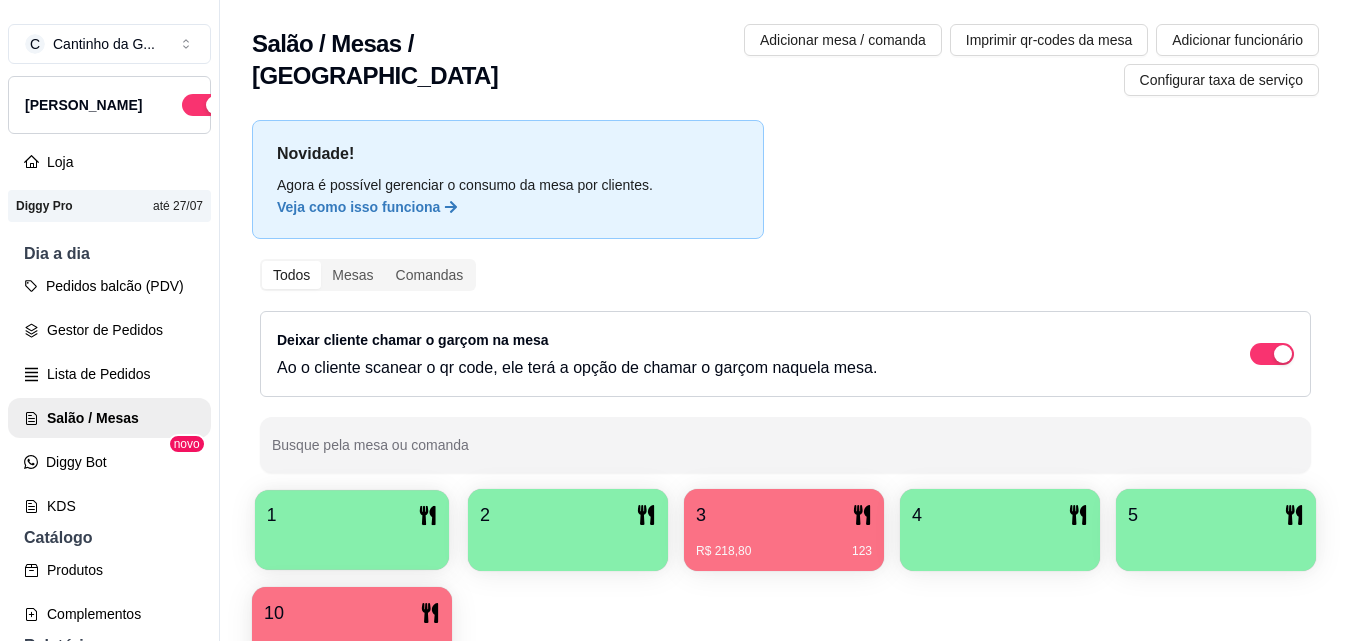 click at bounding box center (352, 543) 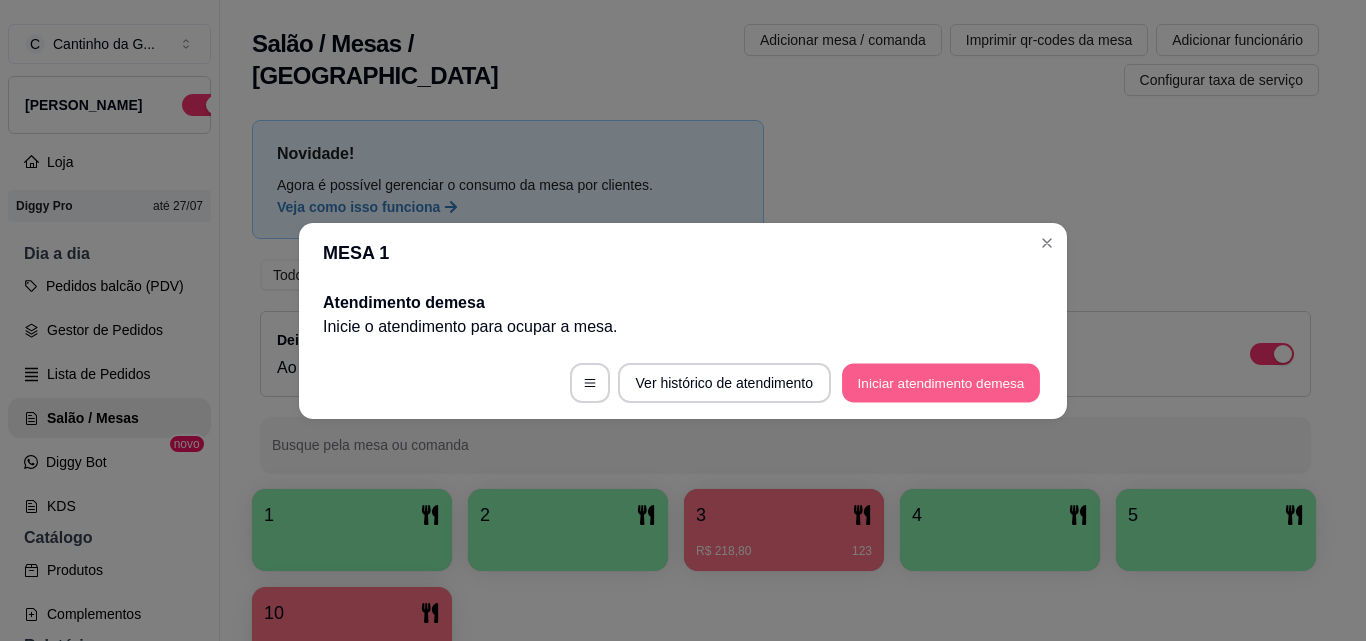 click on "Iniciar atendimento de  mesa" at bounding box center (941, 382) 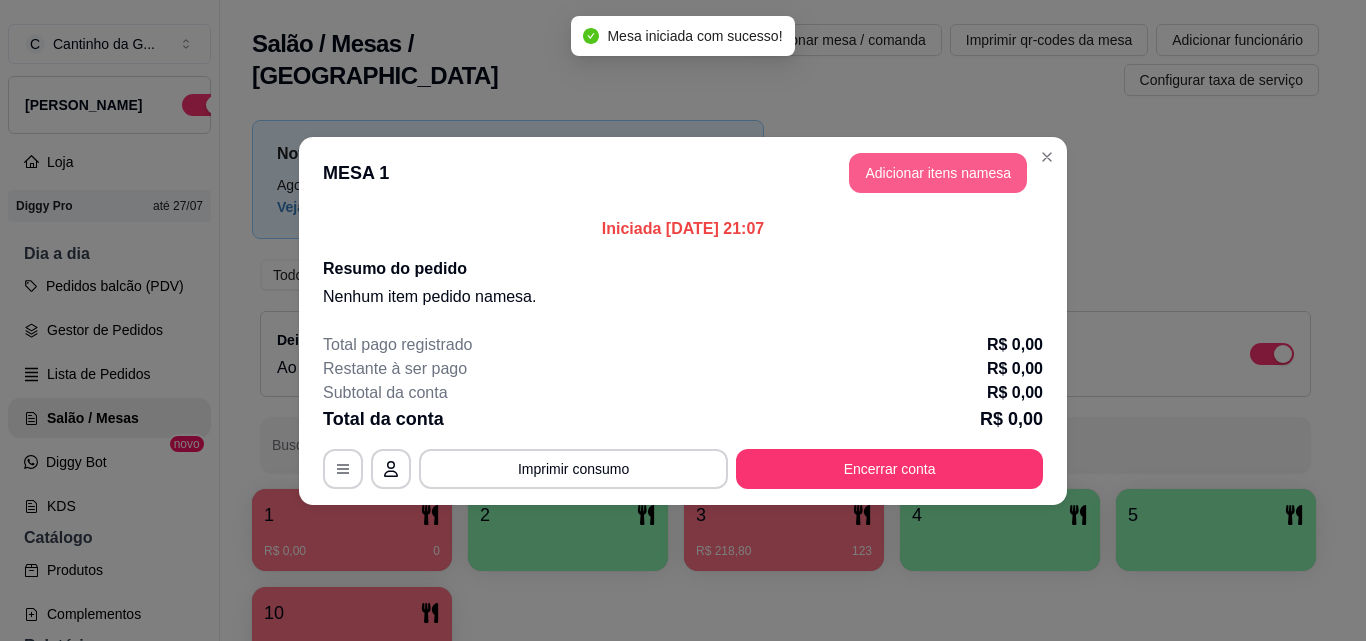 click on "Adicionar itens na  mesa" at bounding box center [938, 173] 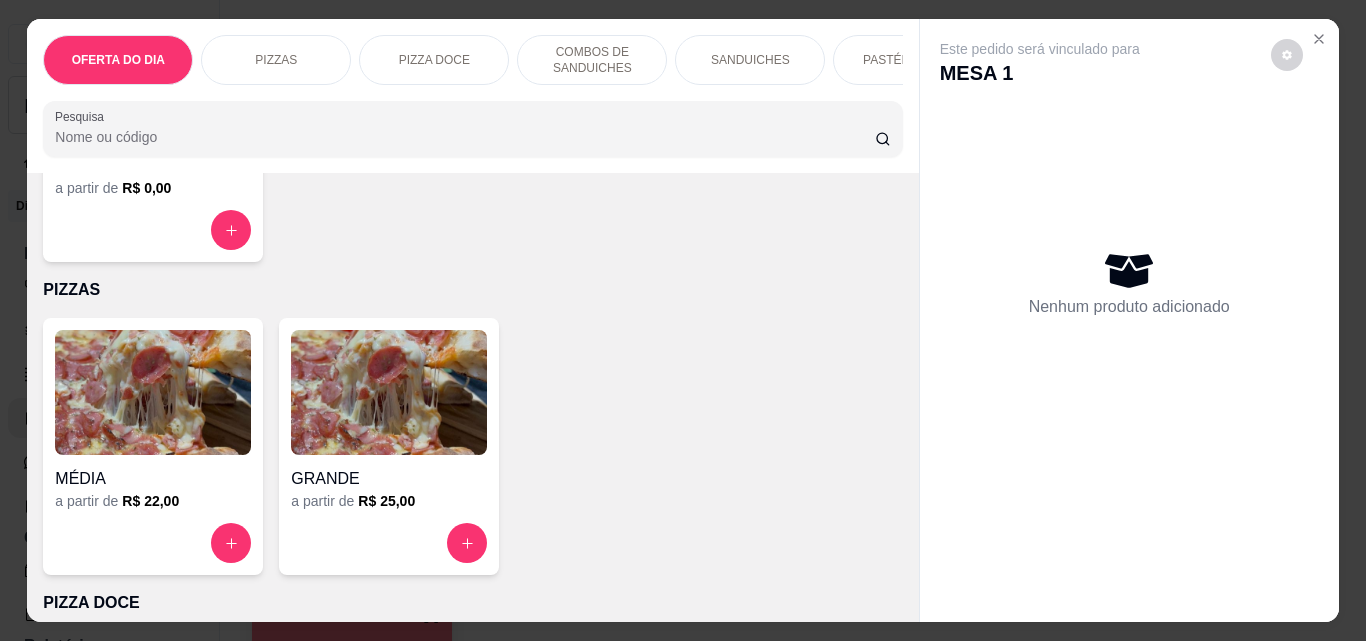 scroll, scrollTop: 300, scrollLeft: 0, axis: vertical 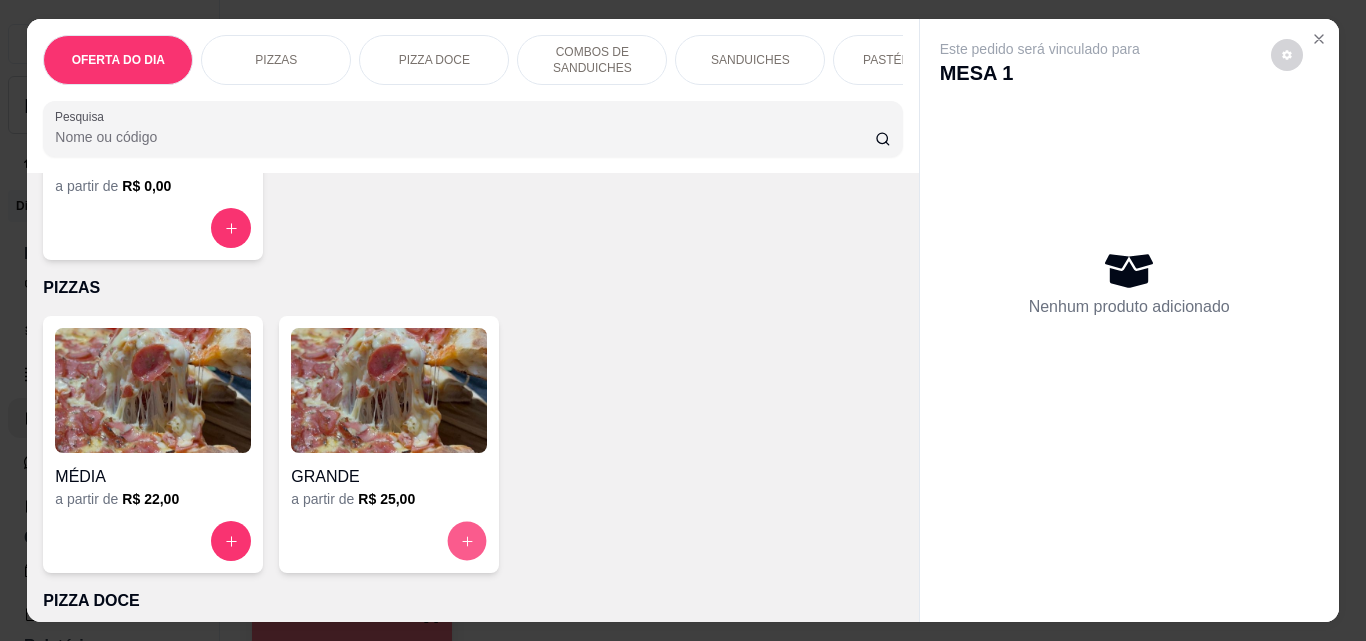 click 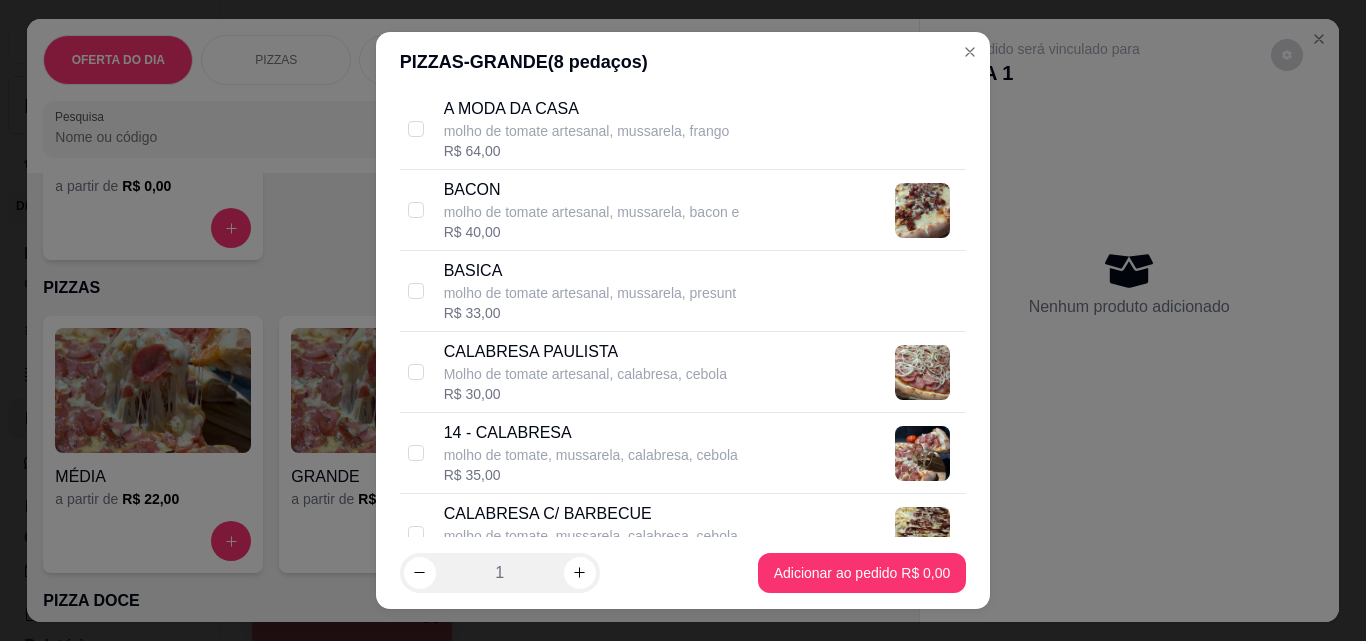 scroll, scrollTop: 600, scrollLeft: 0, axis: vertical 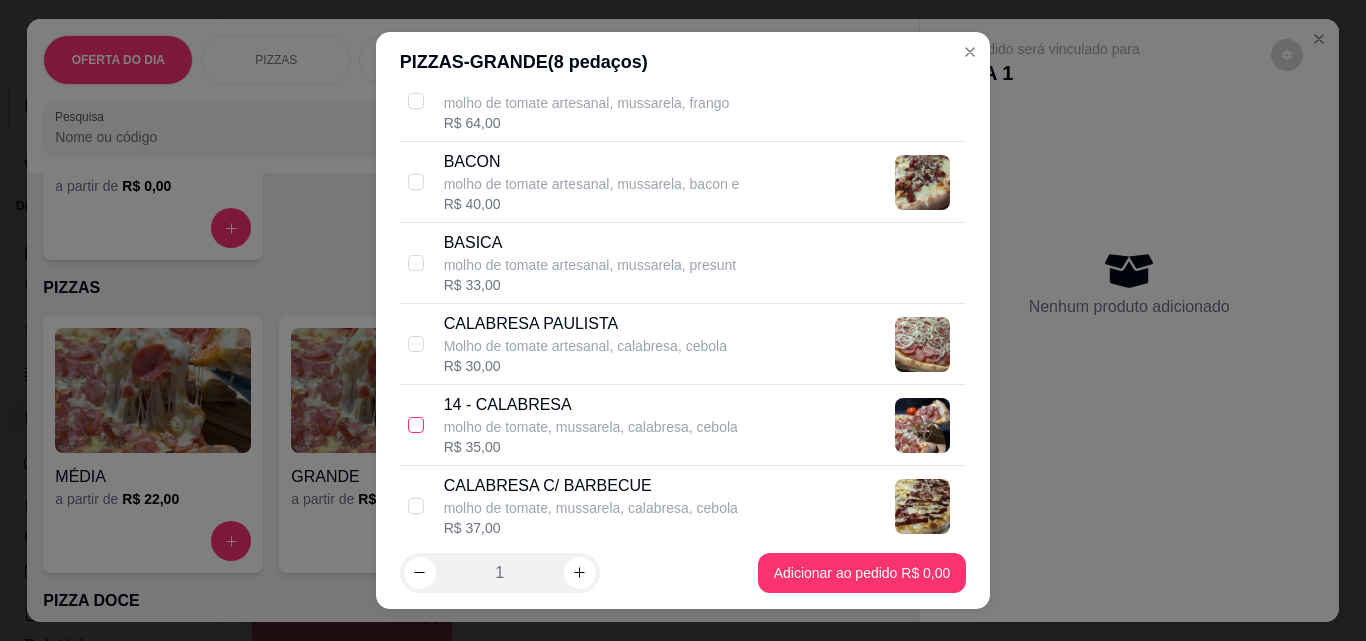 click at bounding box center [416, 425] 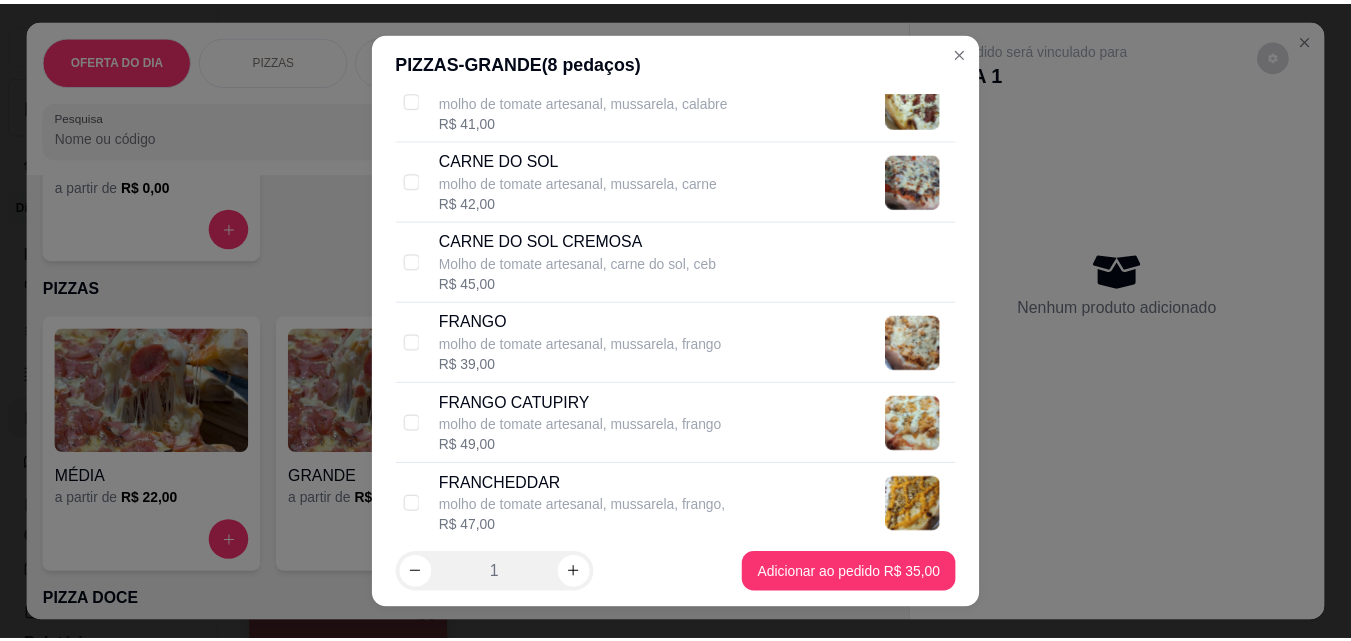 scroll, scrollTop: 1200, scrollLeft: 0, axis: vertical 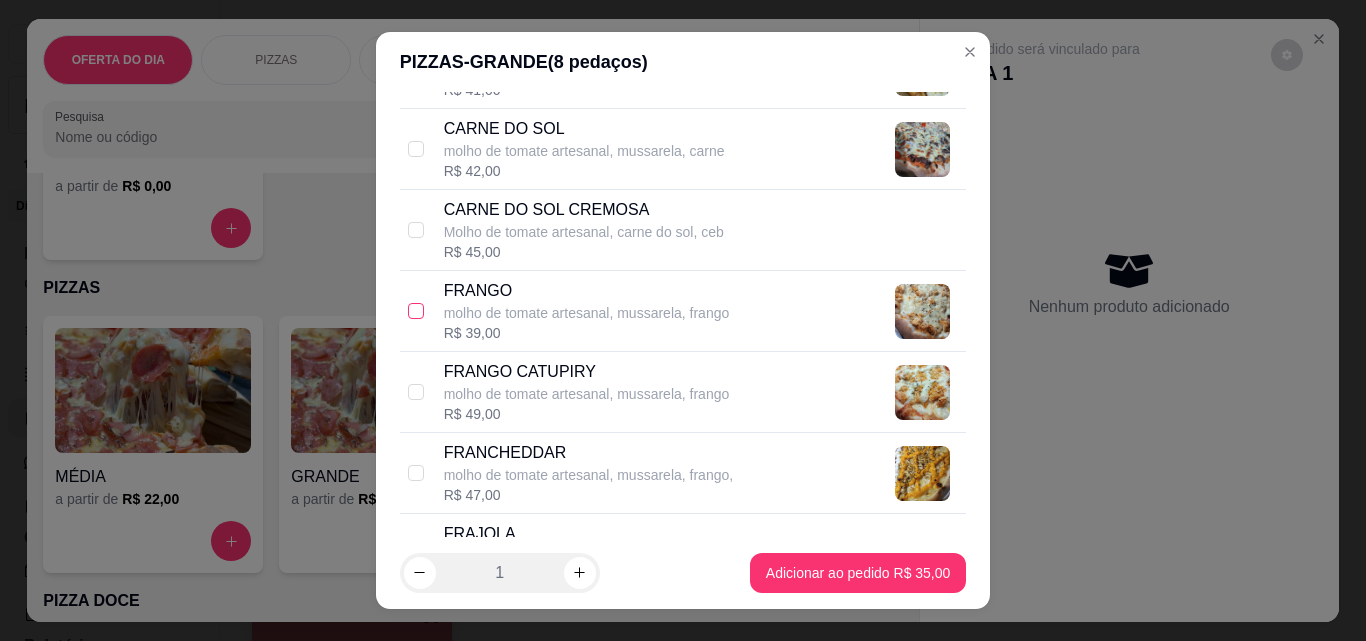 click at bounding box center [416, 311] 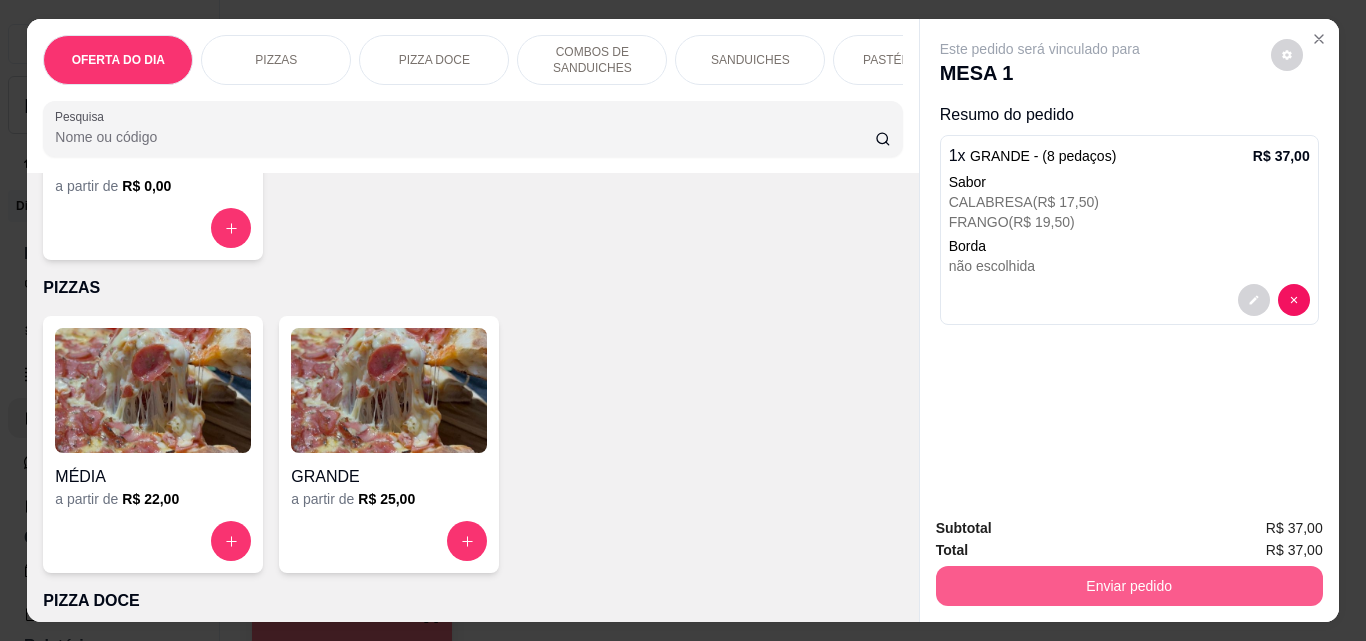 click on "Enviar pedido" at bounding box center [1129, 586] 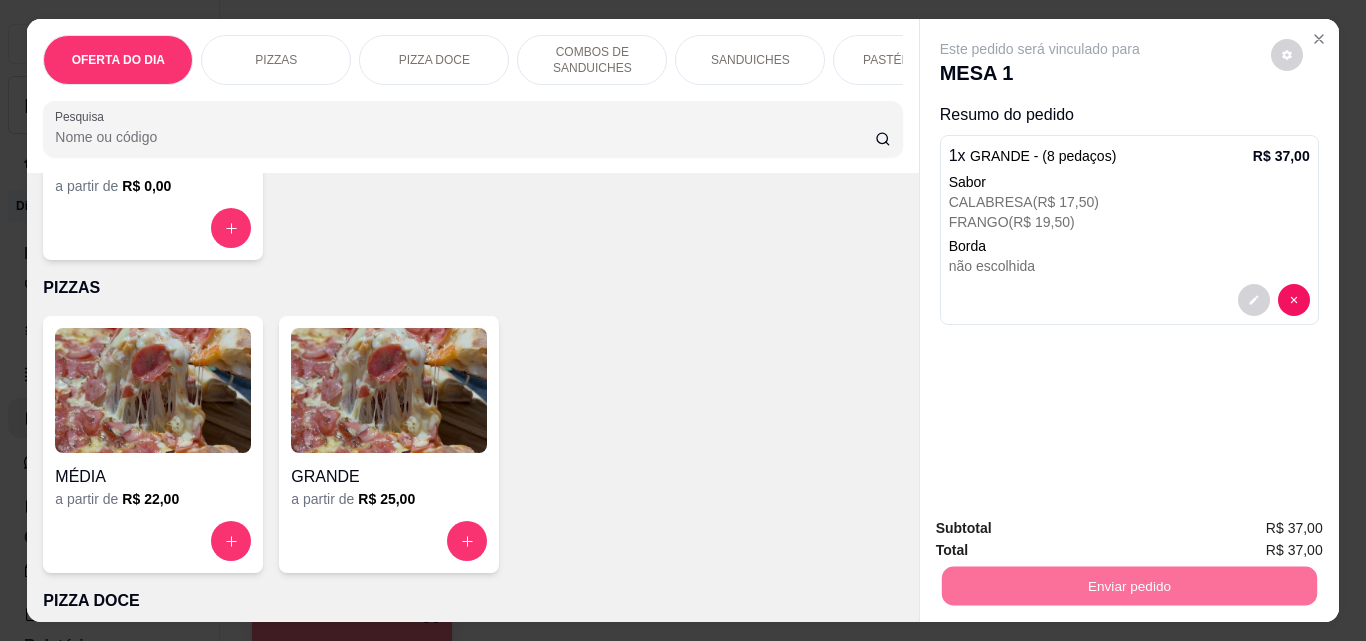 click on "Não registrar e enviar pedido" at bounding box center [1063, 529] 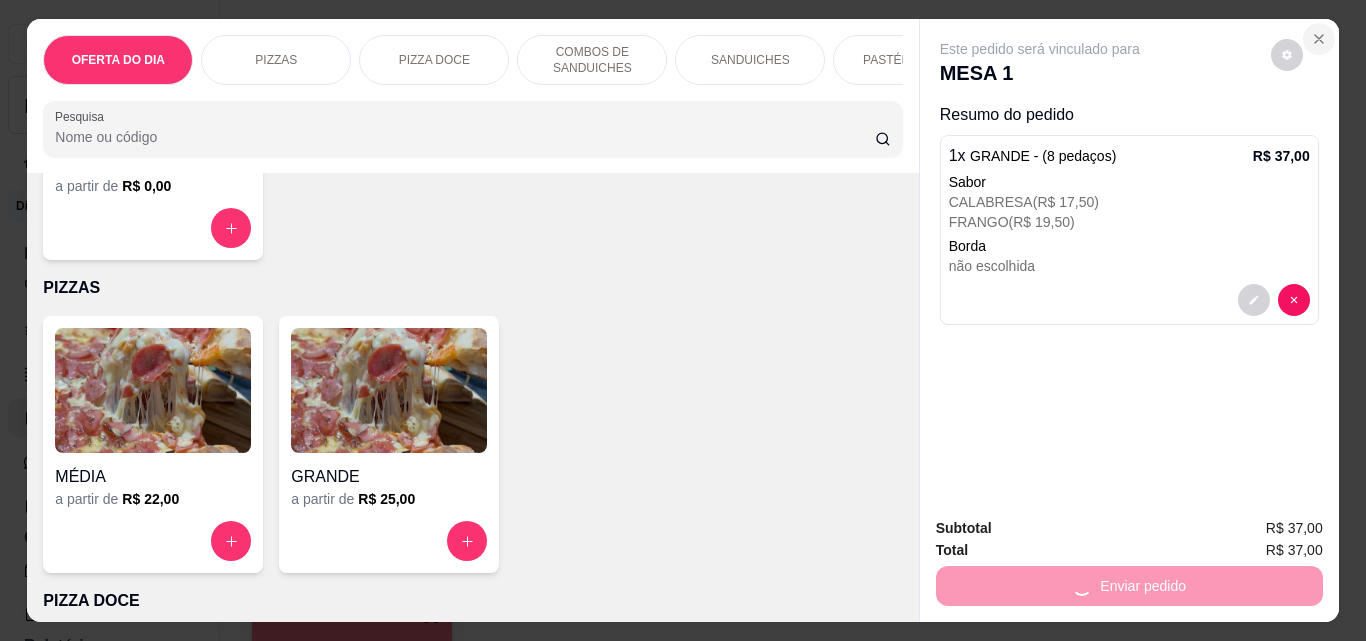 click 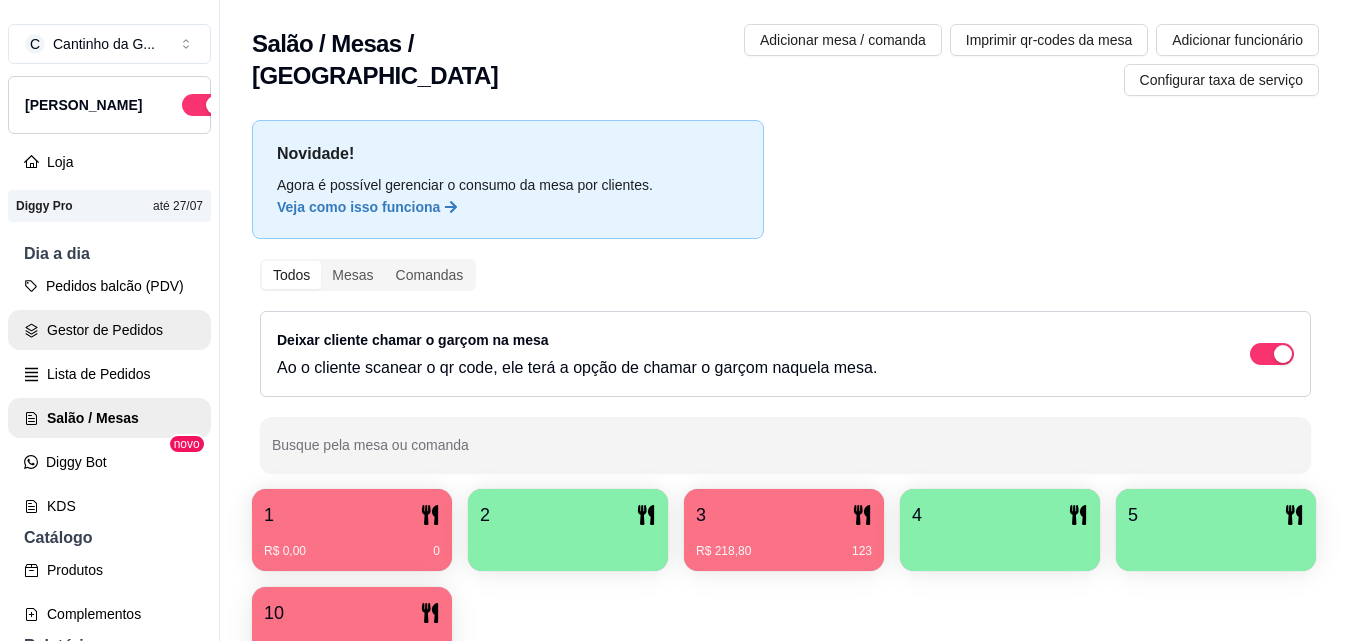 click on "Gestor de Pedidos" at bounding box center [109, 330] 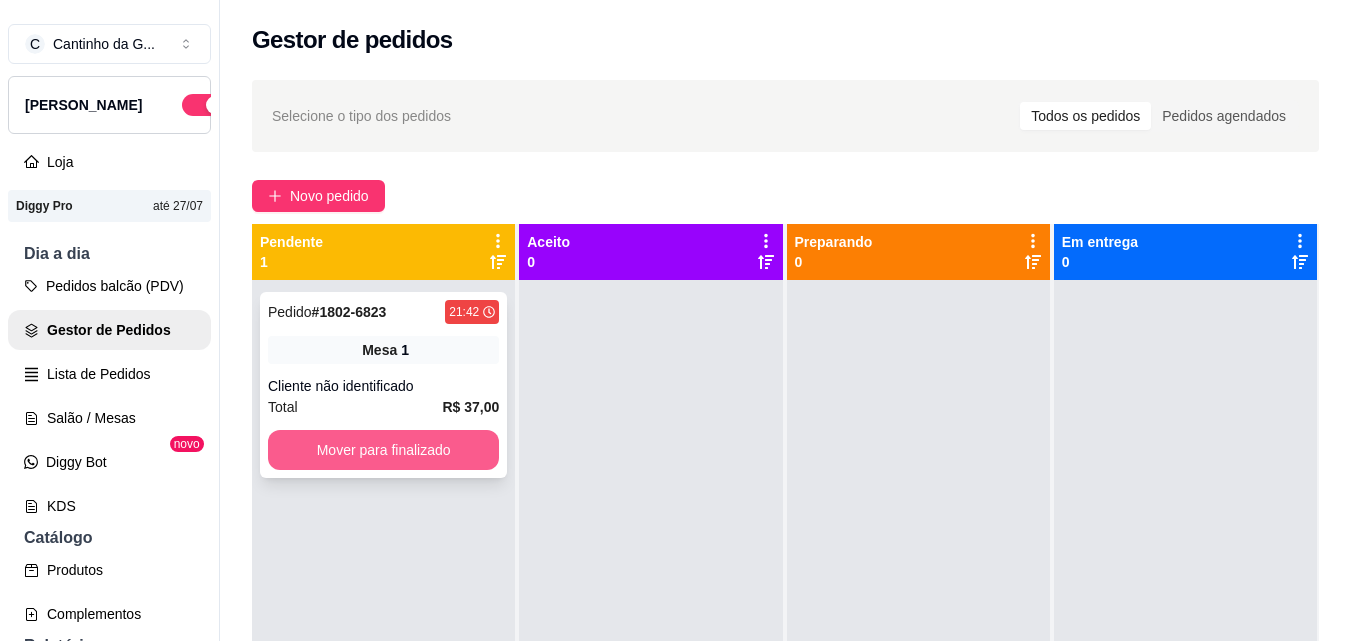 click on "Mover para finalizado" at bounding box center [383, 450] 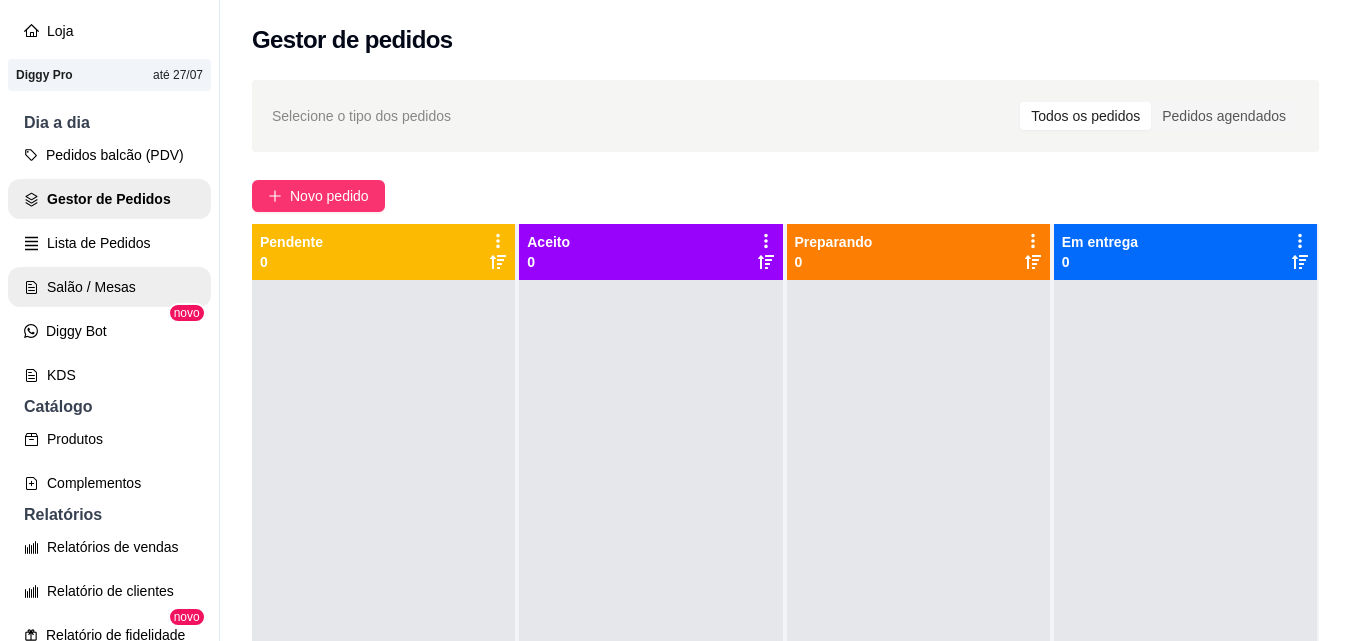 scroll, scrollTop: 200, scrollLeft: 0, axis: vertical 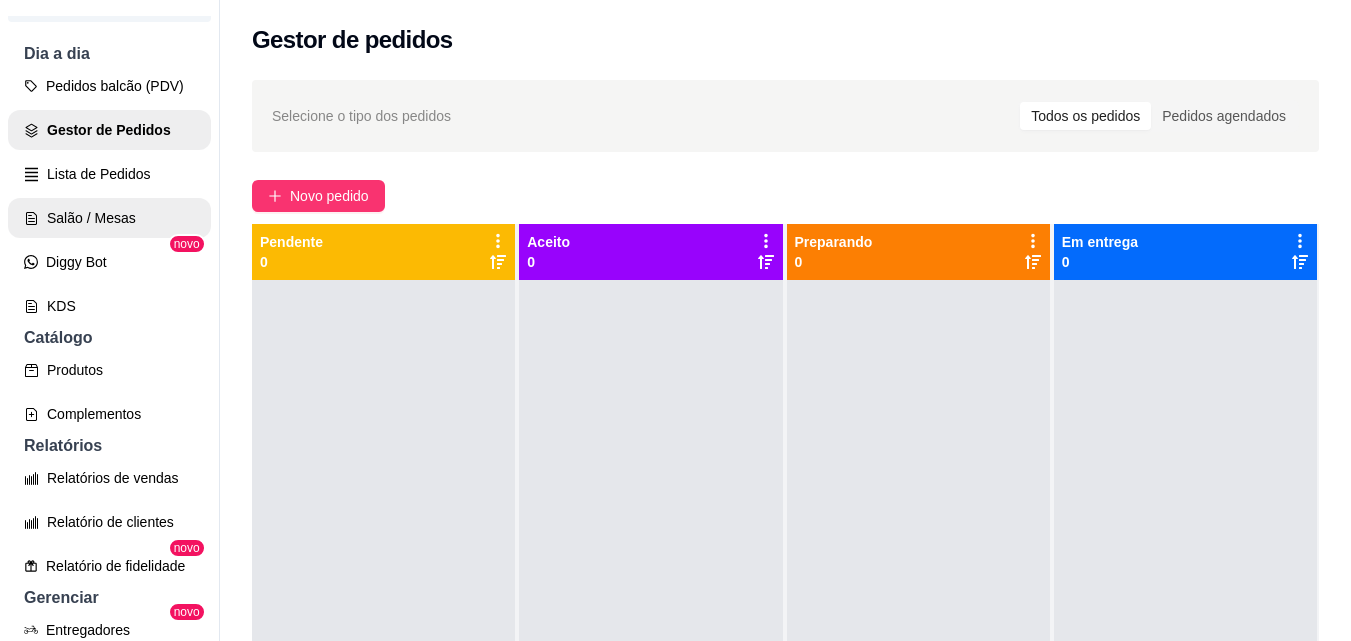 click on "Salão / Mesas" at bounding box center (109, 218) 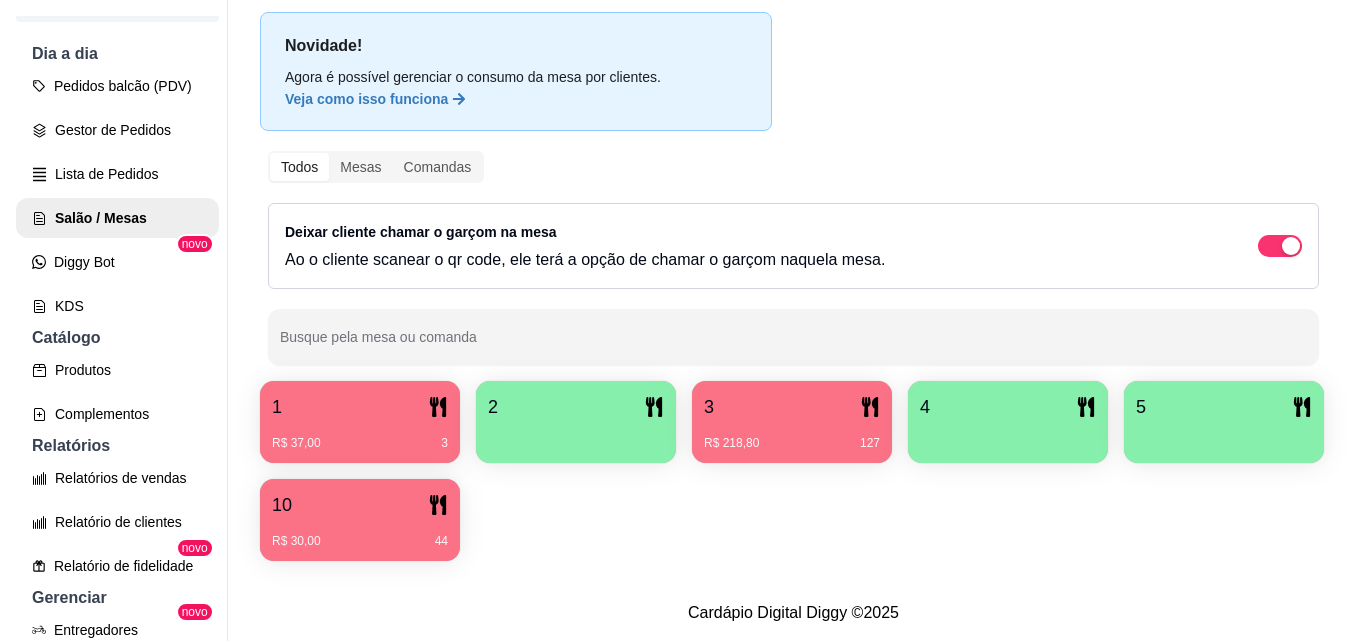 scroll, scrollTop: 123, scrollLeft: 0, axis: vertical 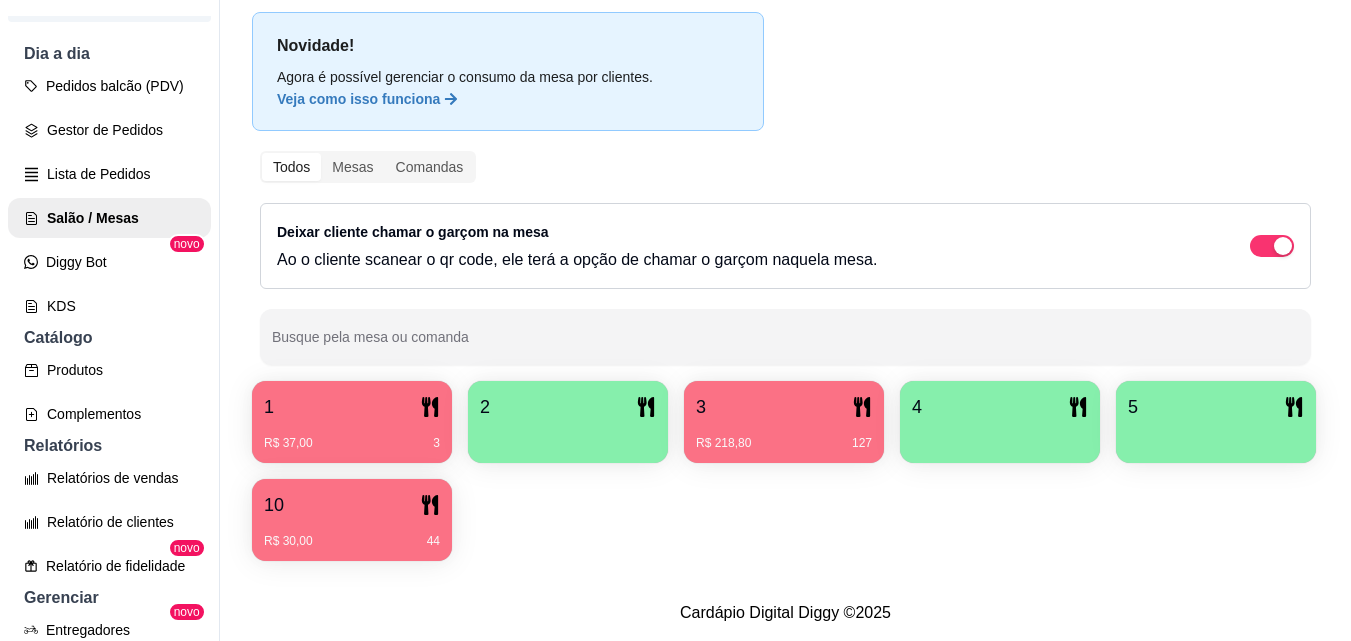 click on "10" at bounding box center (352, 505) 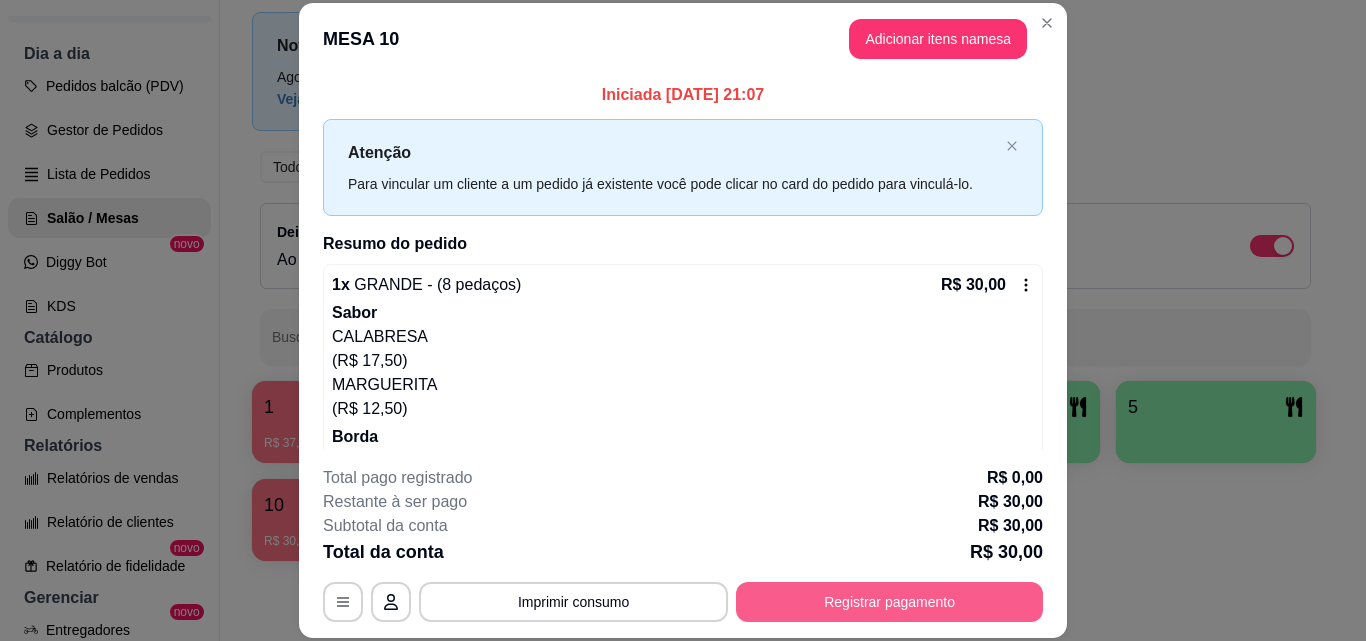 click on "Registrar pagamento" at bounding box center [889, 602] 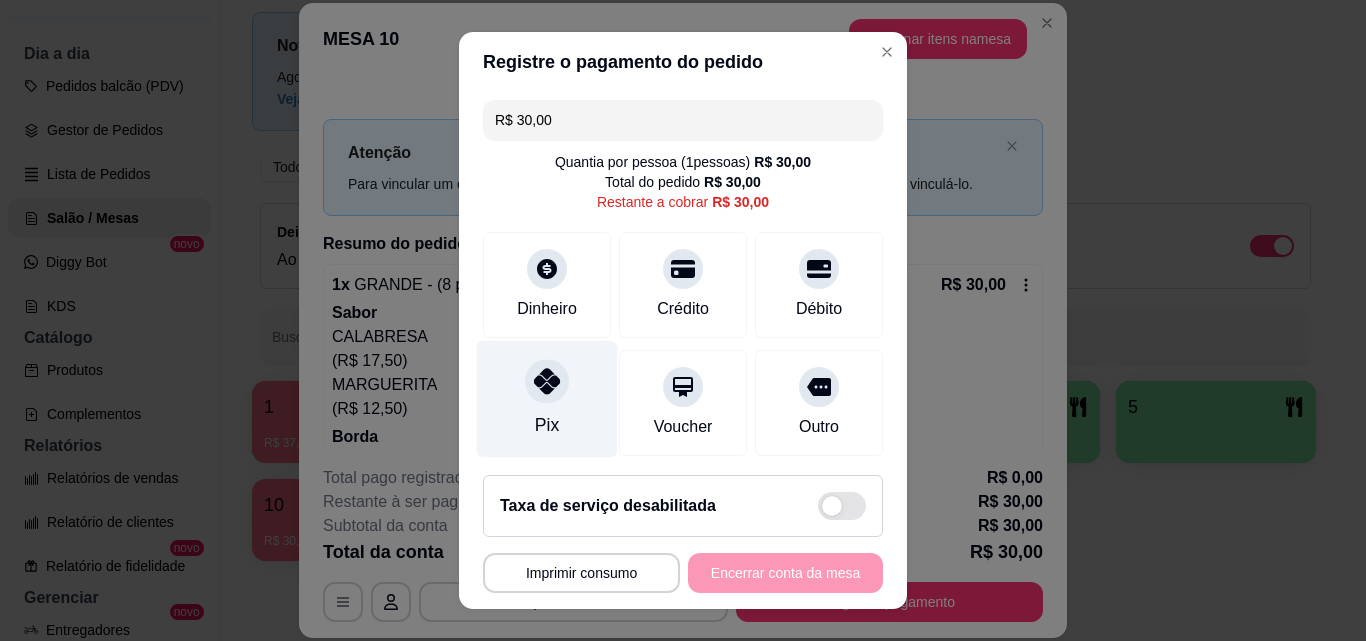 click on "Pix" at bounding box center (547, 399) 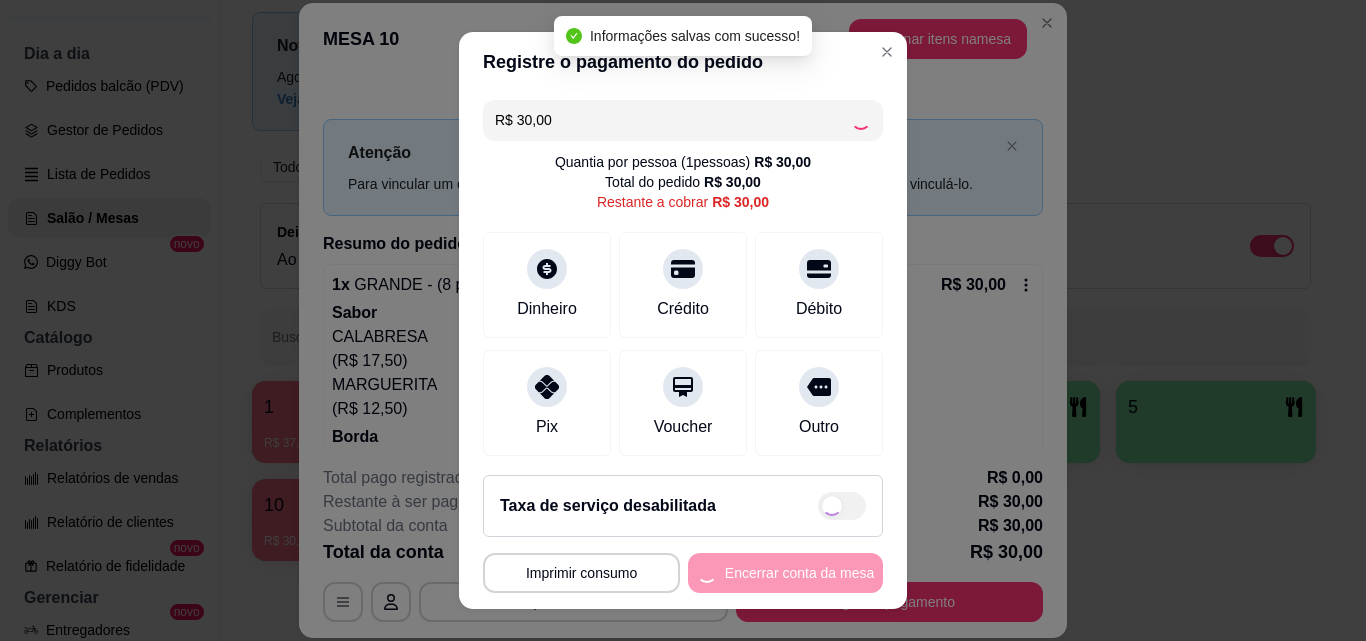 type on "R$ 0,00" 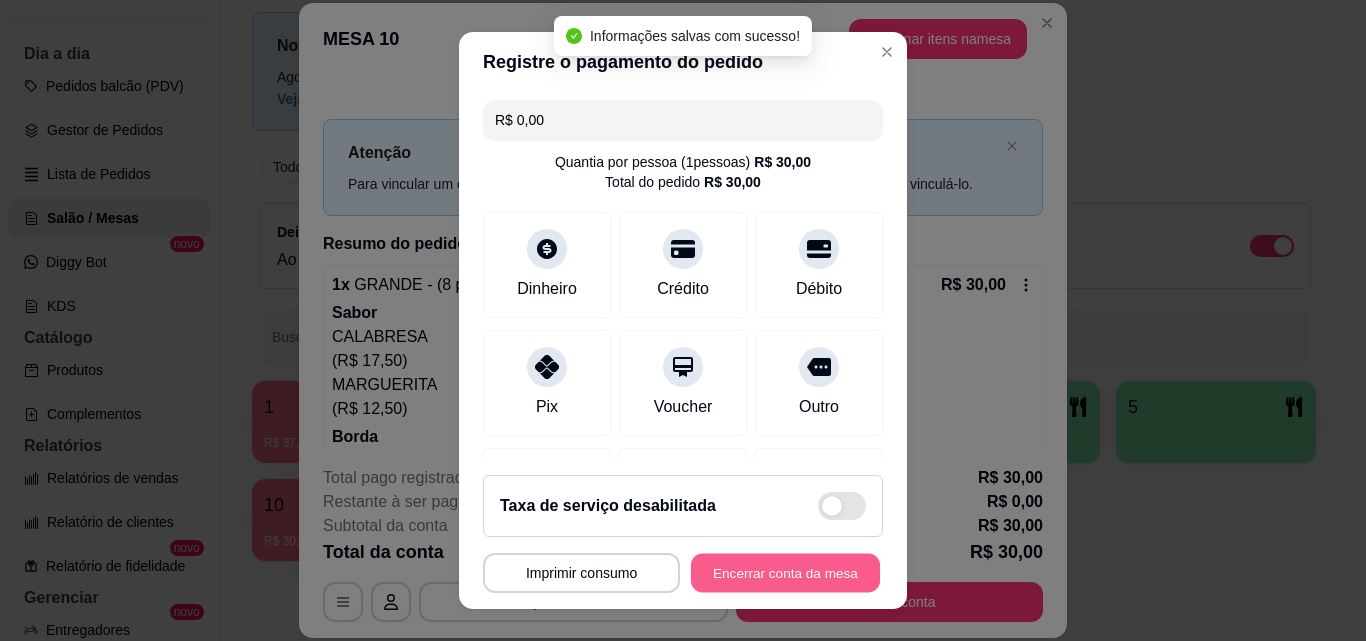 click on "Encerrar conta da mesa" at bounding box center (785, 573) 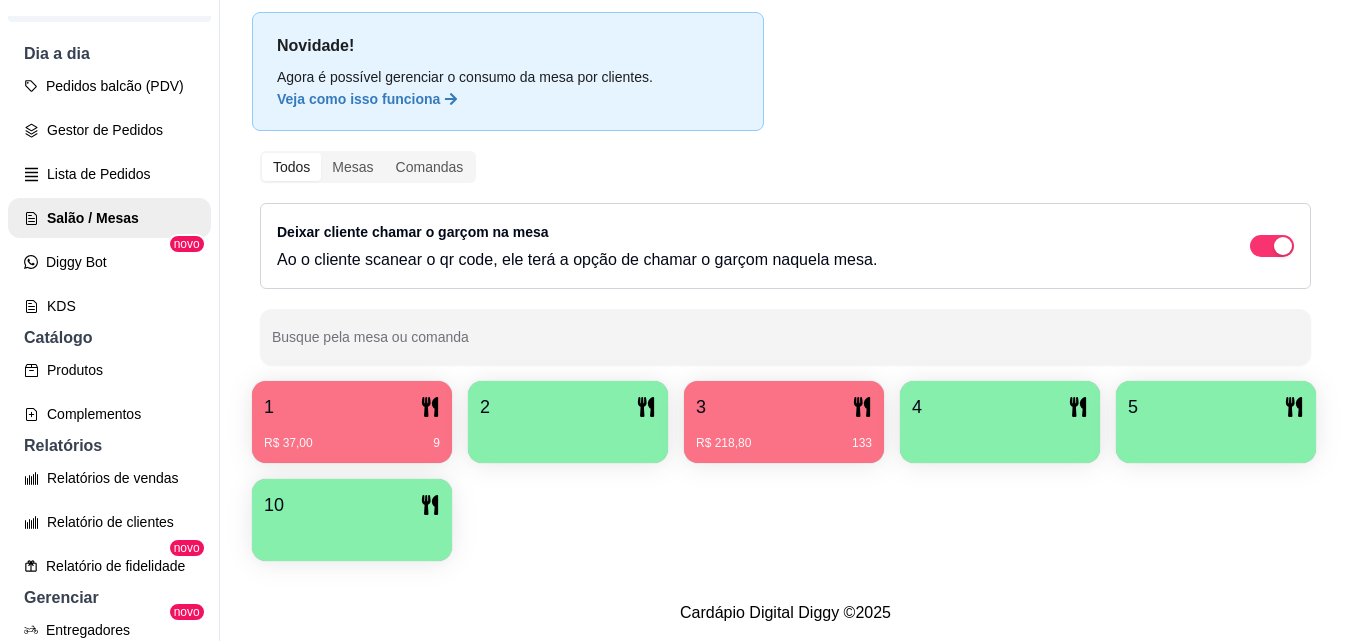 click on "1" at bounding box center (352, 407) 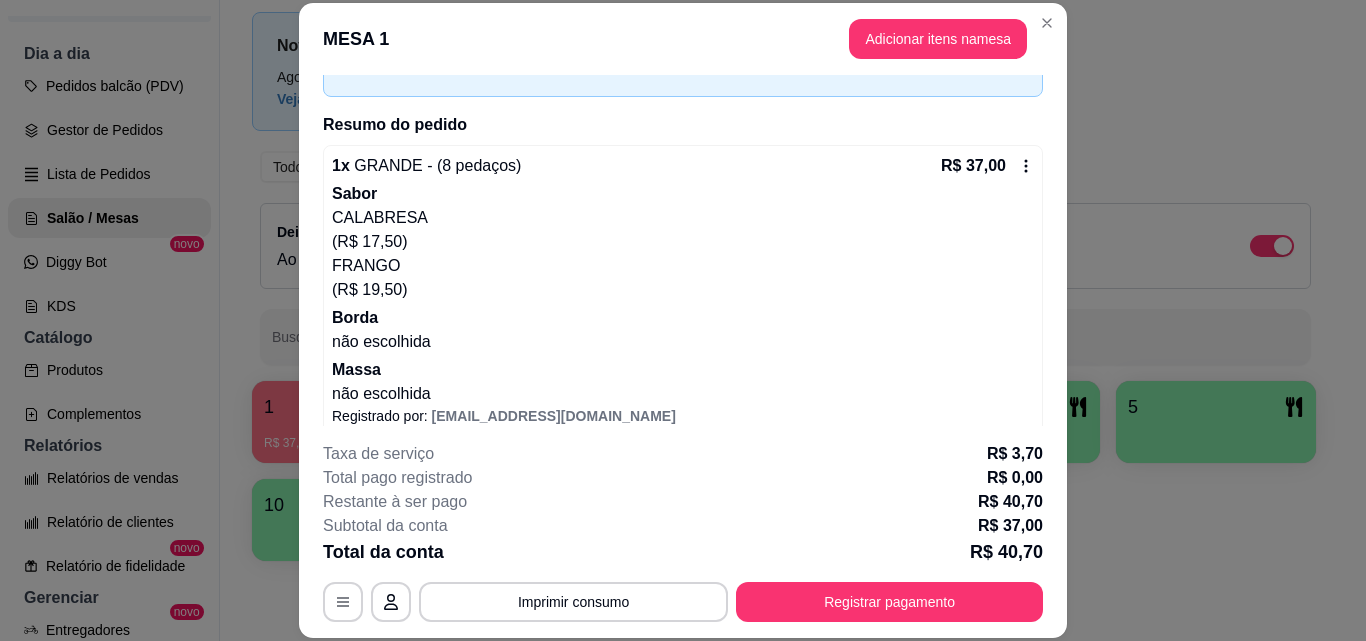 scroll, scrollTop: 140, scrollLeft: 0, axis: vertical 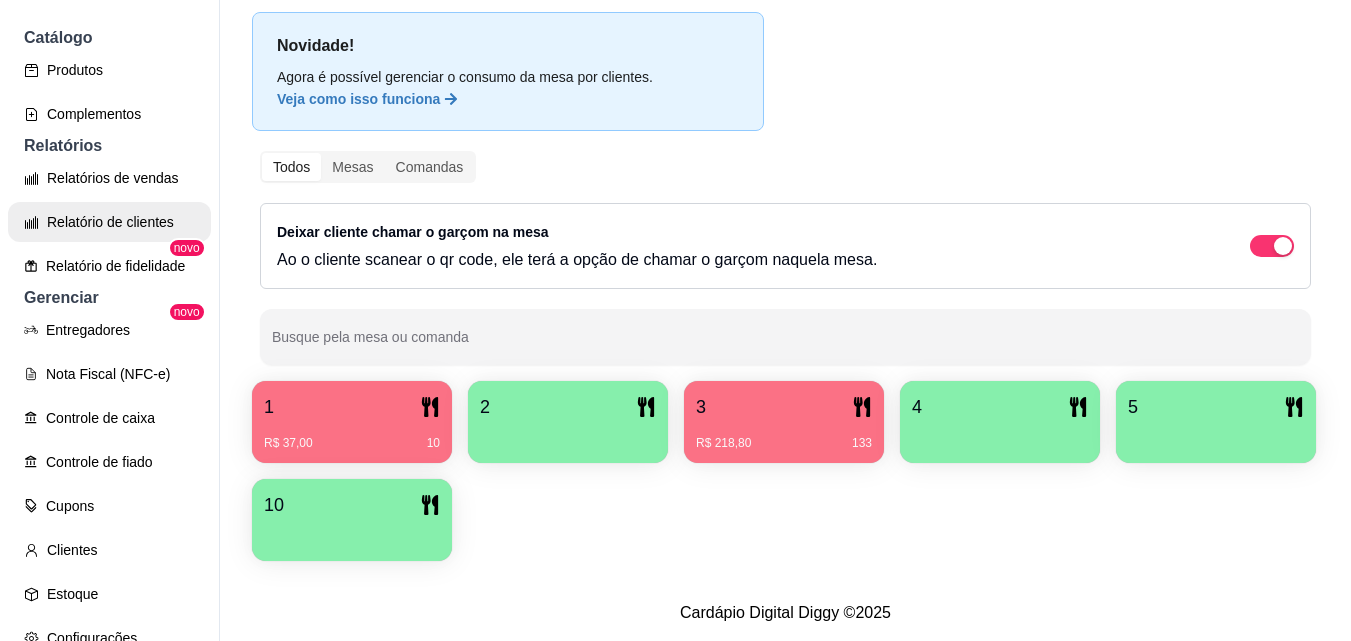click on "Relatório de clientes" at bounding box center [109, 222] 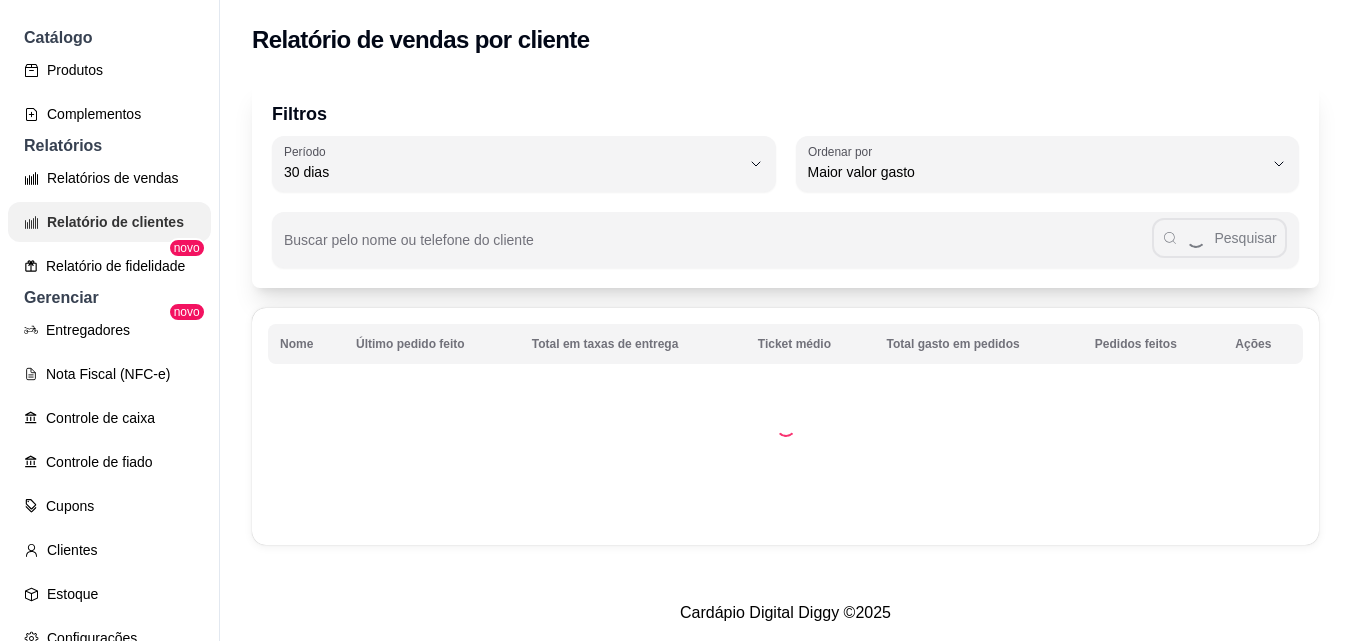 scroll, scrollTop: 0, scrollLeft: 0, axis: both 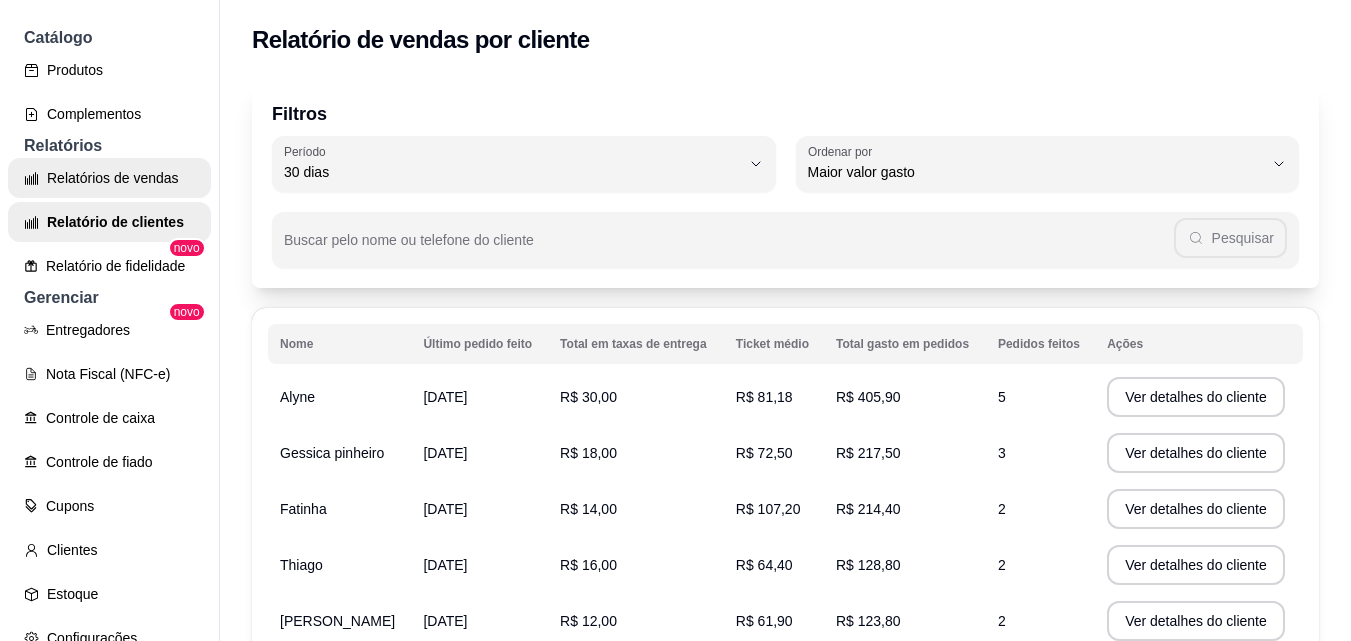 click on "Relatórios de vendas" at bounding box center (109, 178) 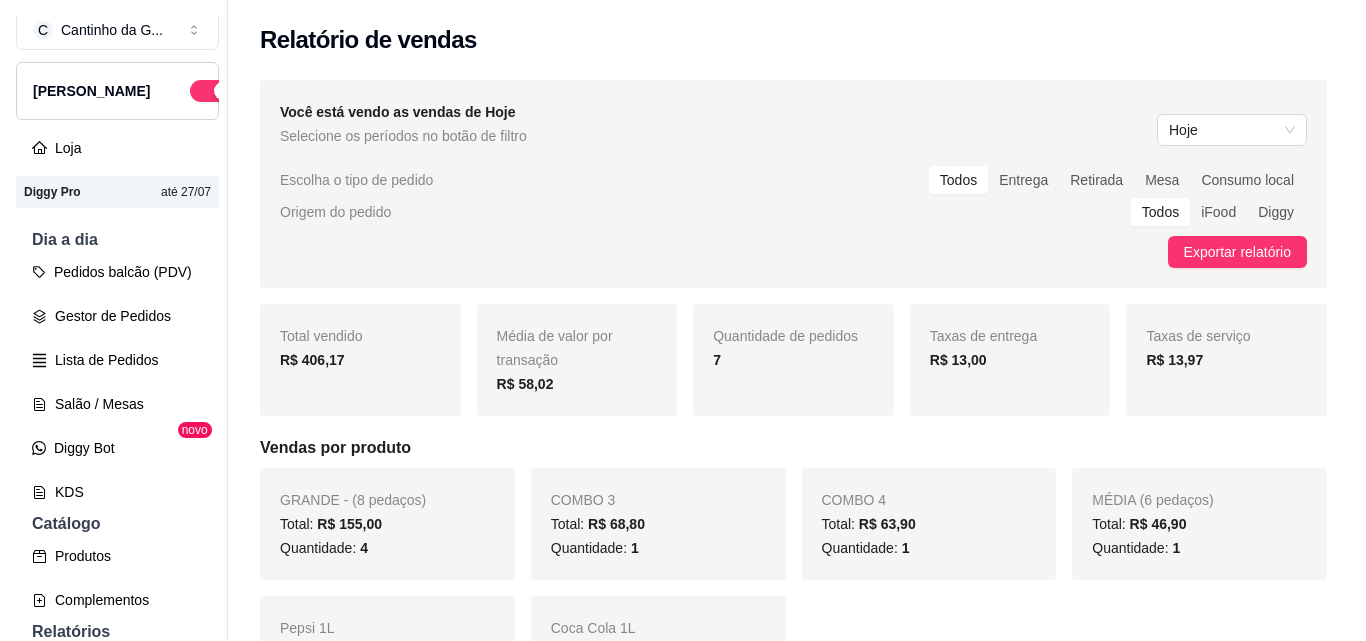 scroll, scrollTop: 0, scrollLeft: 0, axis: both 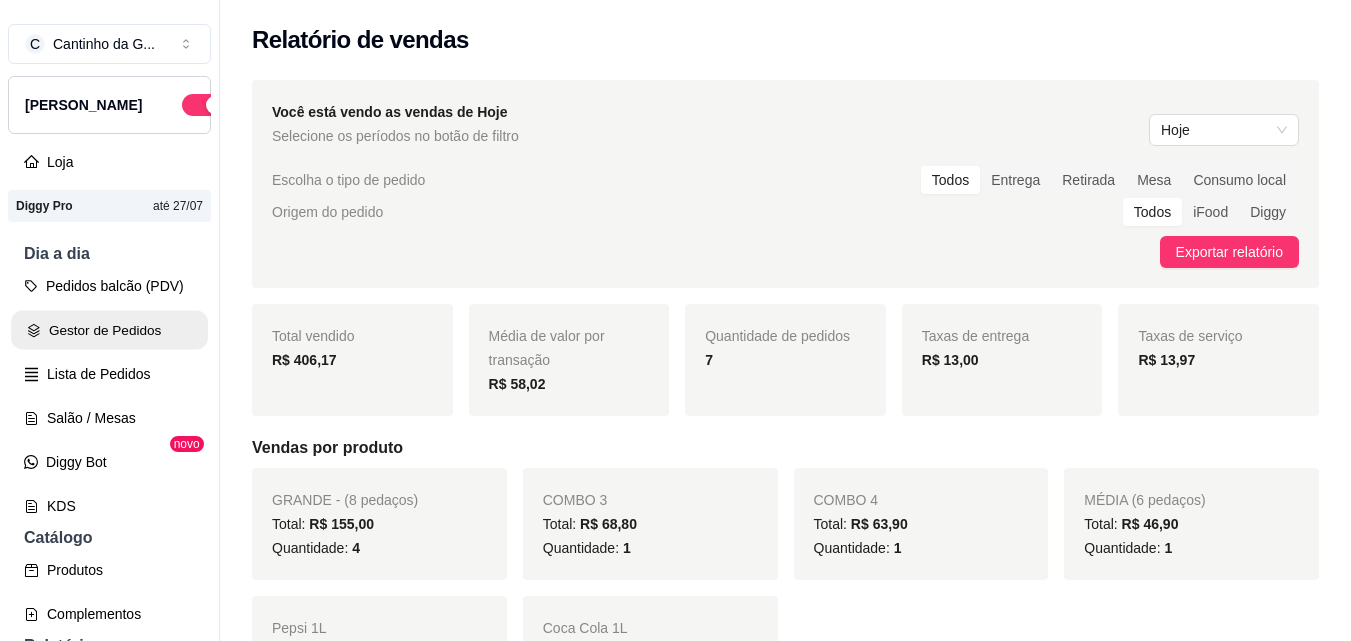 click on "Gestor de Pedidos" at bounding box center (109, 330) 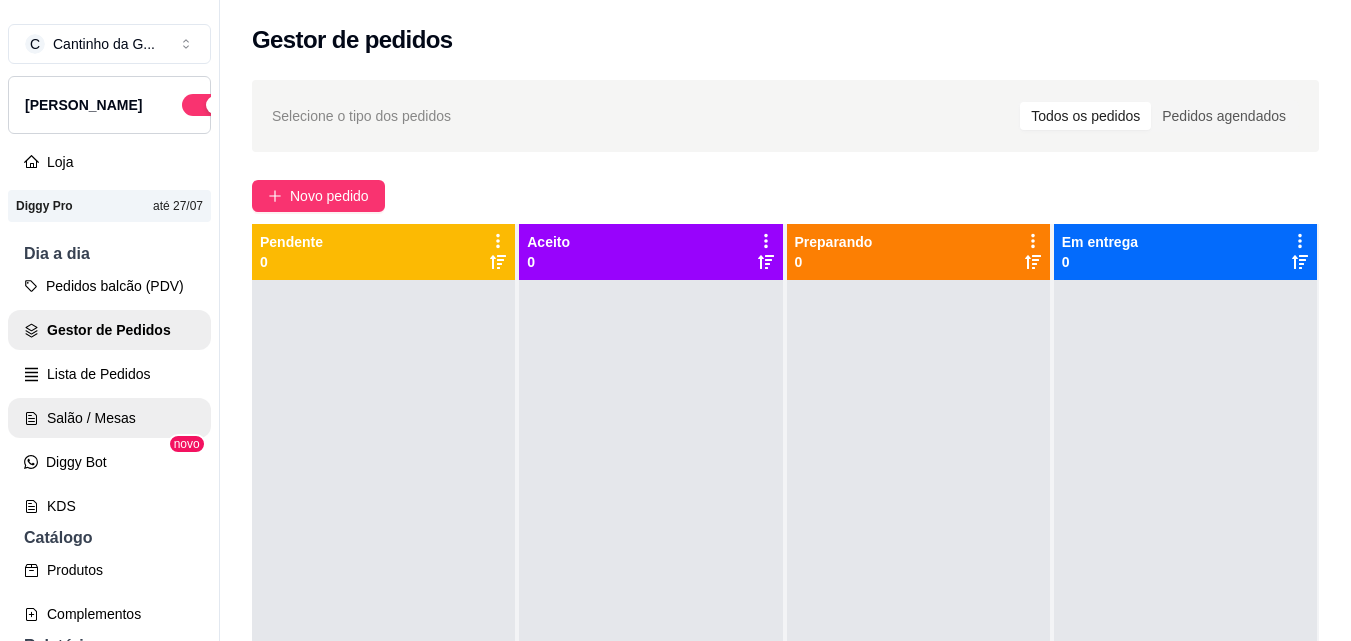 click on "Salão / Mesas" at bounding box center [109, 418] 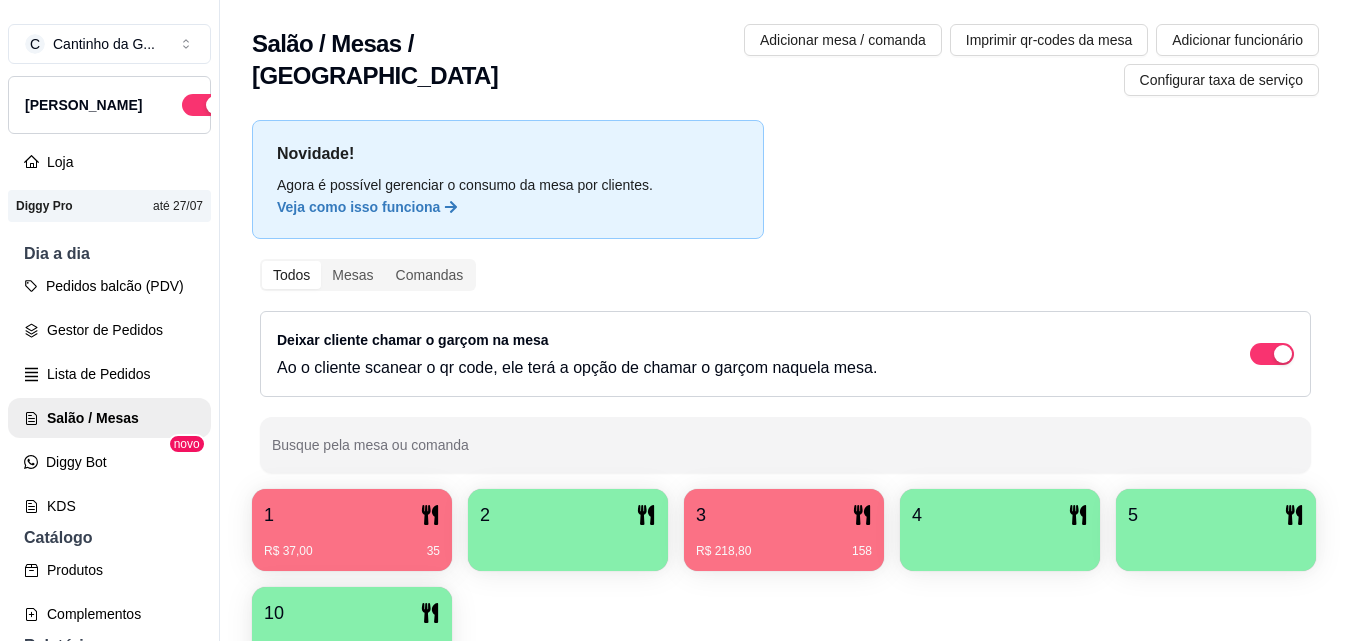 click on "3" at bounding box center [784, 515] 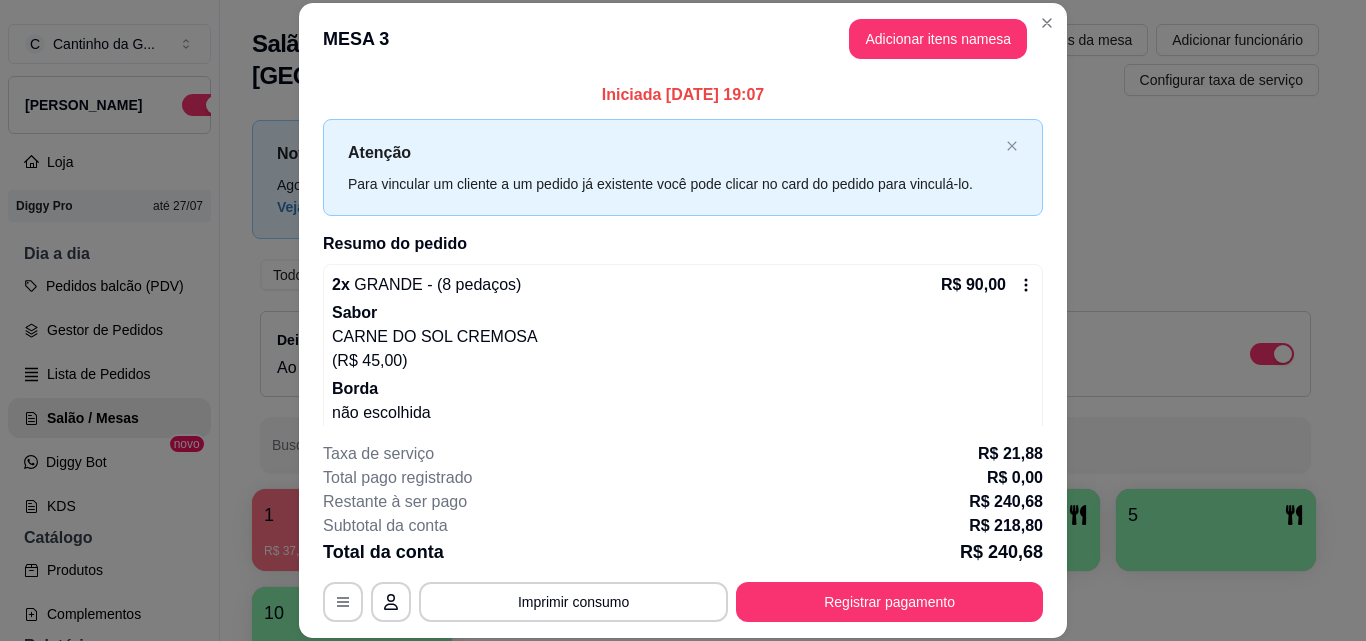 scroll, scrollTop: 61, scrollLeft: 0, axis: vertical 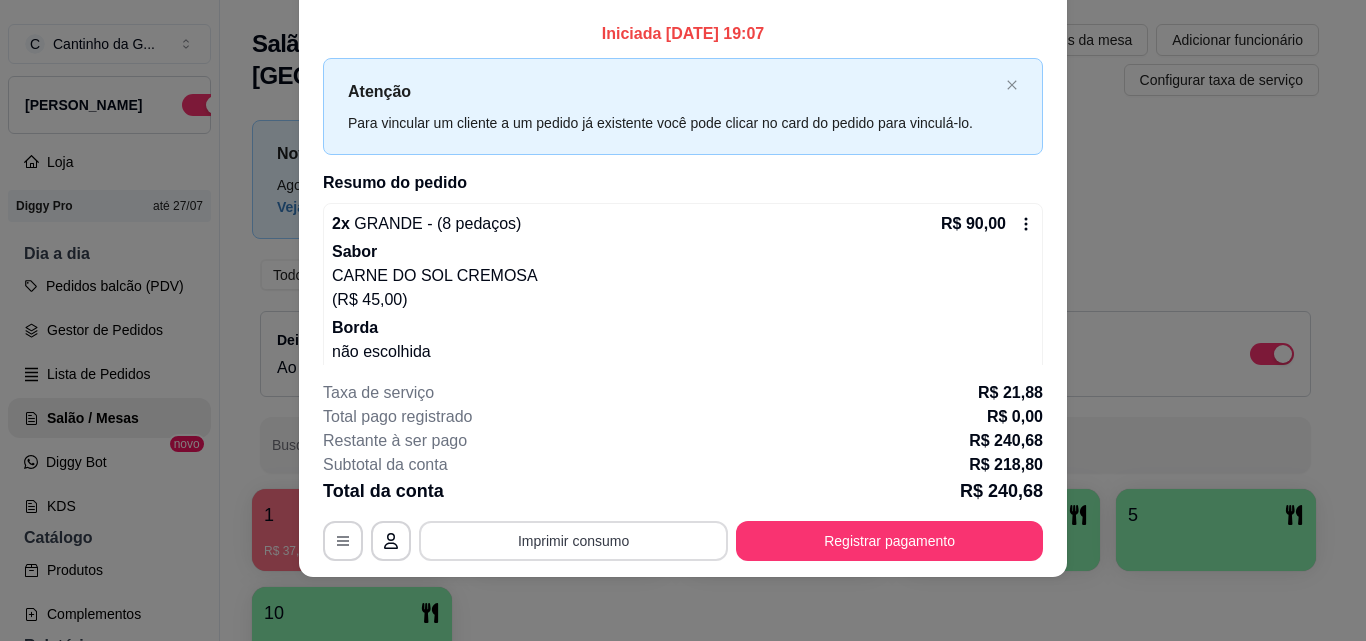 click on "Imprimir consumo" at bounding box center [573, 541] 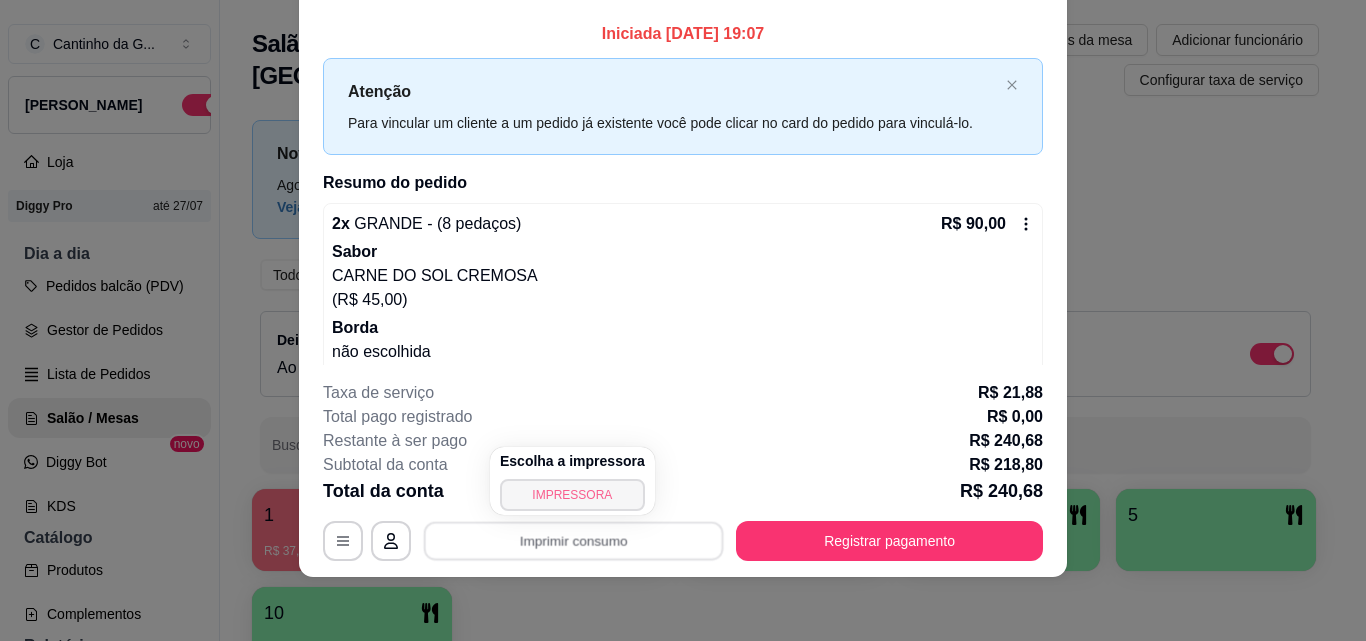 click on "IMPRESSORA" at bounding box center [572, 495] 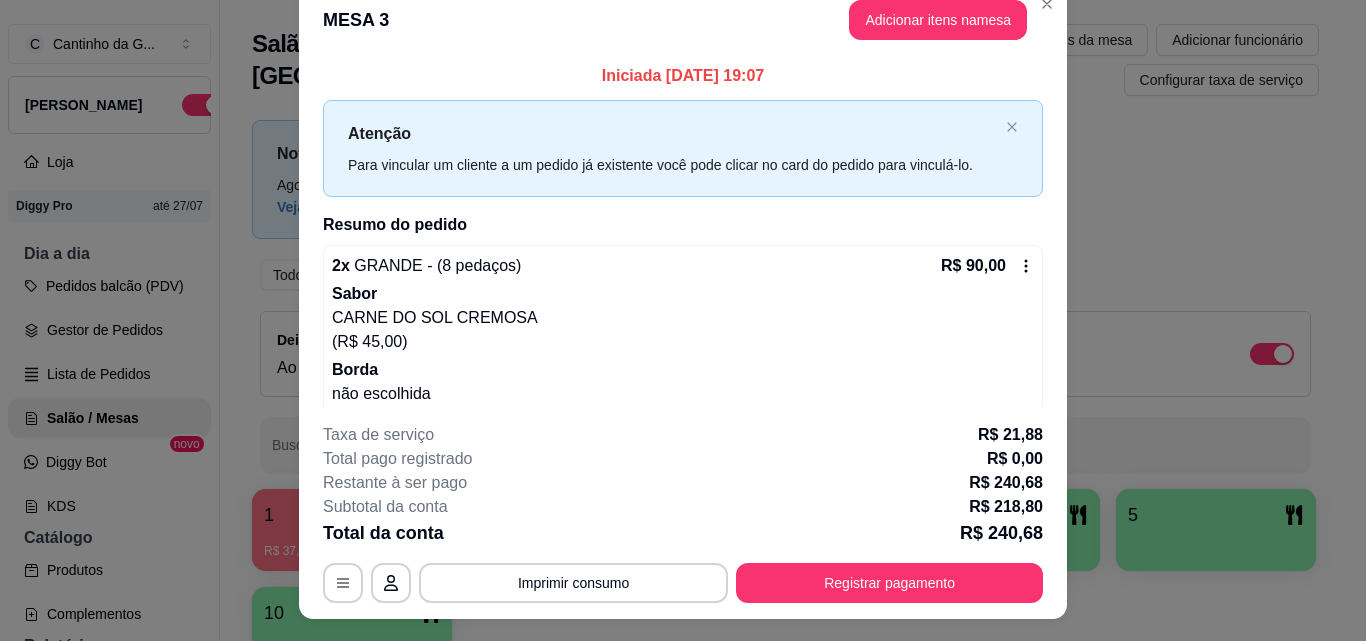 scroll, scrollTop: 0, scrollLeft: 0, axis: both 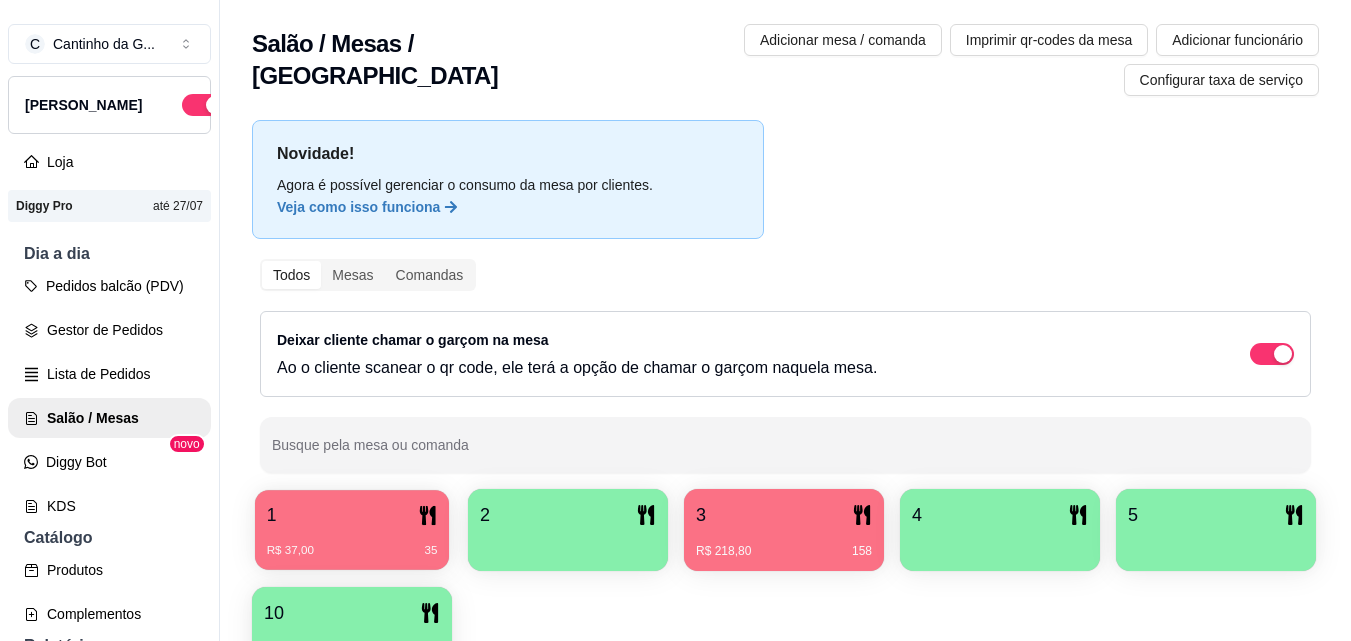 click on "1" at bounding box center (352, 515) 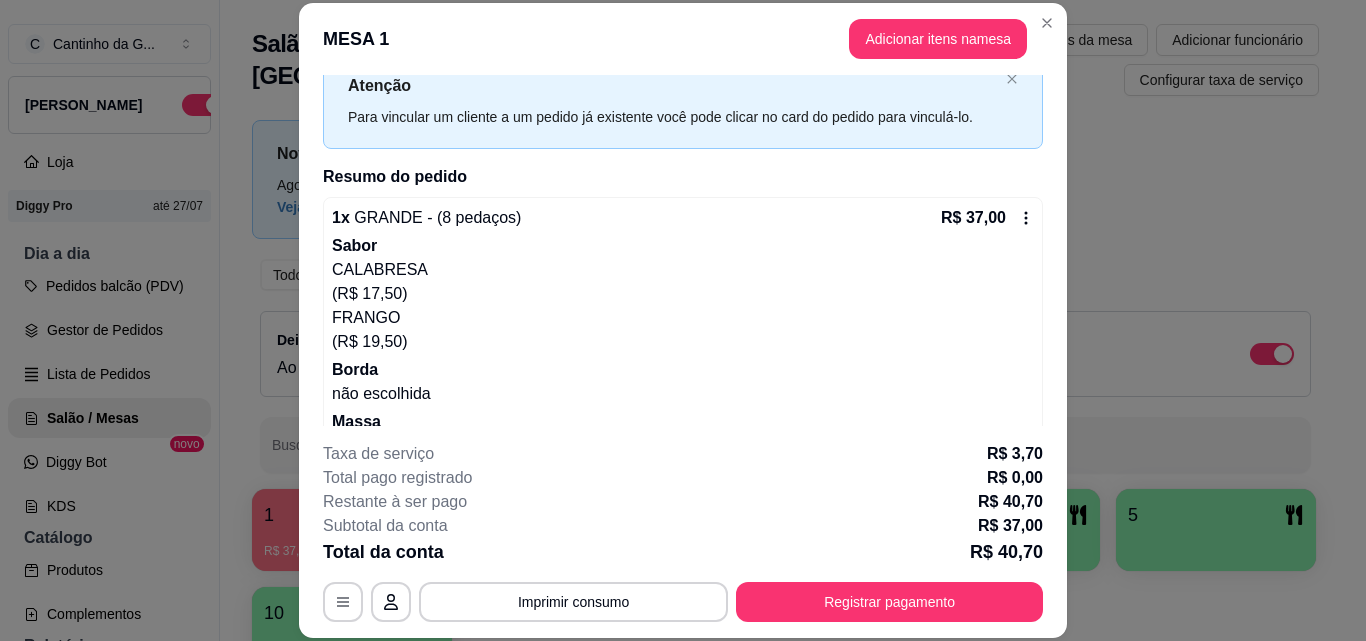 scroll, scrollTop: 140, scrollLeft: 0, axis: vertical 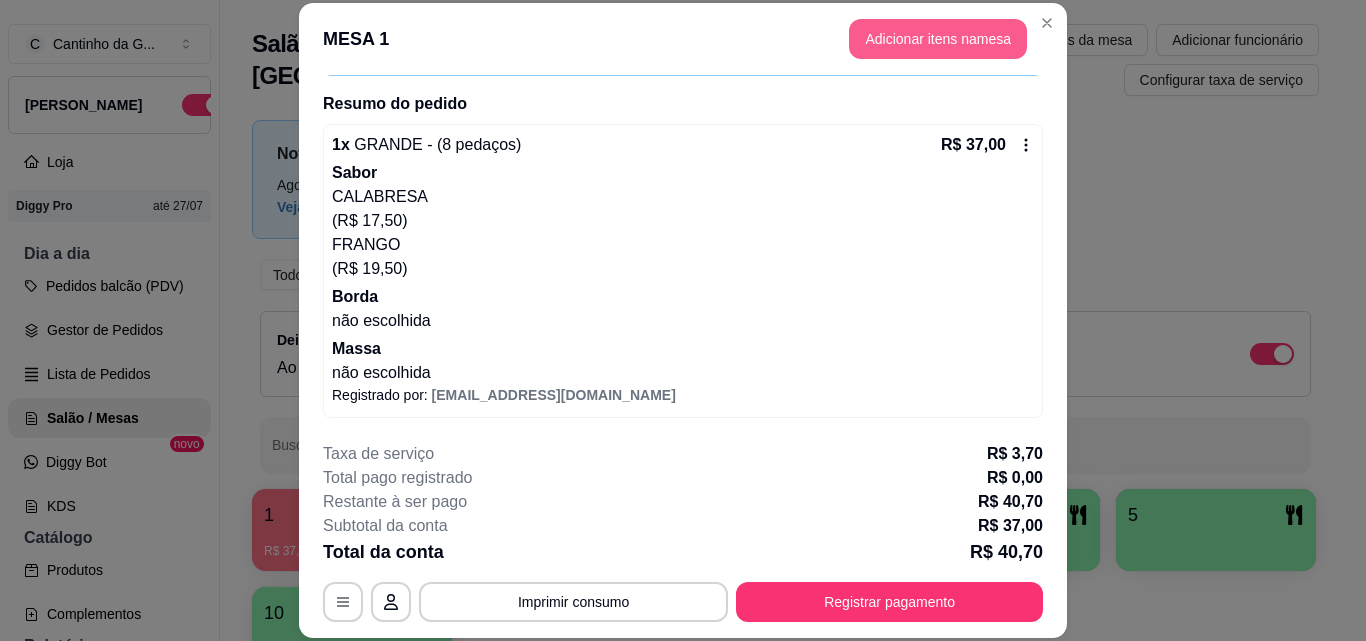 click on "Adicionar itens na  mesa" at bounding box center [938, 39] 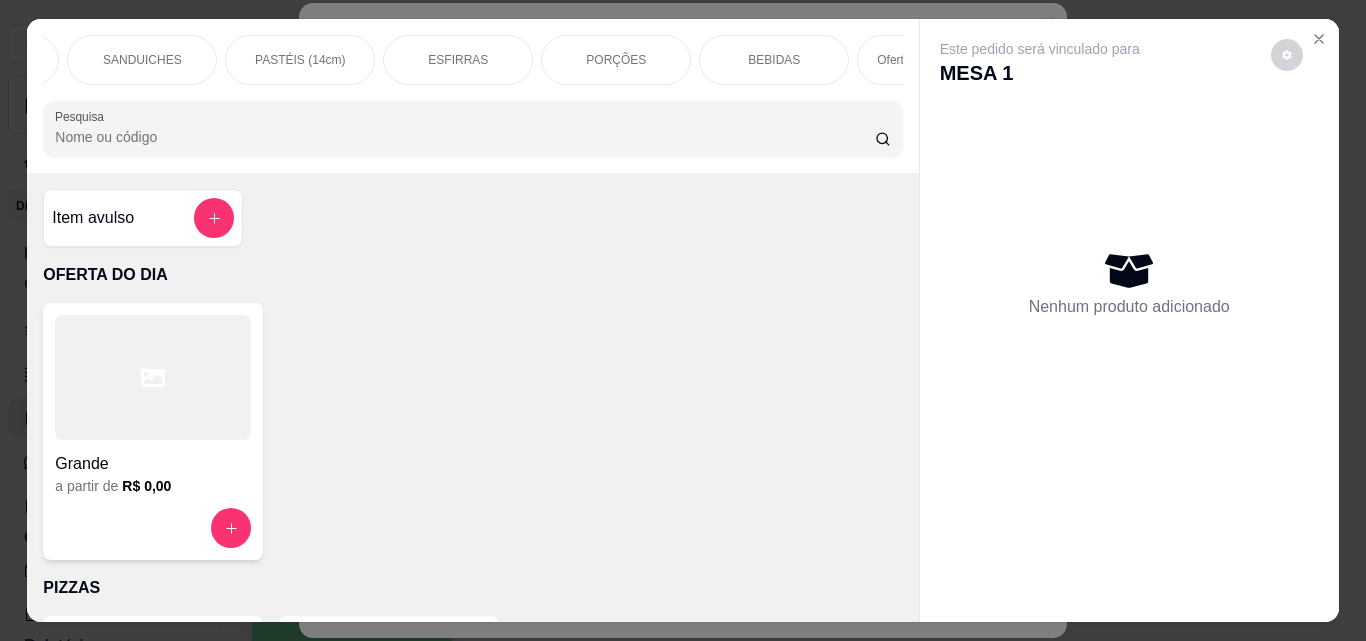 scroll, scrollTop: 0, scrollLeft: 621, axis: horizontal 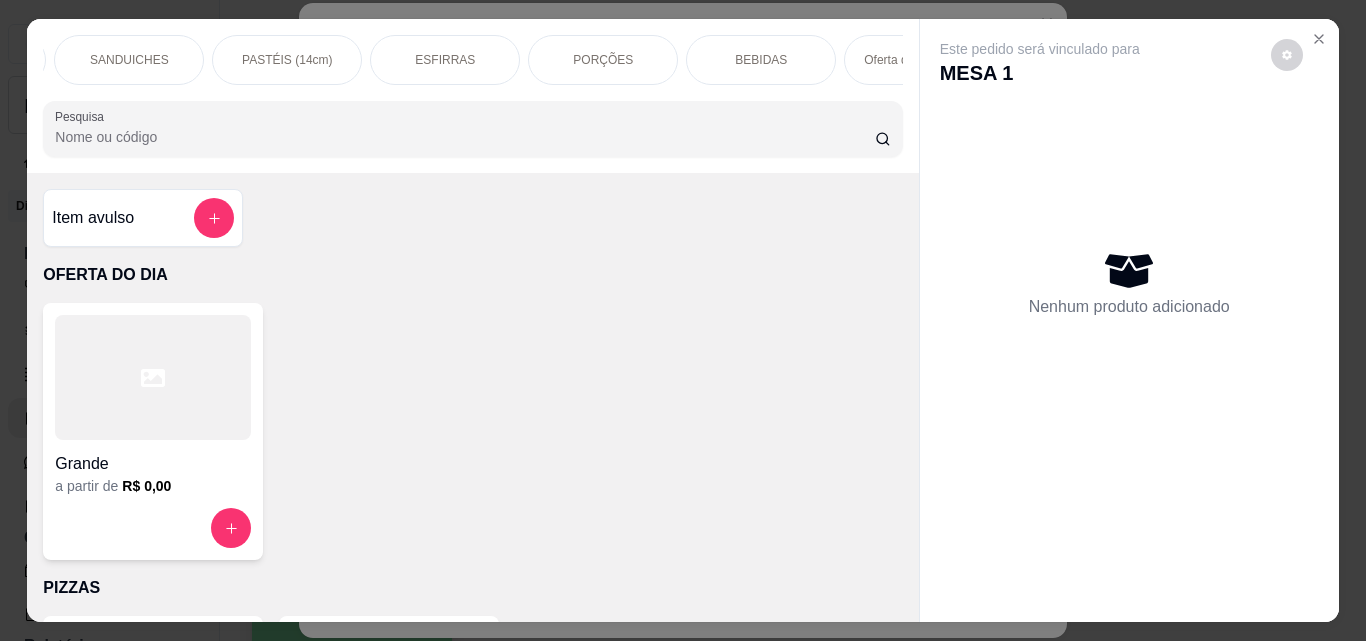 click on "BEBIDAS" at bounding box center (761, 60) 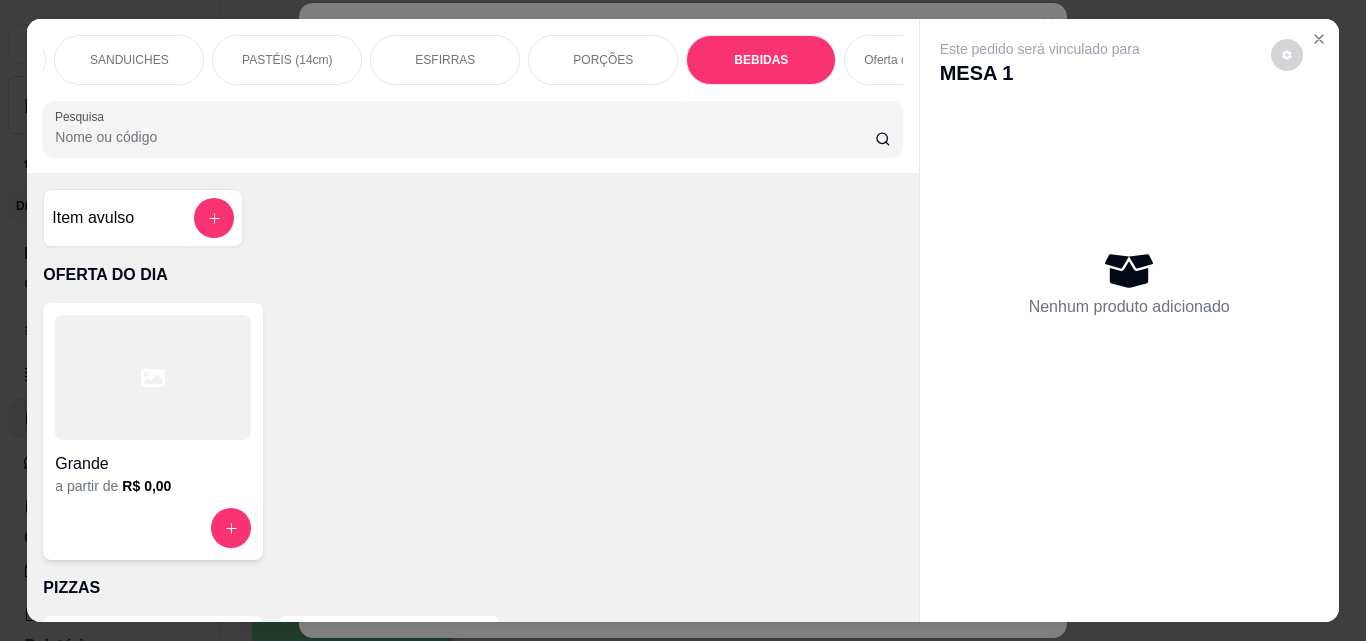scroll, scrollTop: 5030, scrollLeft: 0, axis: vertical 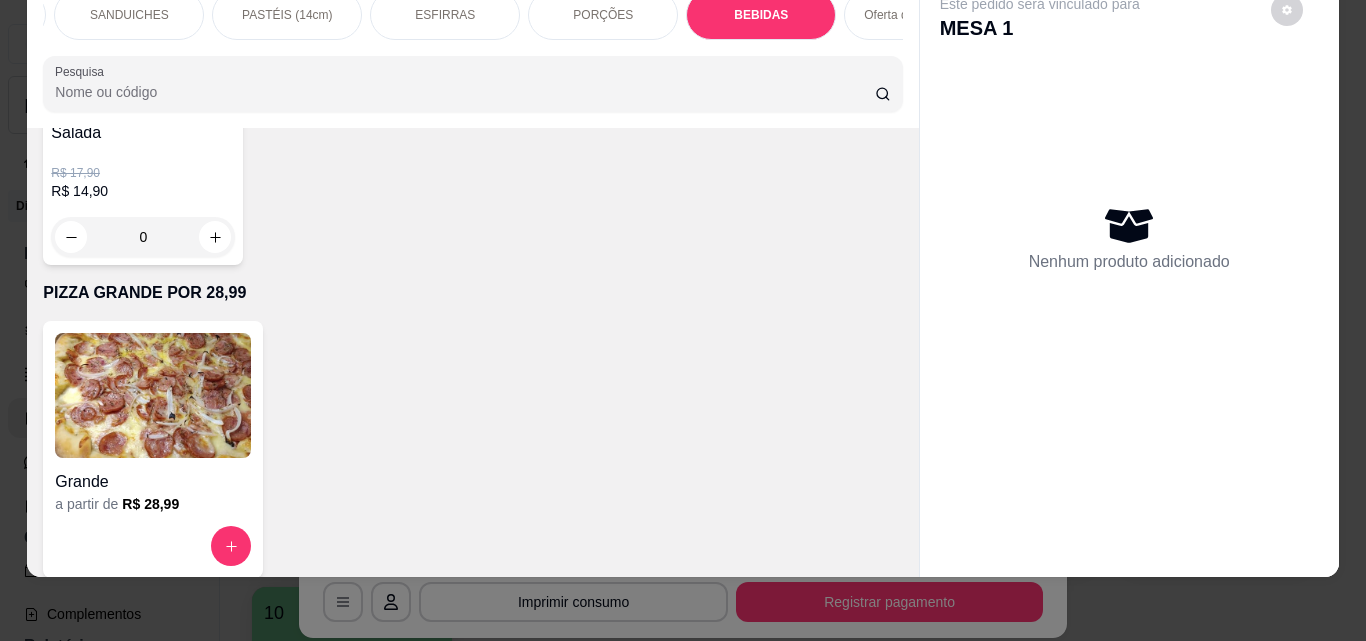 click 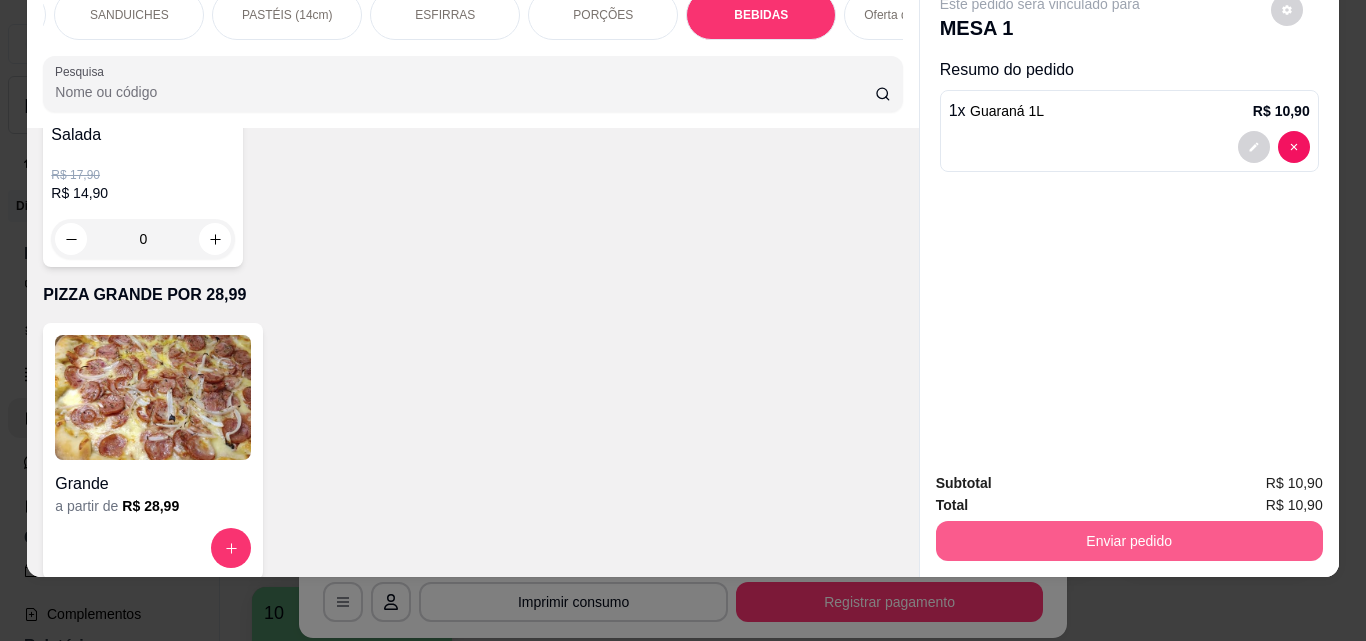 click on "Enviar pedido" at bounding box center (1129, 541) 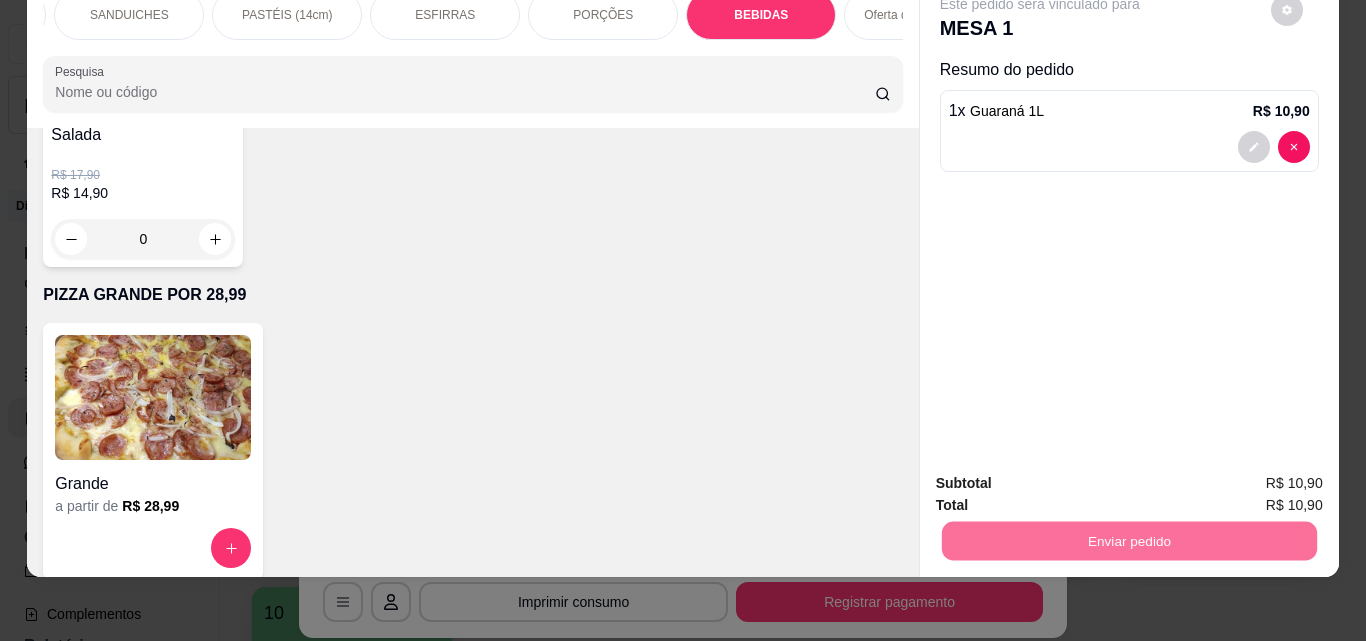 click on "Não registrar e enviar pedido" at bounding box center [1063, 477] 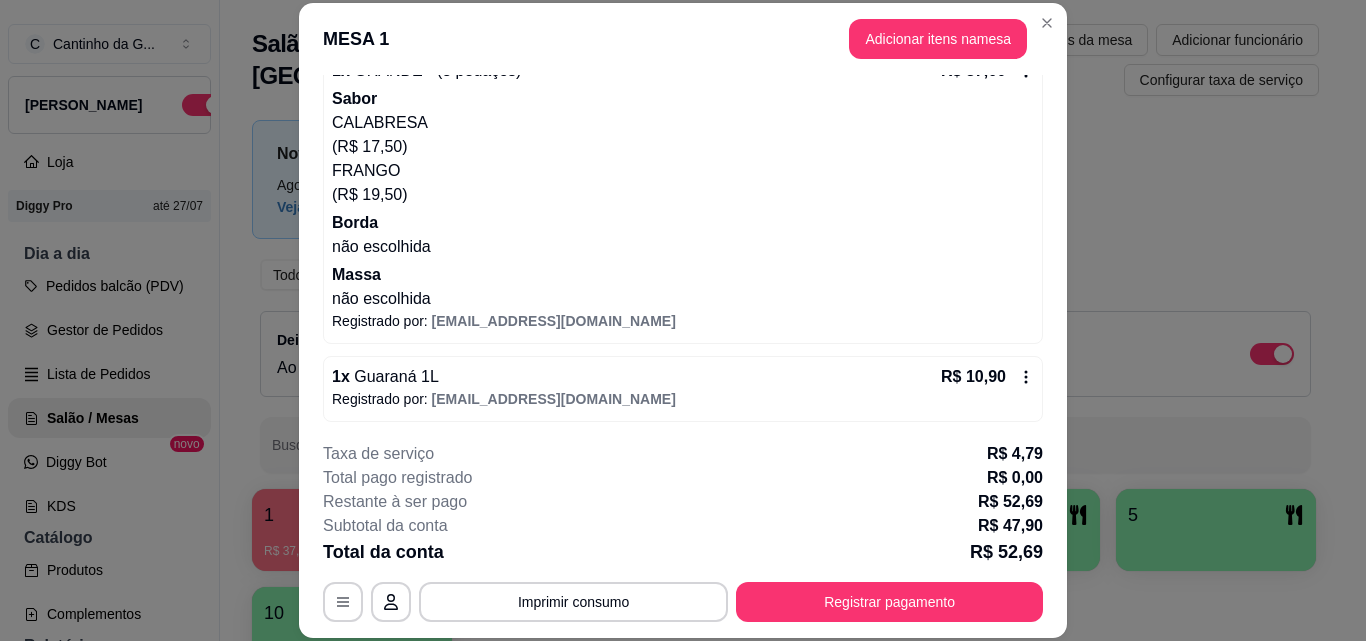 scroll, scrollTop: 218, scrollLeft: 0, axis: vertical 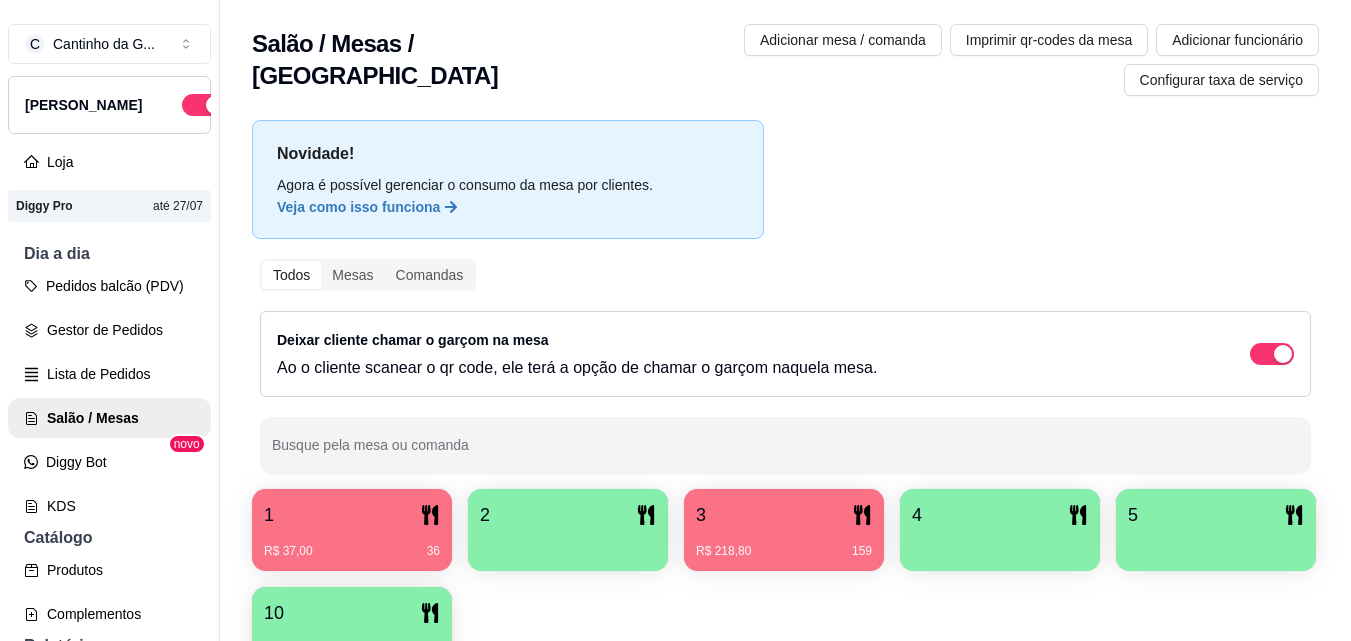 click on "R$ 37,00 36" at bounding box center [352, 551] 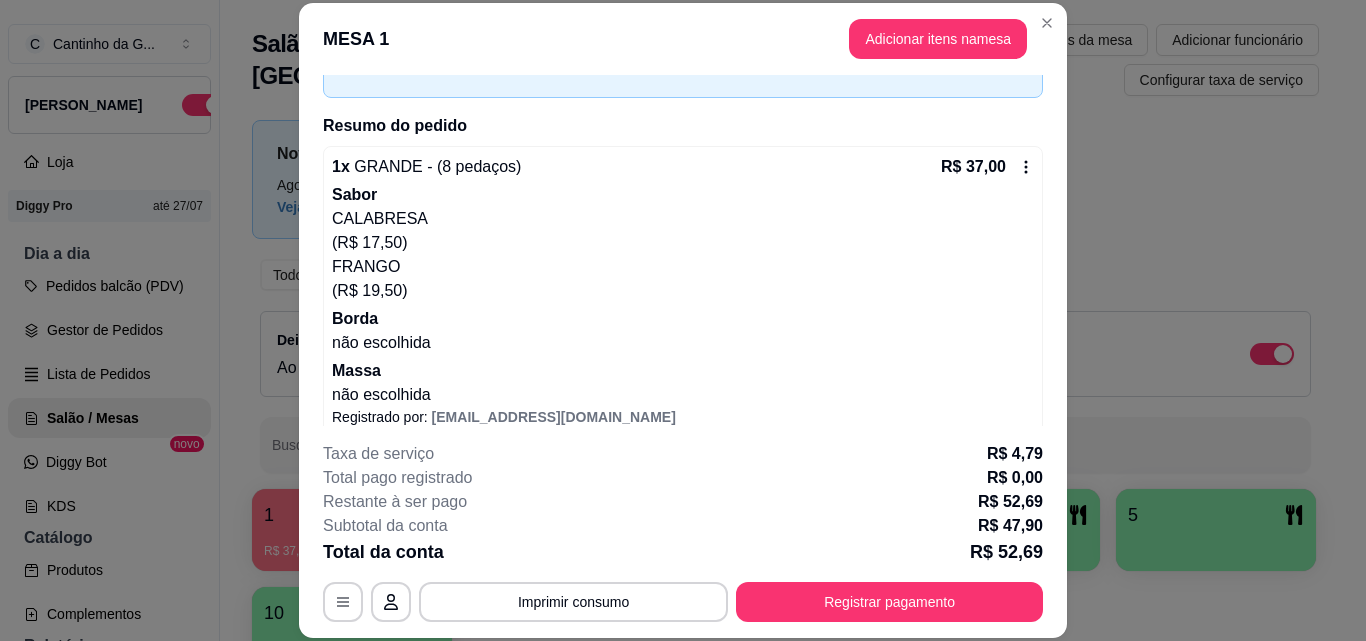 scroll, scrollTop: 200, scrollLeft: 0, axis: vertical 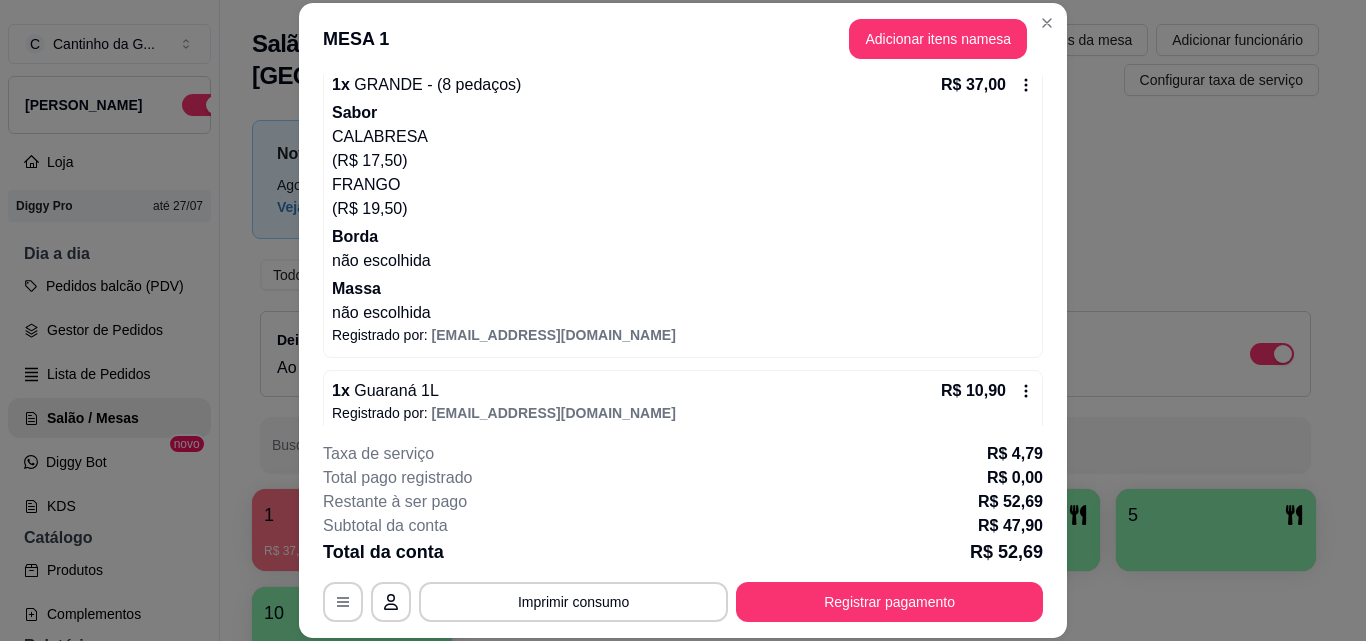 click on "Adicionar itens na  mesa" at bounding box center [938, 39] 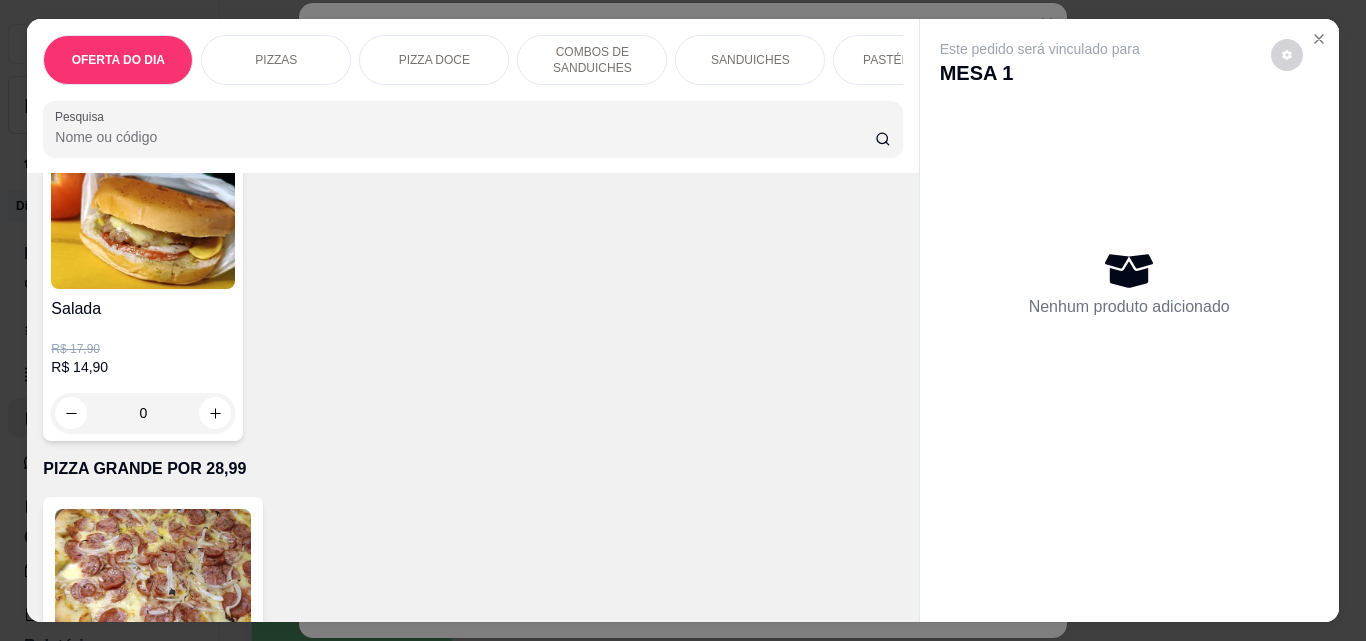 scroll, scrollTop: 5200, scrollLeft: 0, axis: vertical 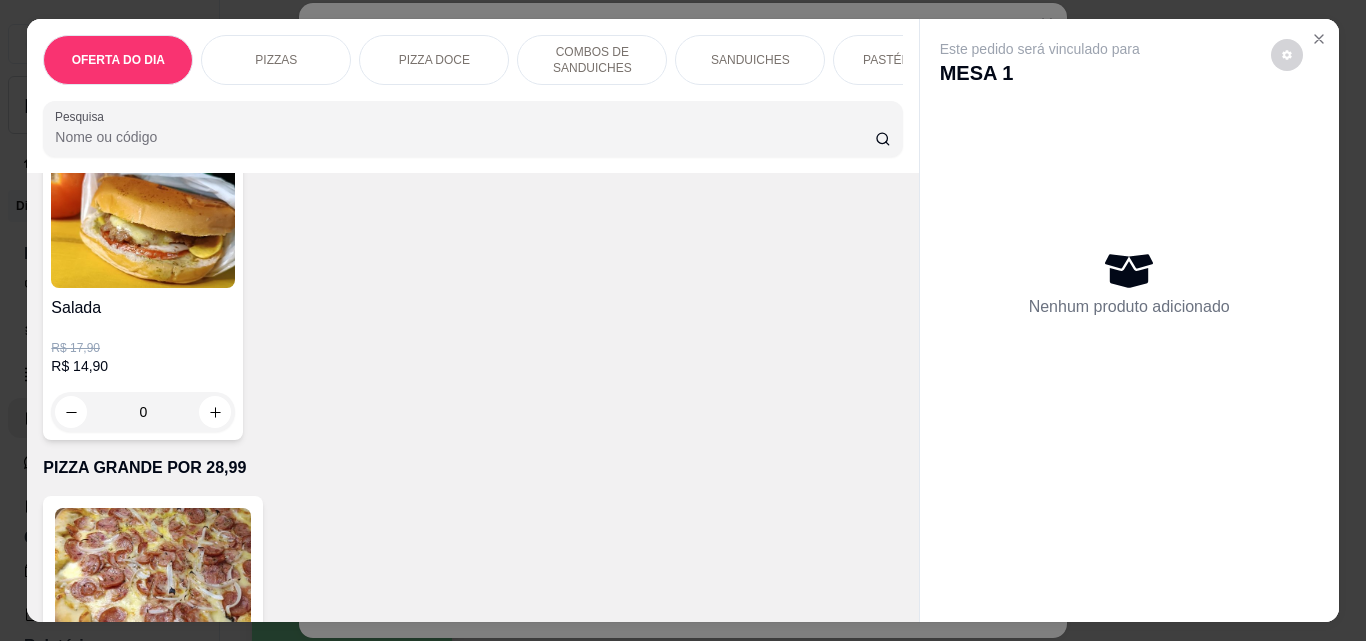click 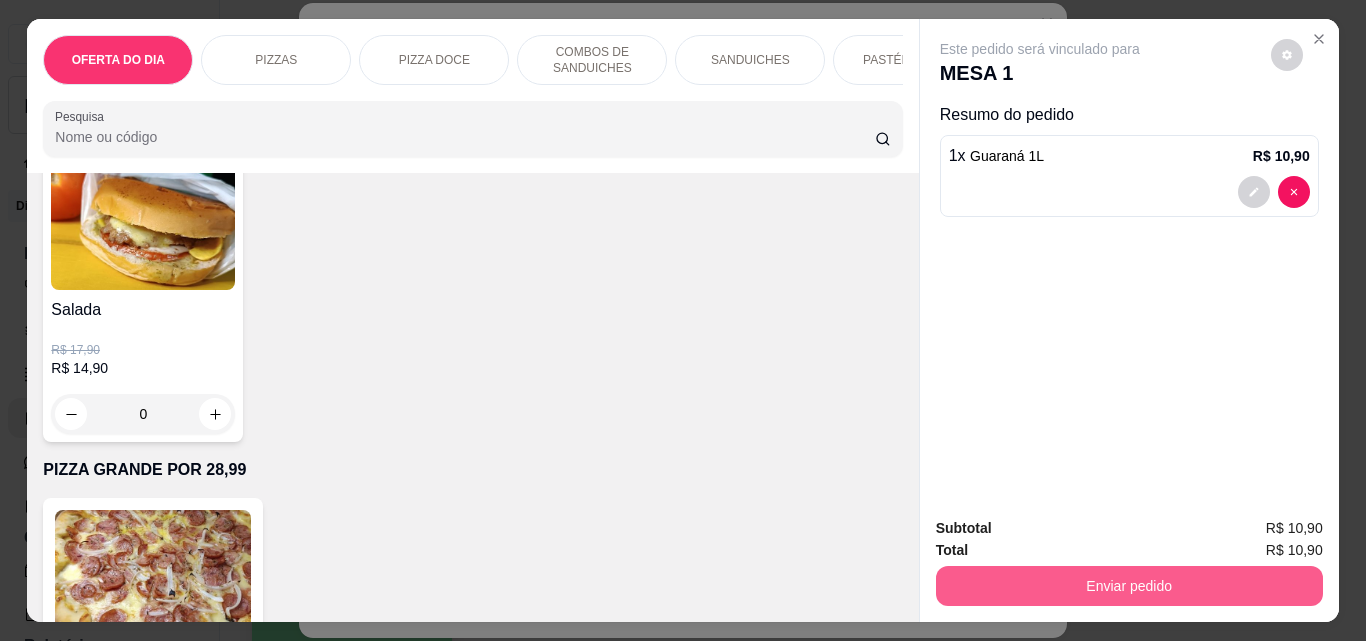 click on "Enviar pedido" at bounding box center (1129, 586) 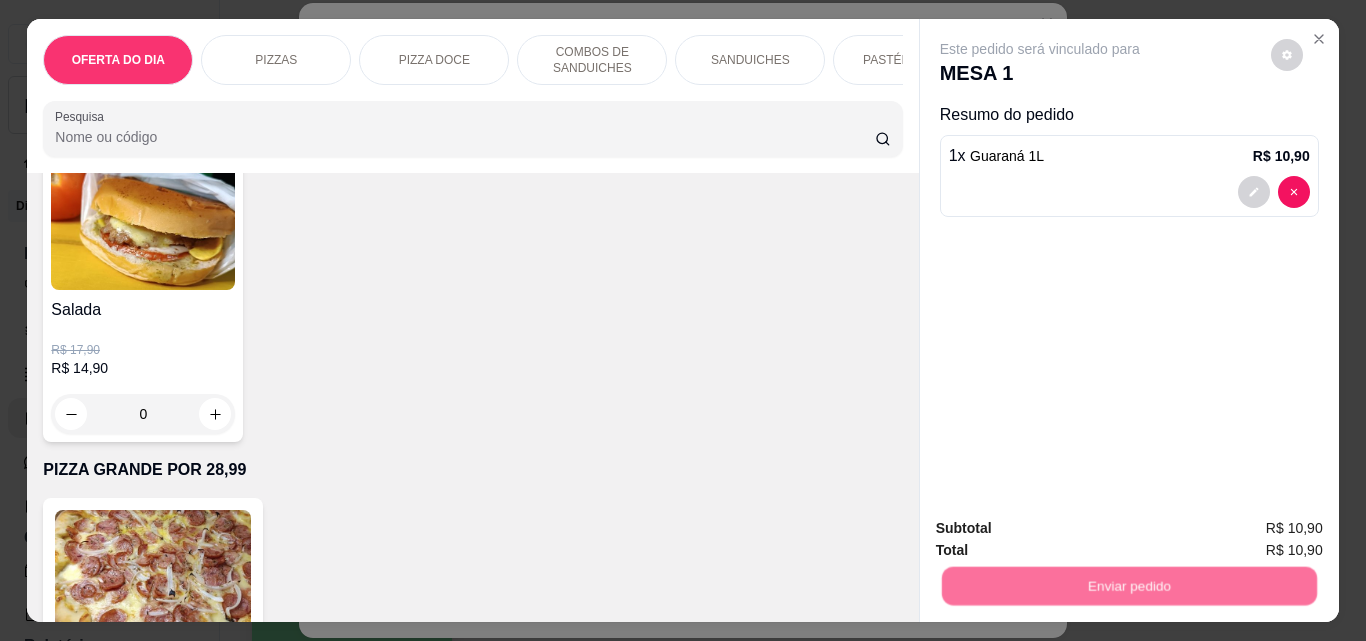 click on "Não registrar e enviar pedido" at bounding box center (1063, 529) 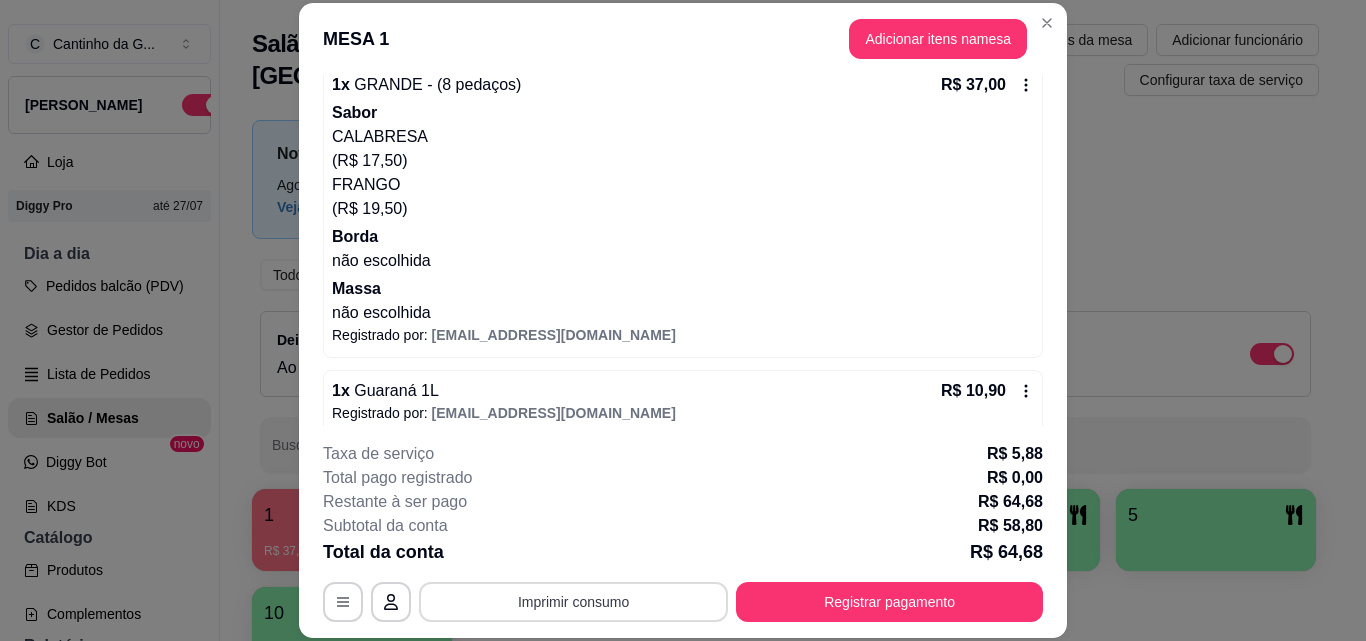 click on "Imprimir consumo" at bounding box center [573, 602] 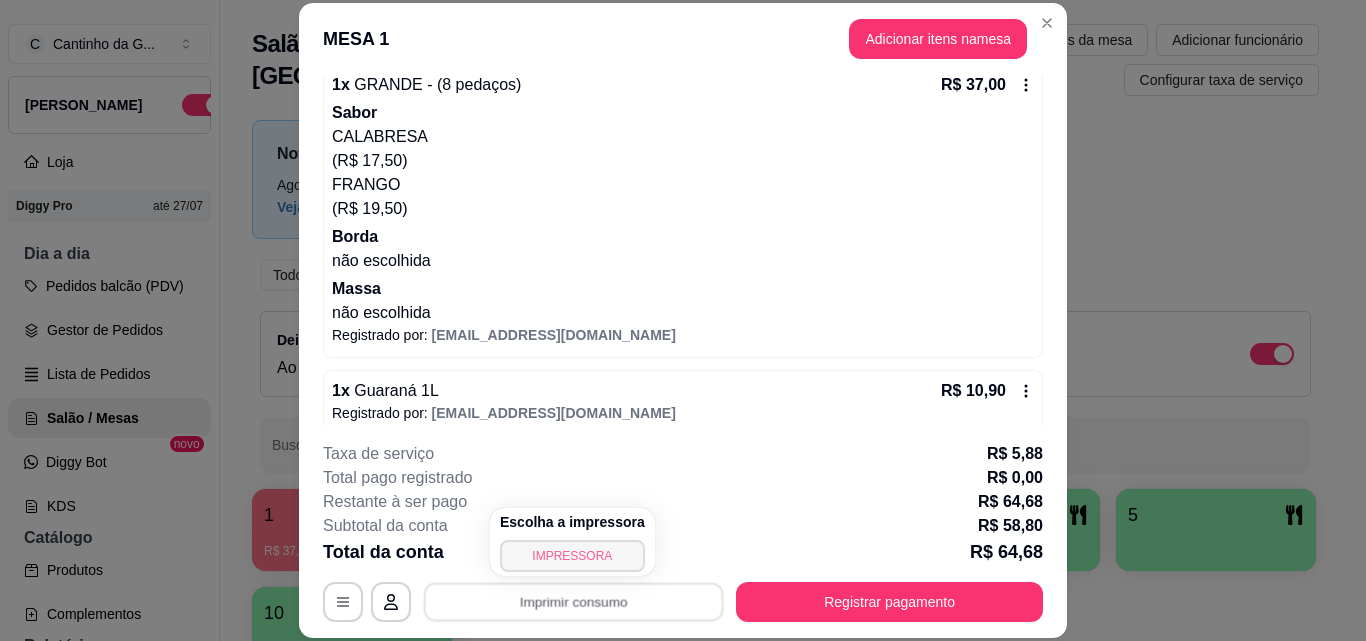 click on "IMPRESSORA" at bounding box center (572, 556) 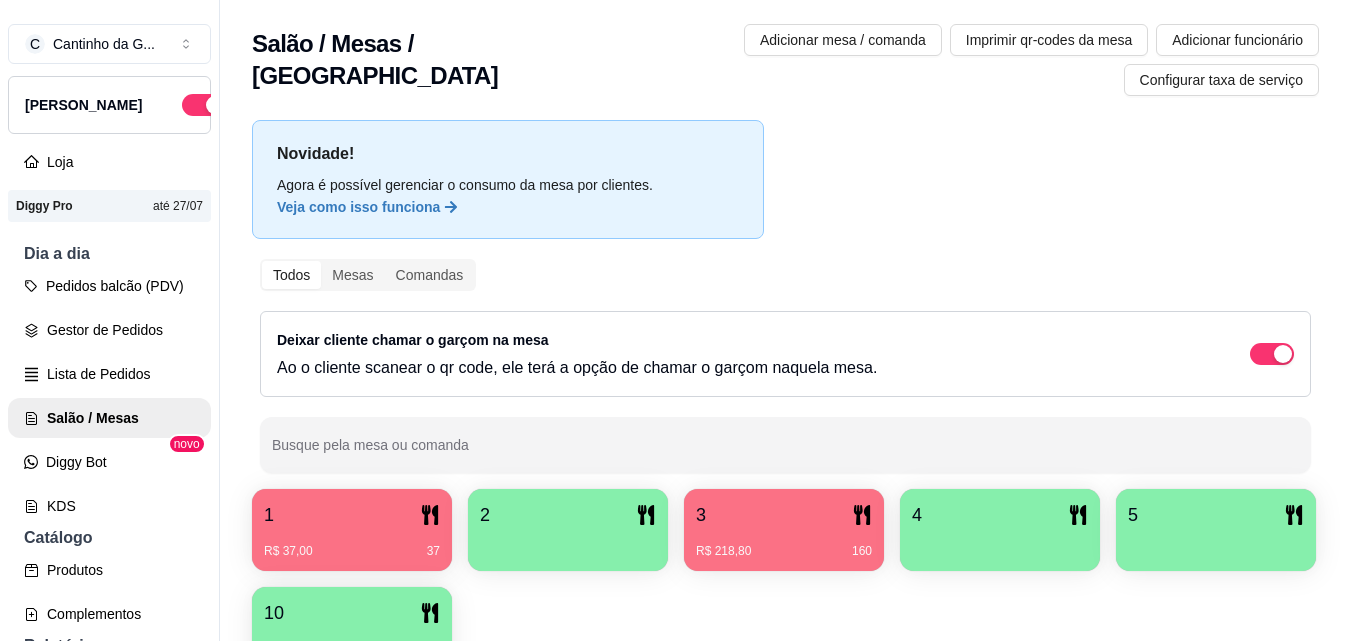 click on "R$ 37,00 37" at bounding box center [352, 544] 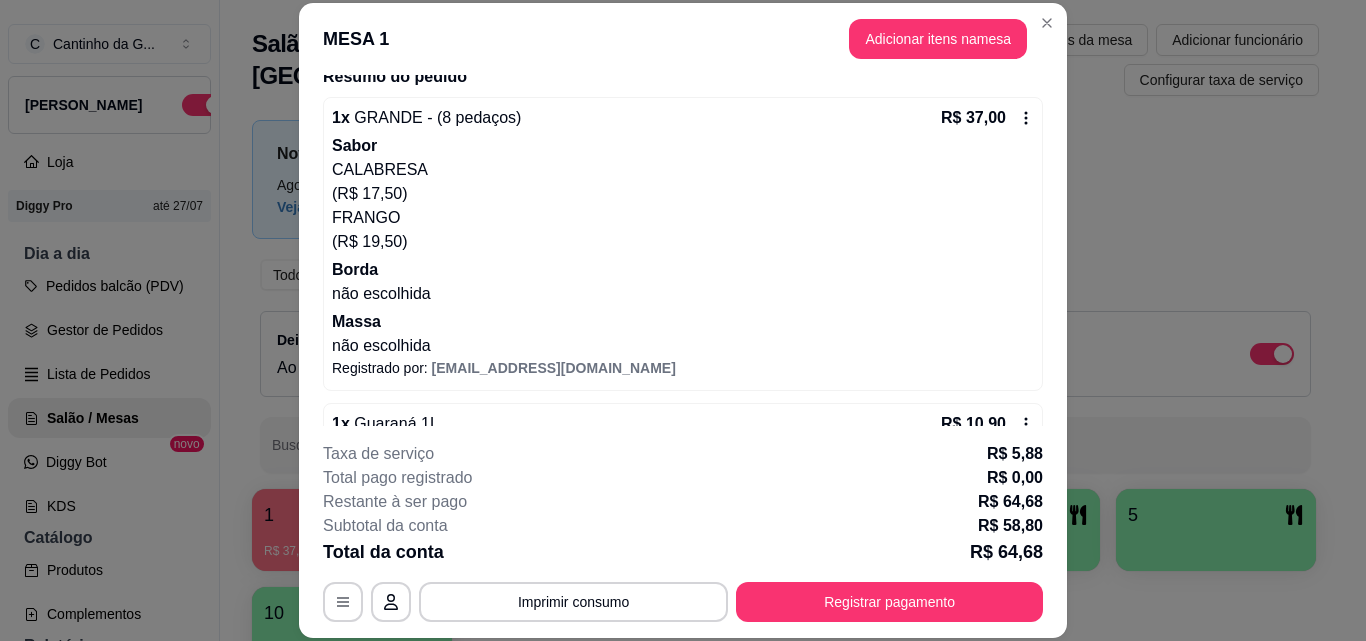 scroll, scrollTop: 296, scrollLeft: 0, axis: vertical 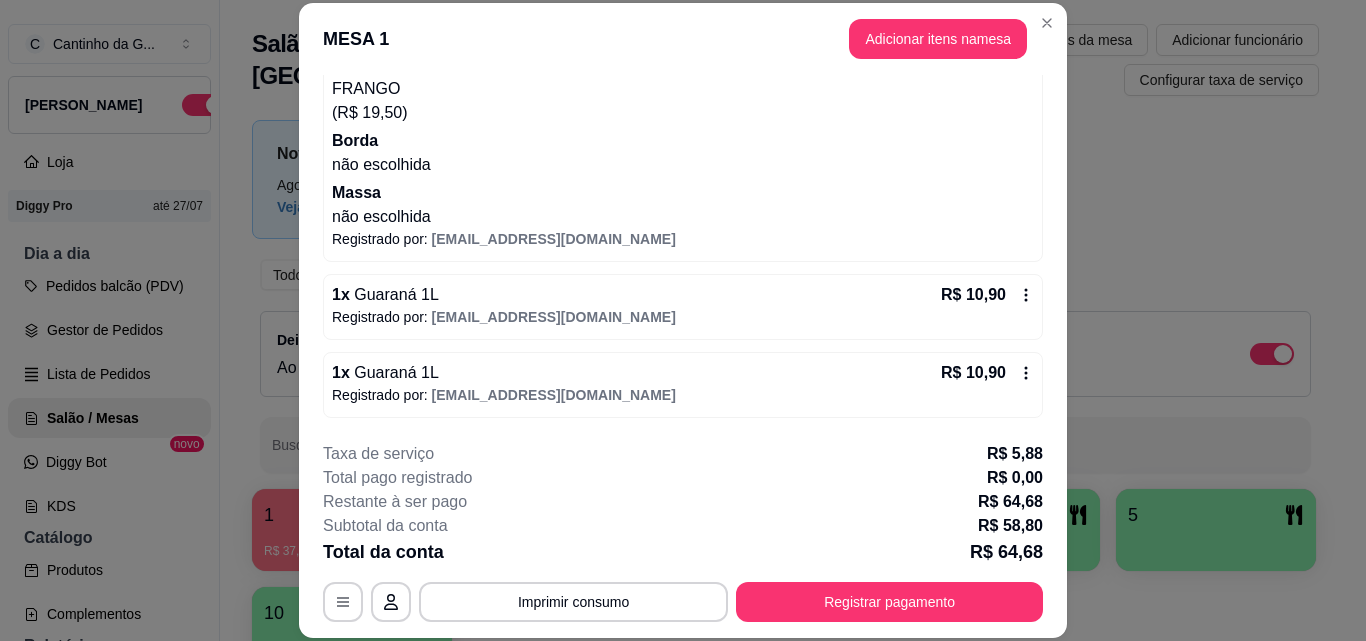 click 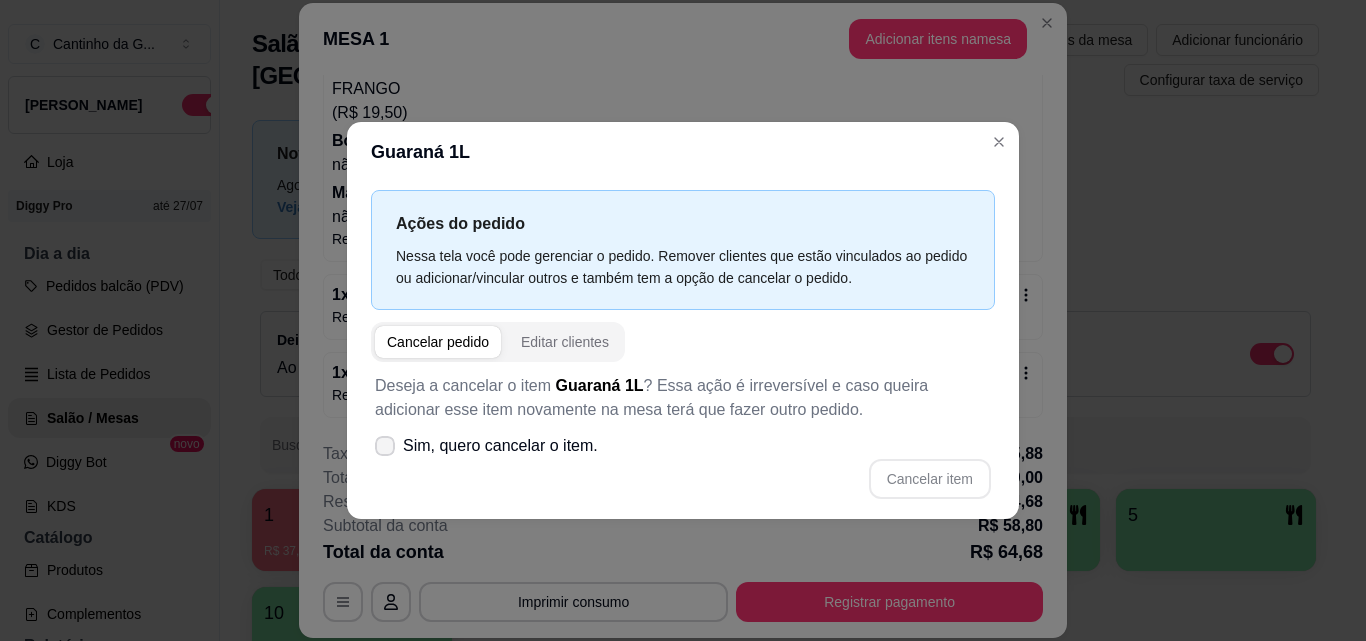 click on "Sim, quero cancelar o item." at bounding box center [500, 446] 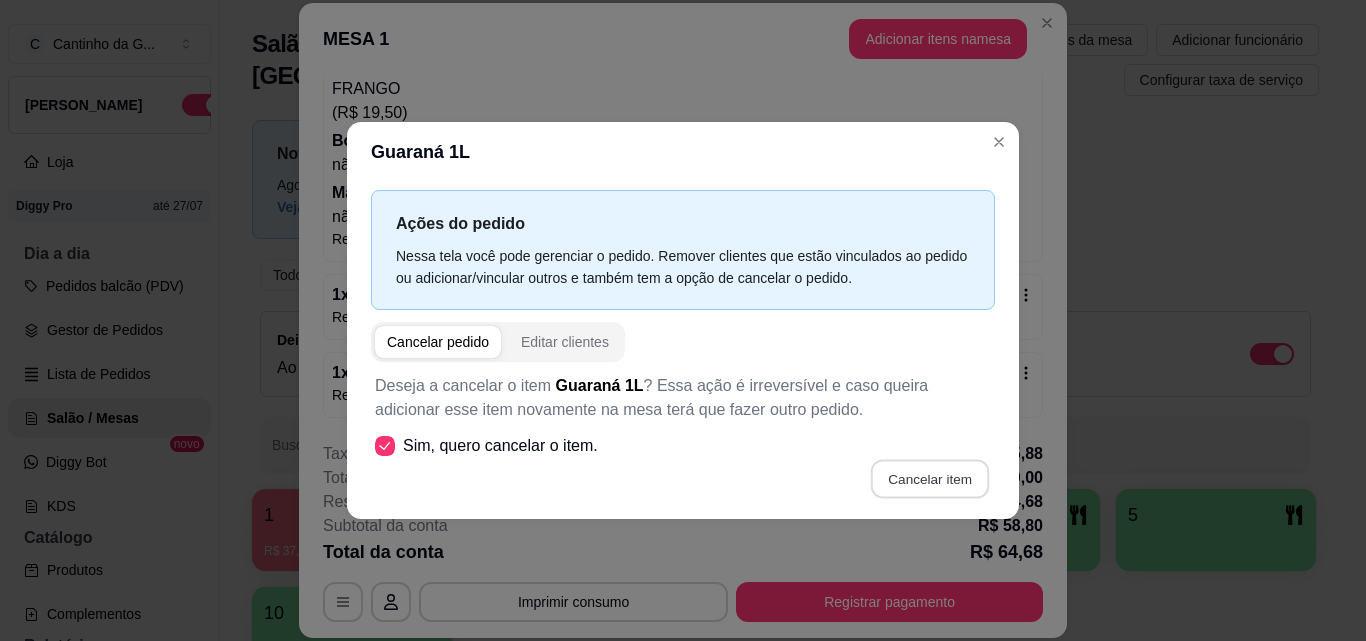 click on "Cancelar item" at bounding box center (929, 478) 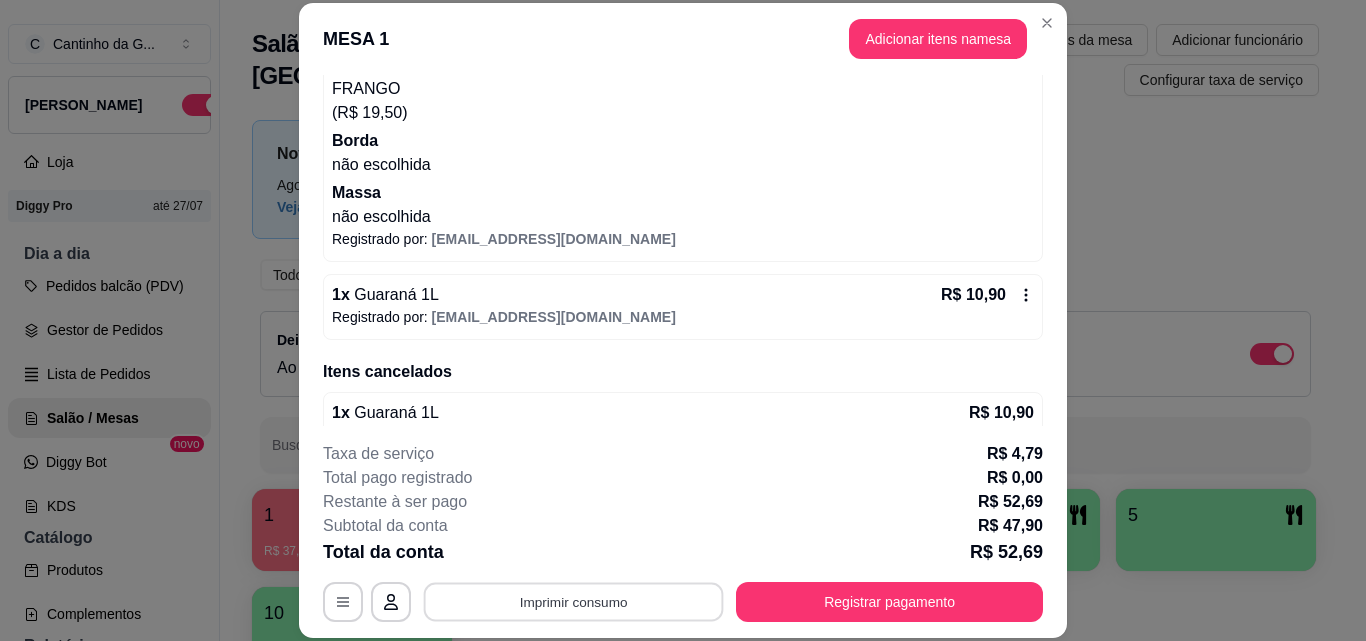 click on "Imprimir consumo" at bounding box center [574, 601] 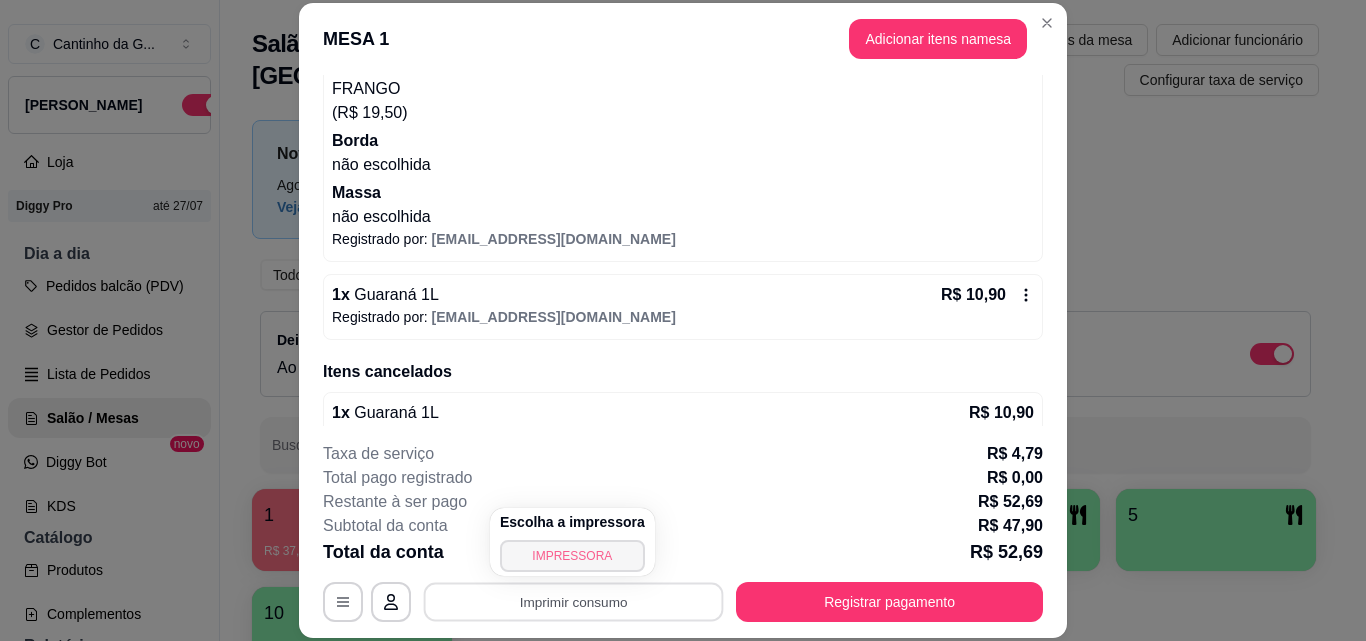 click on "IMPRESSORA" at bounding box center [572, 556] 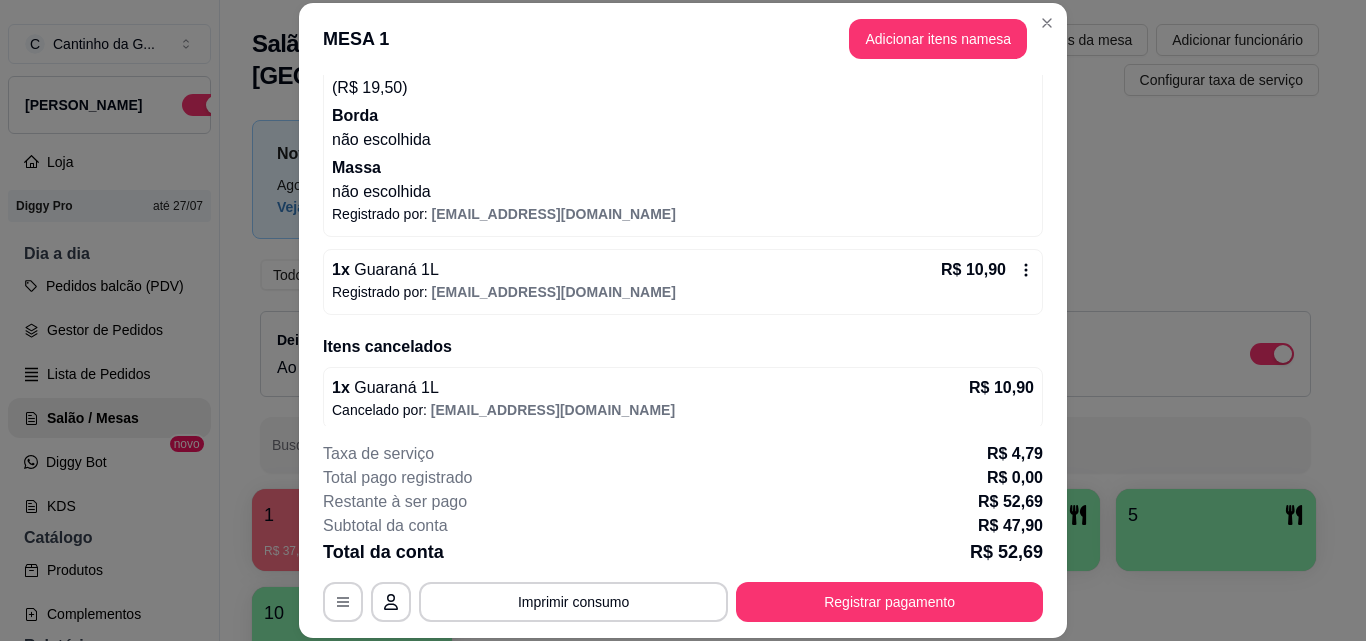 scroll, scrollTop: 332, scrollLeft: 0, axis: vertical 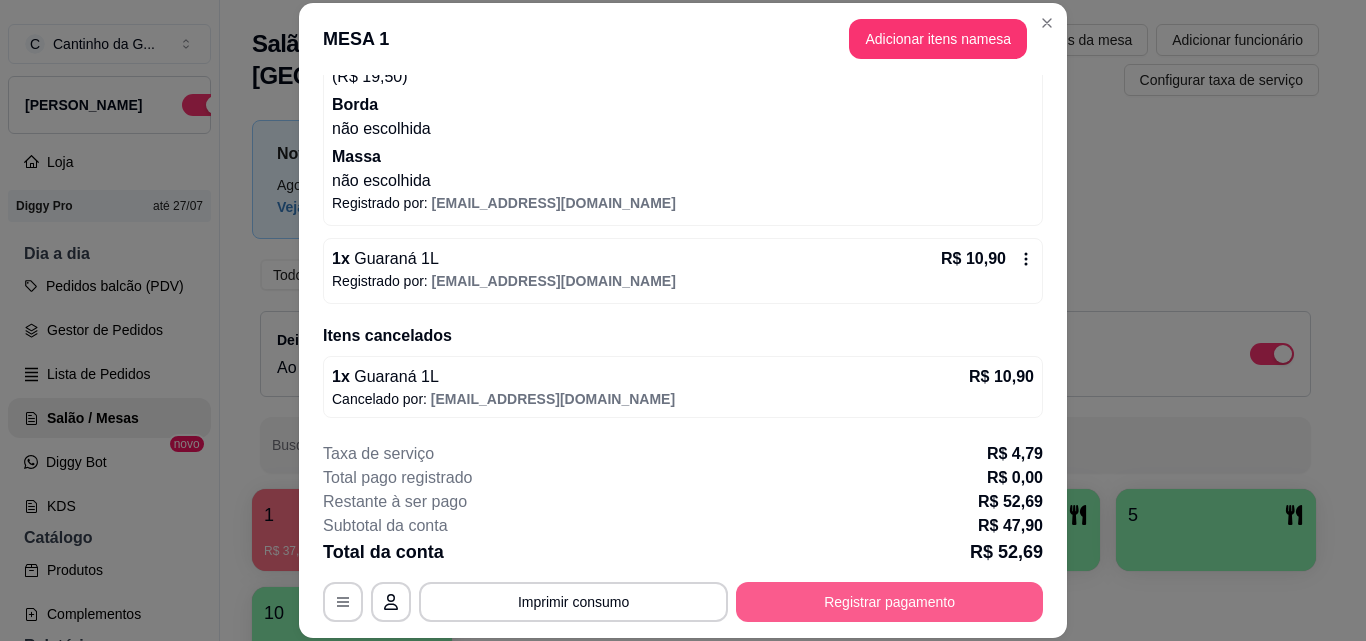 click on "Registrar pagamento" at bounding box center (889, 602) 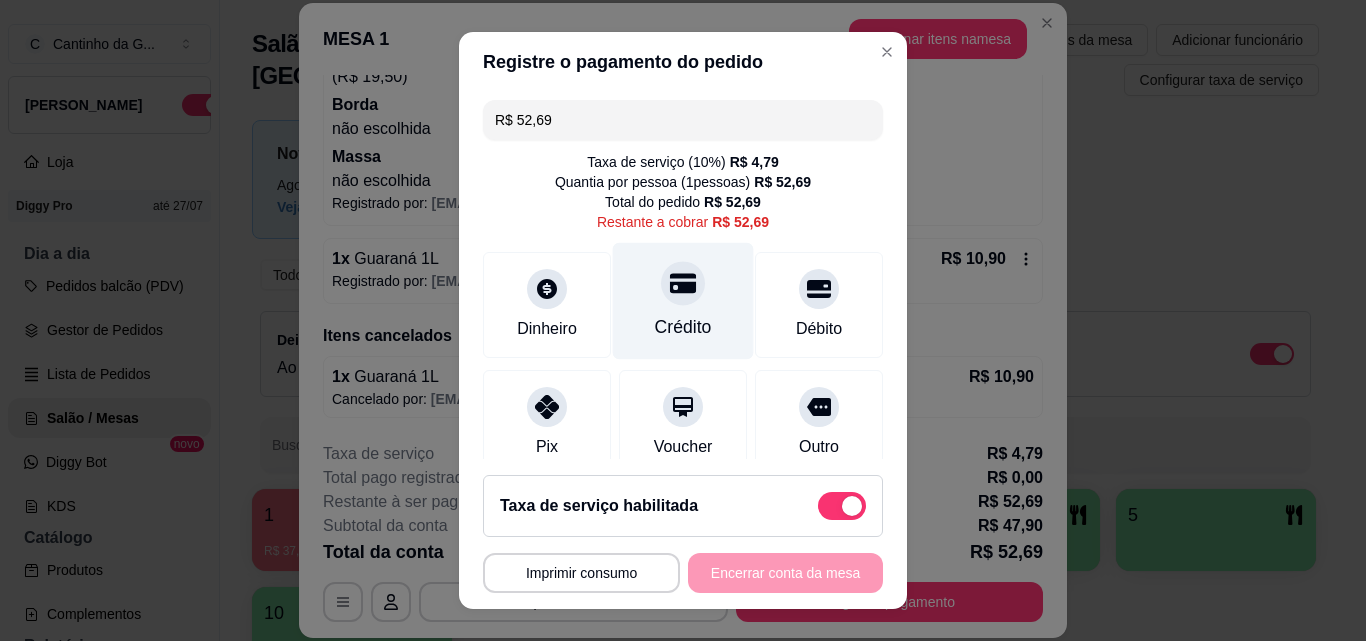 click on "Crédito" at bounding box center (683, 301) 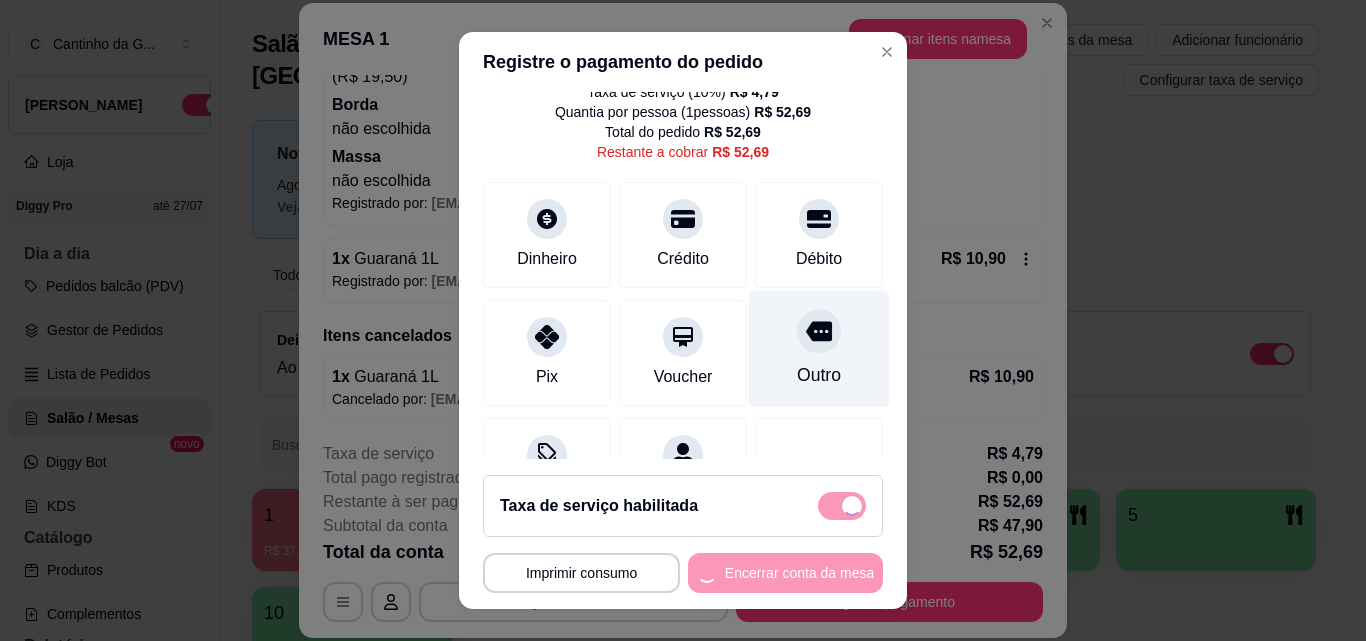 scroll, scrollTop: 167, scrollLeft: 0, axis: vertical 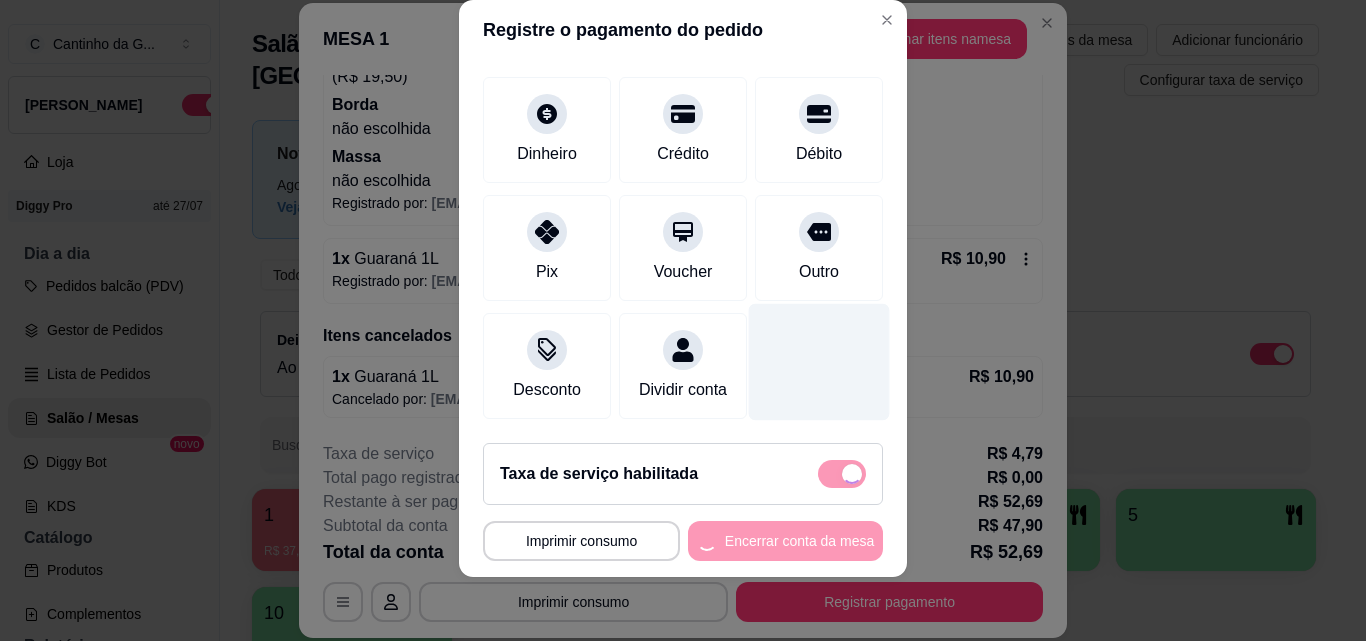 type on "R$ 0,00" 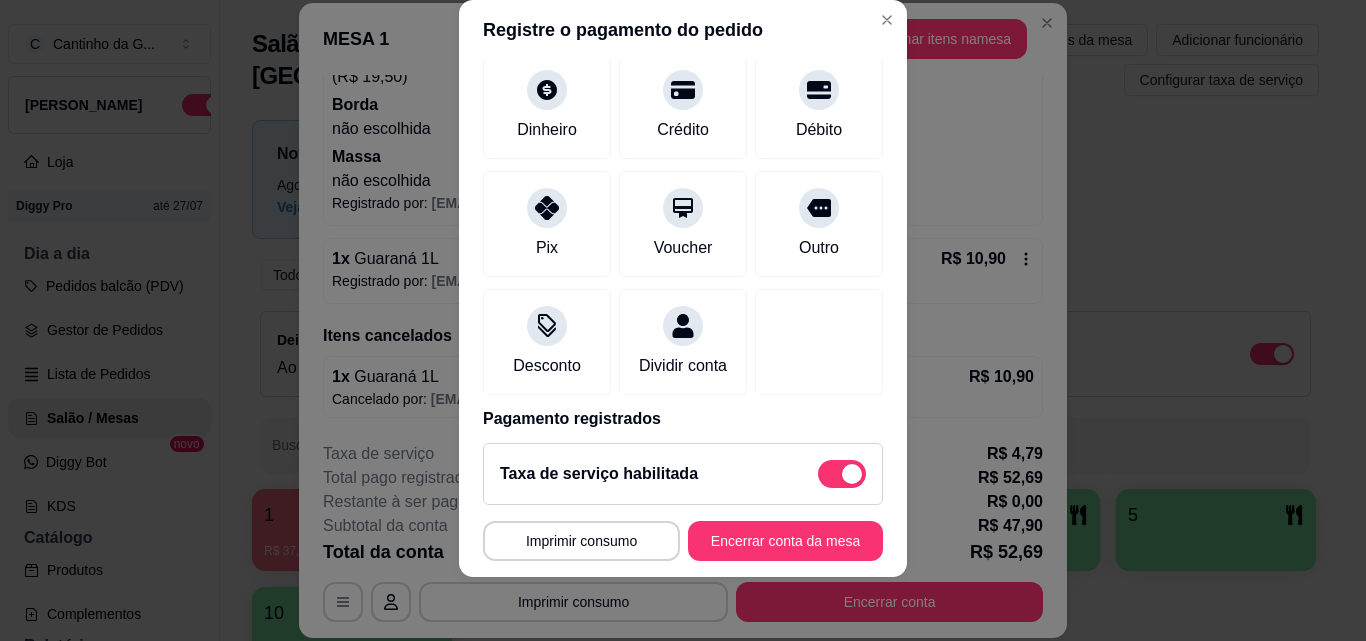 scroll, scrollTop: 251, scrollLeft: 0, axis: vertical 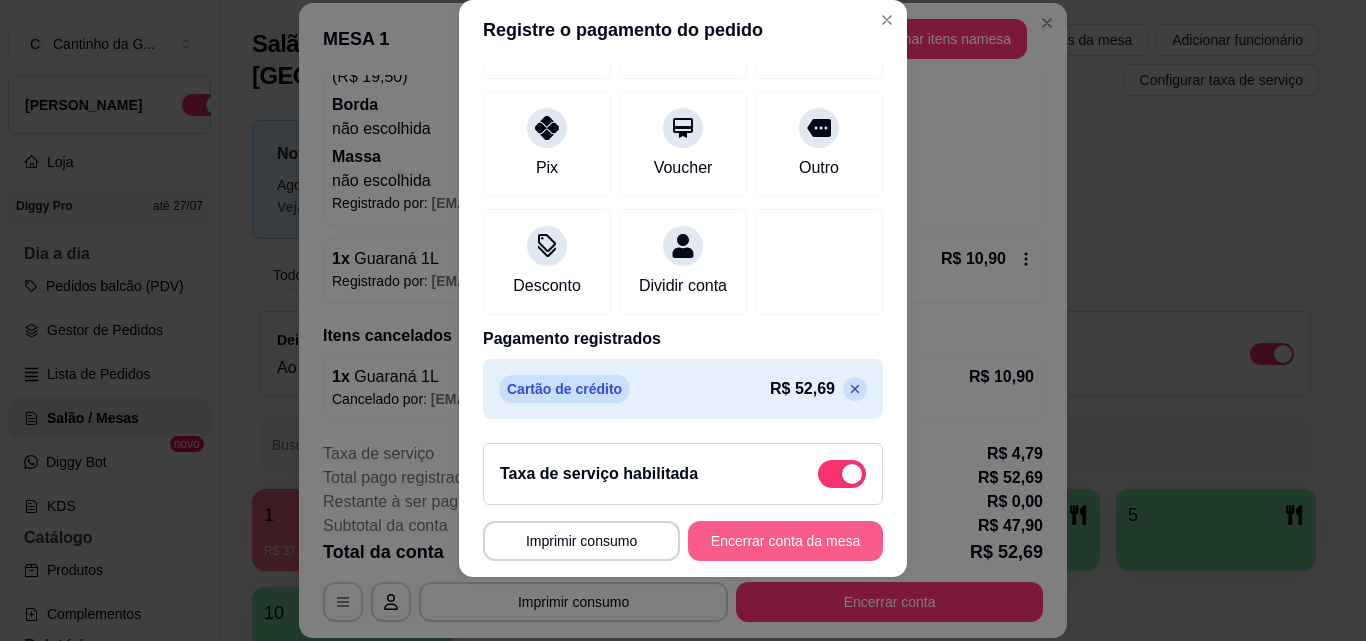click on "Encerrar conta da mesa" at bounding box center (785, 541) 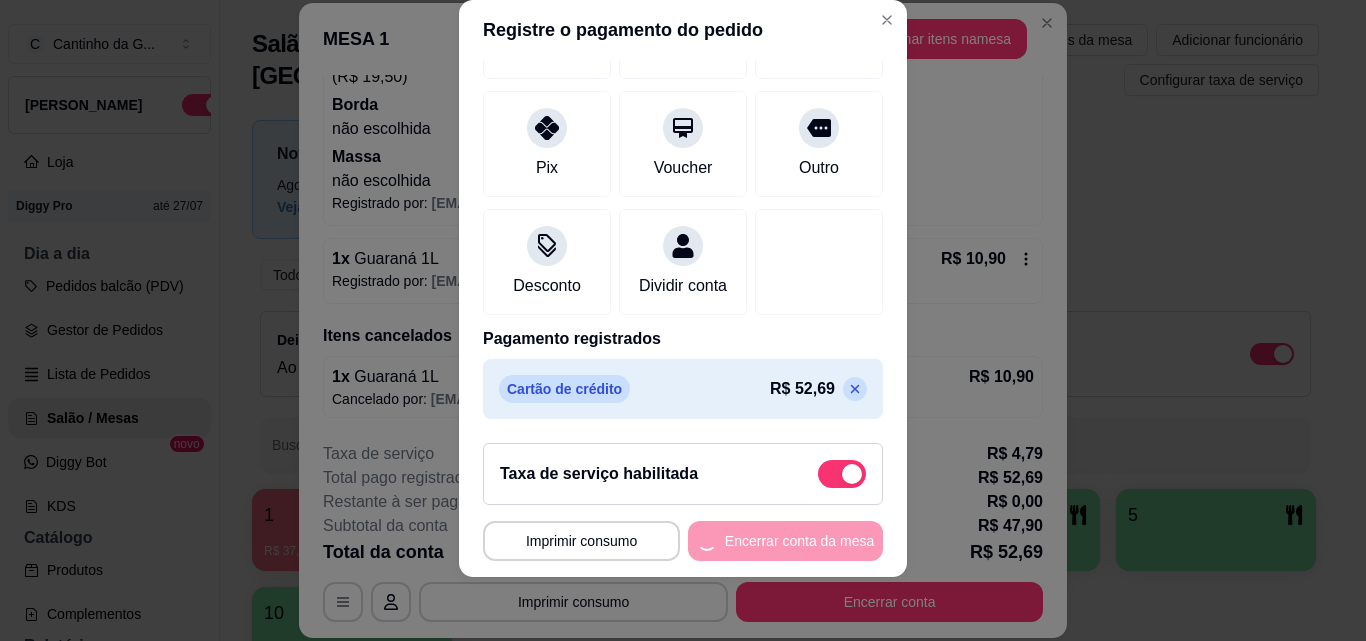 scroll, scrollTop: 0, scrollLeft: 0, axis: both 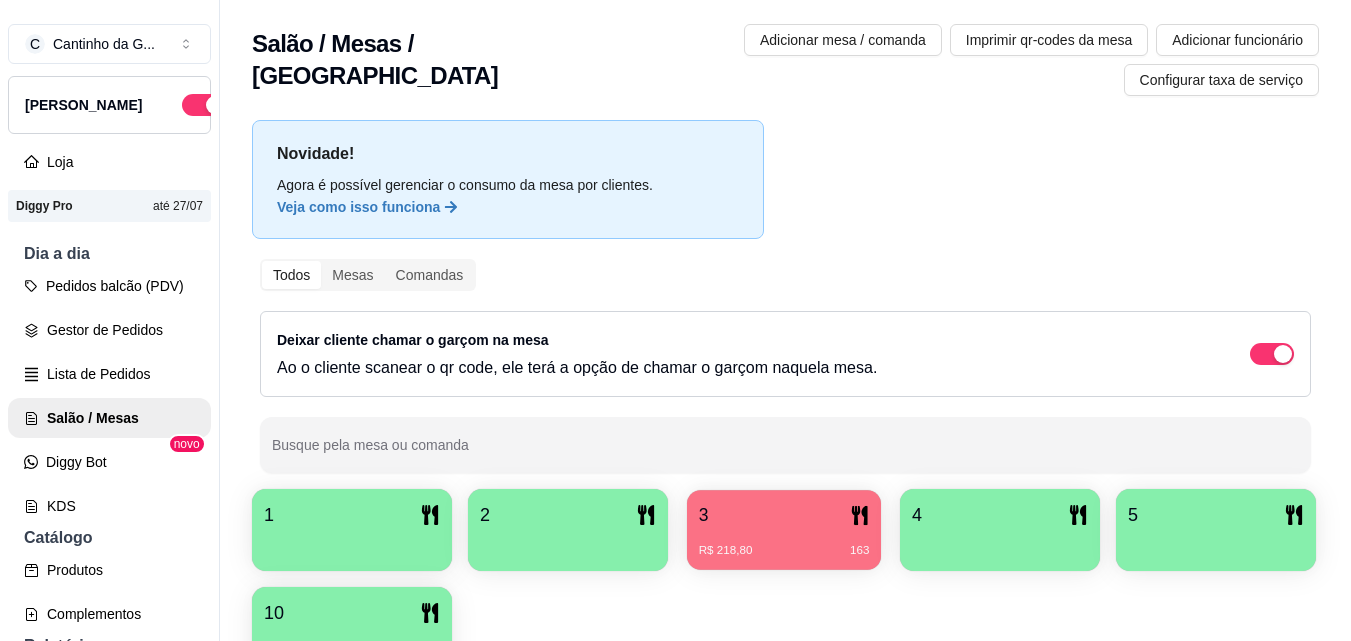 click on "3 R$ 218,80 163" at bounding box center (784, 530) 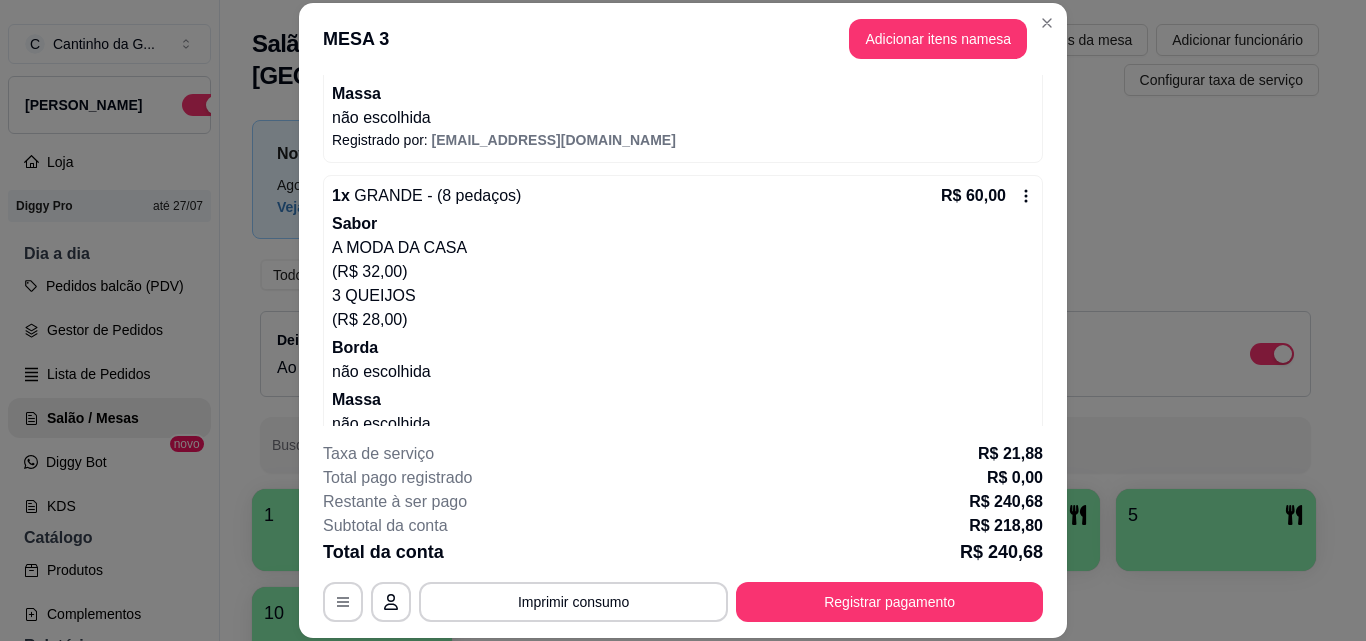 scroll, scrollTop: 926, scrollLeft: 0, axis: vertical 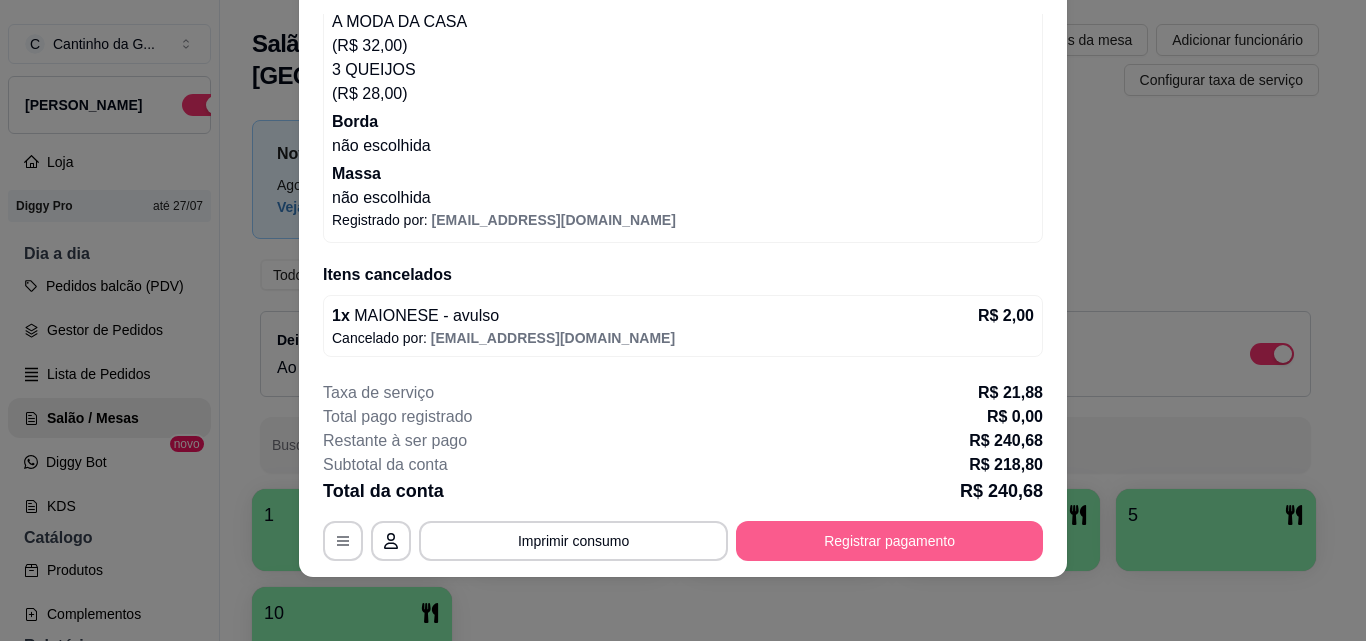 click on "Registrar pagamento" at bounding box center (889, 541) 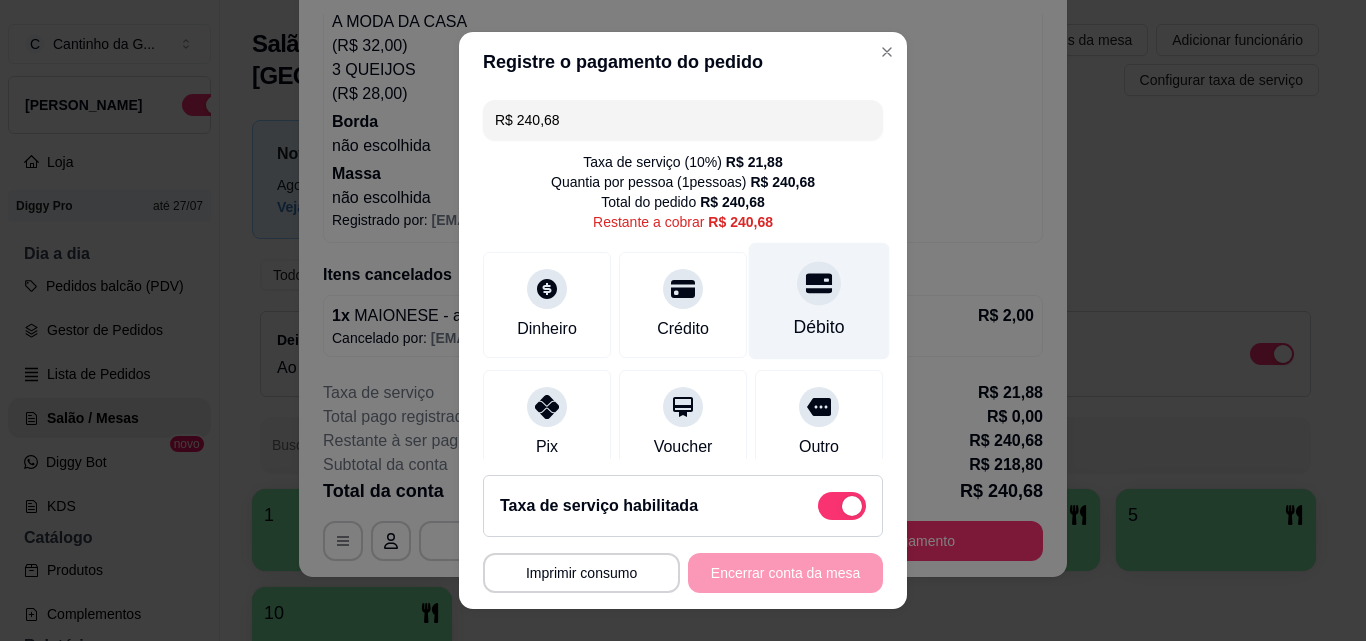 click on "Débito" at bounding box center [819, 327] 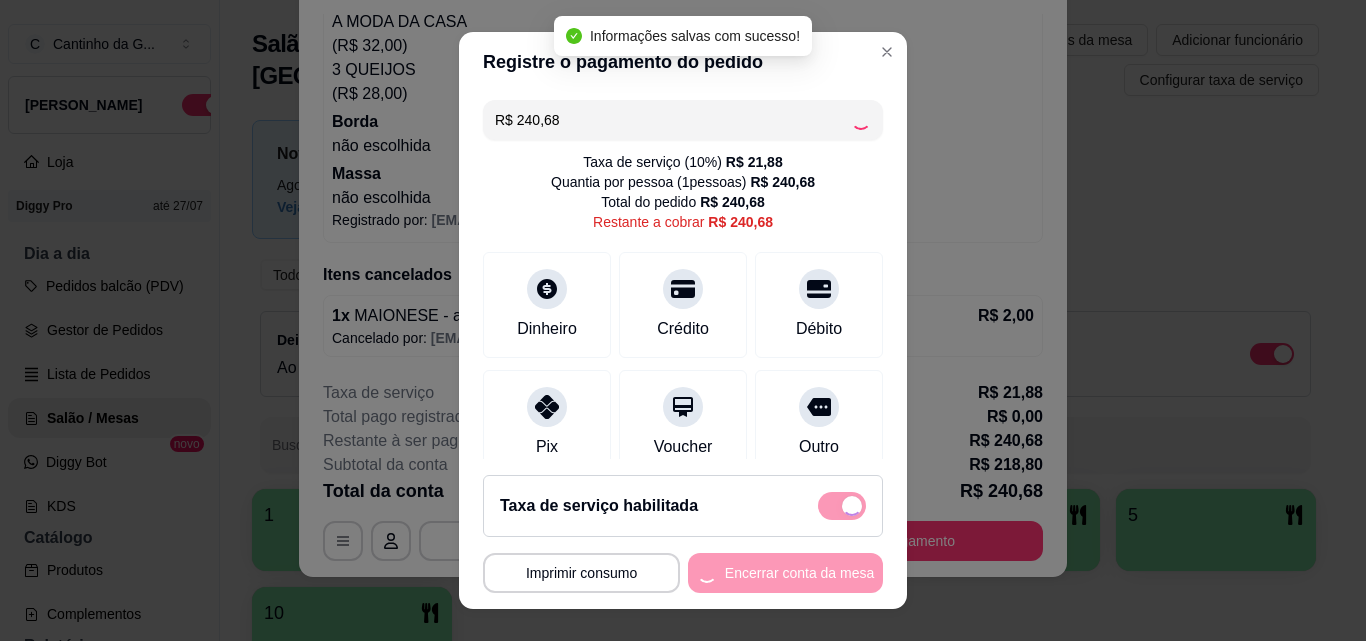 type on "R$ 0,00" 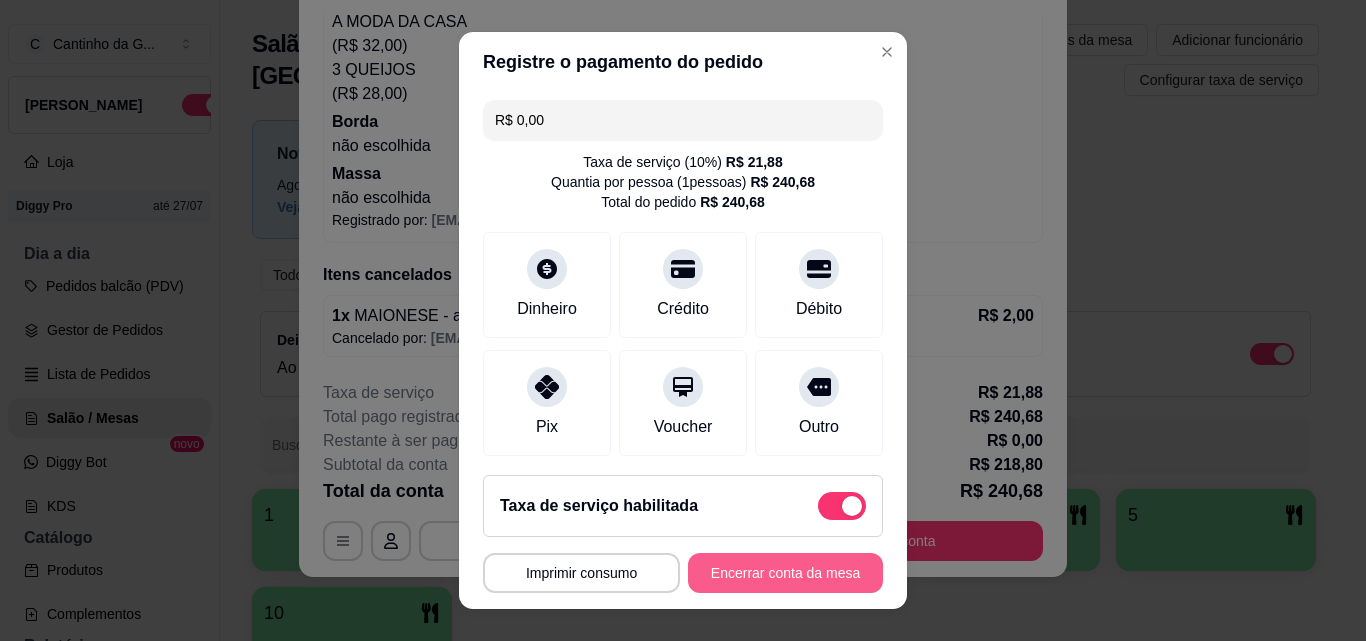click on "Encerrar conta da mesa" at bounding box center [785, 573] 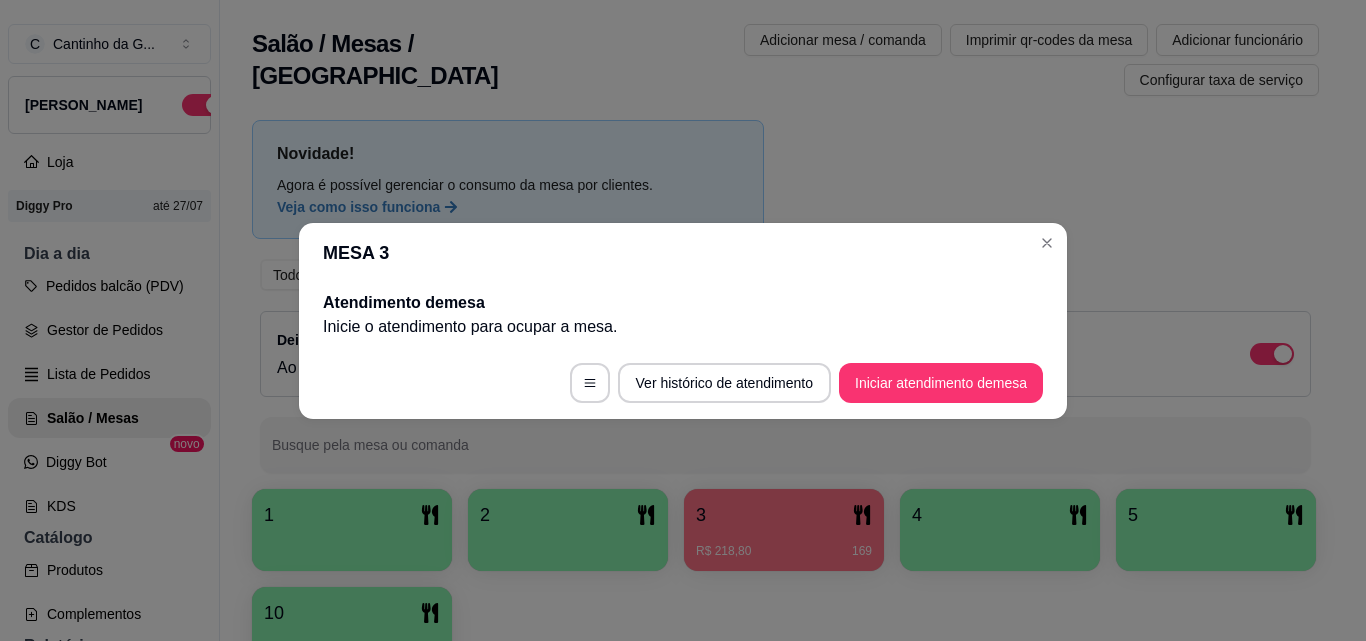 scroll, scrollTop: 0, scrollLeft: 0, axis: both 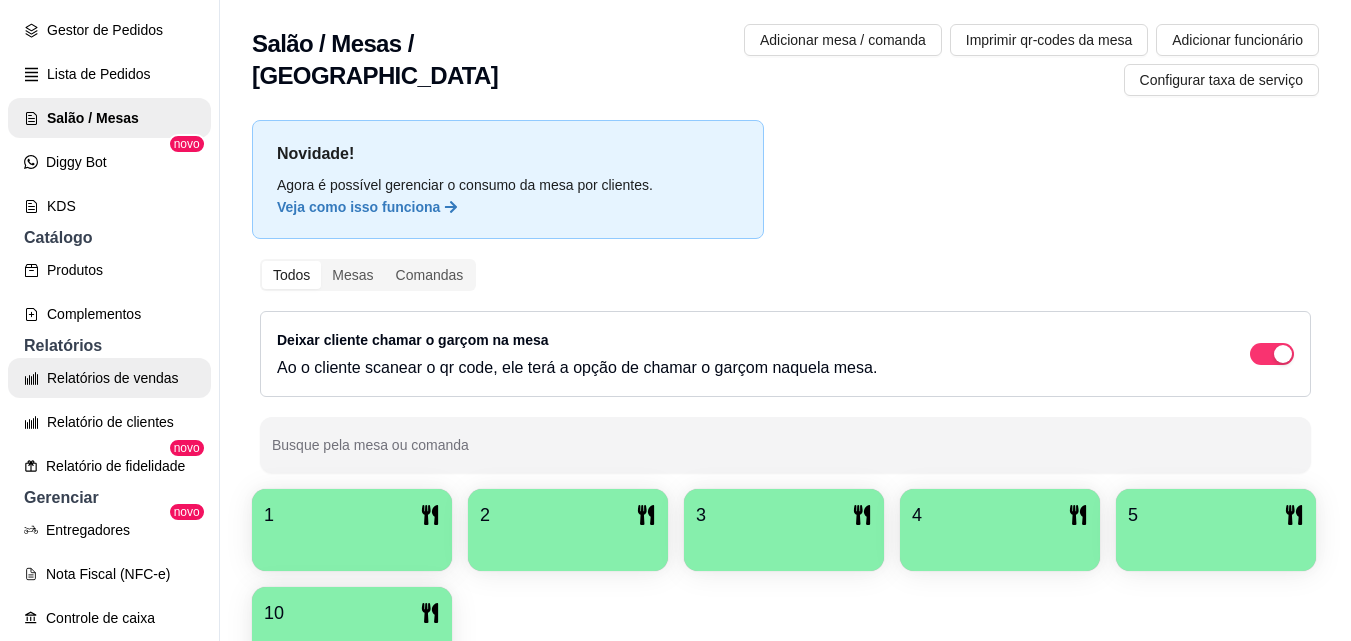 click on "Relatórios de vendas" at bounding box center (109, 378) 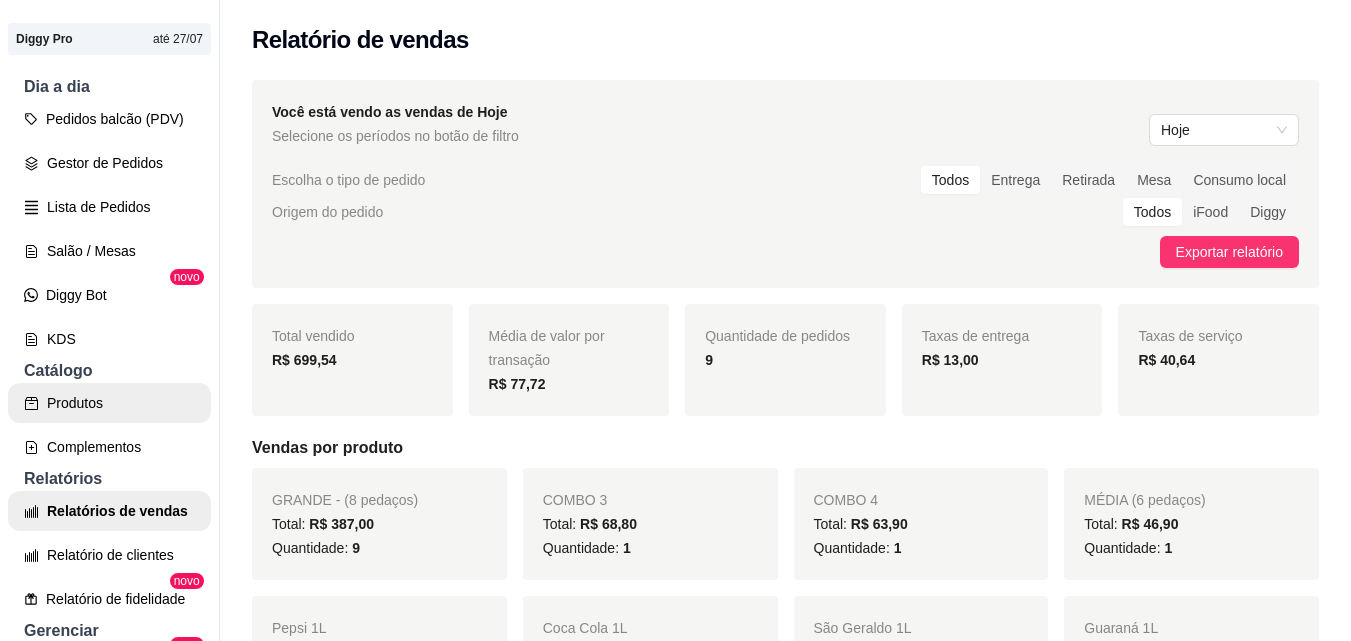 scroll, scrollTop: 0, scrollLeft: 0, axis: both 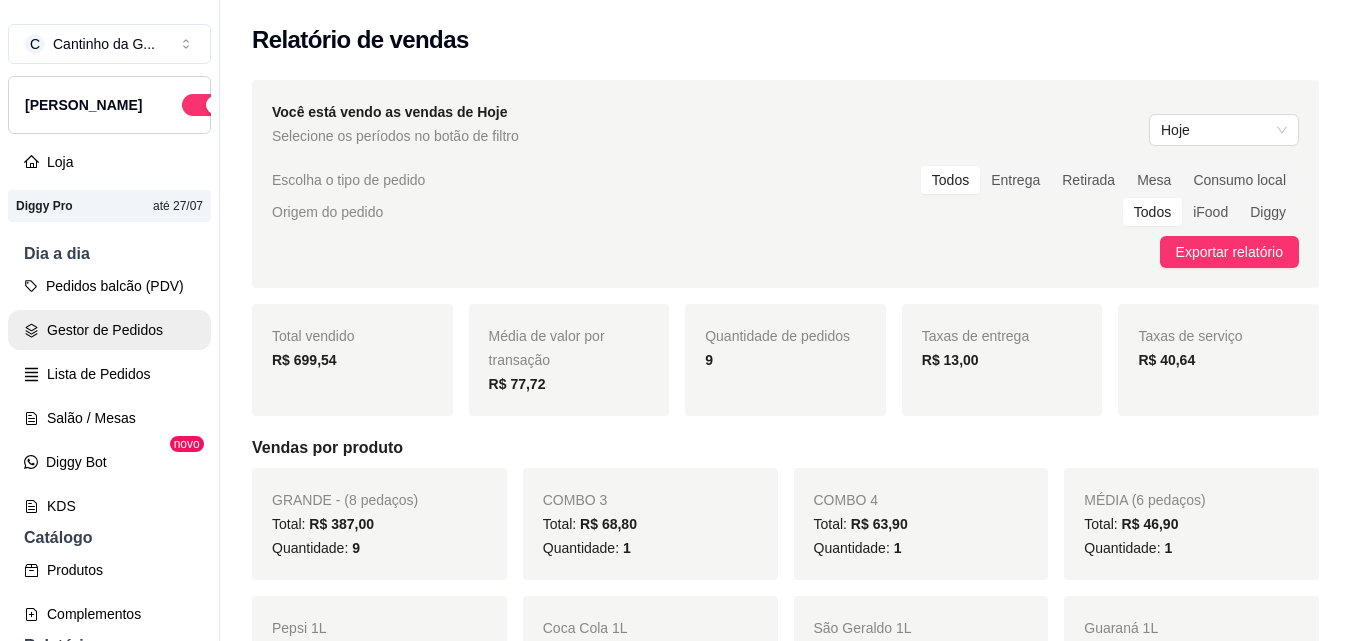 click on "Gestor de Pedidos" at bounding box center (109, 330) 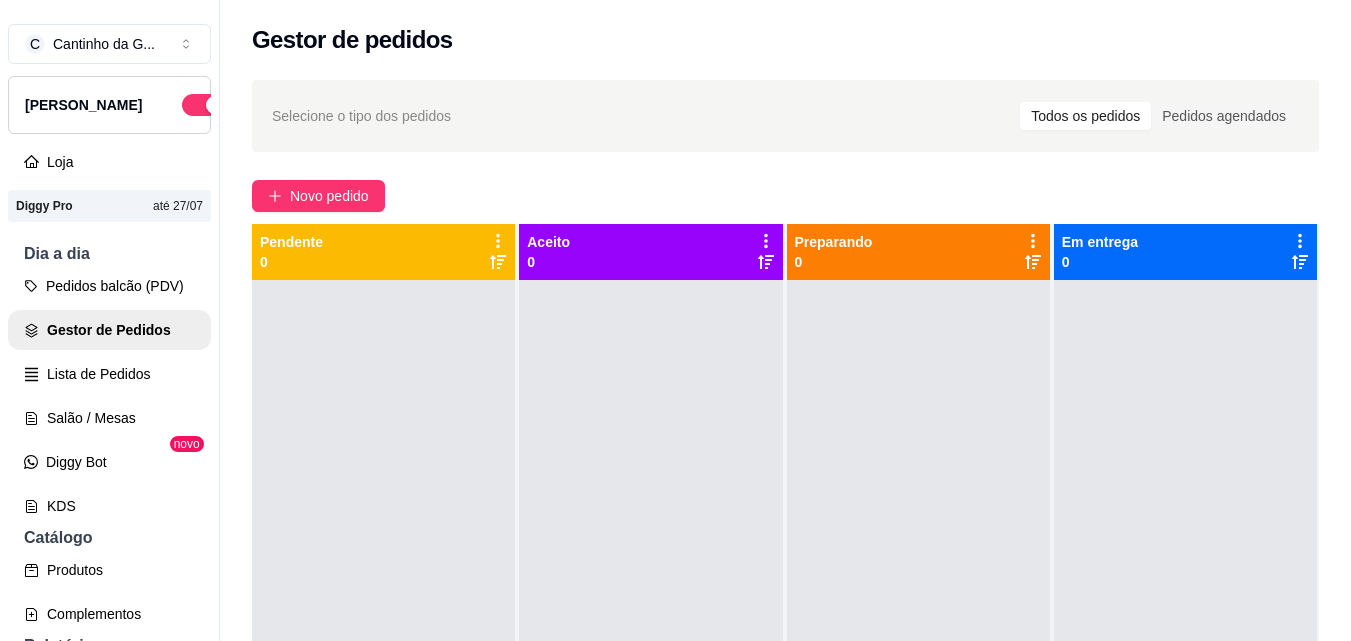 click on "Novo pedido" at bounding box center [785, 196] 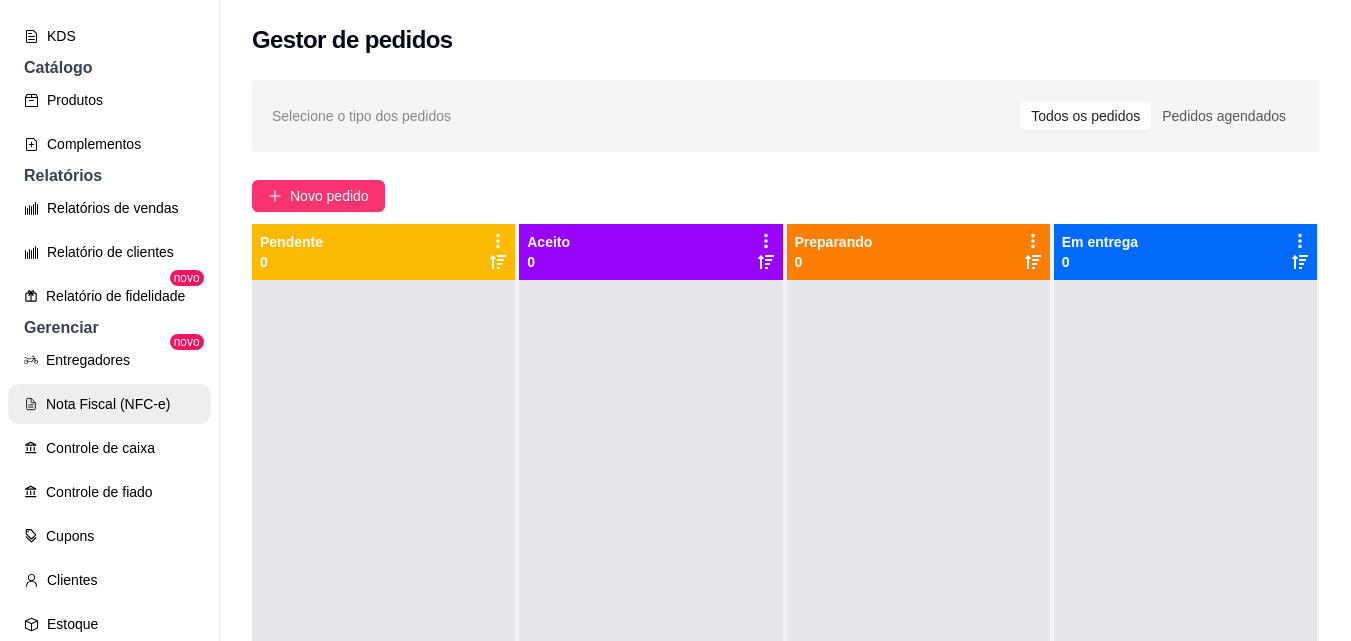 scroll, scrollTop: 500, scrollLeft: 0, axis: vertical 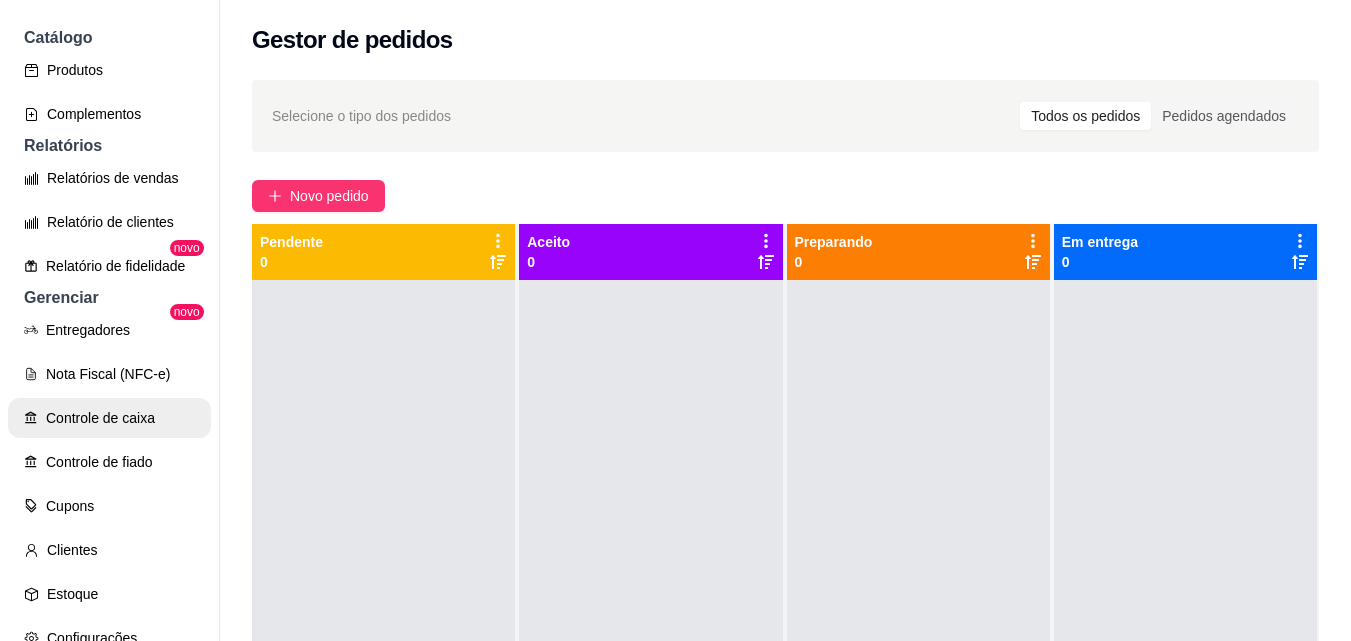 click on "Controle de caixa" at bounding box center (109, 418) 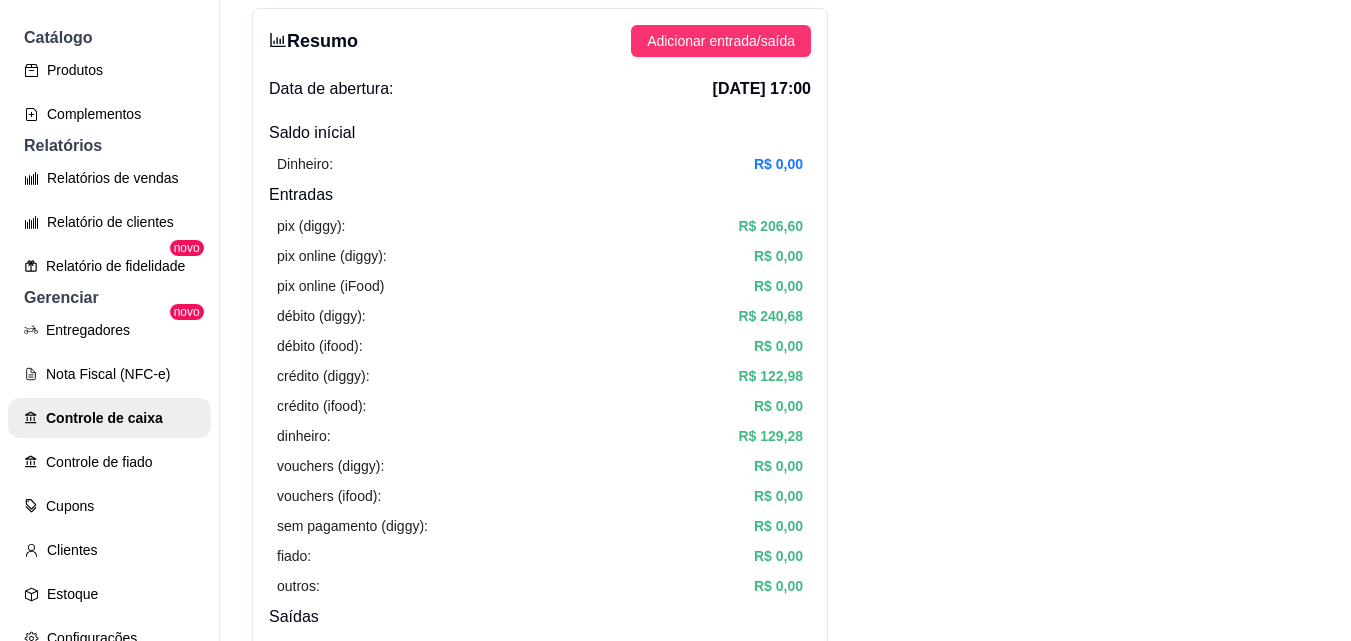 scroll, scrollTop: 0, scrollLeft: 0, axis: both 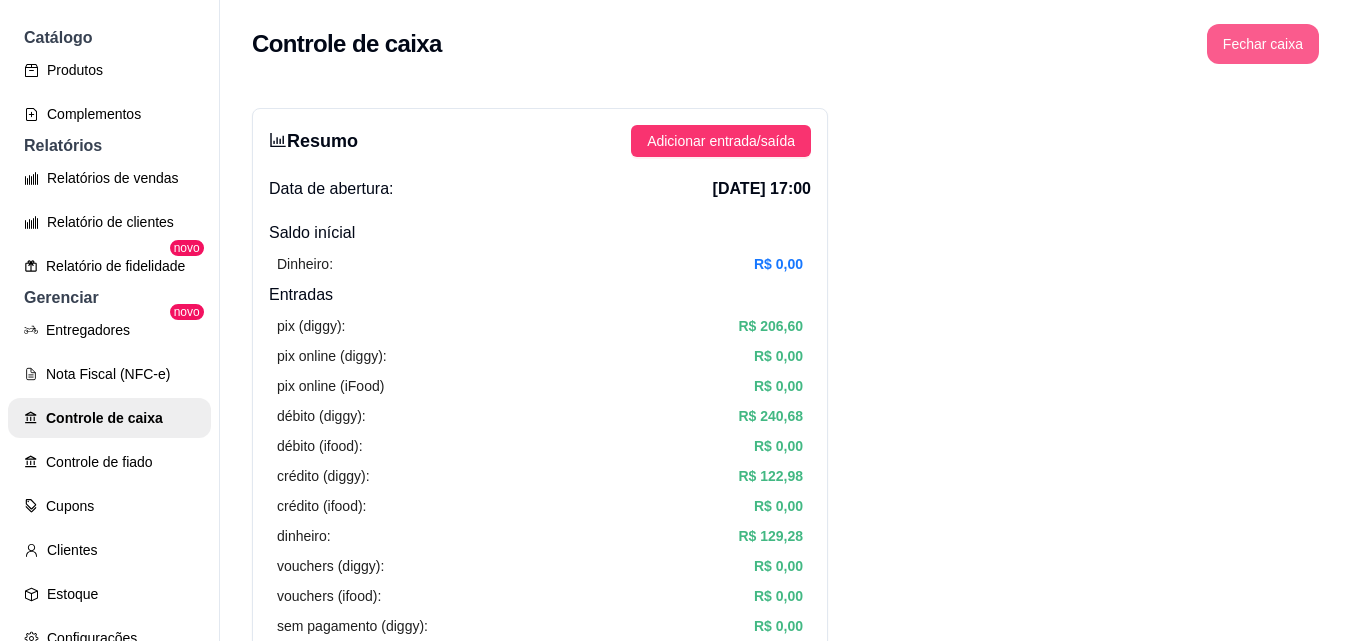click on "Fechar caixa" at bounding box center (1263, 44) 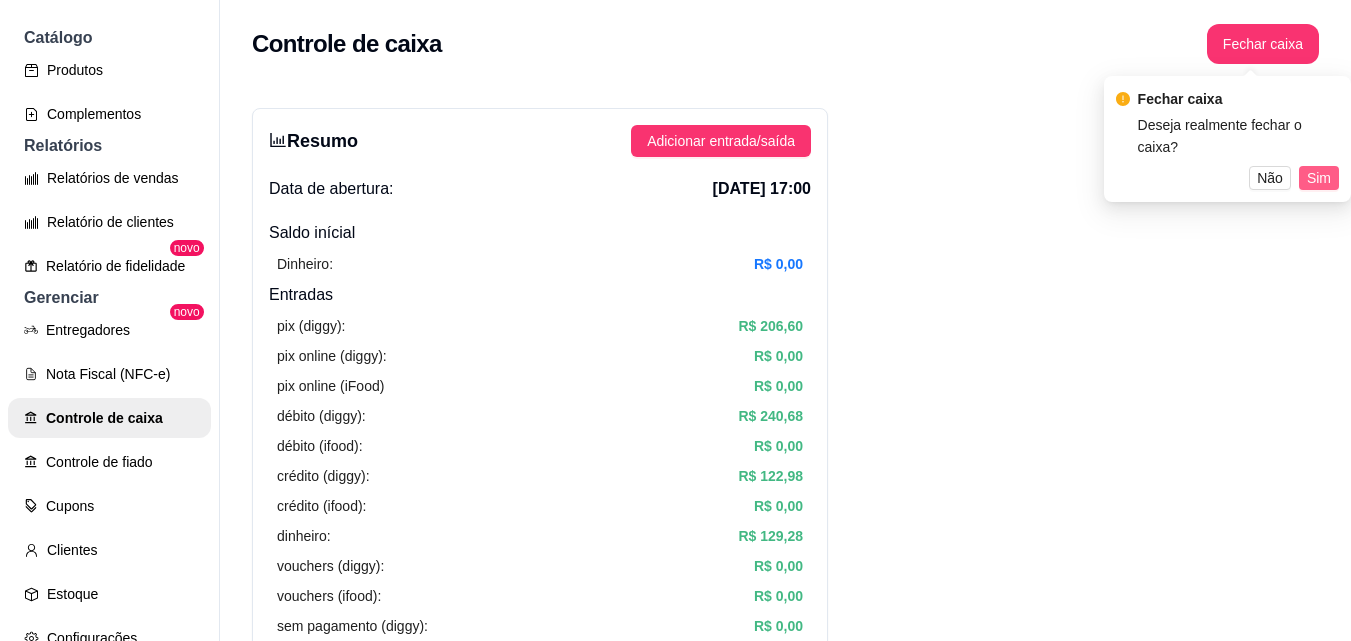 click on "Sim" at bounding box center [1319, 178] 